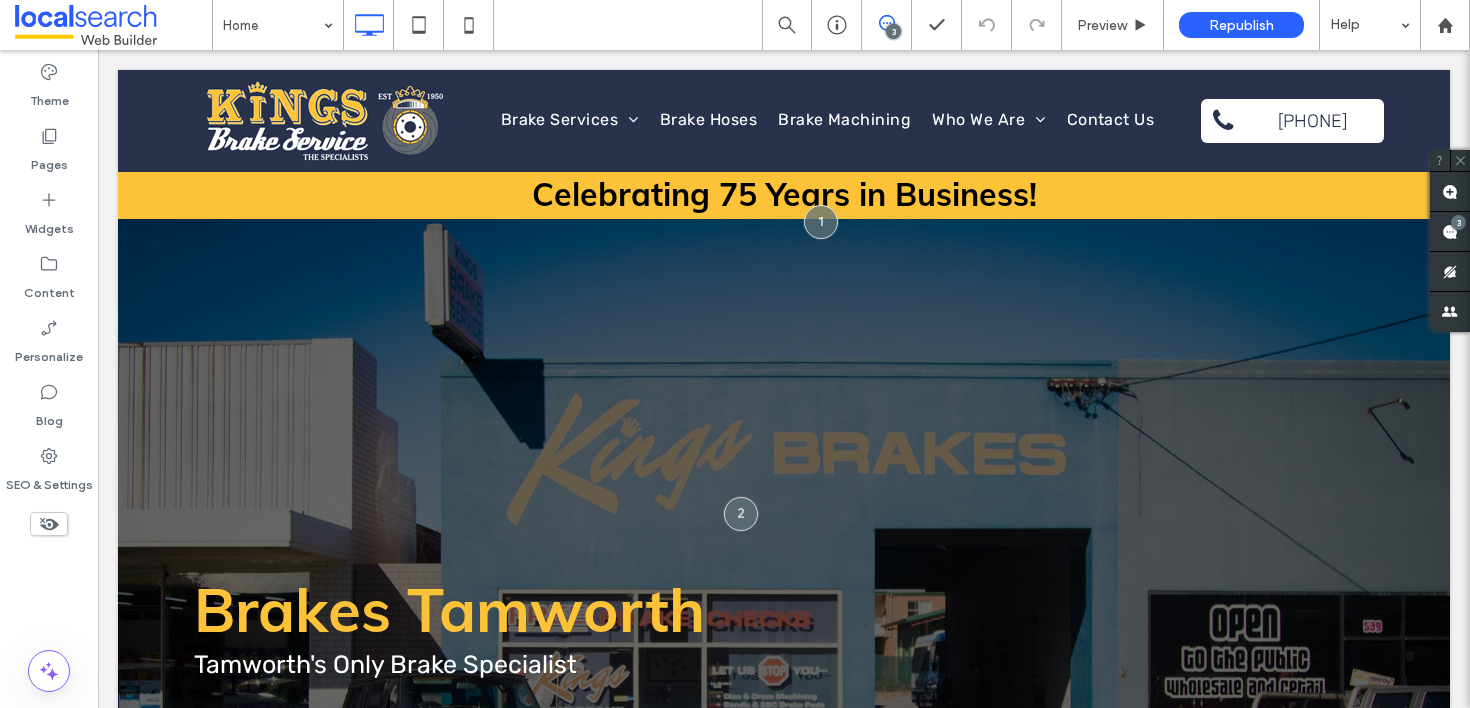 scroll, scrollTop: 0, scrollLeft: 0, axis: both 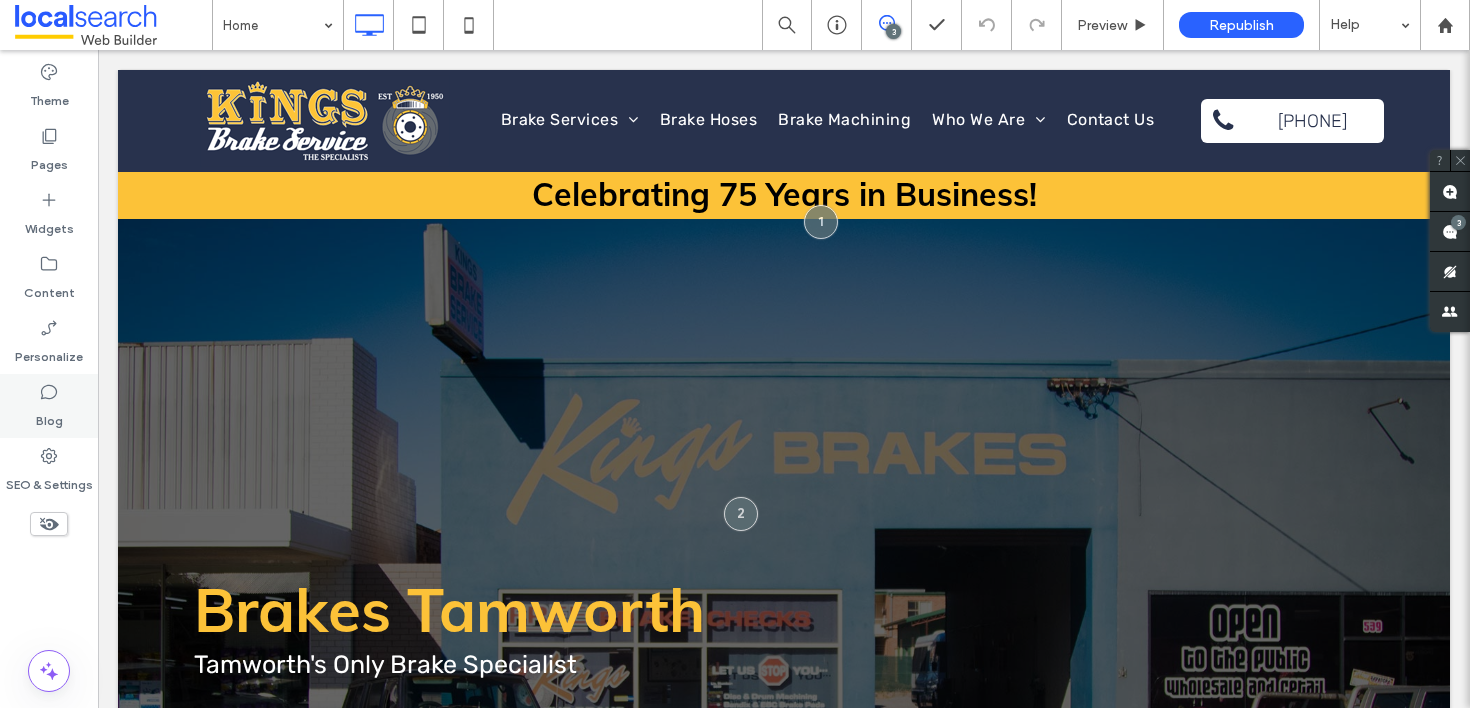 click on "Blog" at bounding box center [49, 416] 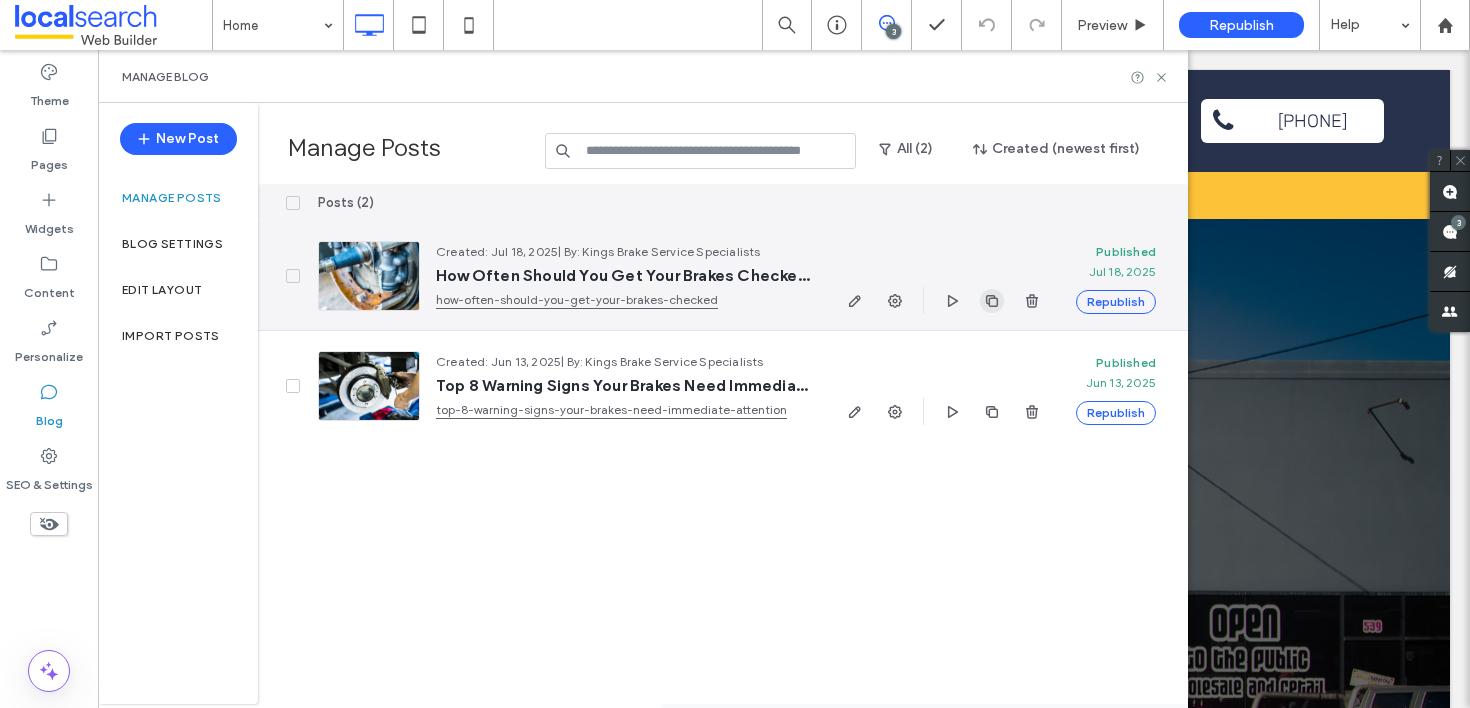 click 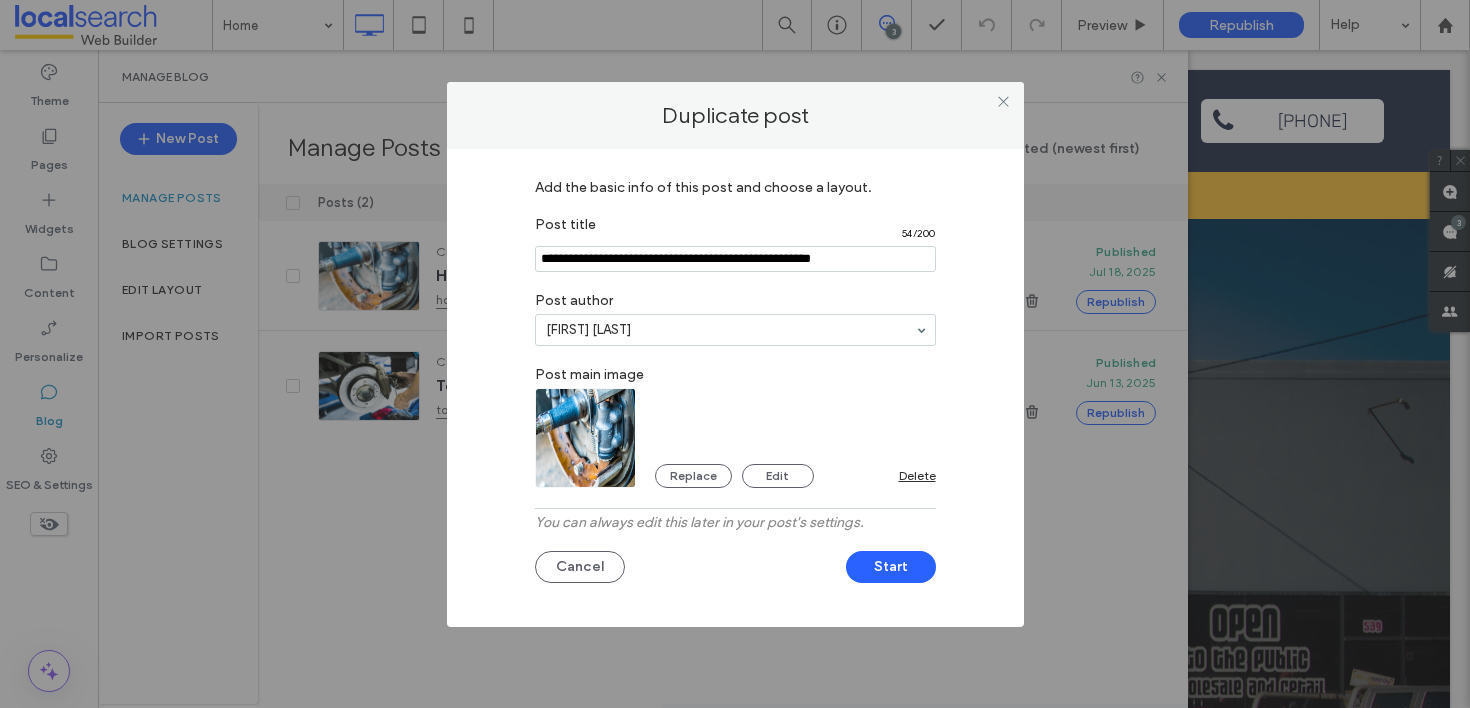 click at bounding box center [735, 259] 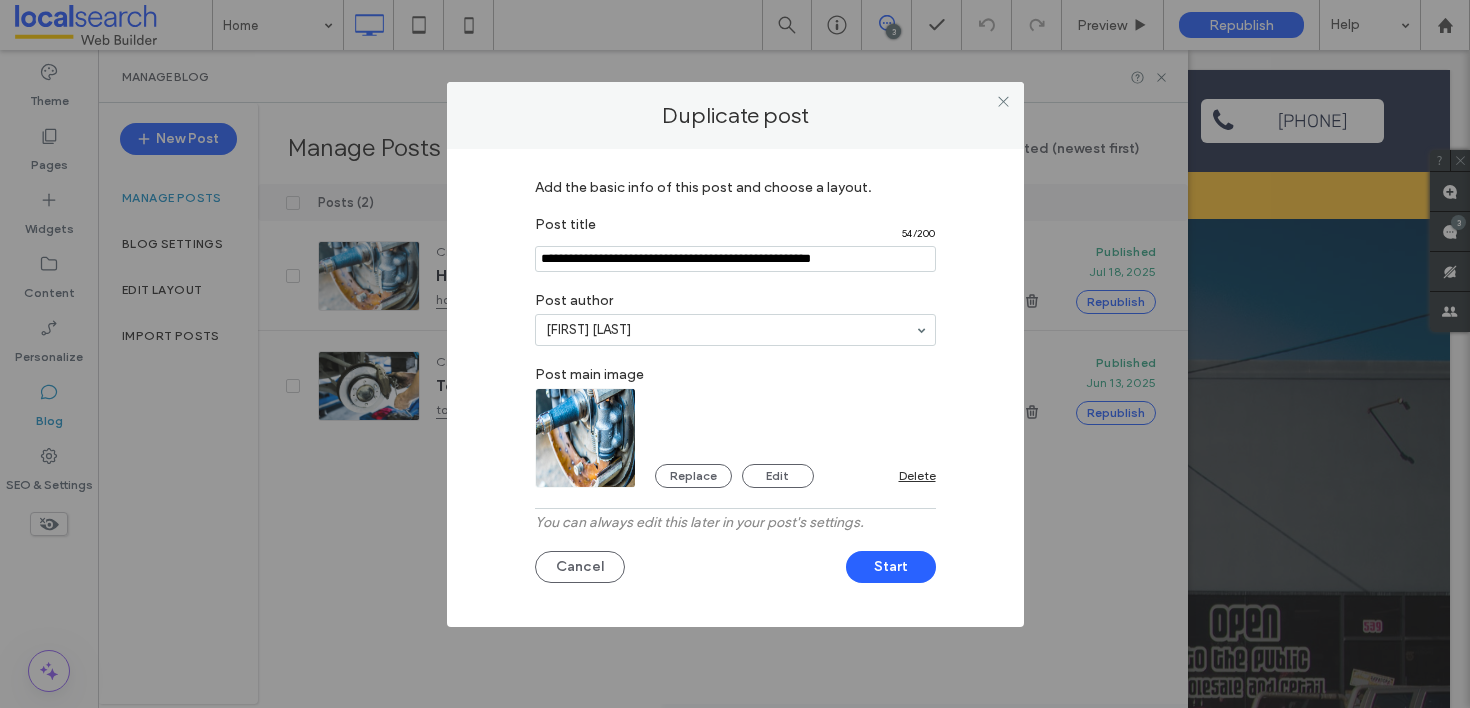 paste on "**********" 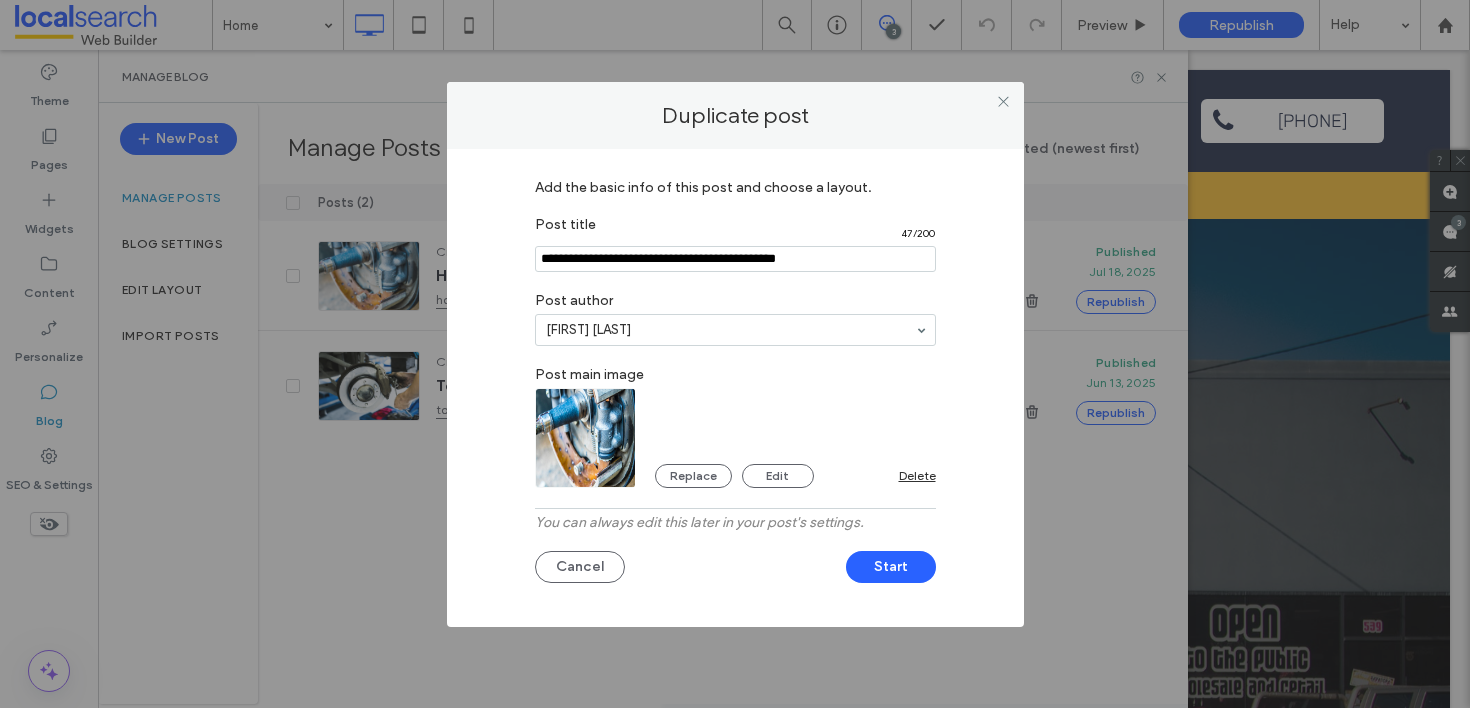 type on "**********" 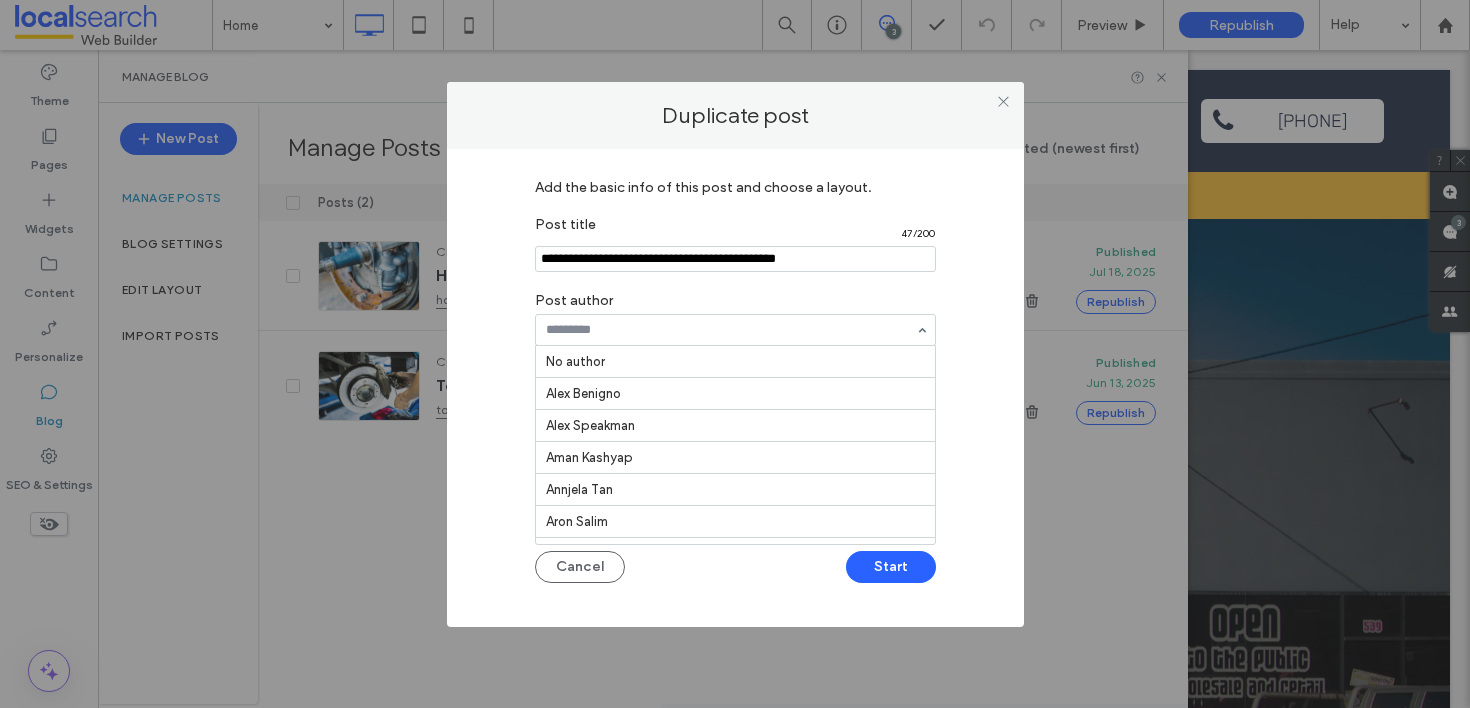 scroll, scrollTop: 297, scrollLeft: 0, axis: vertical 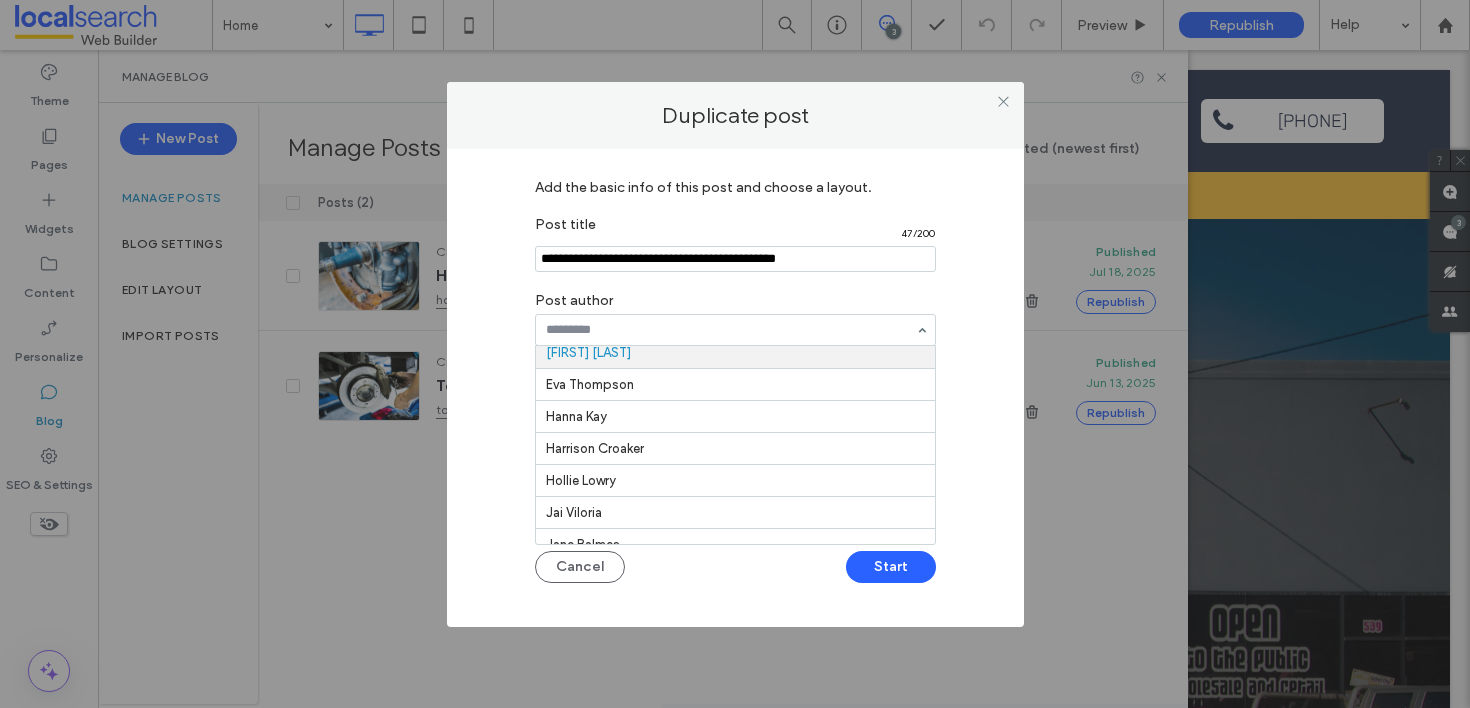 paste on "**********" 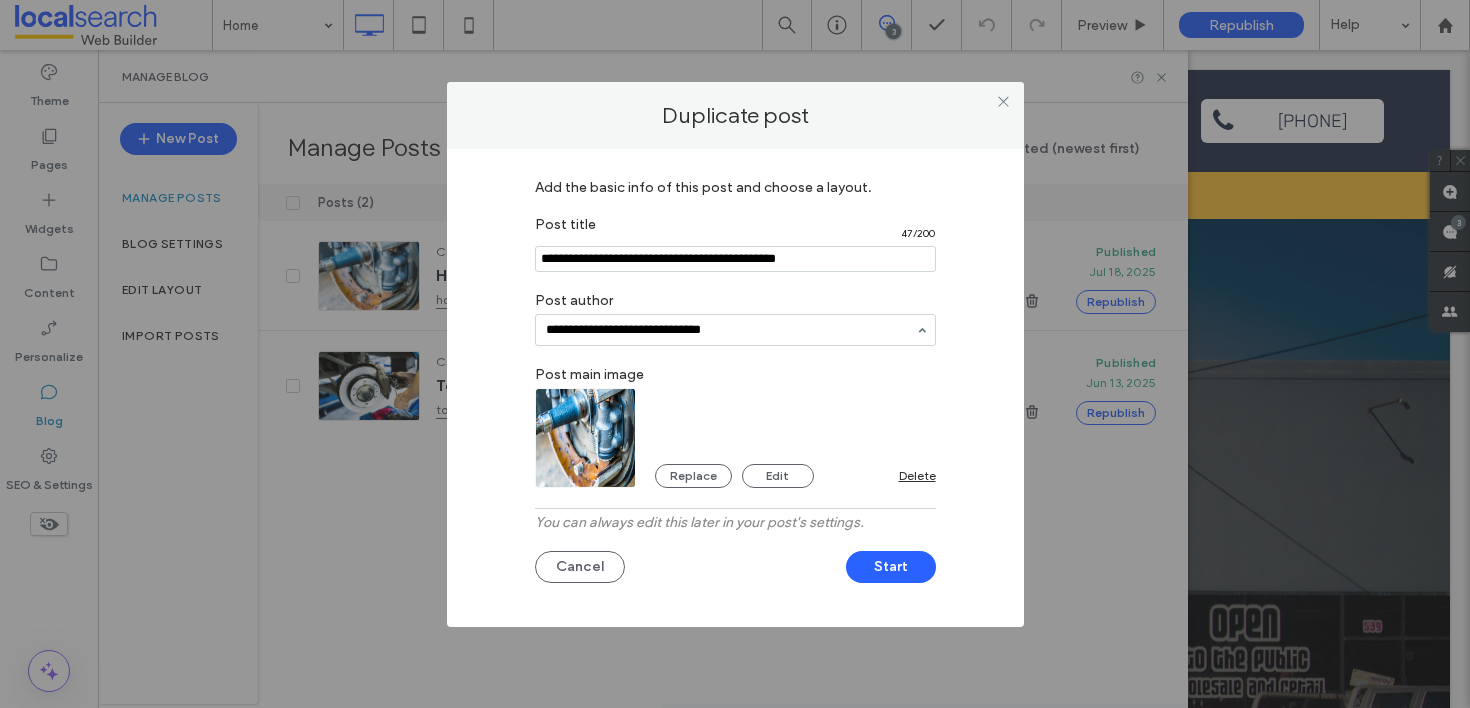 type on "**********" 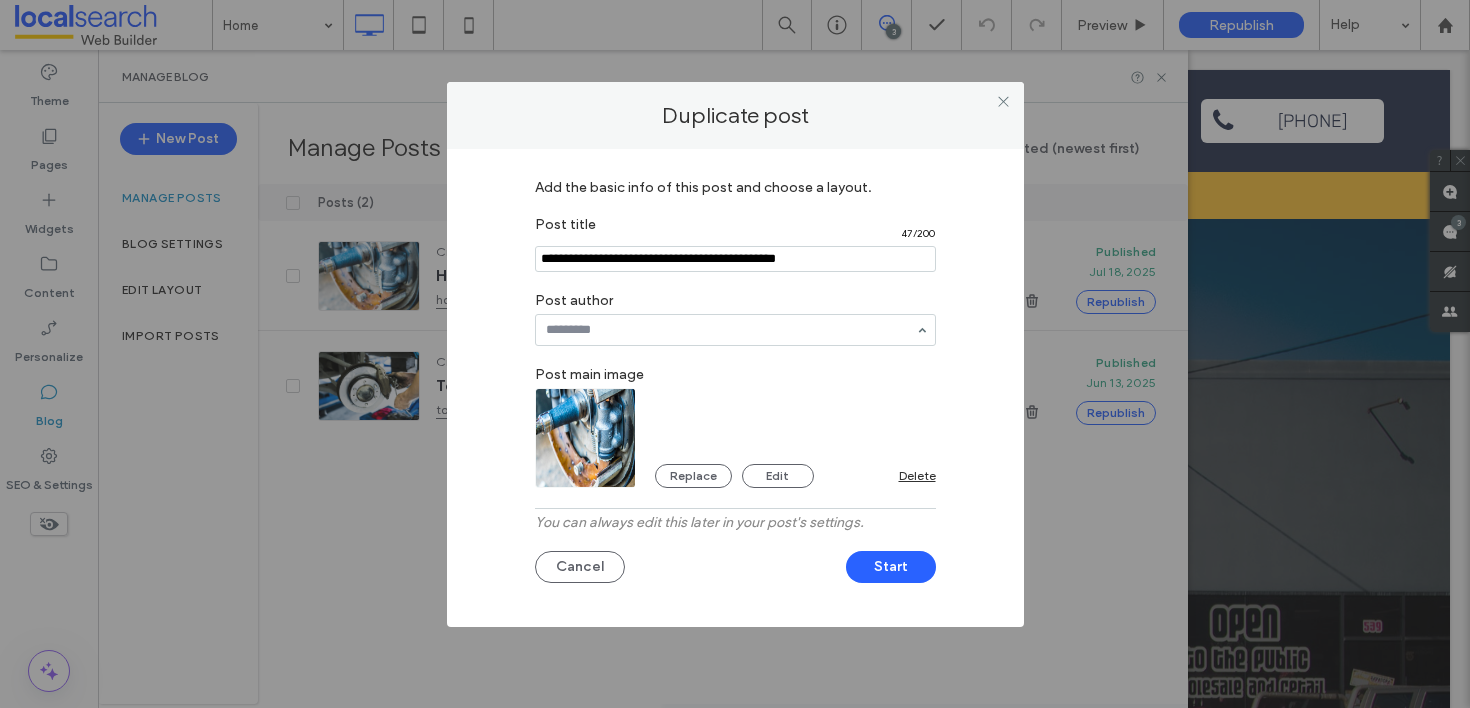 click on "Add the basic info of this post and choose a layout. Post title 47 / 200 Post author Post main image Replace Edit Delete You can always edit this later in your post's settings. Cancel Start" at bounding box center [735, 383] 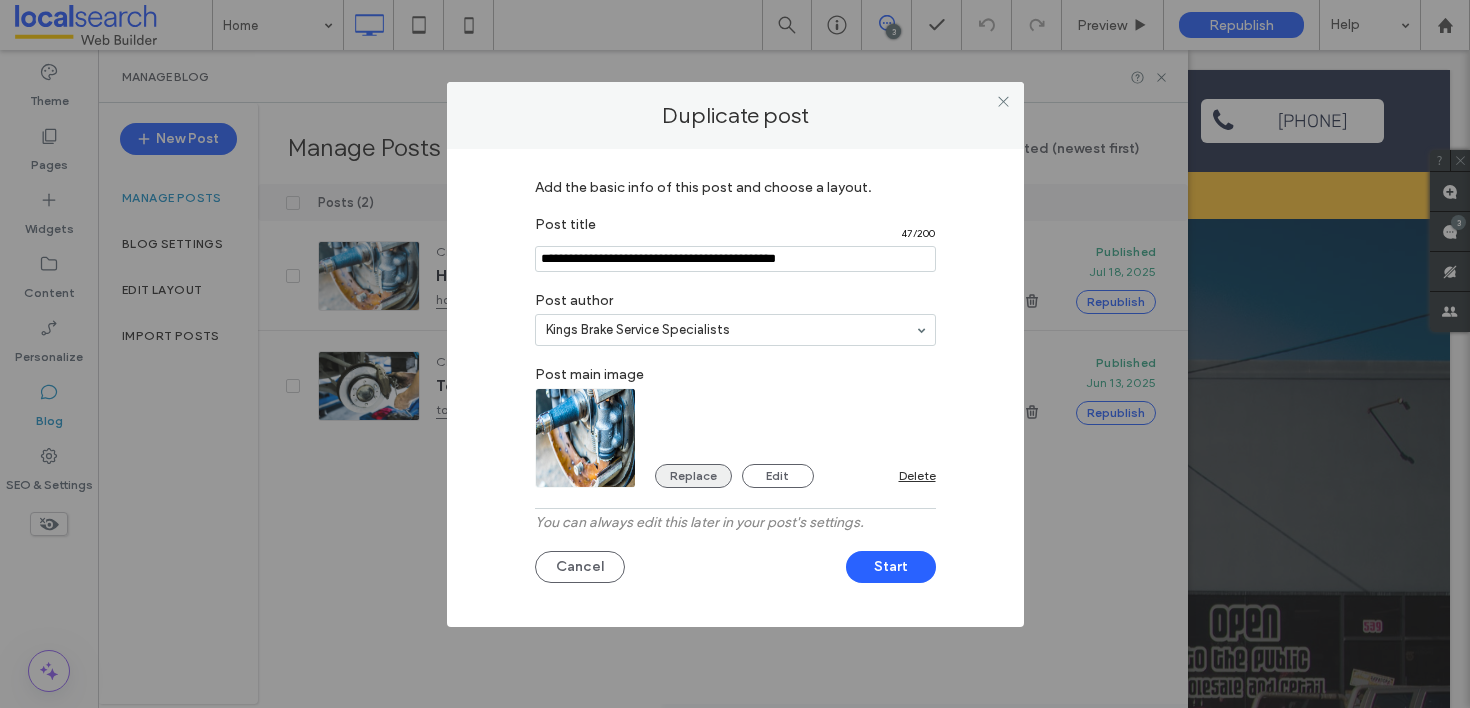 click on "Replace" at bounding box center (693, 476) 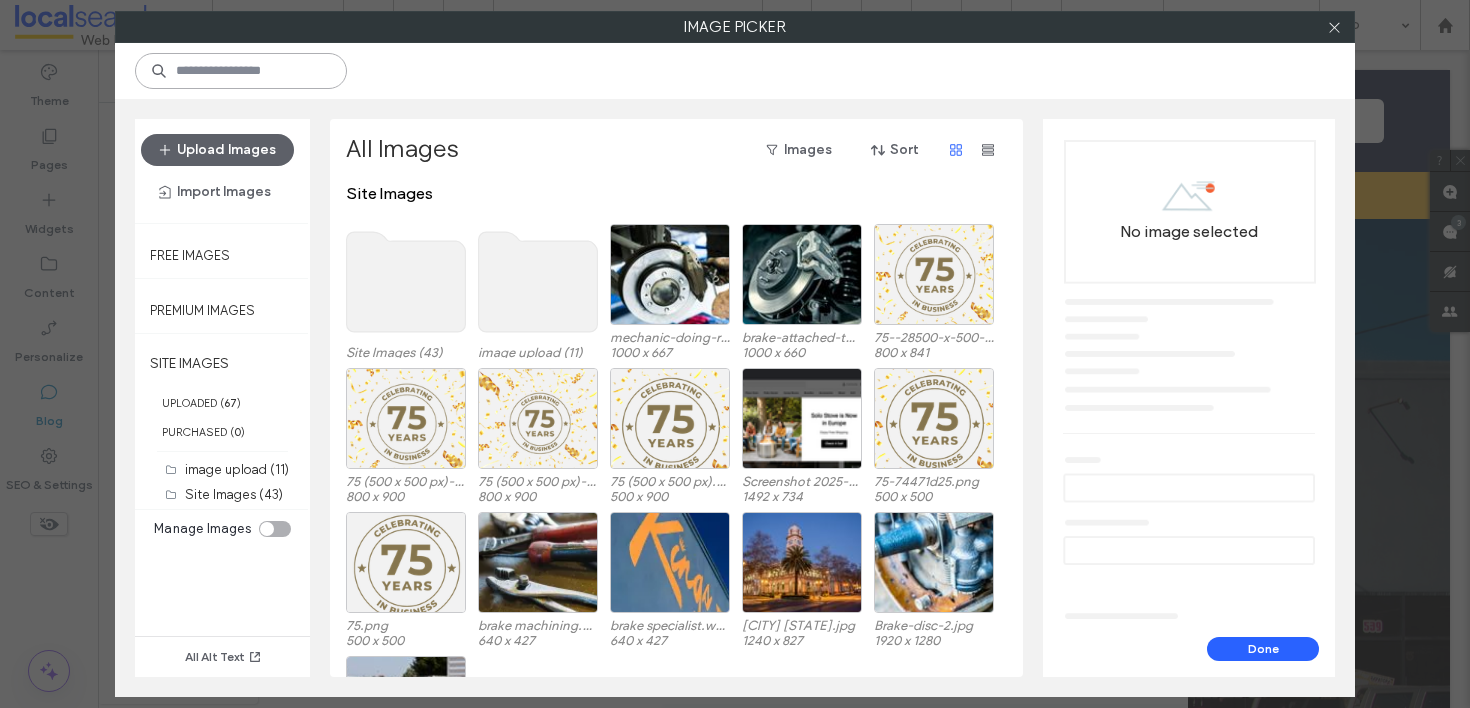 click at bounding box center (241, 71) 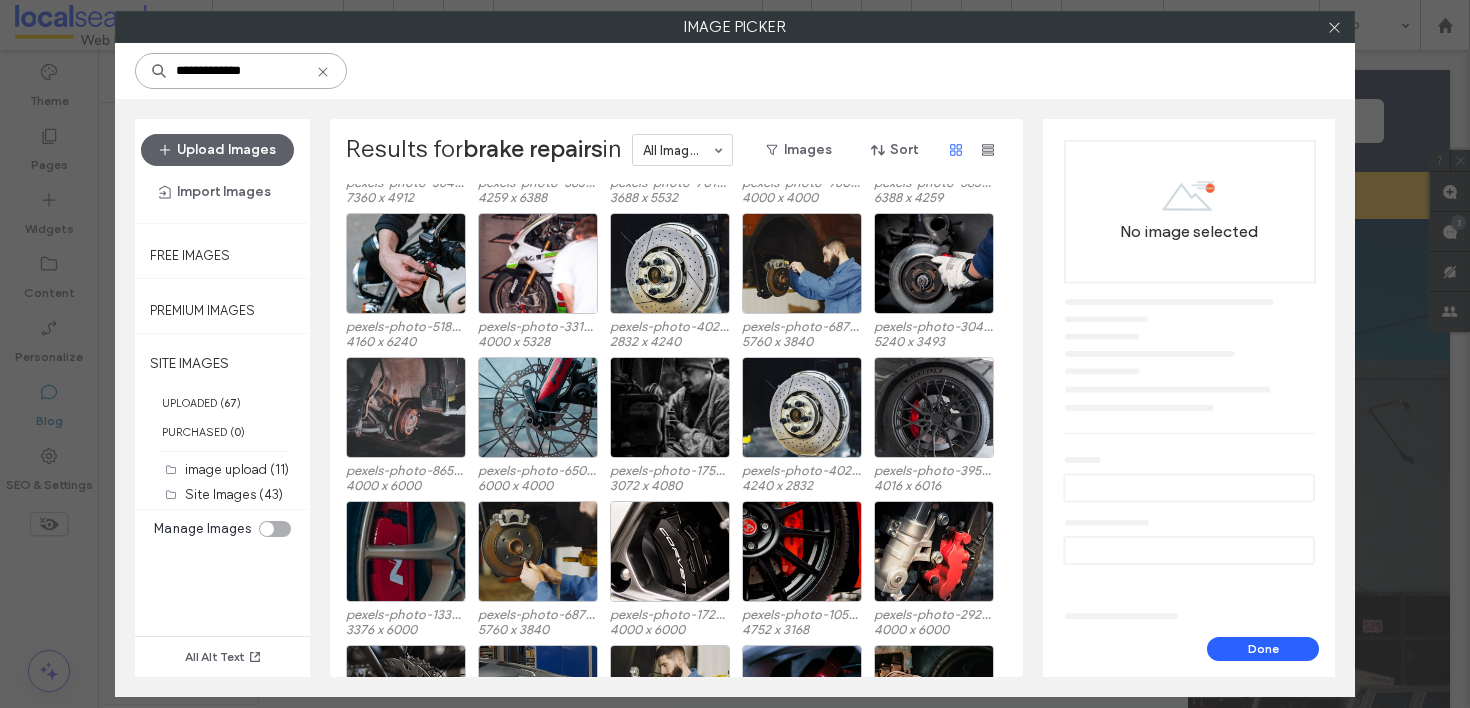scroll, scrollTop: 0, scrollLeft: 0, axis: both 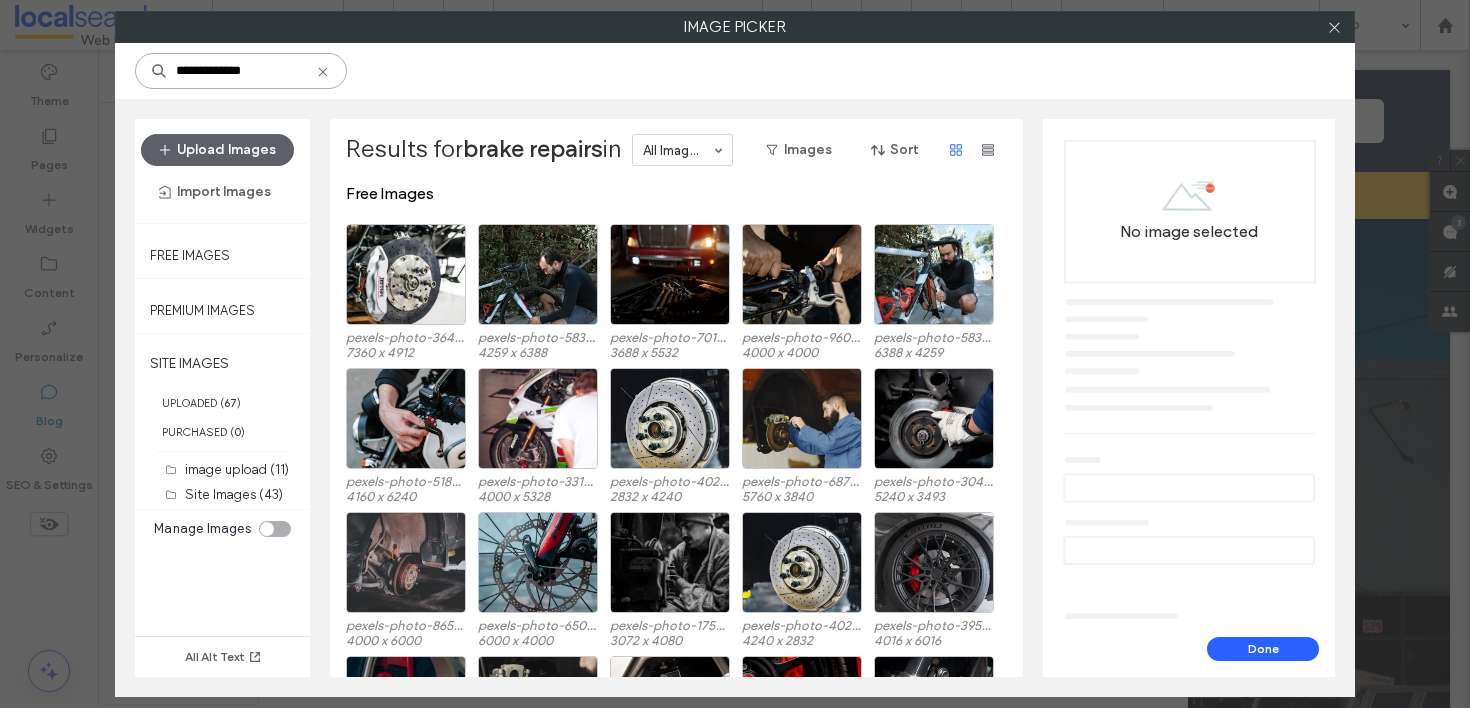 click on "**********" at bounding box center (241, 71) 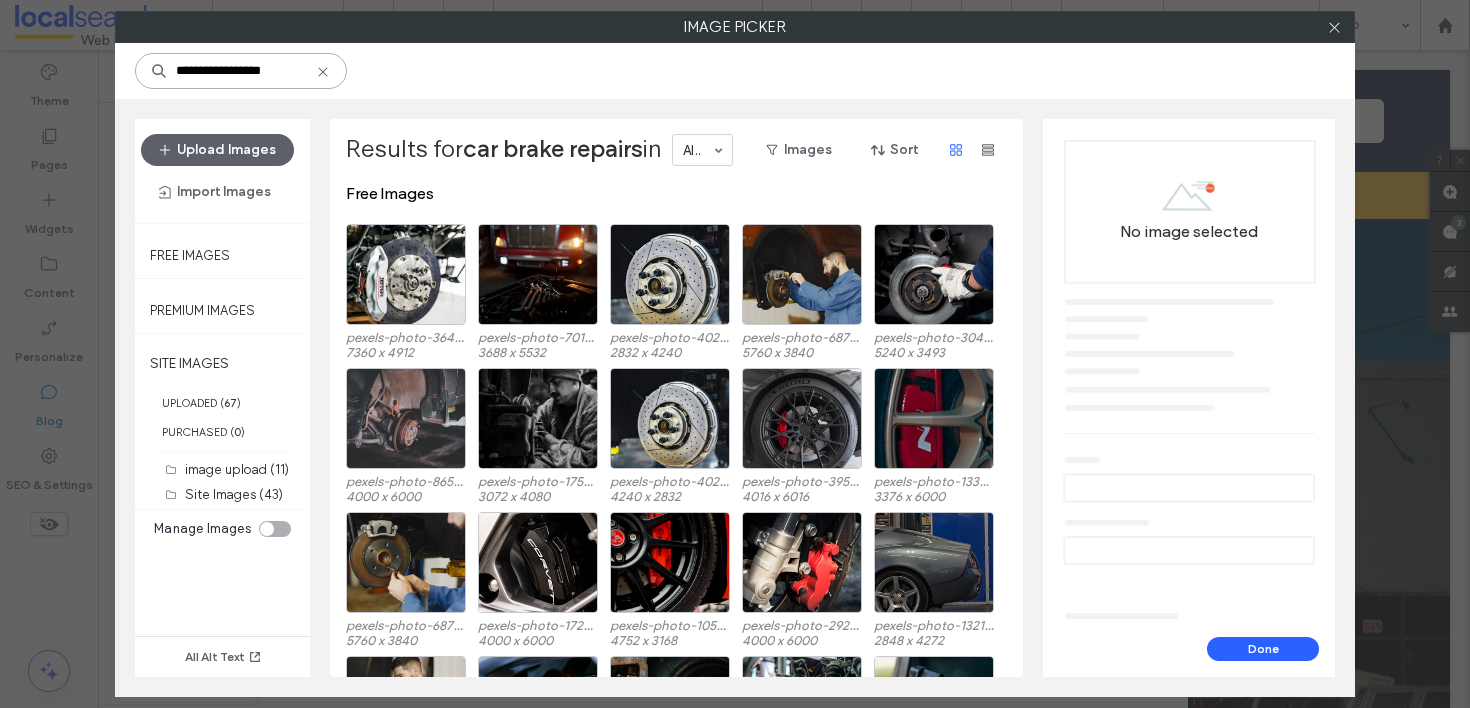 type on "**********" 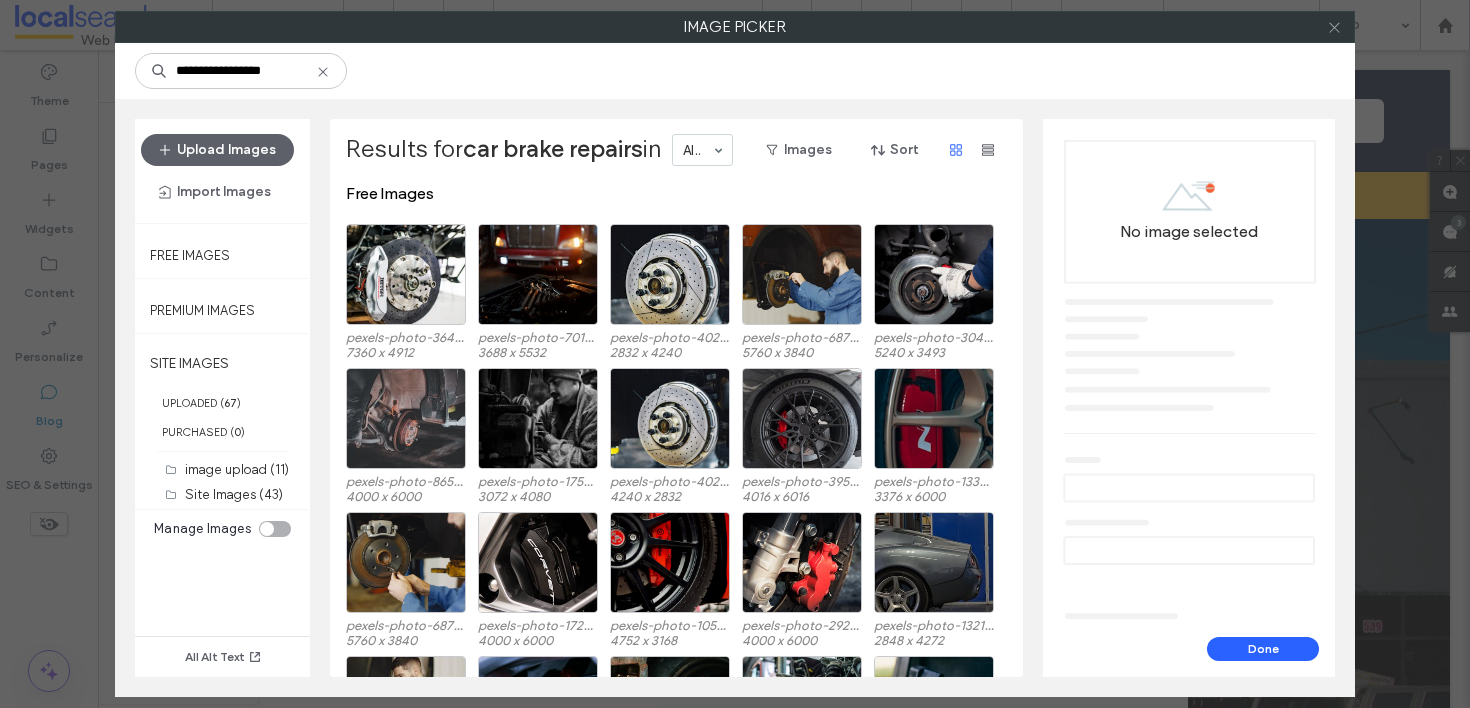 click 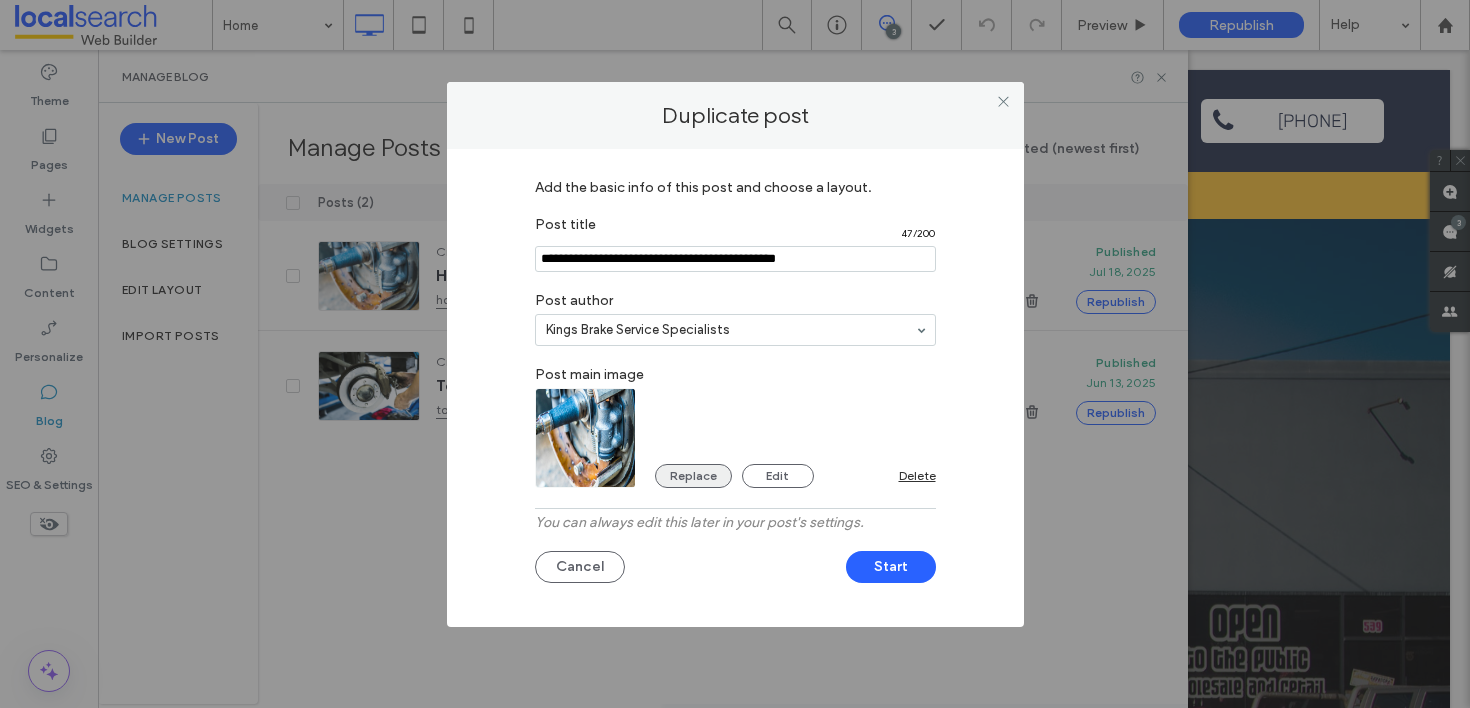 click on "Replace" at bounding box center [693, 476] 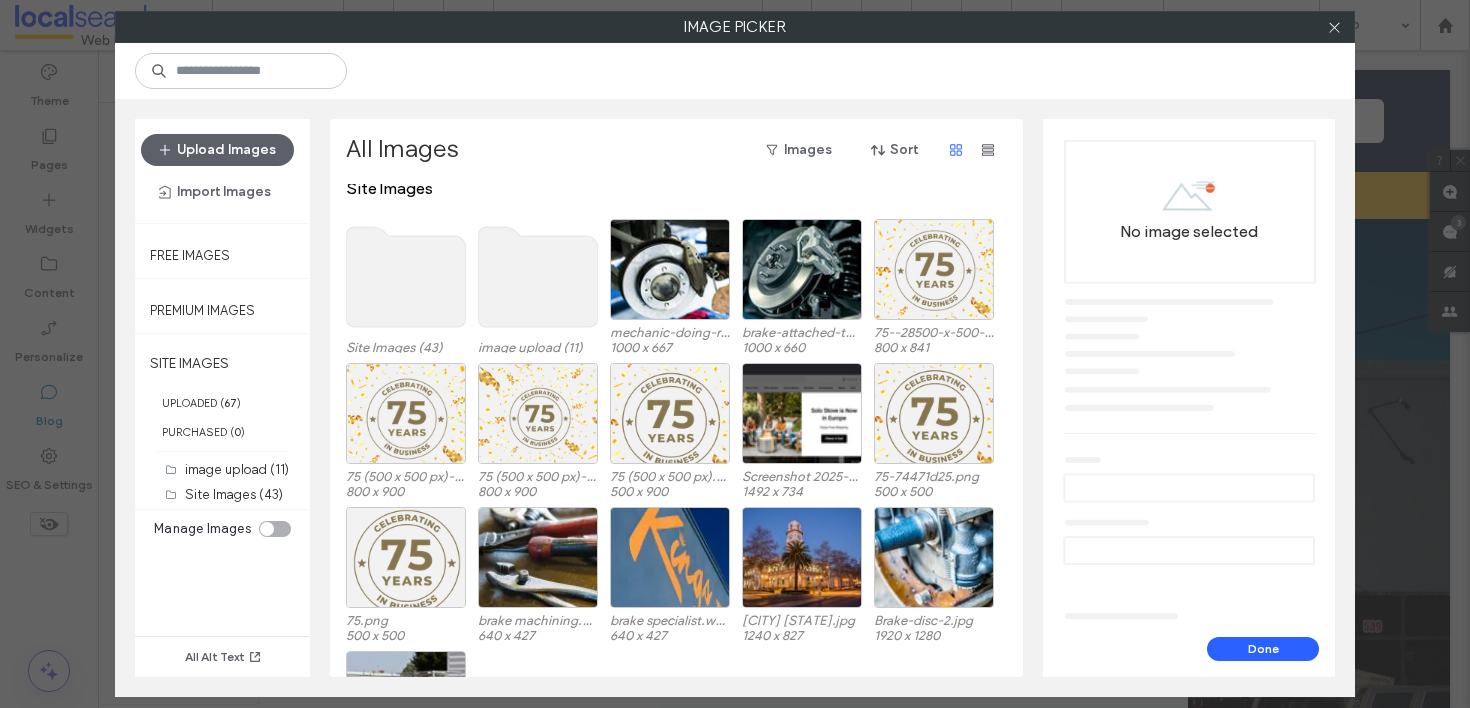 scroll, scrollTop: 0, scrollLeft: 0, axis: both 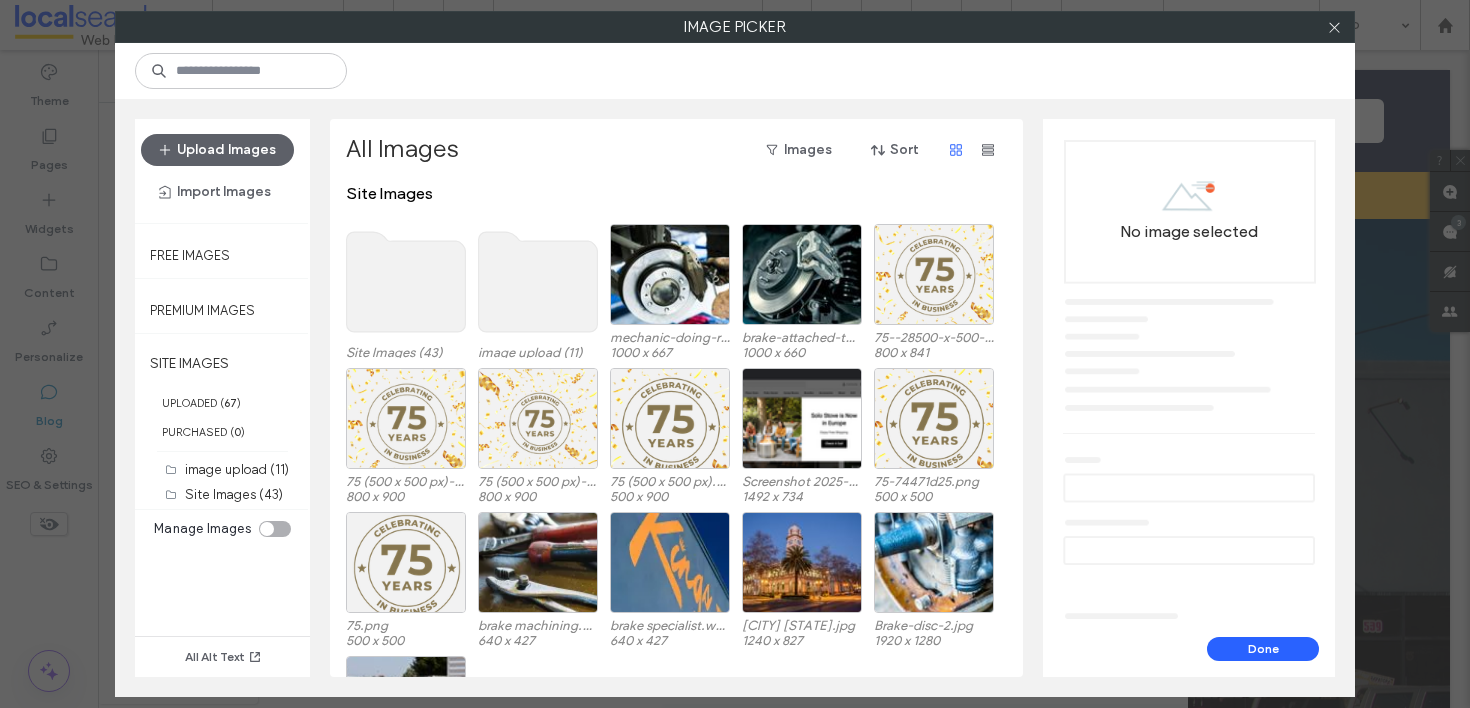 click 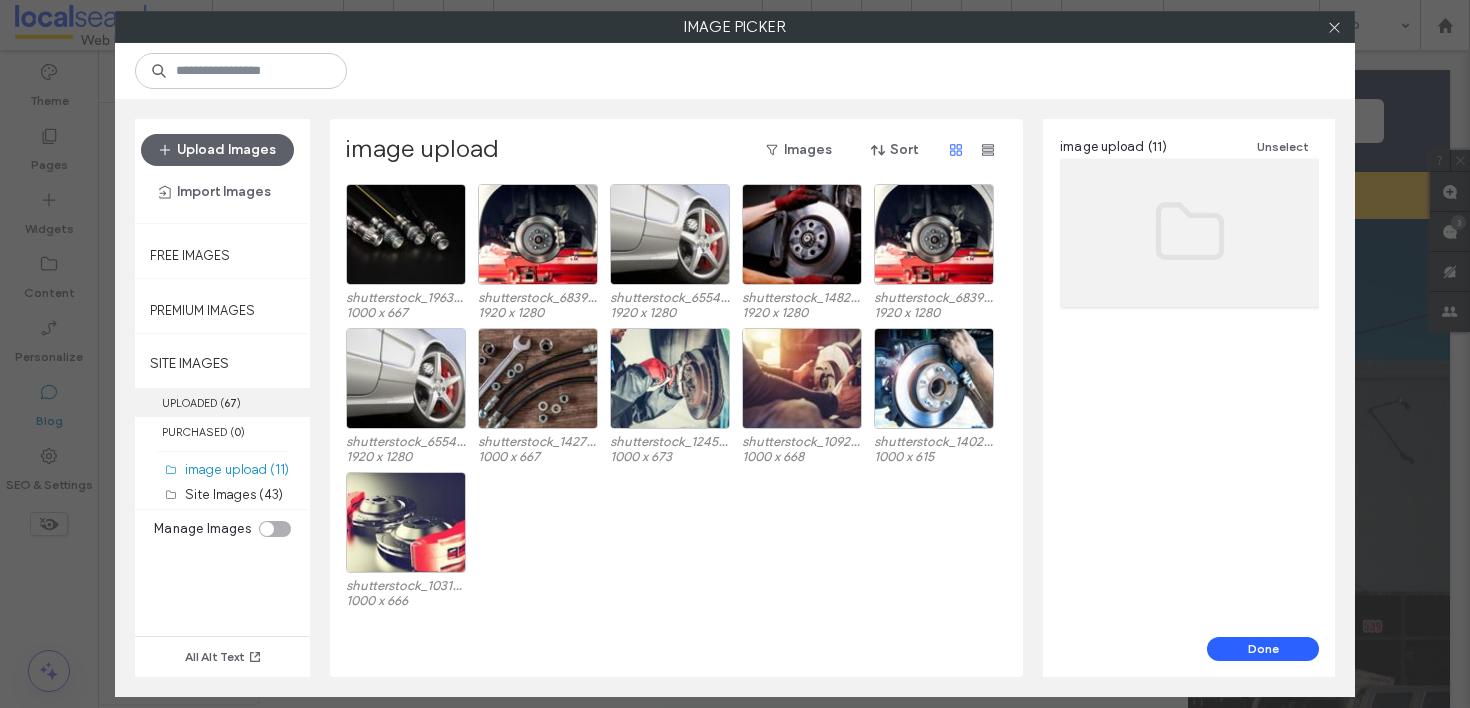 click on "( 67 )" at bounding box center (230, 403) 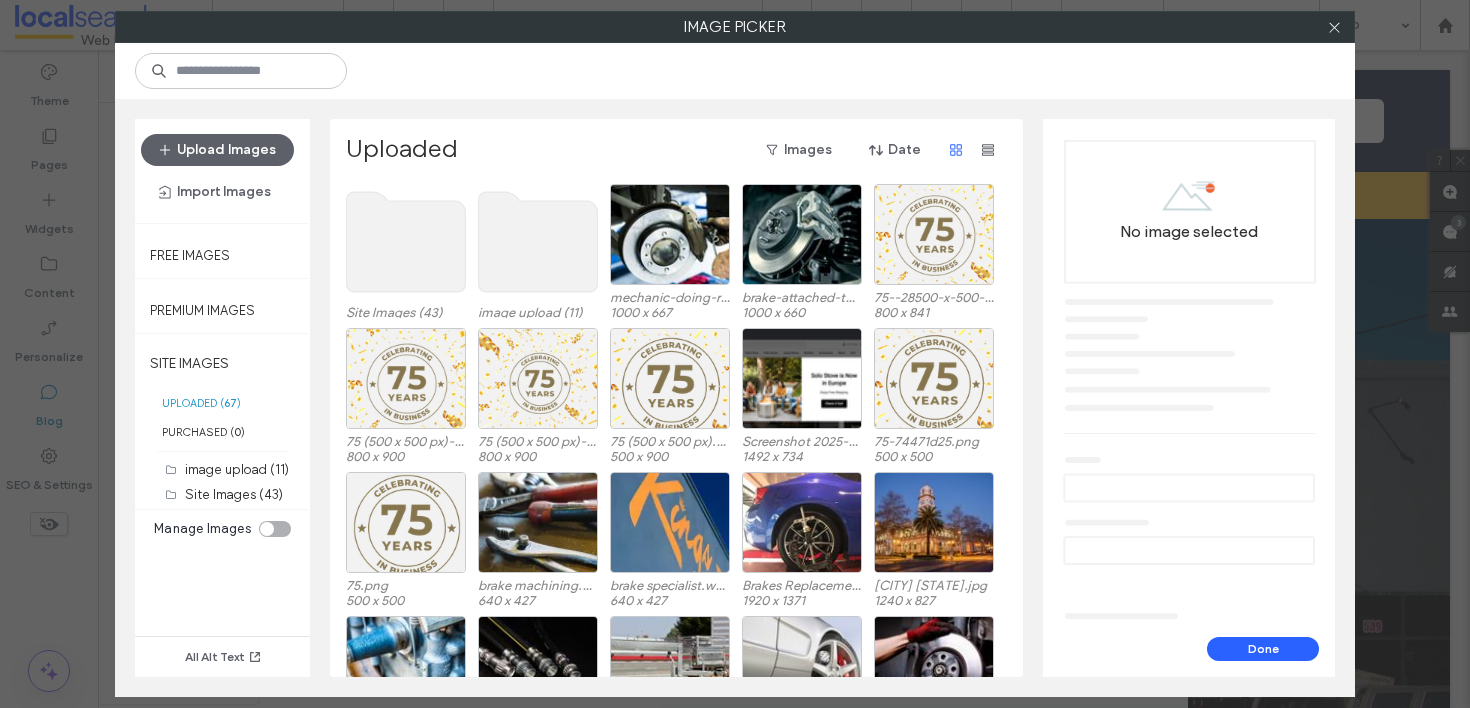 click 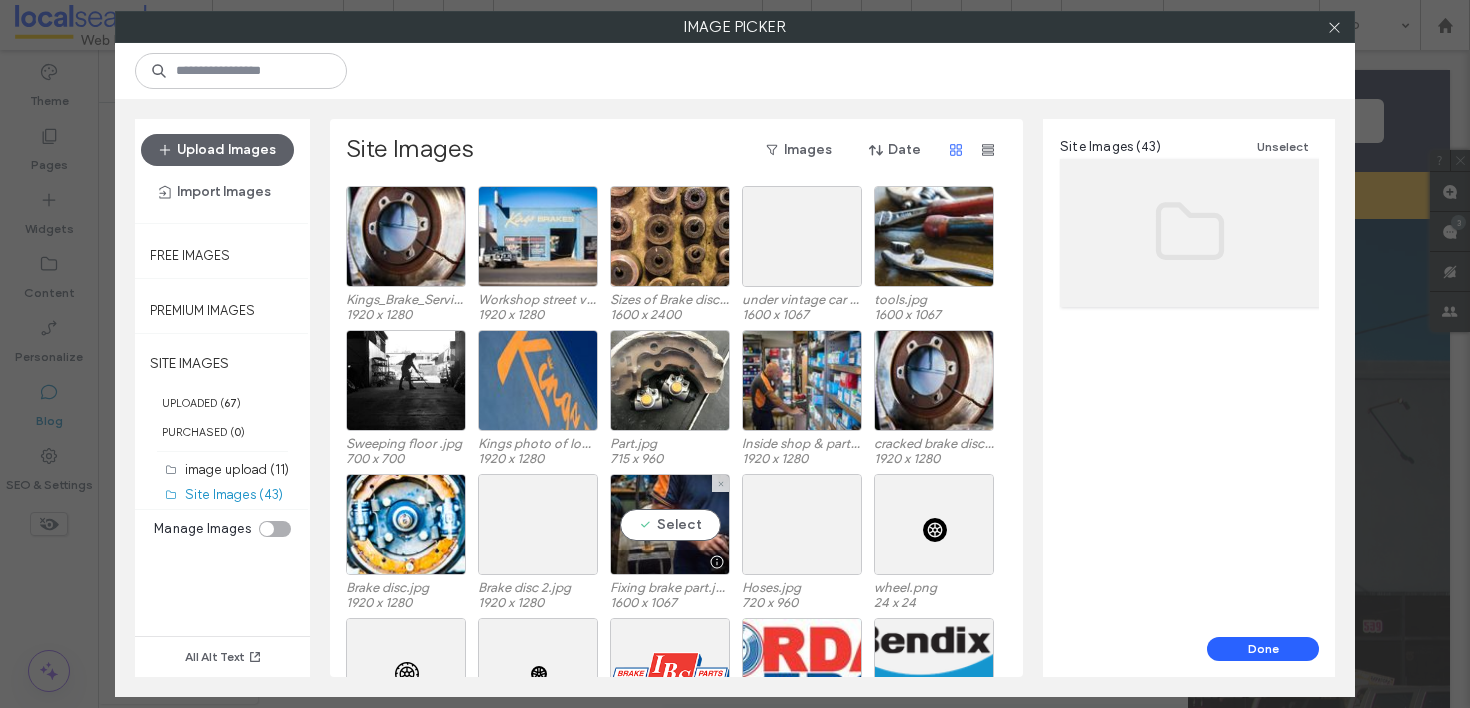 scroll, scrollTop: 361, scrollLeft: 0, axis: vertical 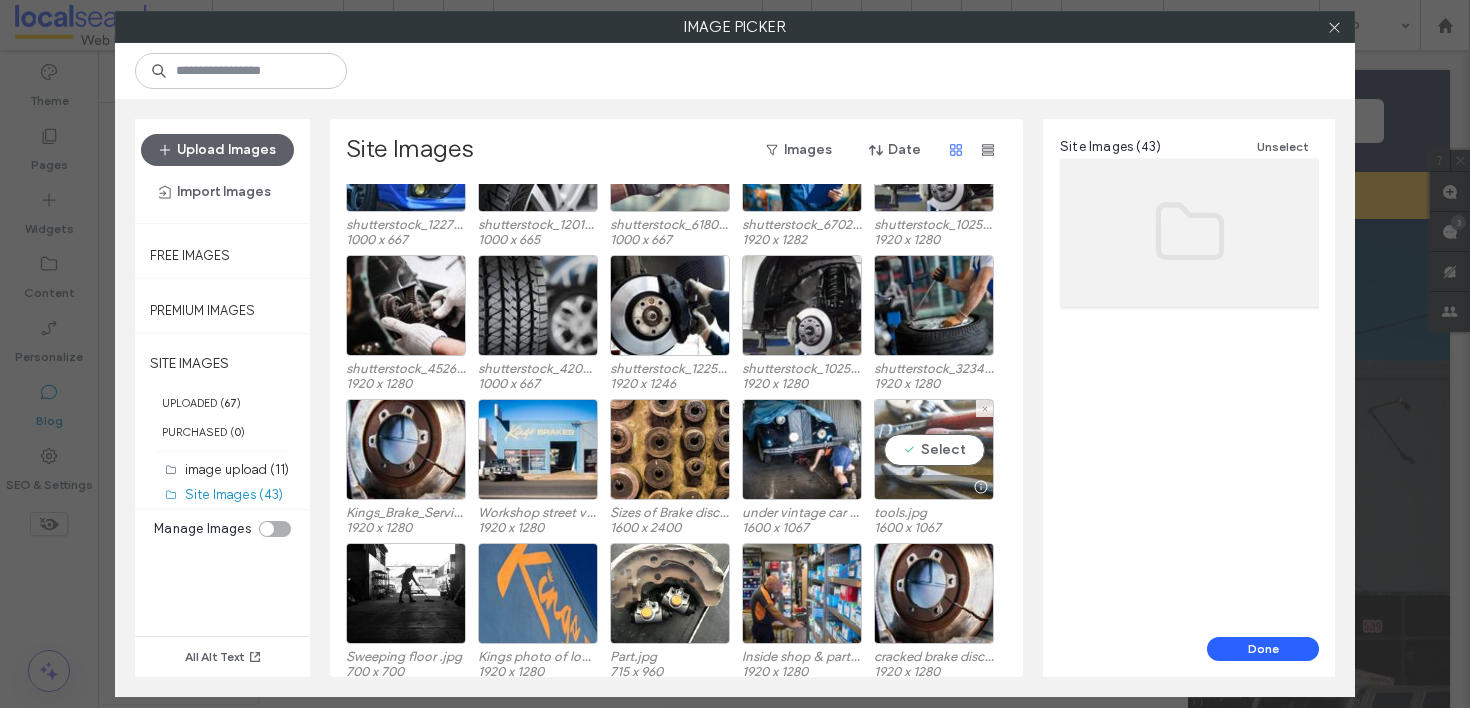 click on "Select" at bounding box center (934, 449) 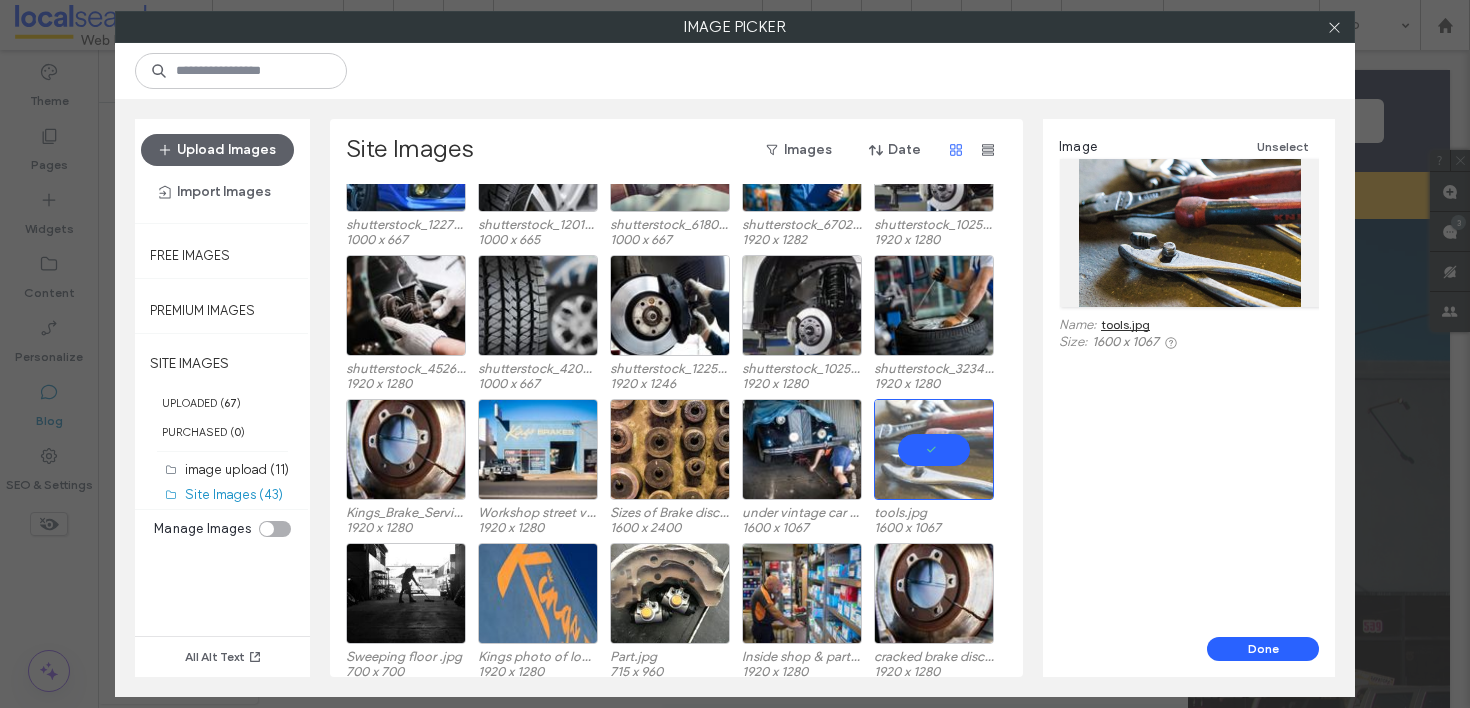 click on "Done" at bounding box center (1263, 649) 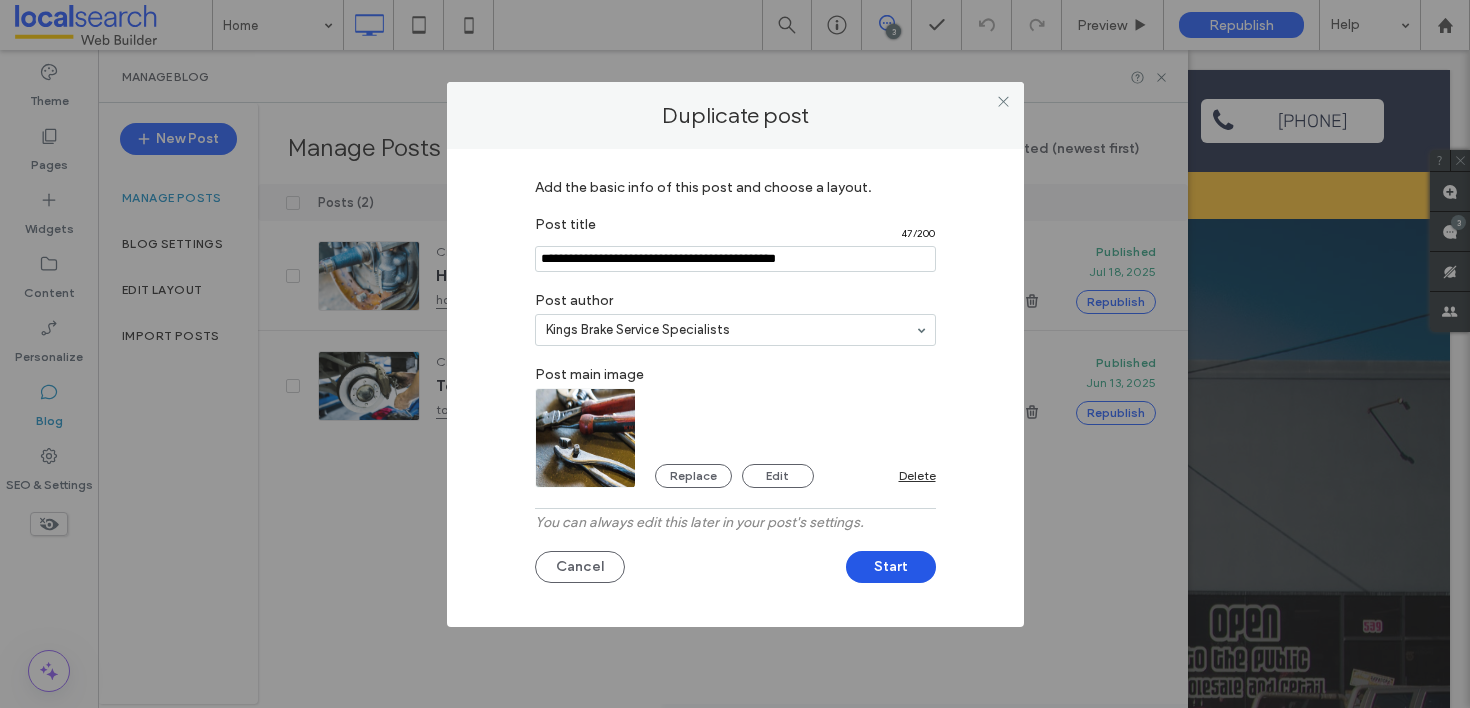 click on "Start" at bounding box center (891, 567) 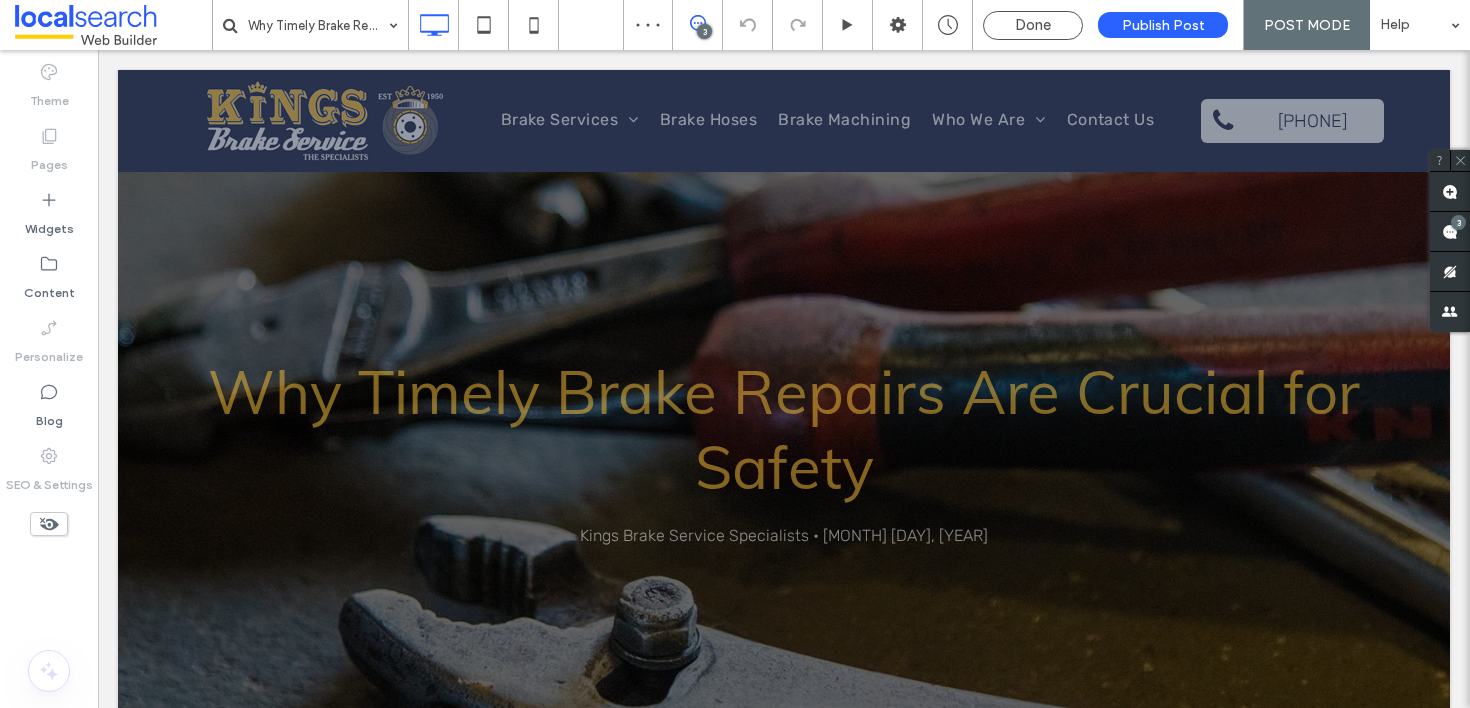 scroll, scrollTop: 246, scrollLeft: 0, axis: vertical 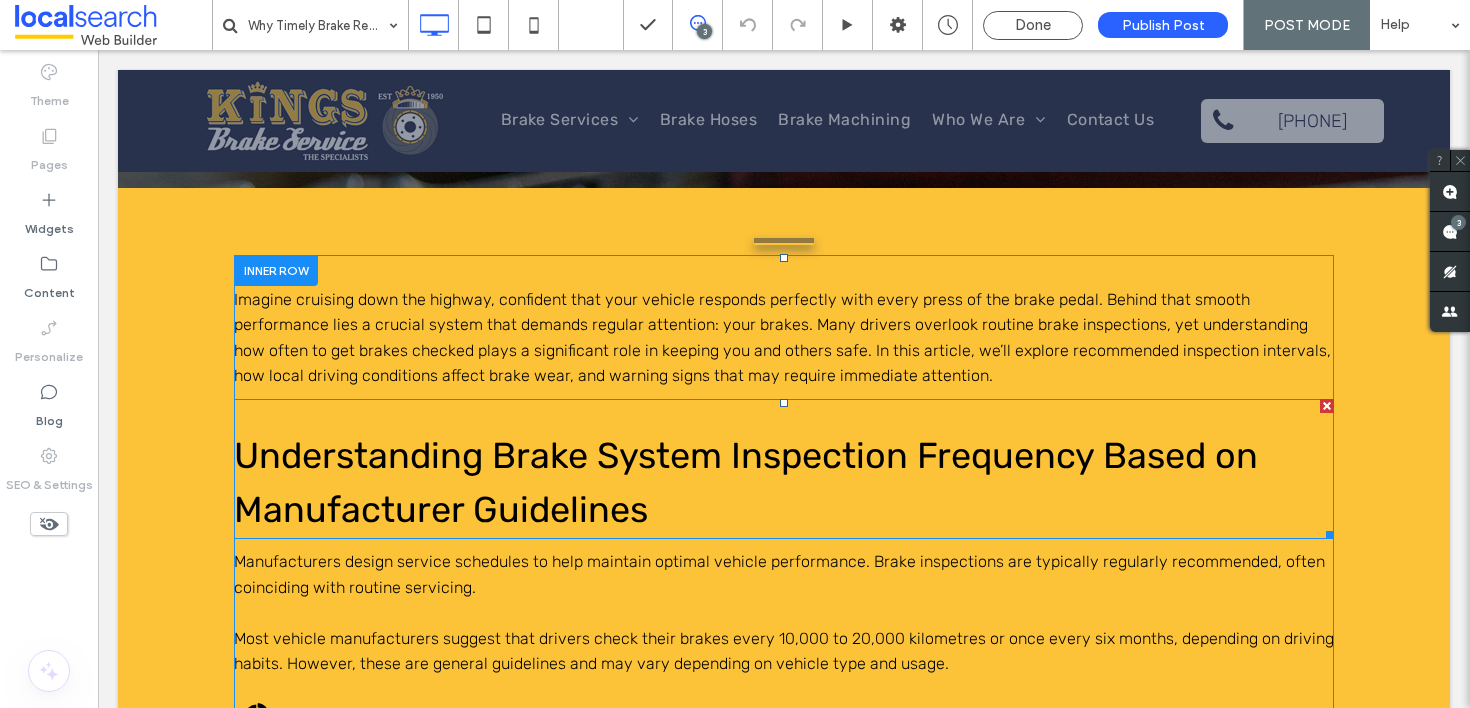 drag, startPoint x: 1320, startPoint y: 409, endPoint x: 1418, endPoint y: 460, distance: 110.47624 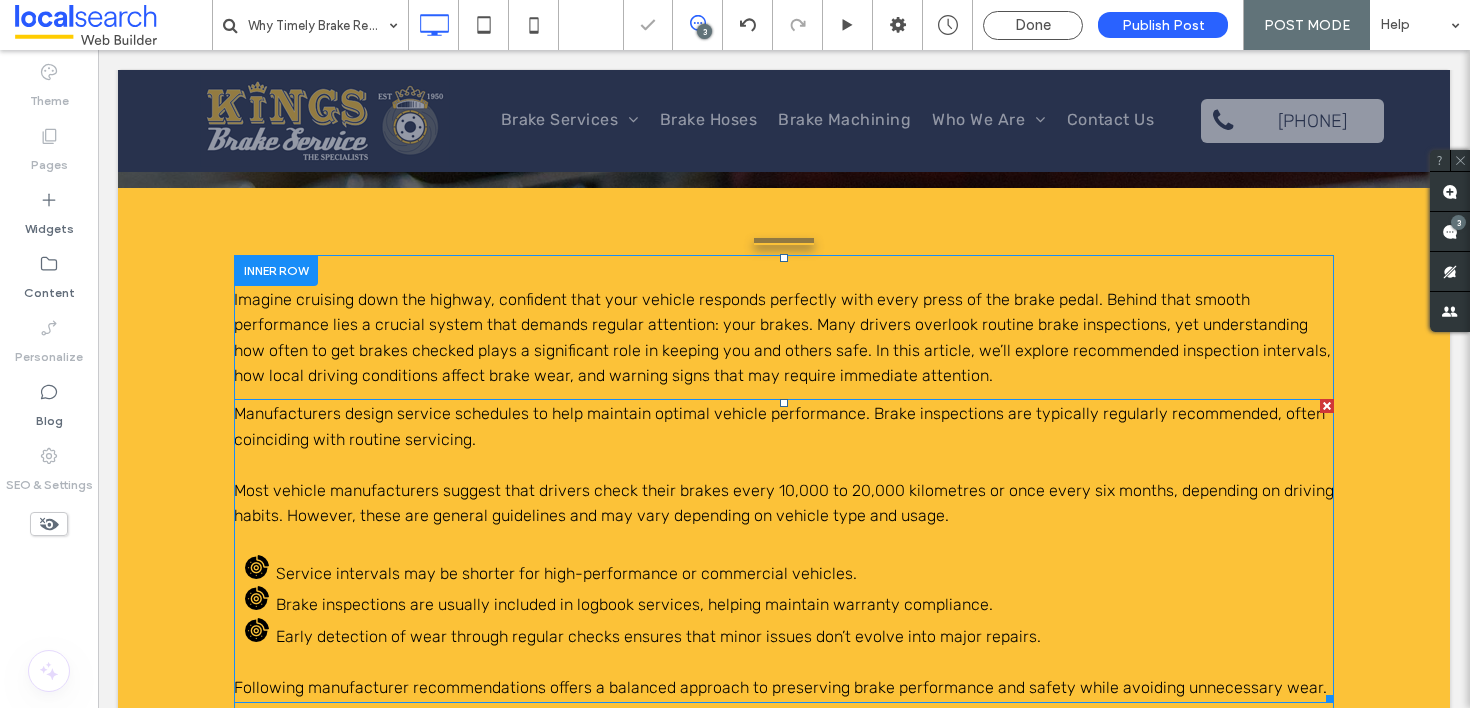 click at bounding box center (1327, 406) 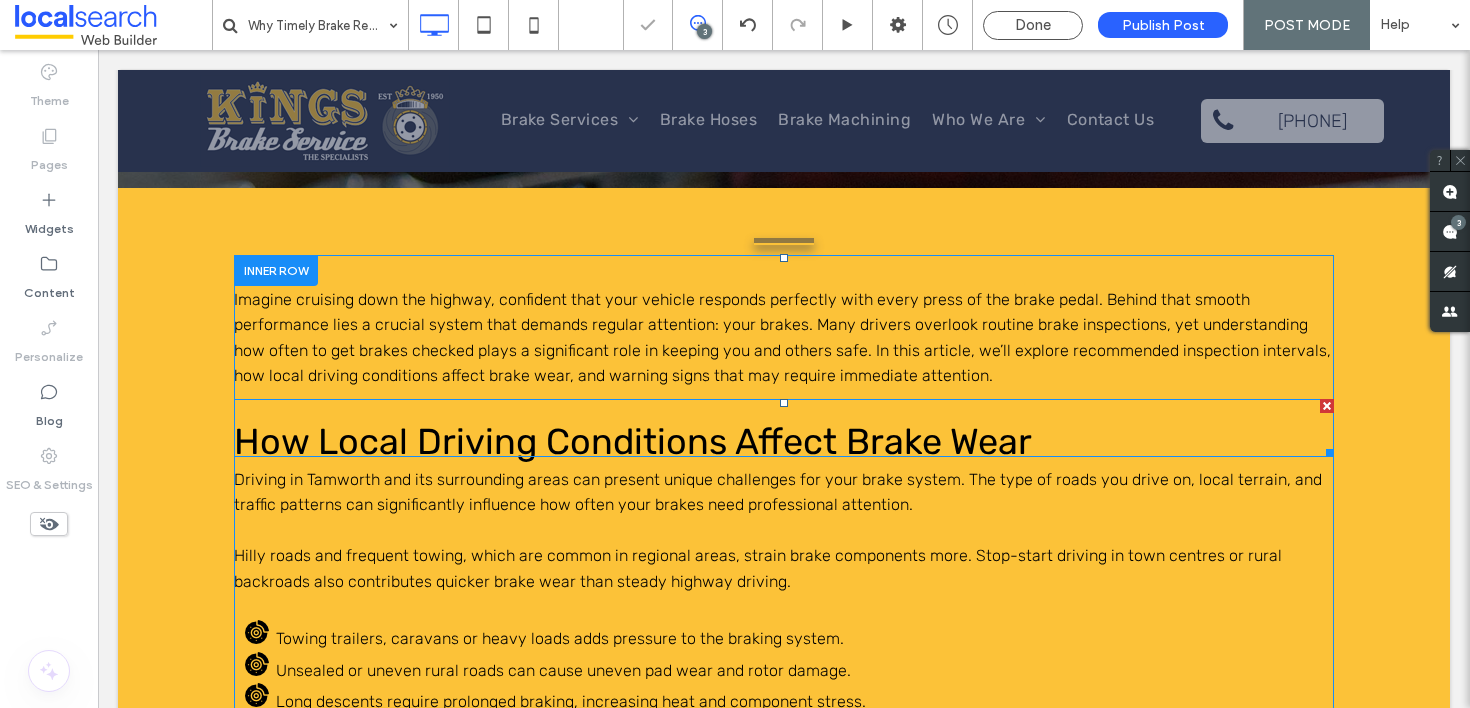 click at bounding box center [1327, 406] 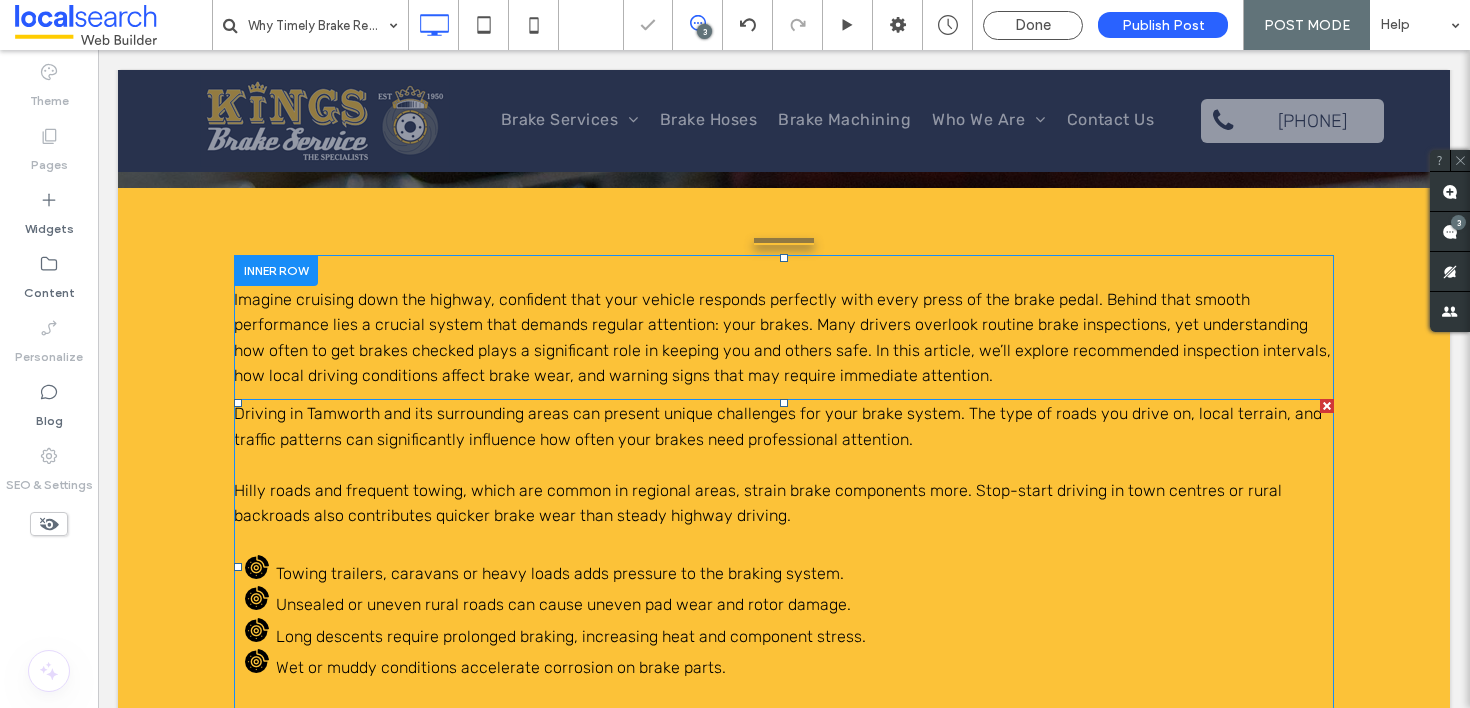 click at bounding box center [1327, 406] 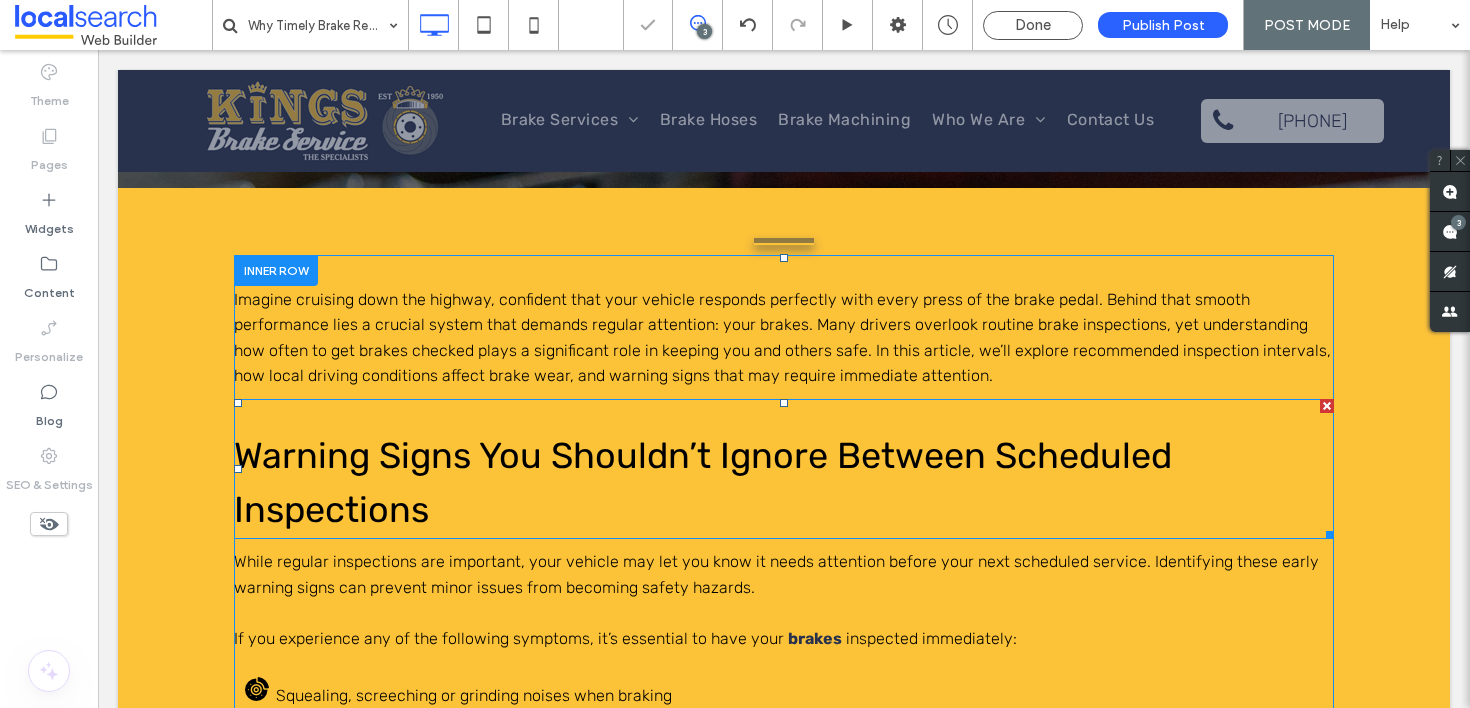 click at bounding box center [1327, 406] 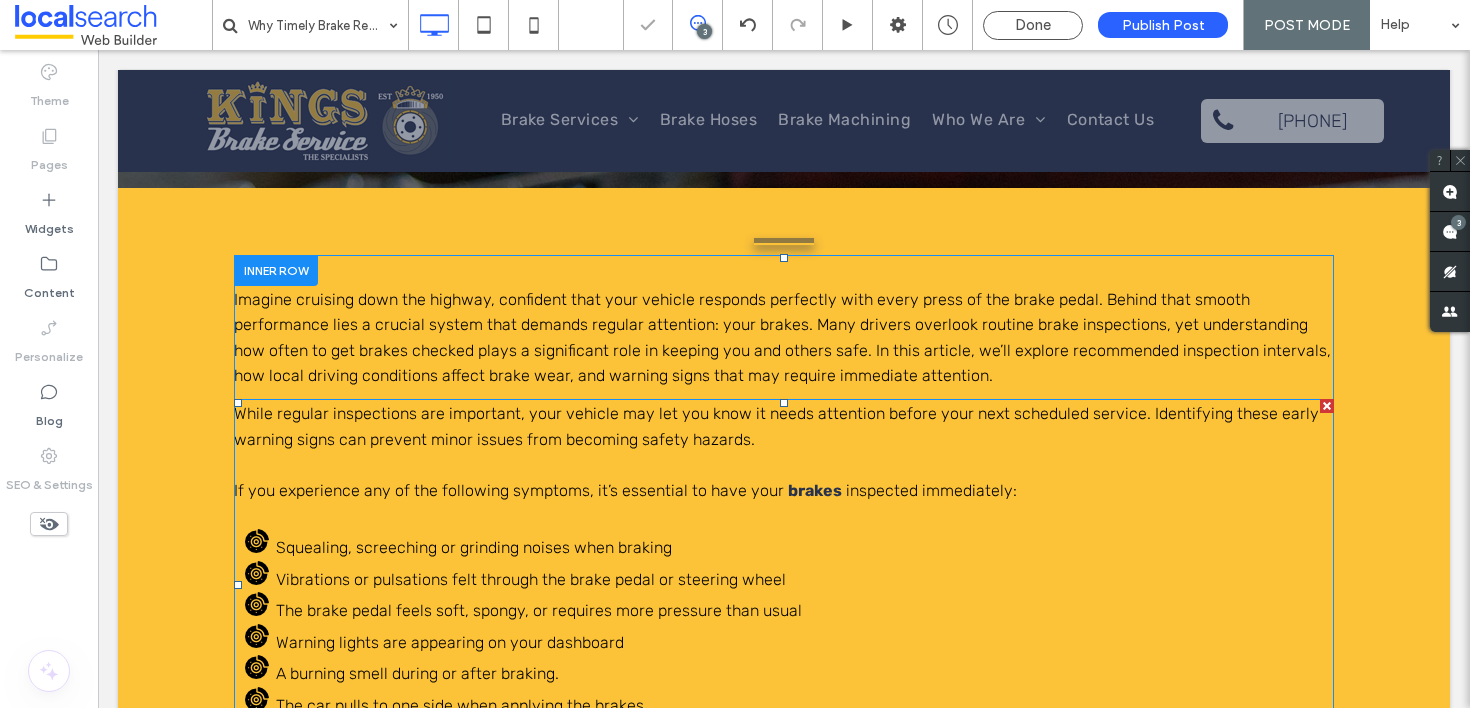 click on "While regular inspections are important, your vehicle may let you know it needs attention before your next scheduled service. Identifying these early warning signs can prevent minor issues from becoming safety hazards. If you experience any of the following symptoms, it’s essential to have your
brakes   inspected immediately:   Squealing, screeching or grinding noises when braking Vibrations or pulsations felt through the brake pedal or steering wheel The brake pedal feels soft, spongy, or requires more pressure than usual Warning lights are appearing on your dashboard A burning smell during or after braking. The car pulls to one side when applying the brakes.
Ignoring these signs can lead to compromised braking performance and more costly repairs down the track." at bounding box center [784, 585] 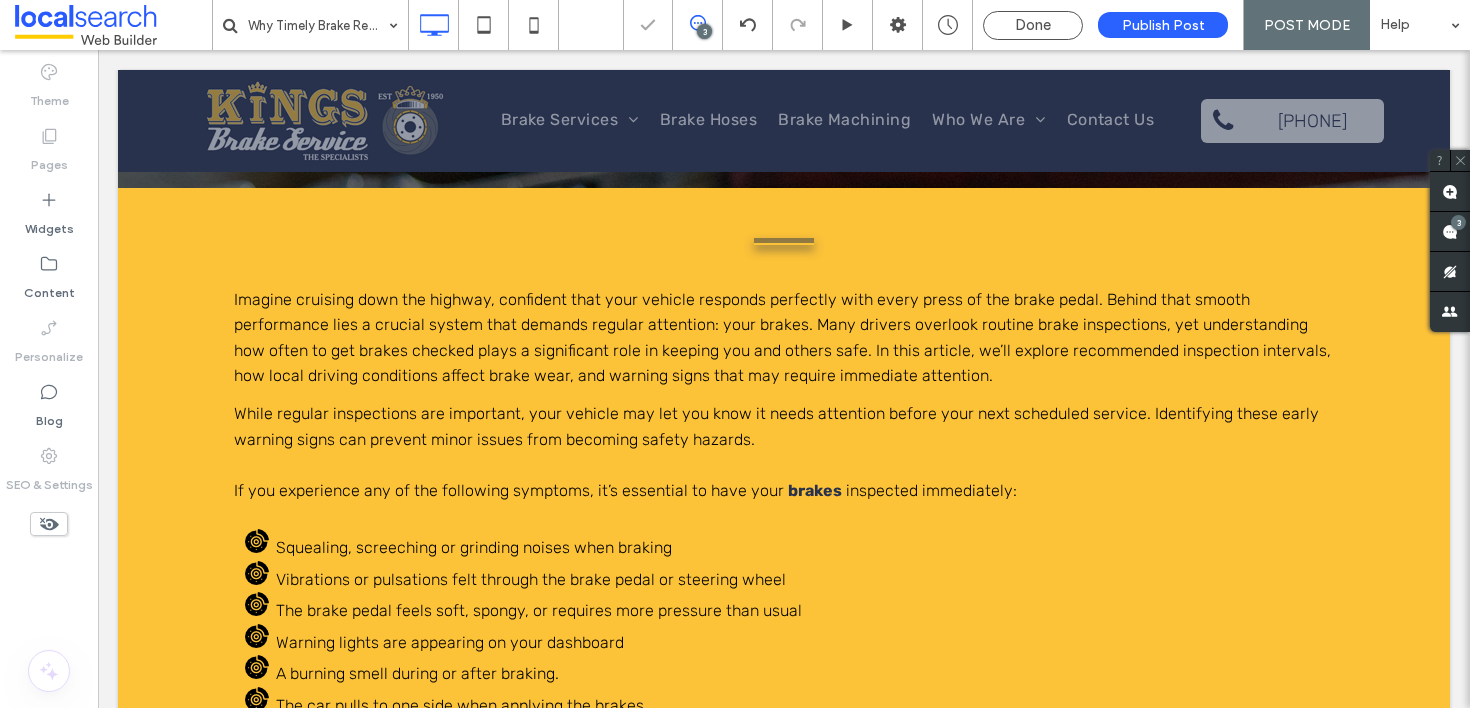 type on "*****" 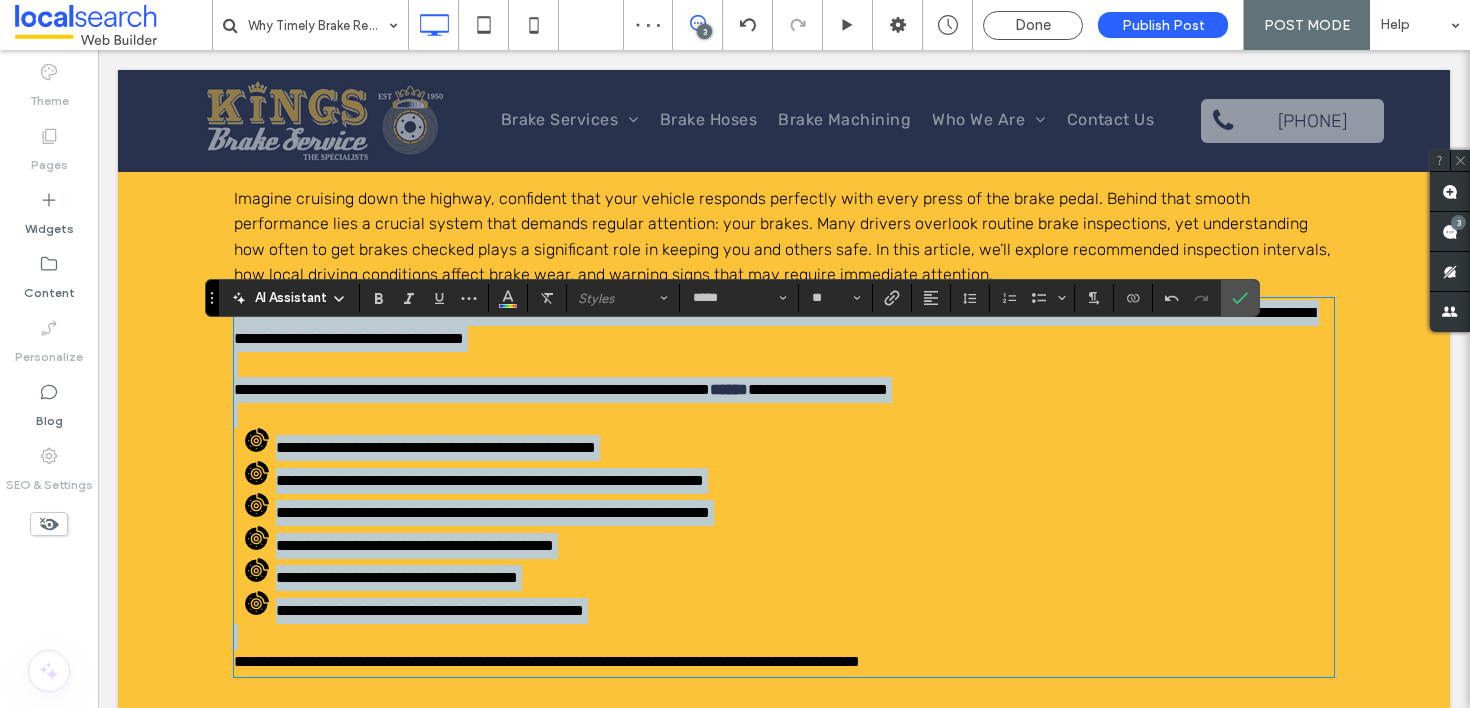 scroll, scrollTop: 646, scrollLeft: 0, axis: vertical 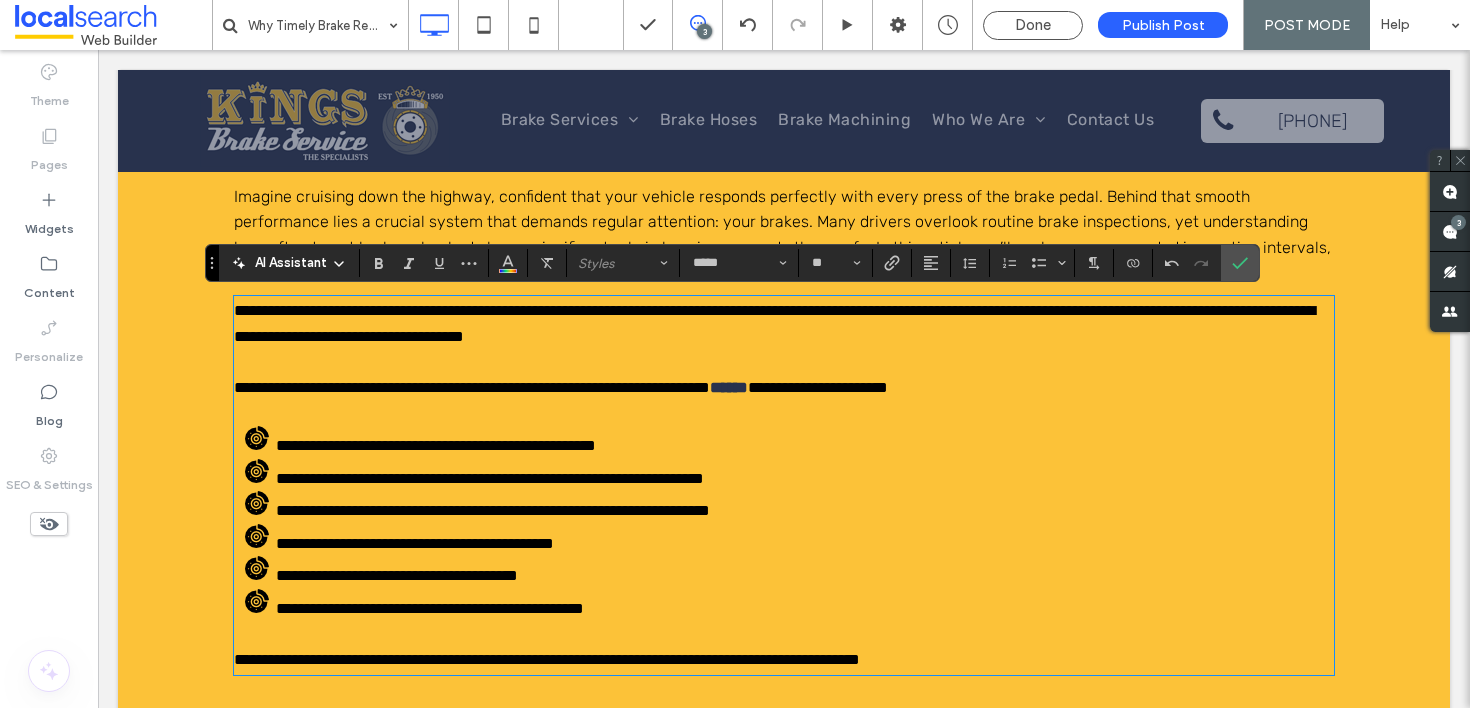 click on "Imagine cruising down the highway, confident that your vehicle responds perfectly with every press of the brake pedal. Behind that smooth performance lies a crucial system that demands regular attention: your brakes. Many drivers overlook routine brake inspections, yet understanding how often to get brakes checked plays a significant role in keeping you and others safe. In this article, we’ll explore recommended inspection intervals, how local driving conditions affect brake wear, and warning signs that may require immediate attention. ﻿" at bounding box center [782, 235] 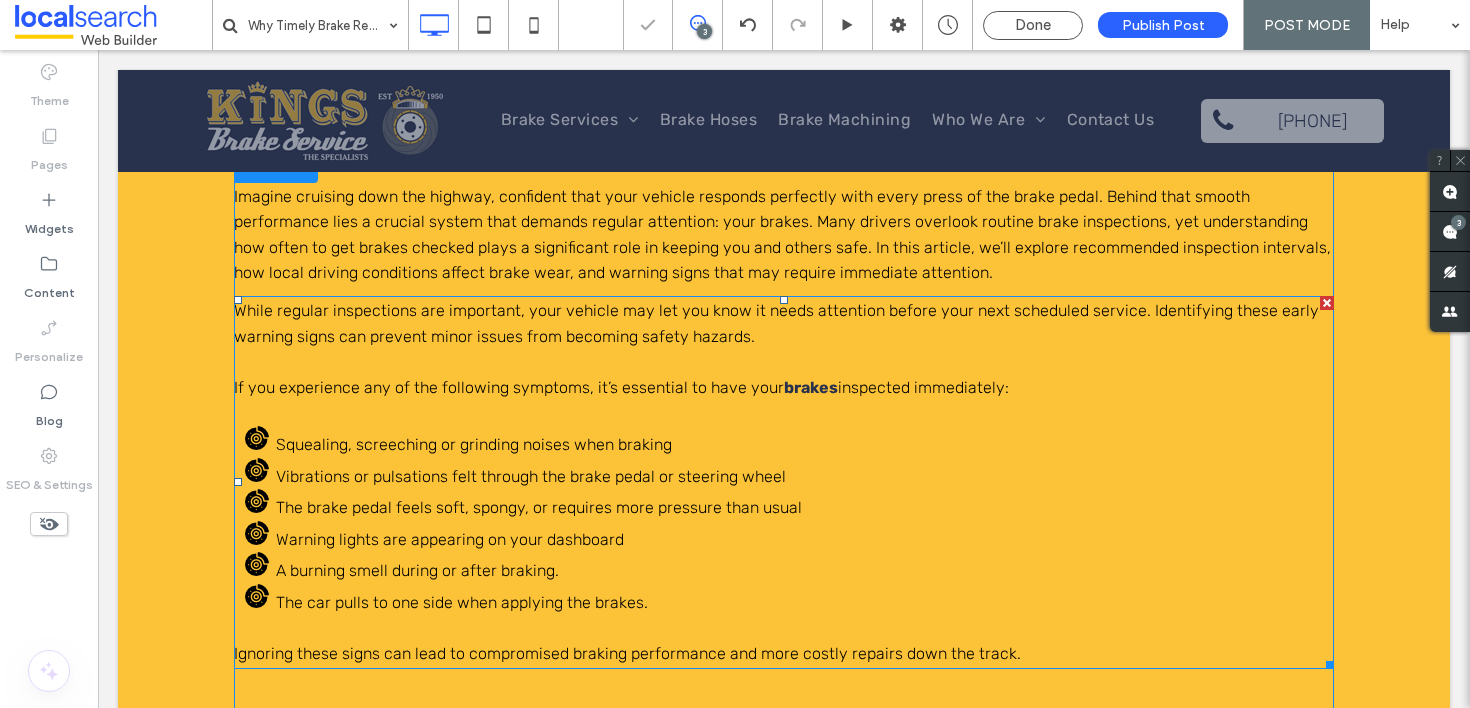 click at bounding box center (1327, 303) 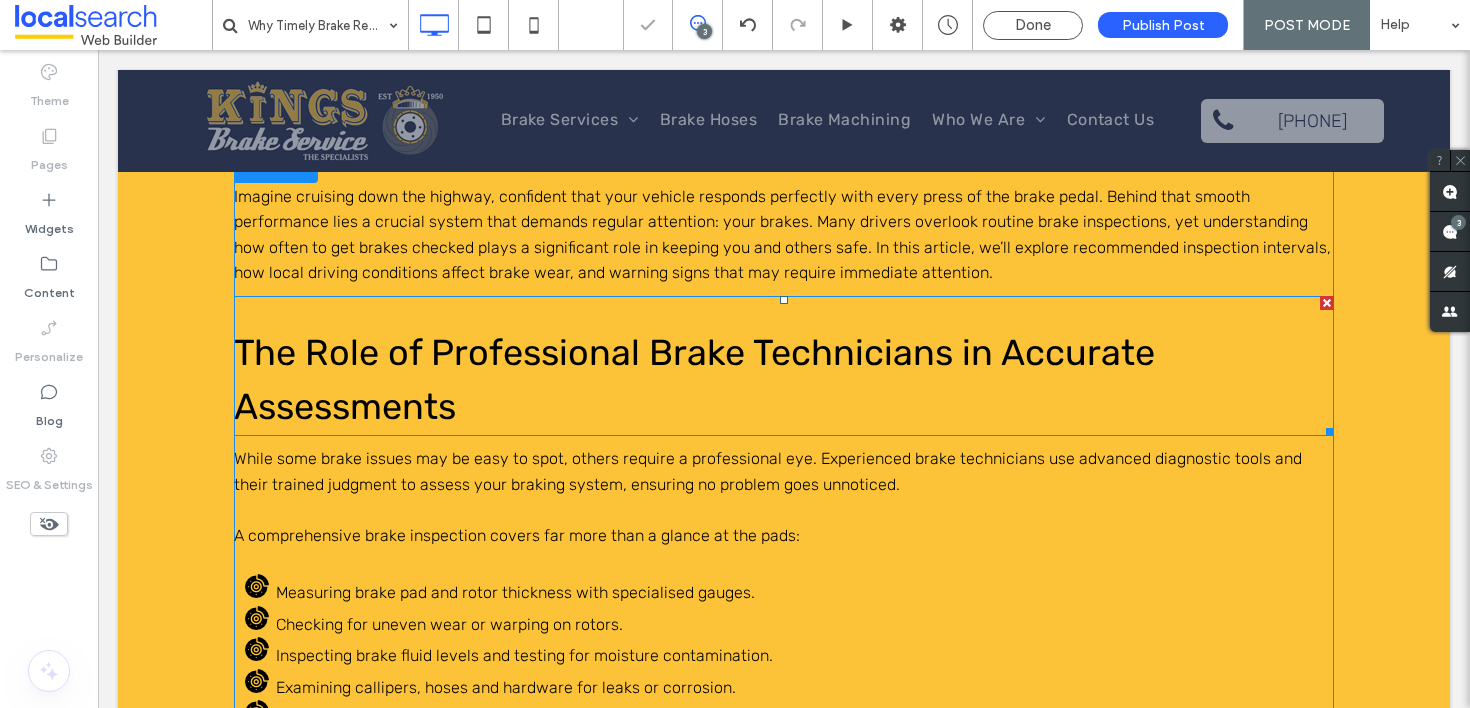 click at bounding box center [1327, 303] 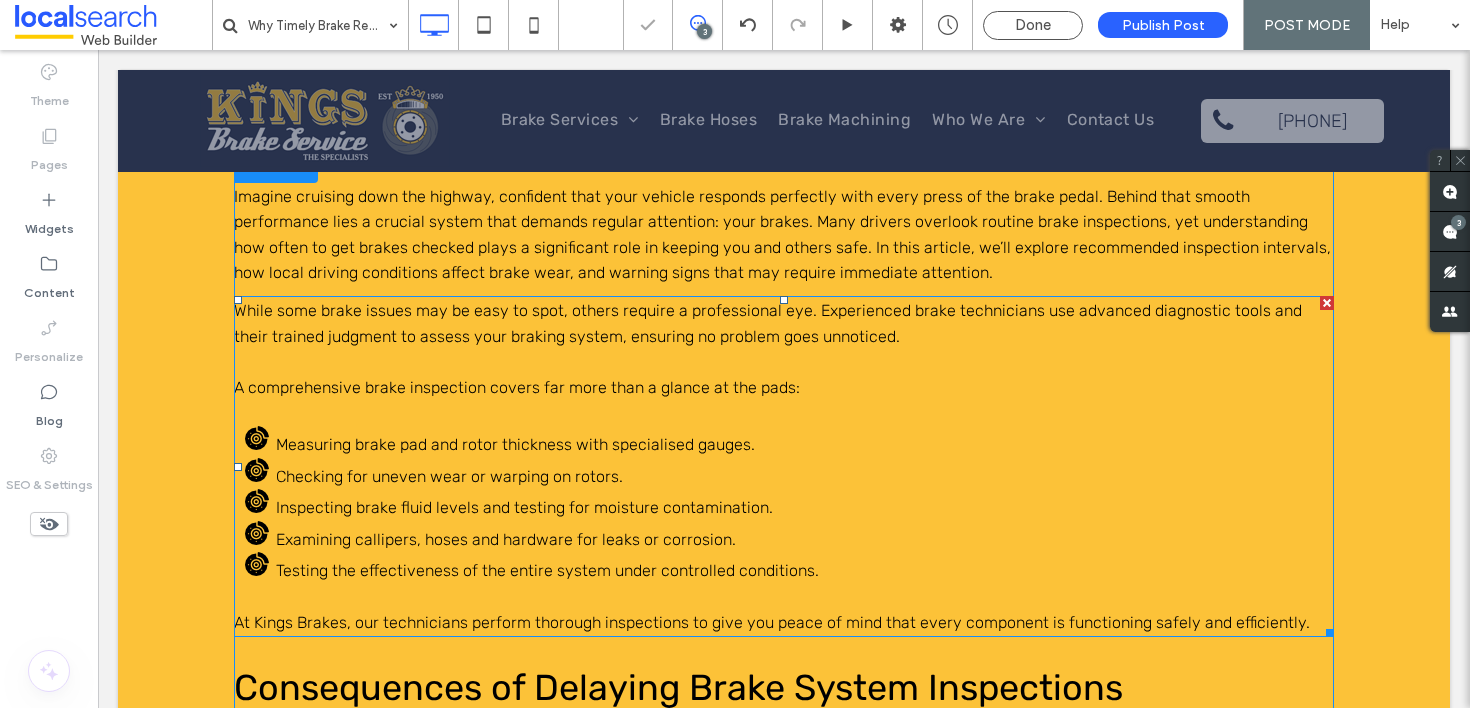 click at bounding box center [1327, 303] 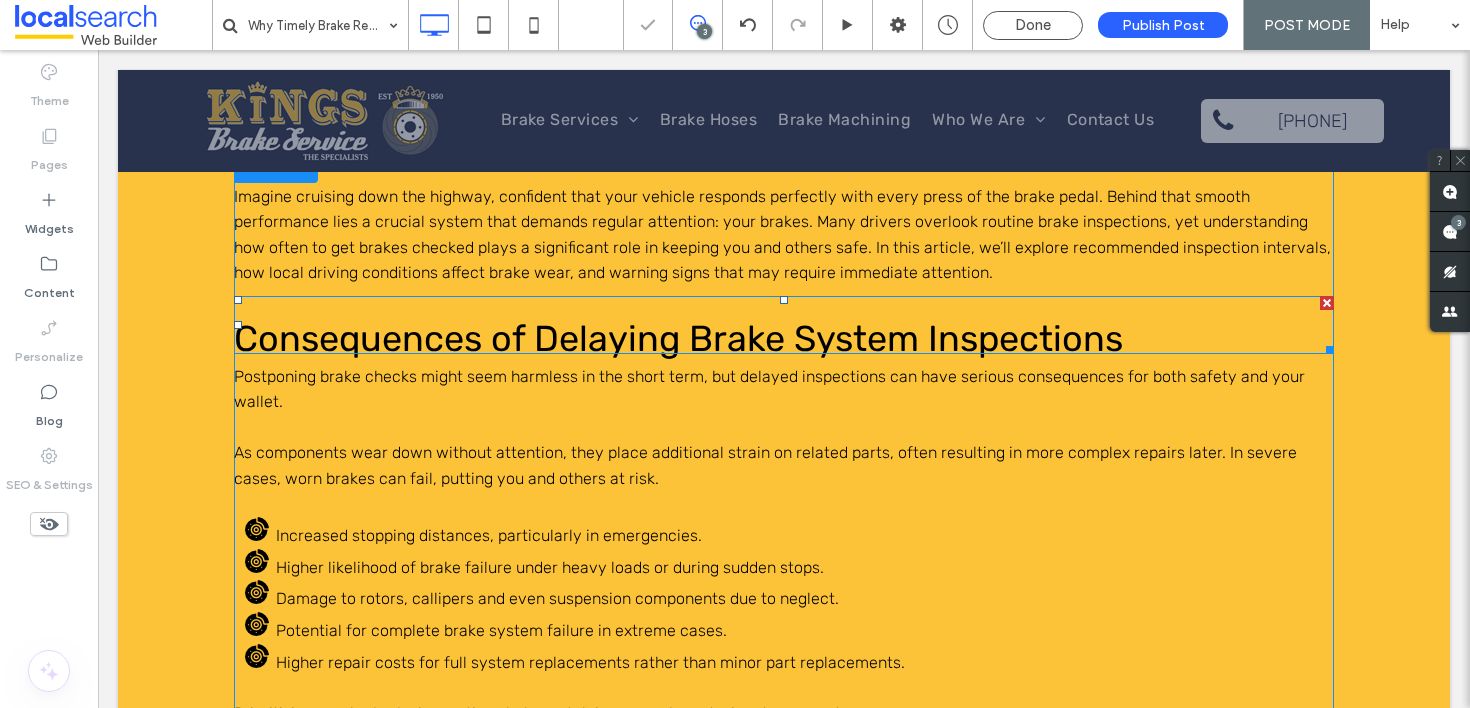 click at bounding box center (1327, 303) 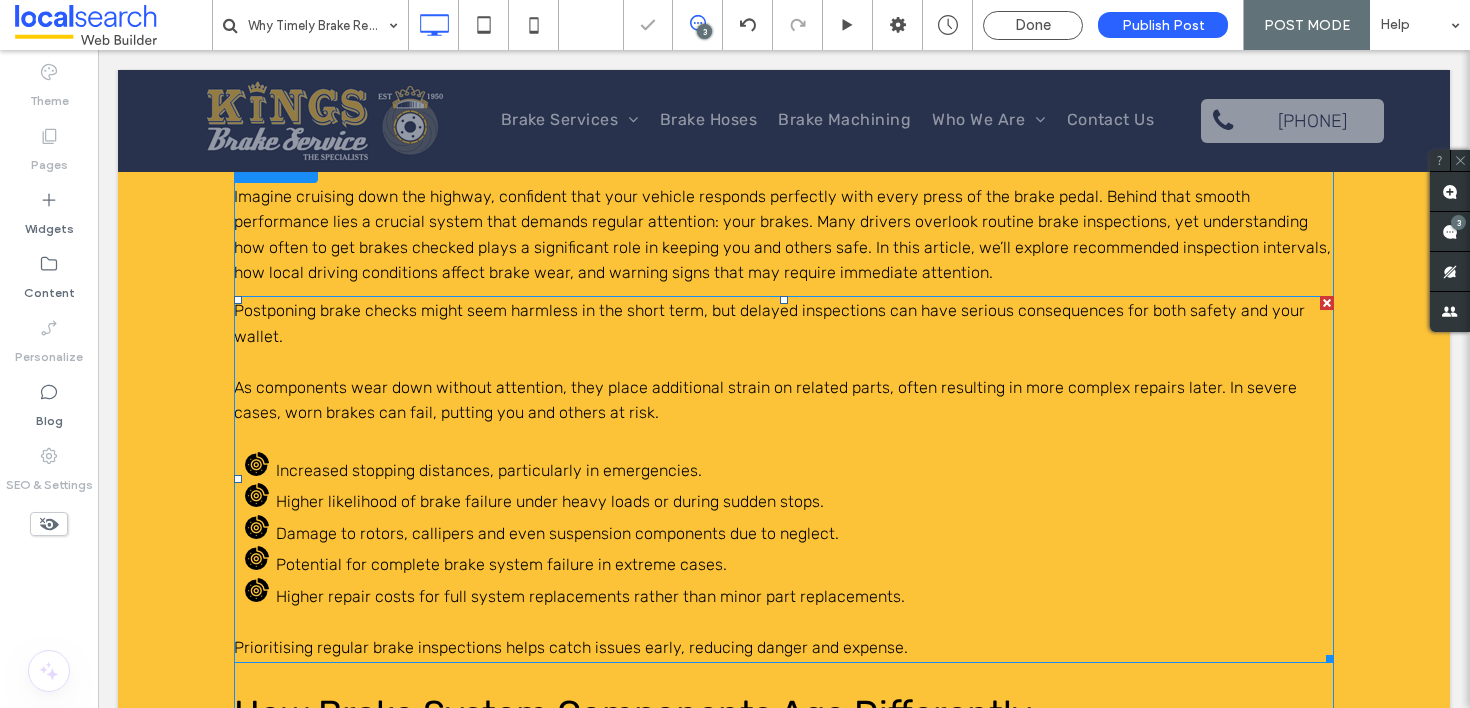click at bounding box center (1327, 303) 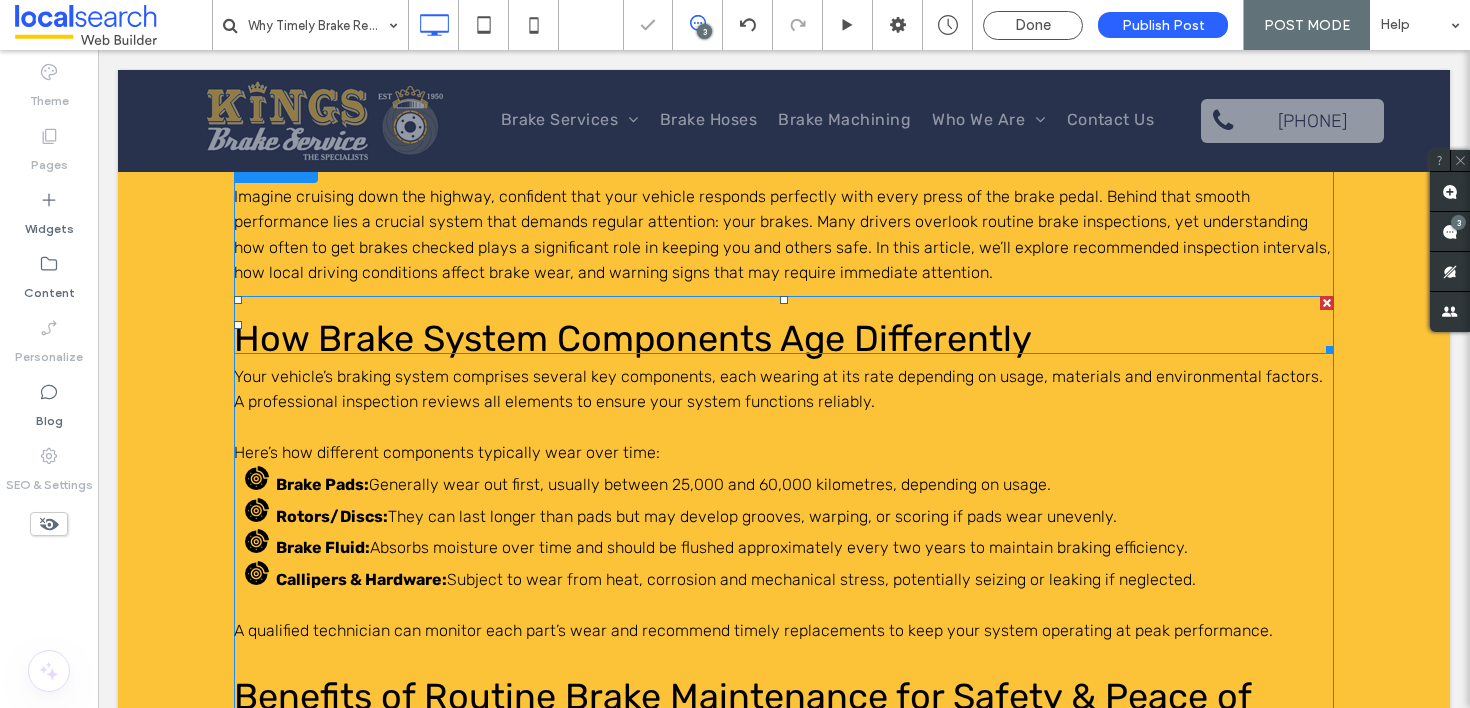 click at bounding box center [1327, 303] 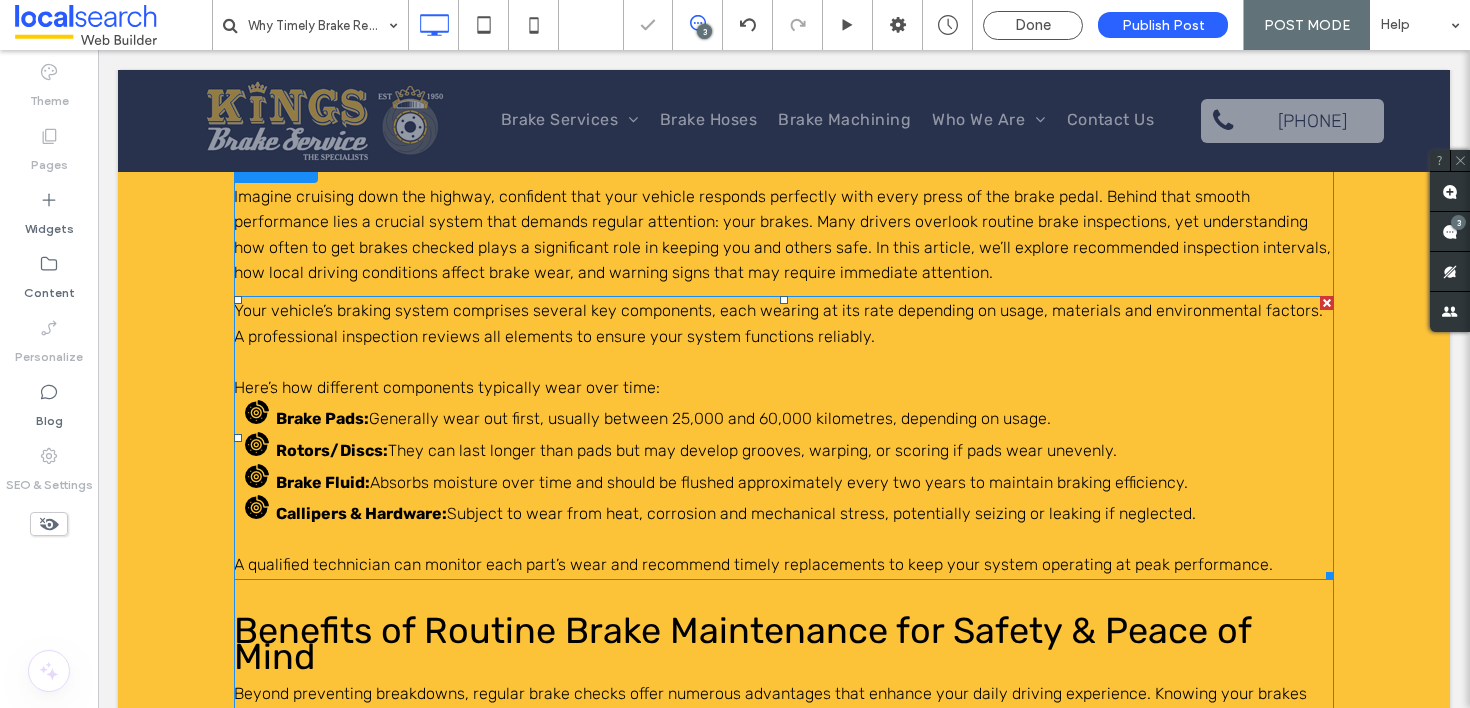 click at bounding box center (1327, 303) 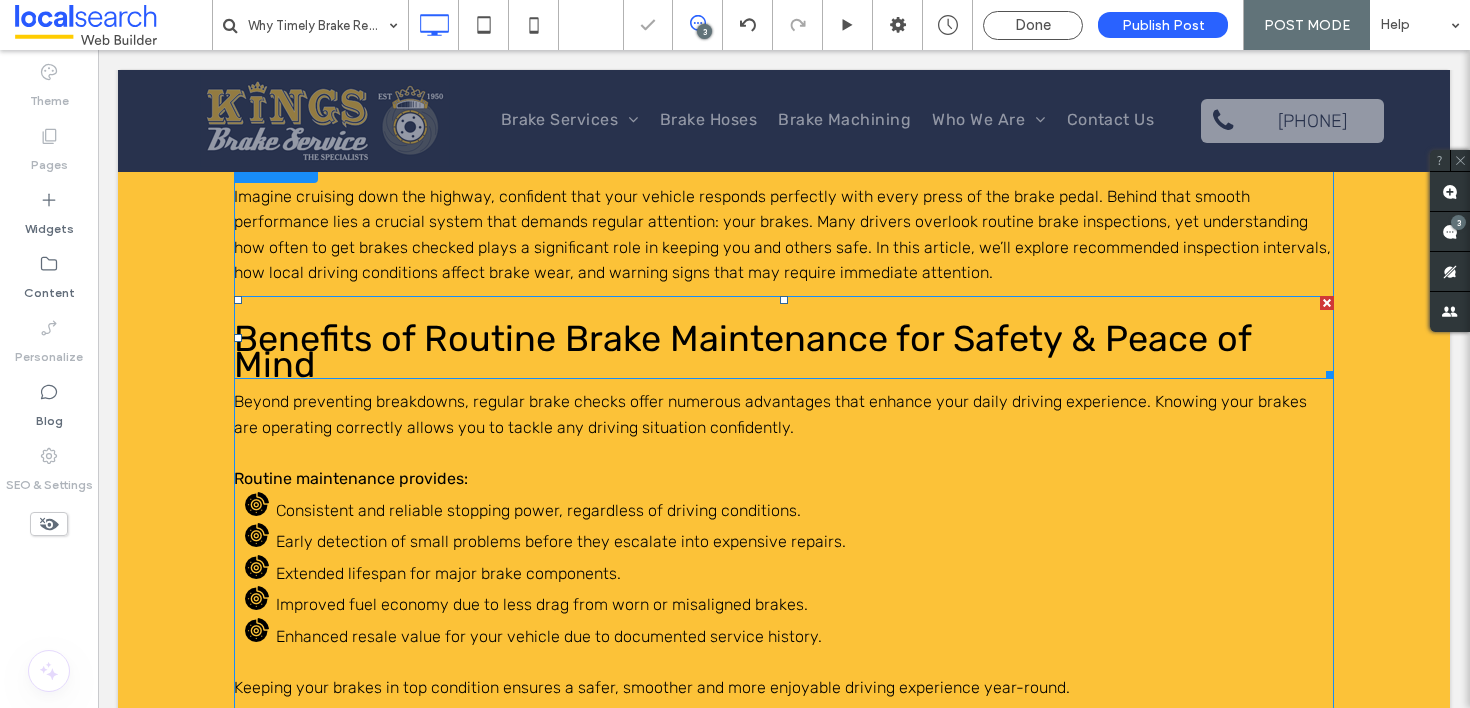 click at bounding box center (1327, 303) 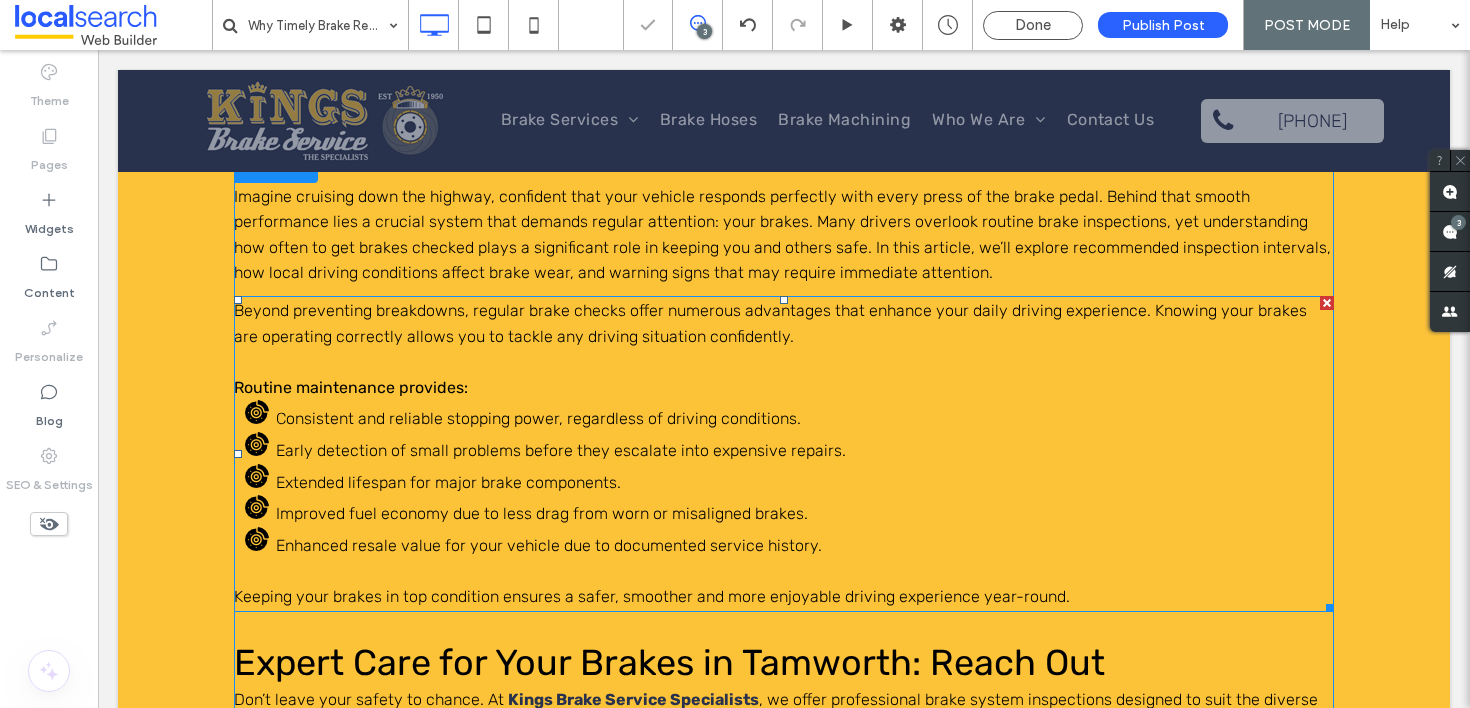click at bounding box center [1327, 303] 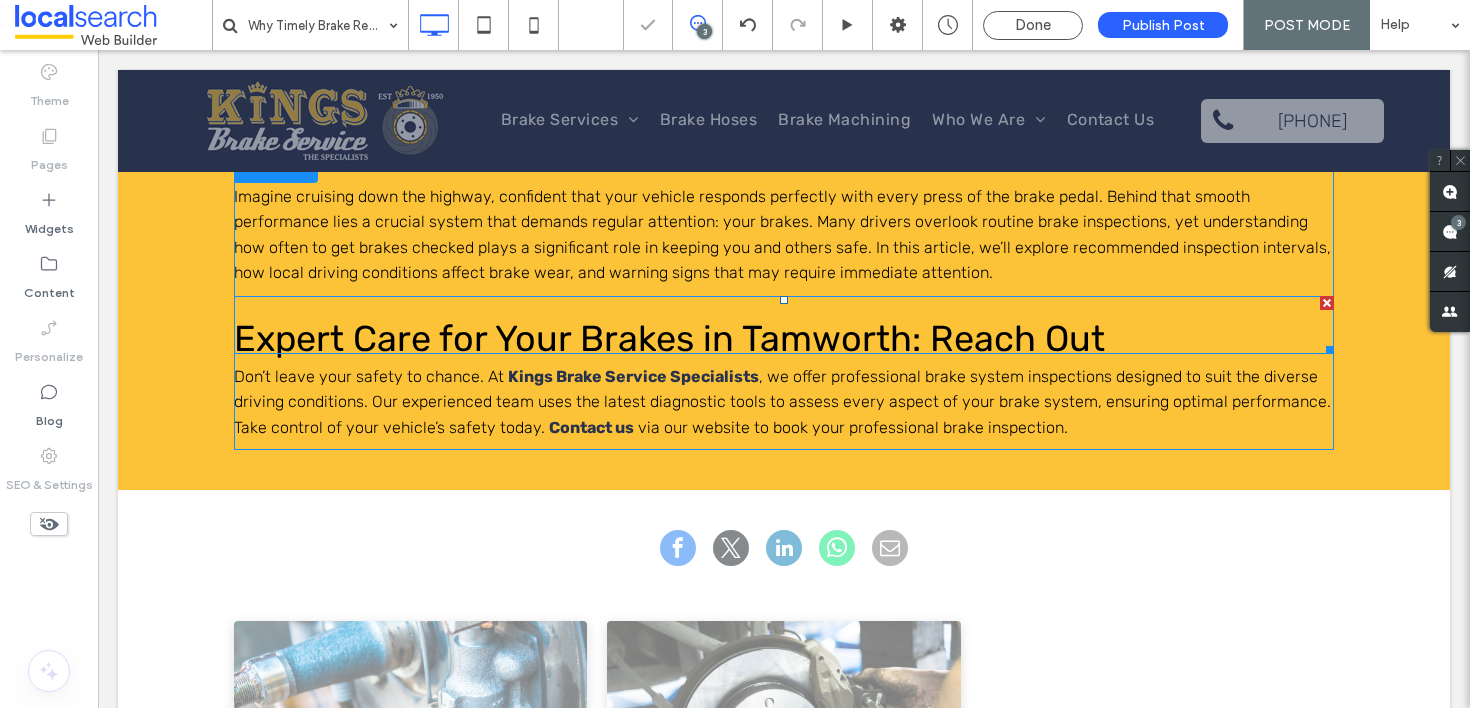 click at bounding box center [1327, 303] 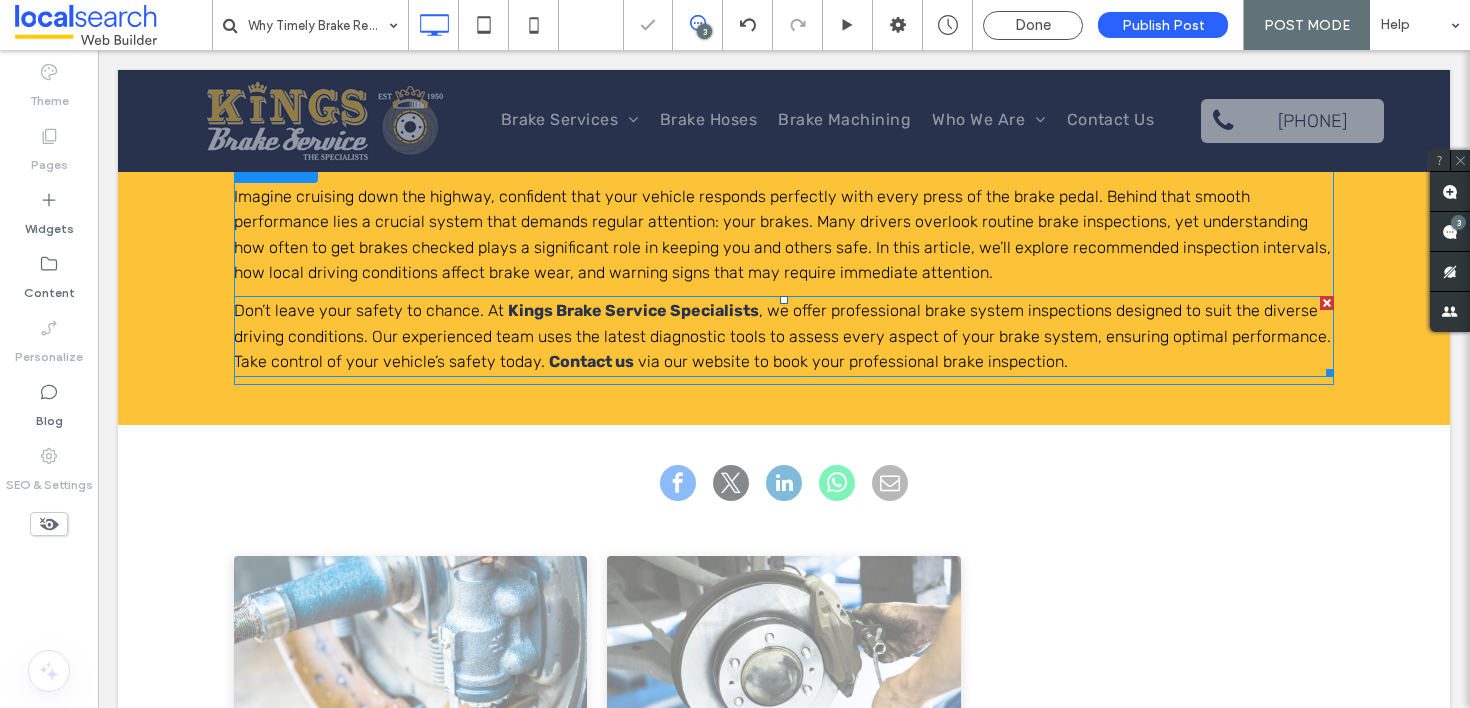 click at bounding box center (1327, 303) 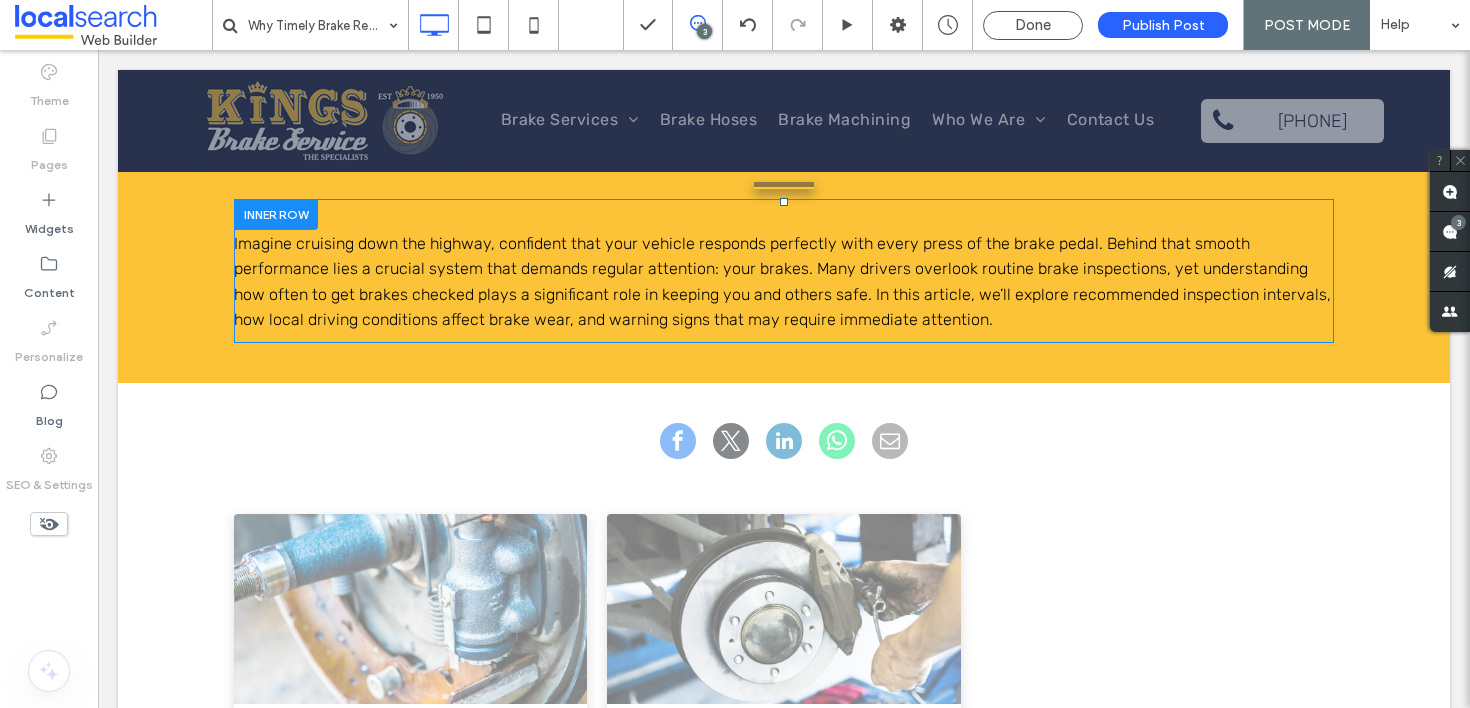 scroll, scrollTop: 629, scrollLeft: 0, axis: vertical 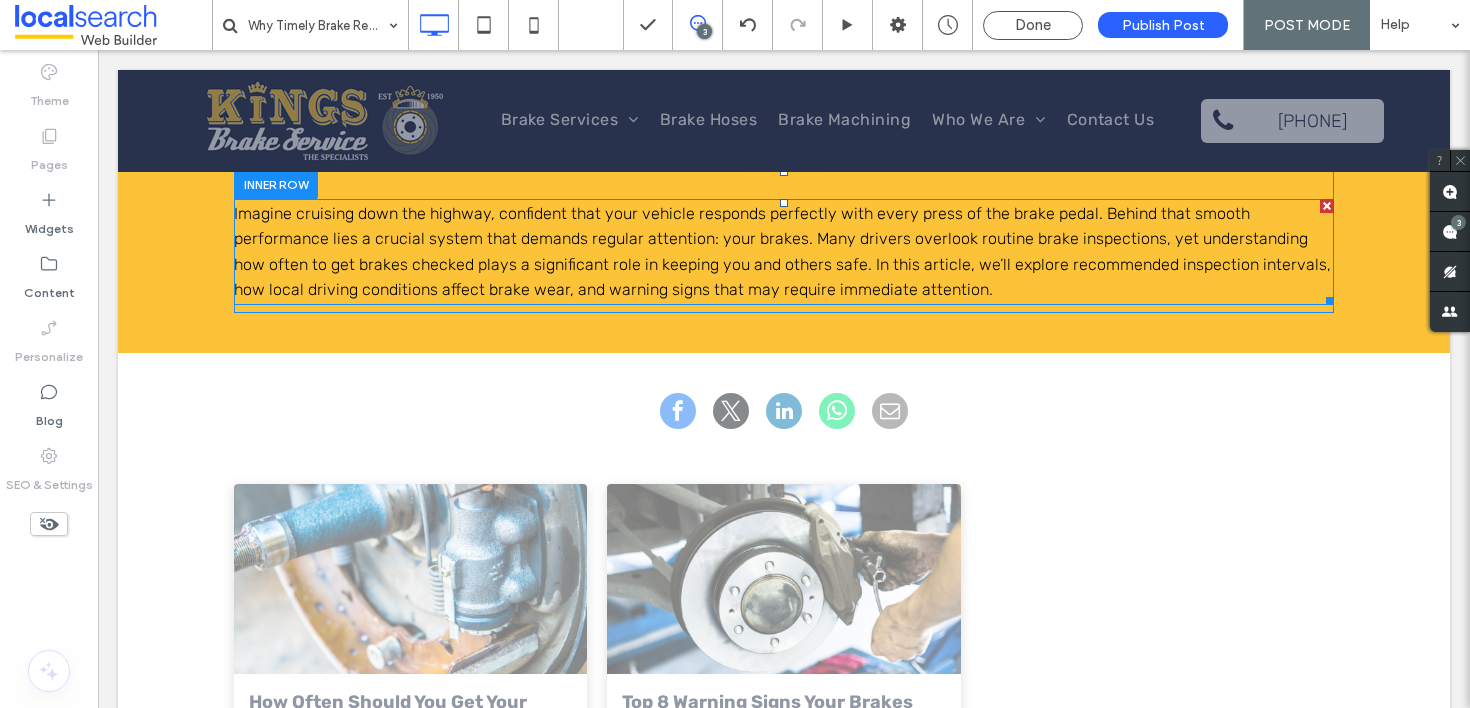 click on "Imagine cruising down the highway, confident that your vehicle responds perfectly with every press of the brake pedal. Behind that smooth performance lies a crucial system that demands regular attention: your brakes. Many drivers overlook routine brake inspections, yet understanding how often to get brakes checked plays a significant role in keeping you and others safe. In this article, we’ll explore recommended inspection intervals, how local driving conditions affect brake wear, and warning signs that may require immediate attention. ﻿" at bounding box center [782, 252] 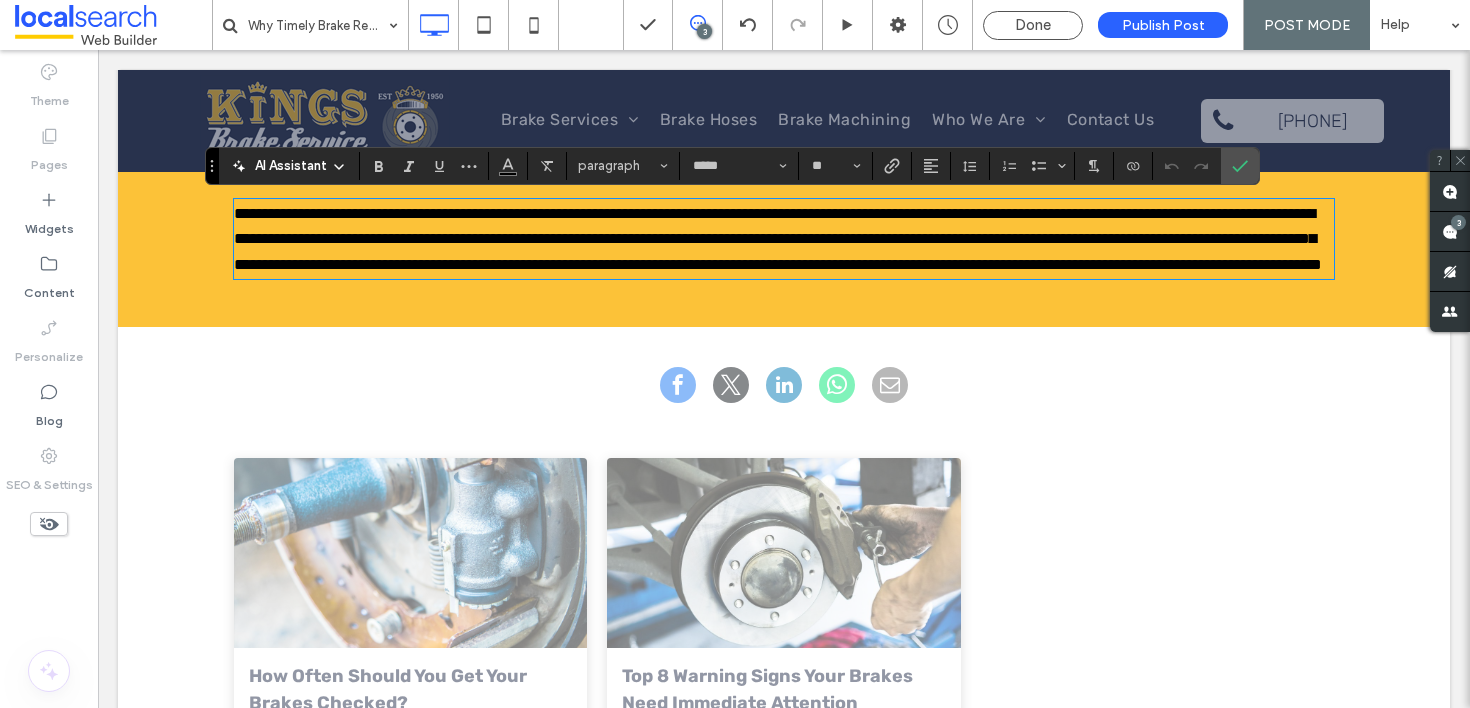 paste 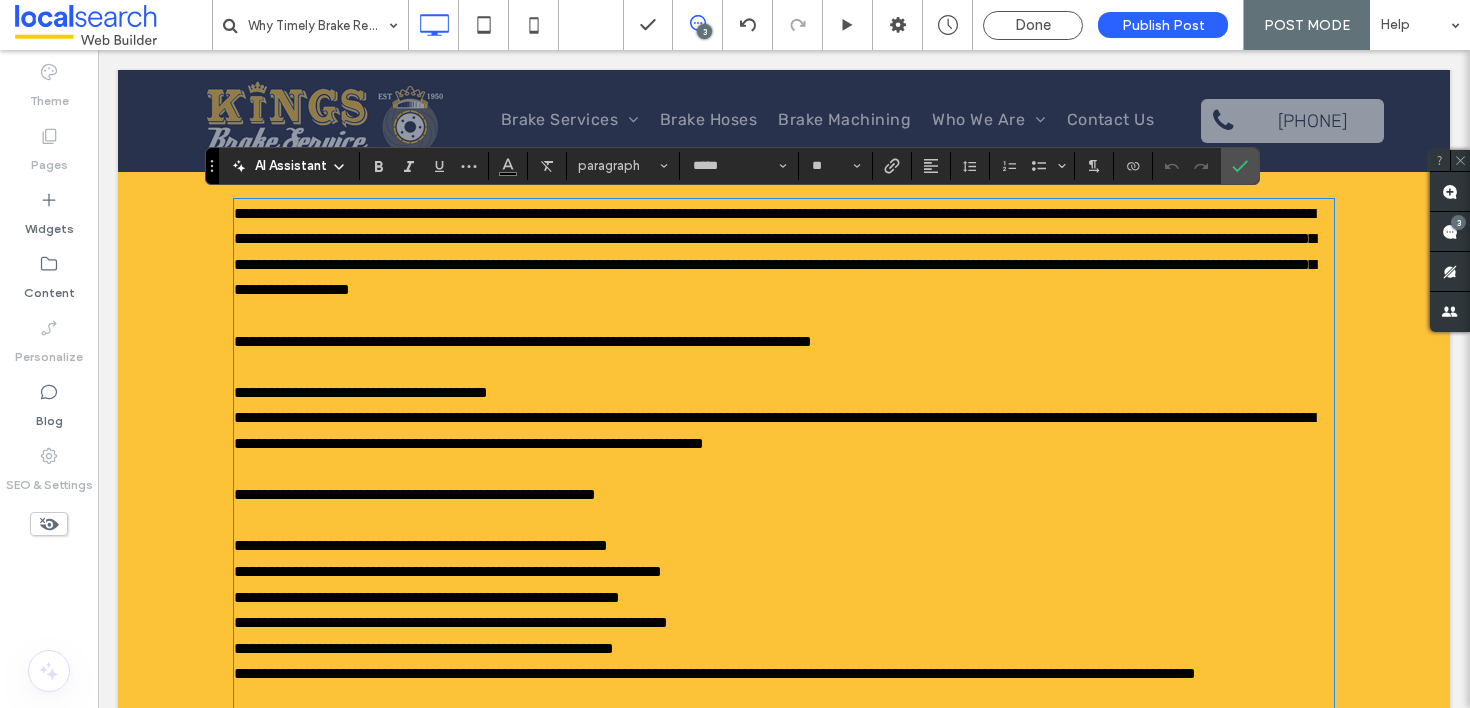 scroll, scrollTop: 3459, scrollLeft: 0, axis: vertical 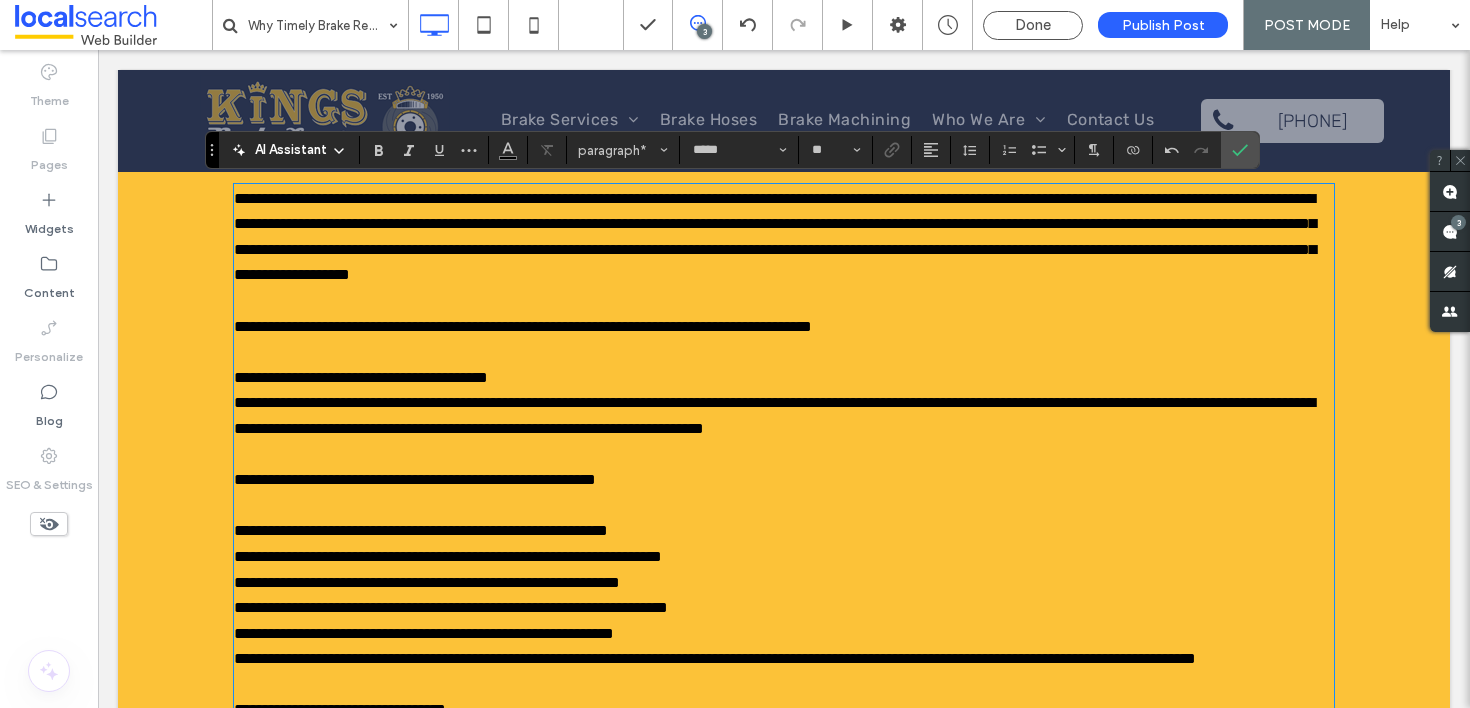 click on "**********" at bounding box center (361, 377) 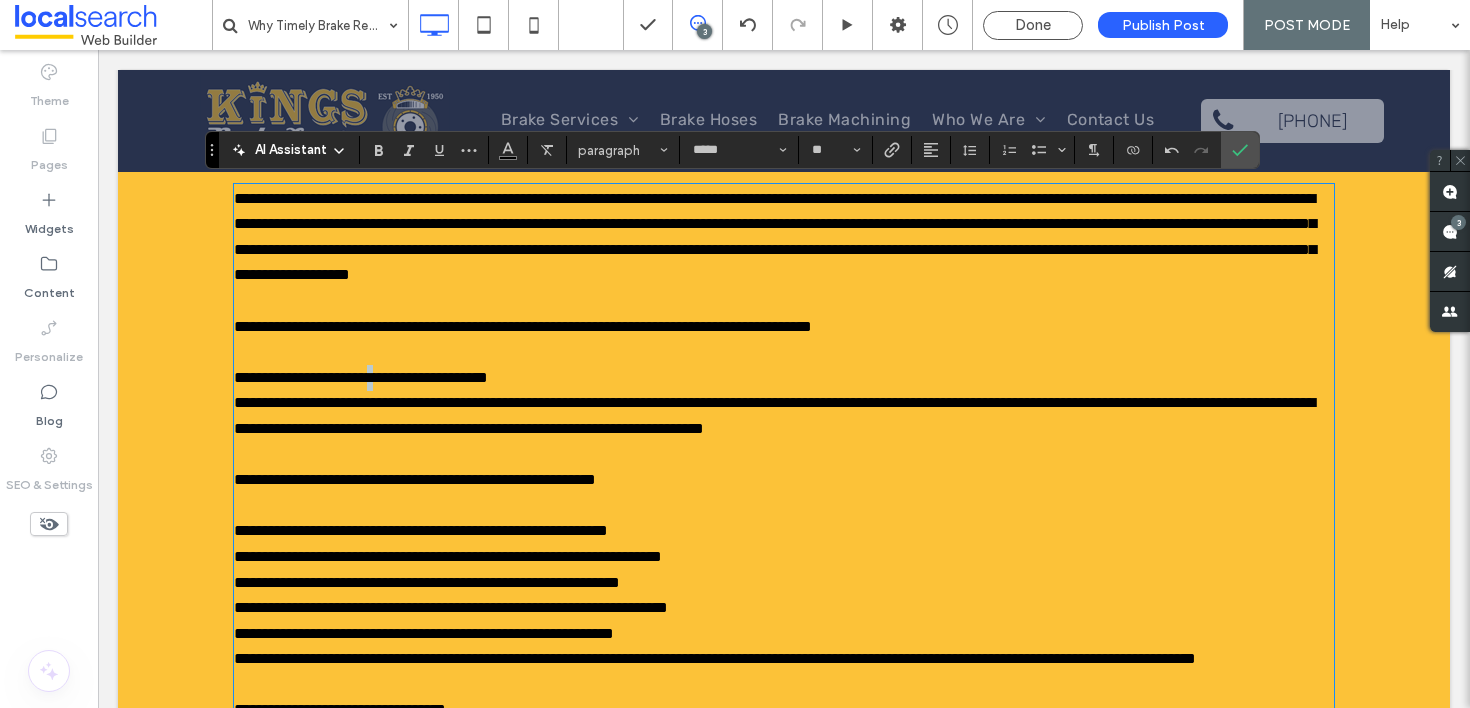 click on "**********" at bounding box center (361, 377) 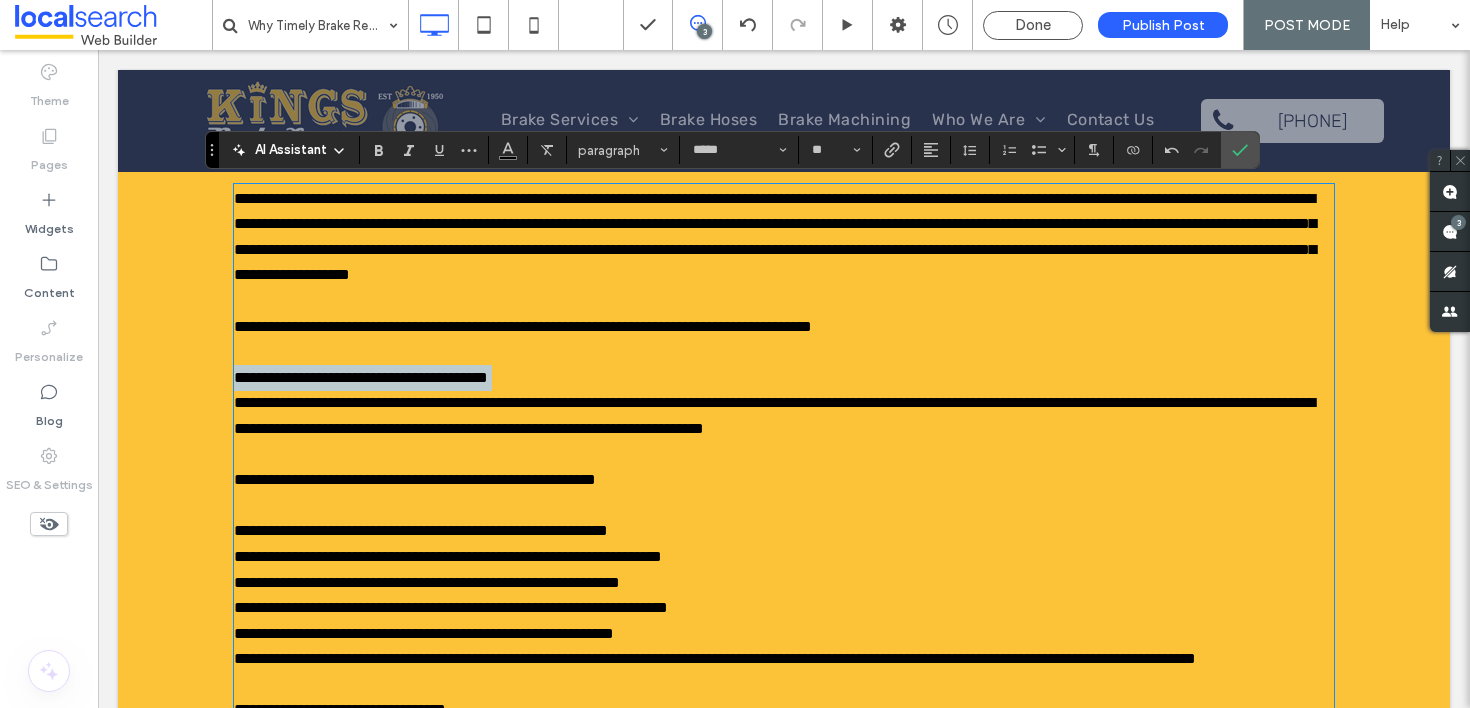 click on "**********" at bounding box center (361, 377) 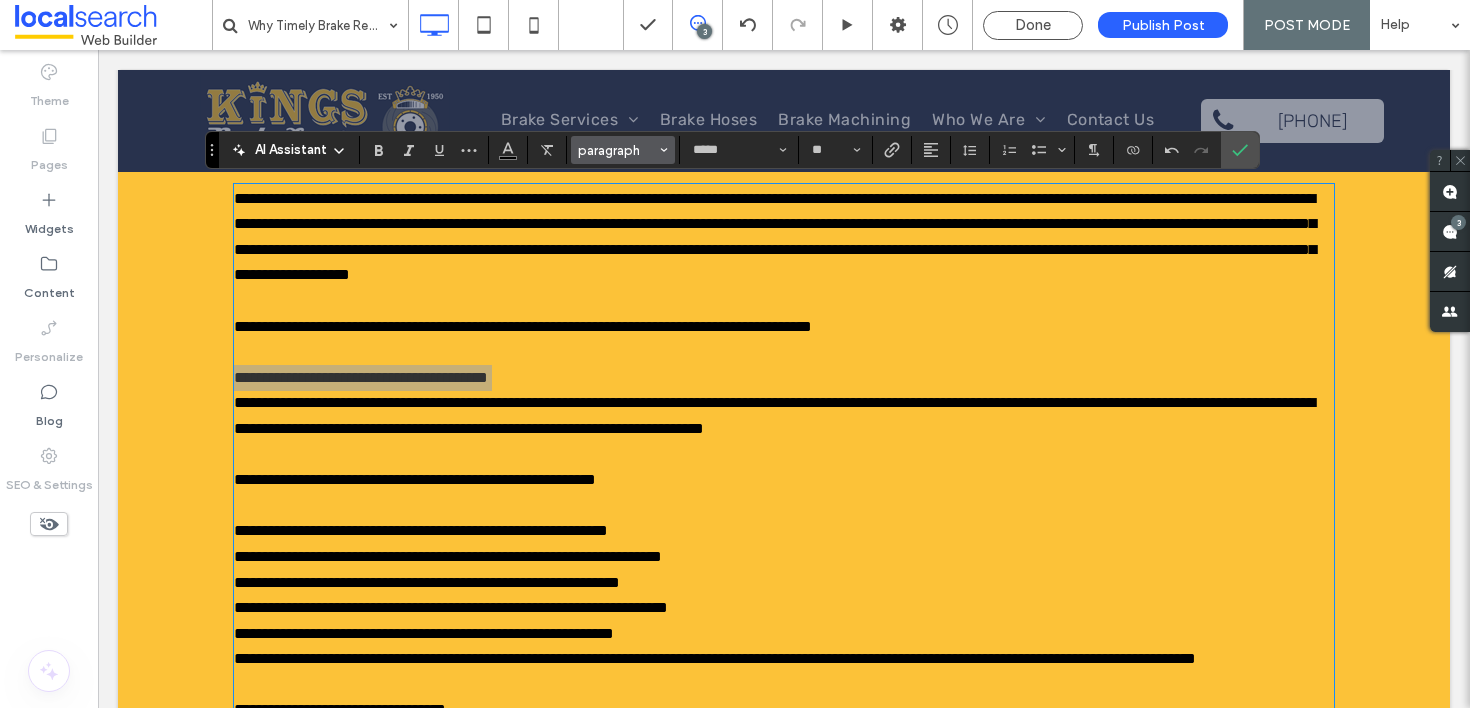 click on "paragraph" at bounding box center (617, 150) 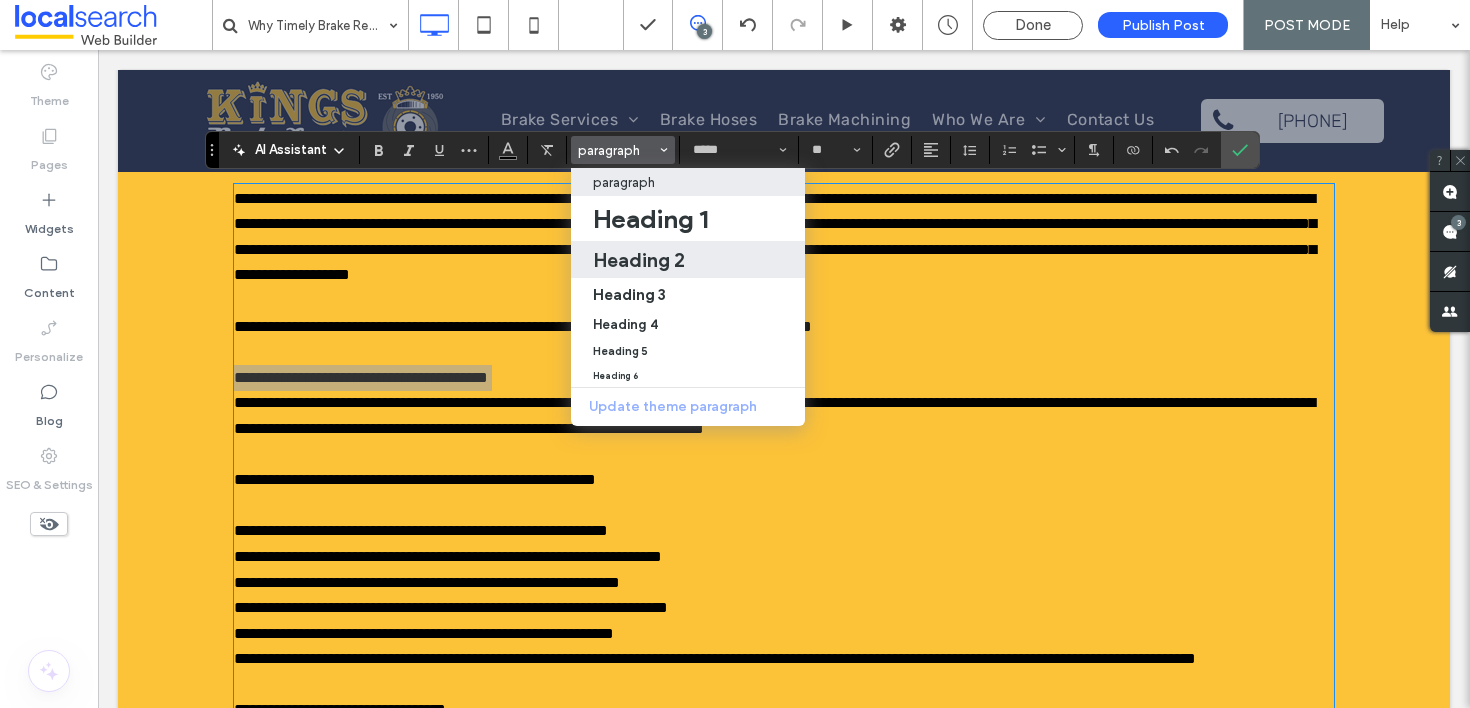 click on "Heading 2" at bounding box center [639, 260] 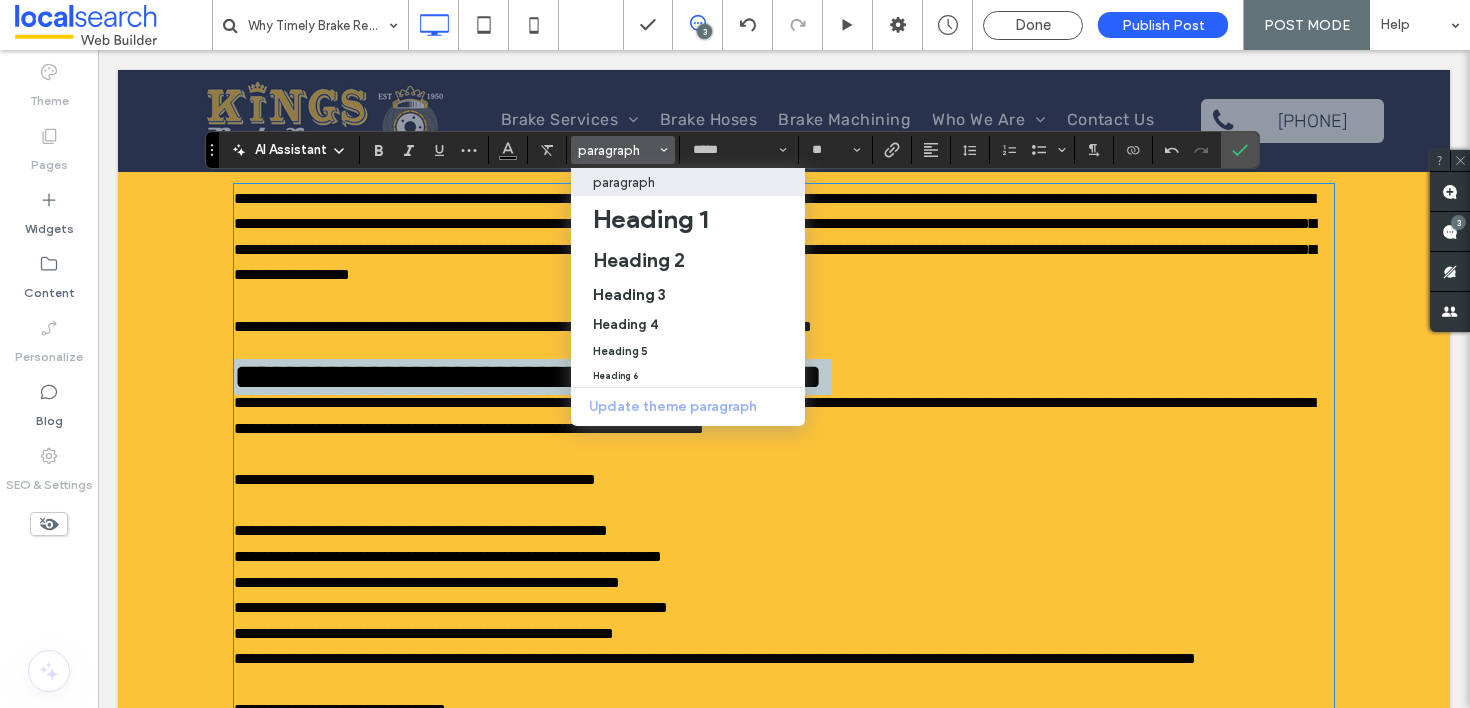 type 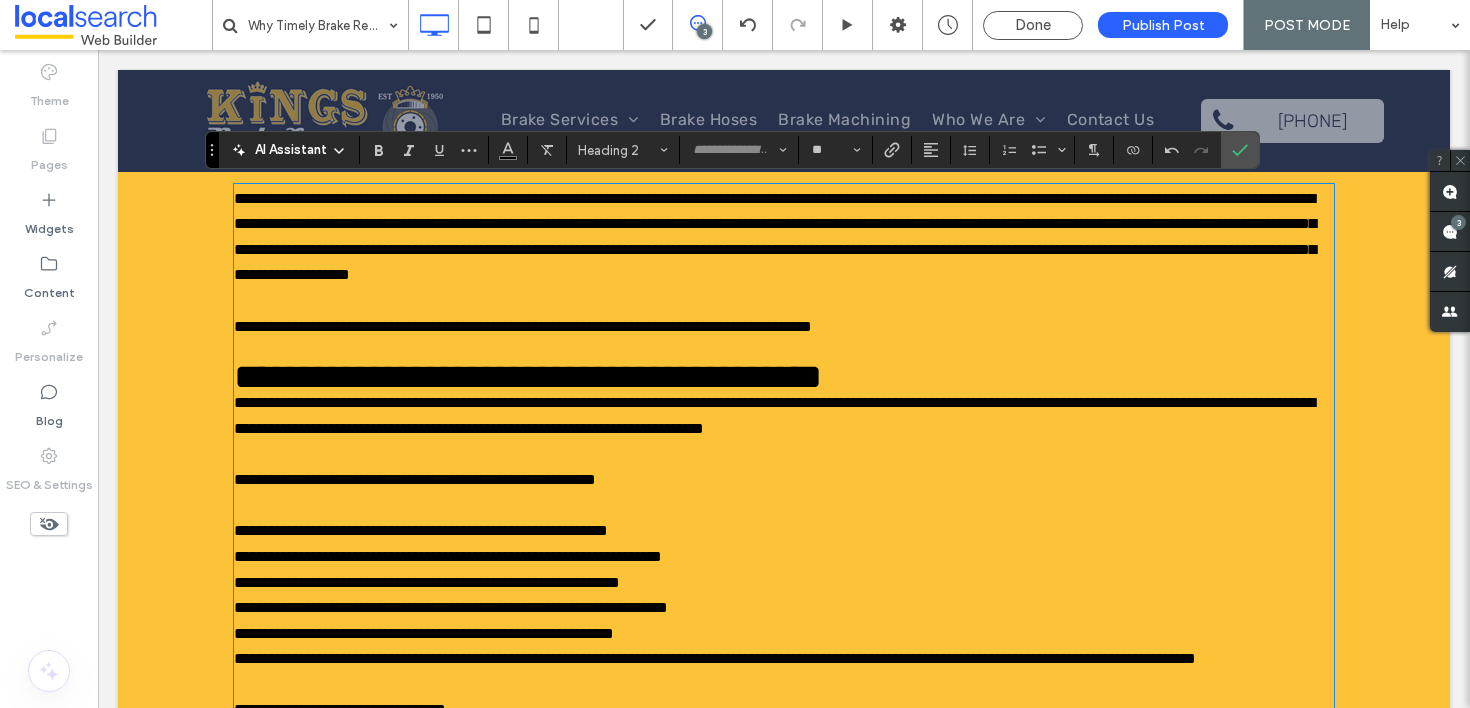 type on "*****" 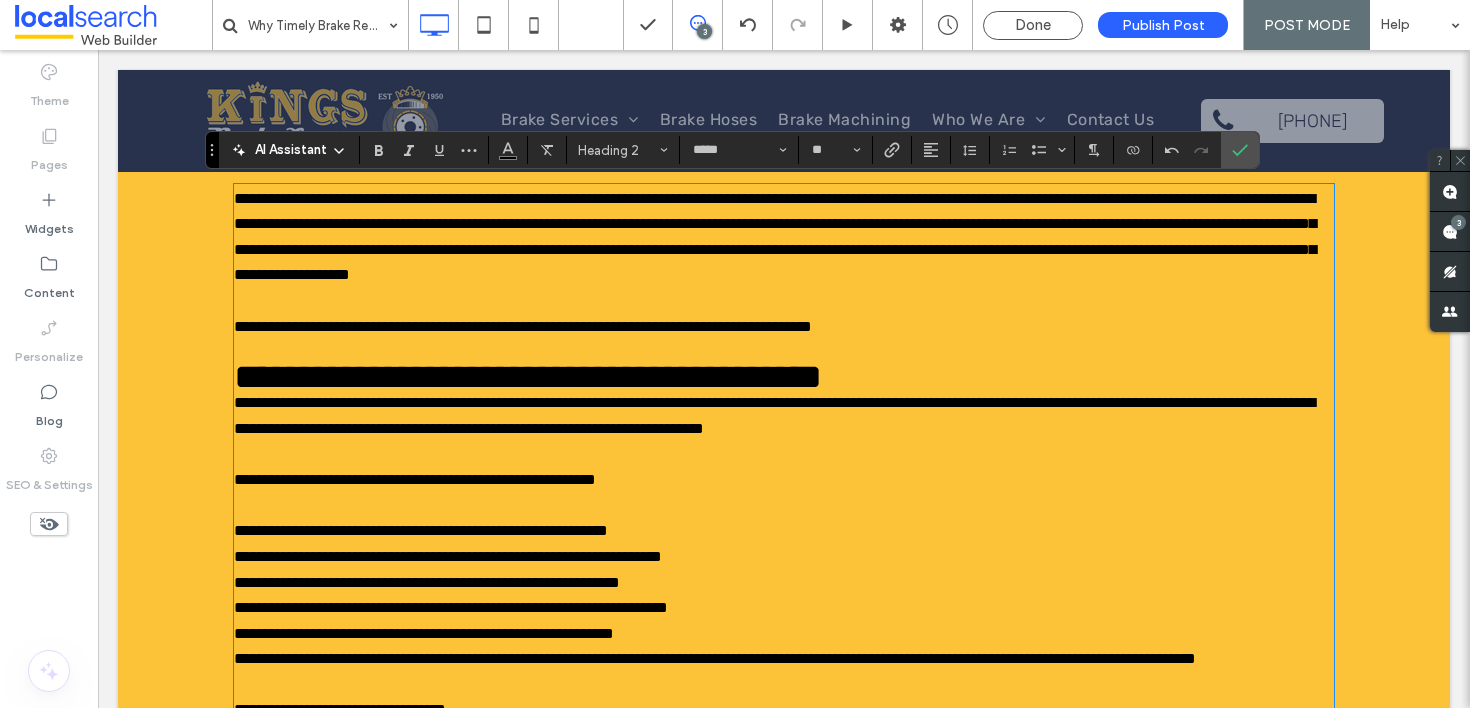 click at bounding box center [784, 352] 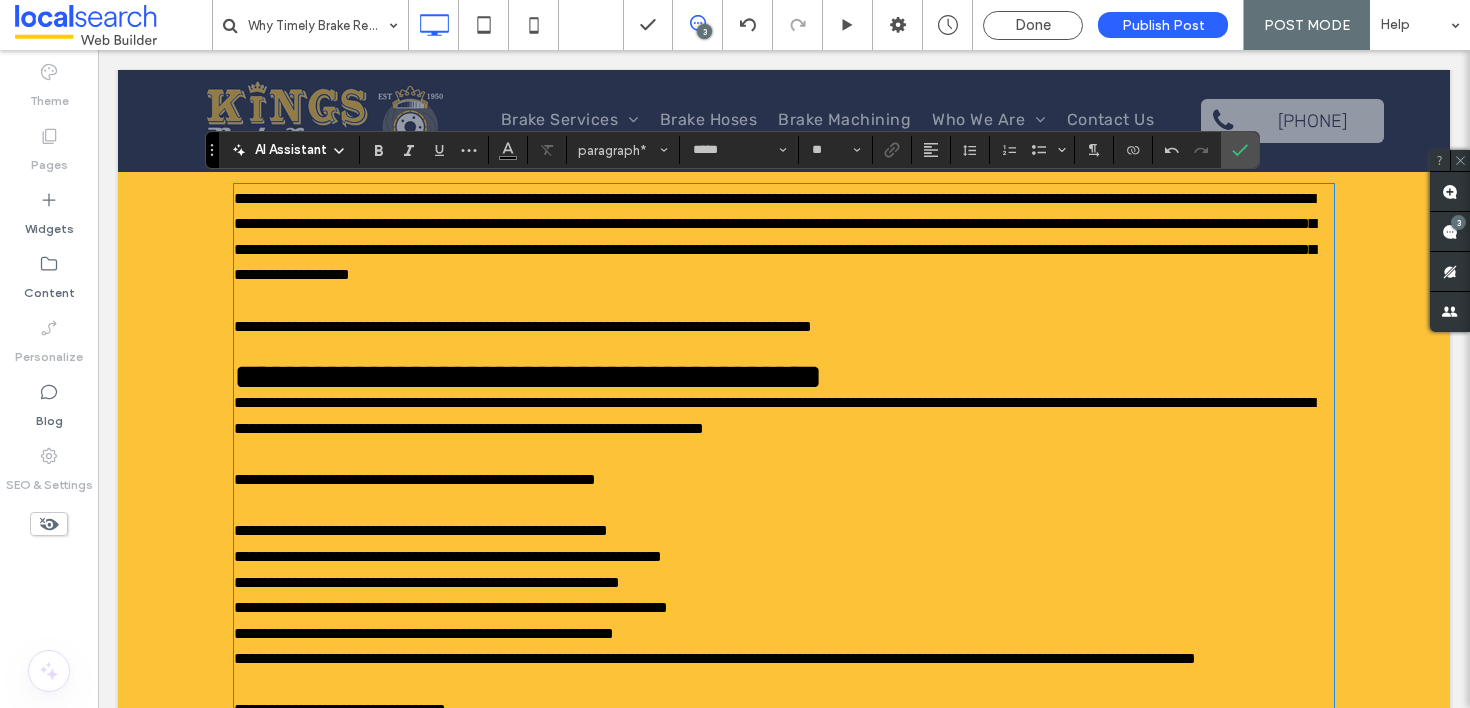type 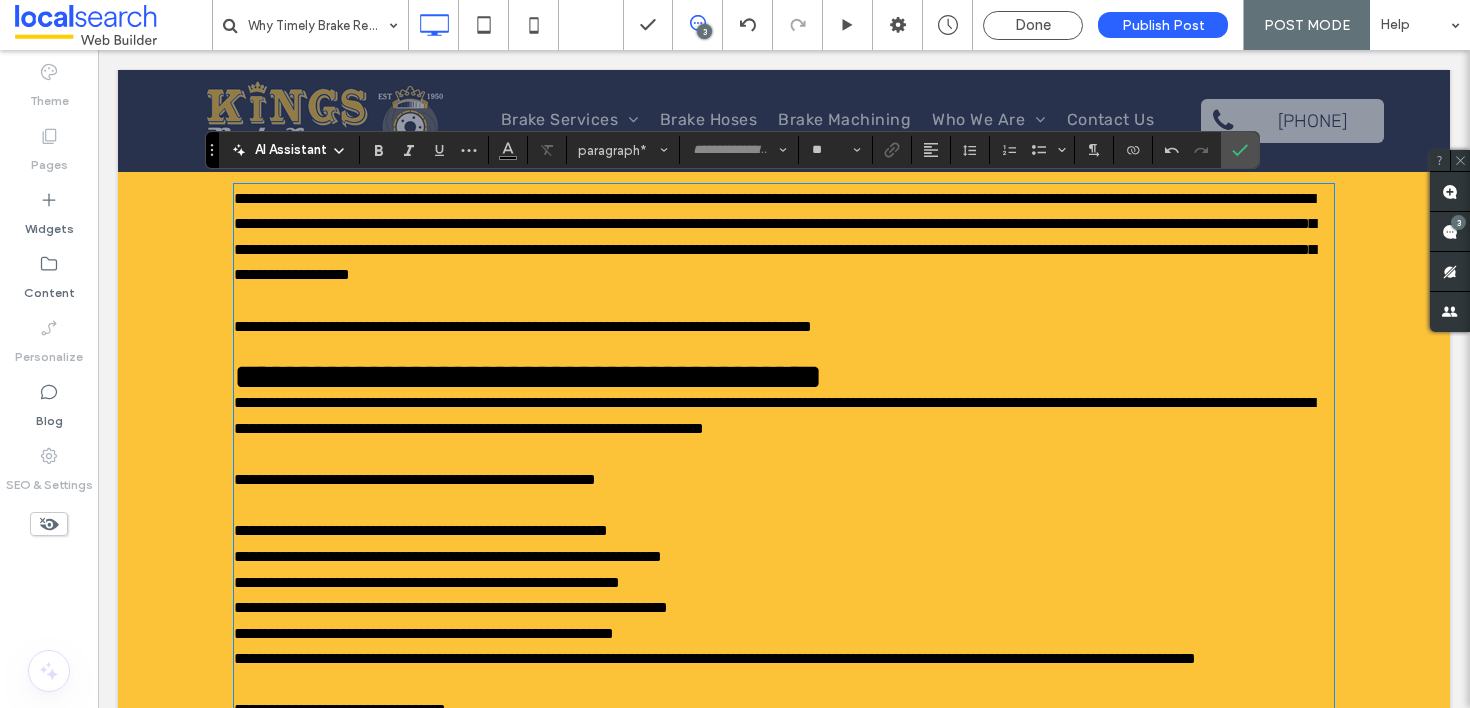 click on "**********" at bounding box center (784, 378) 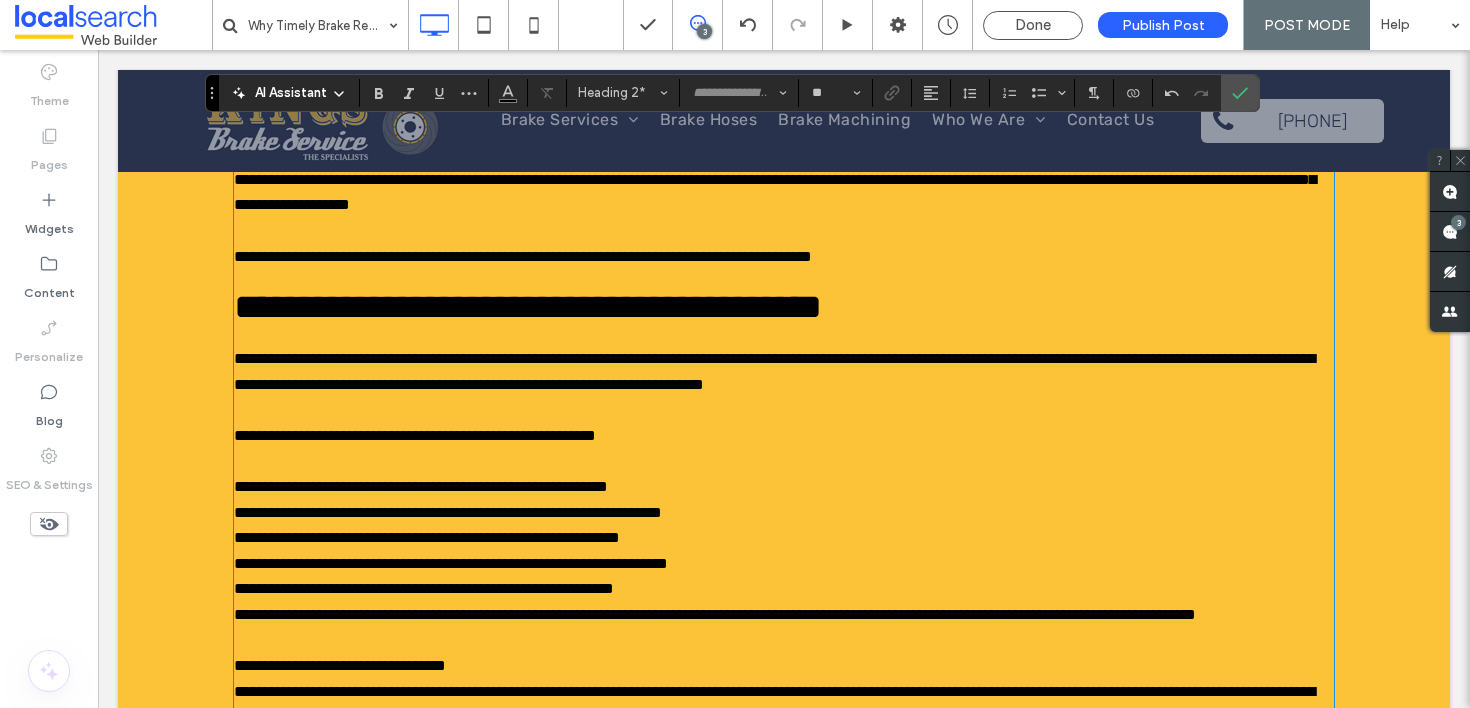 scroll, scrollTop: 715, scrollLeft: 0, axis: vertical 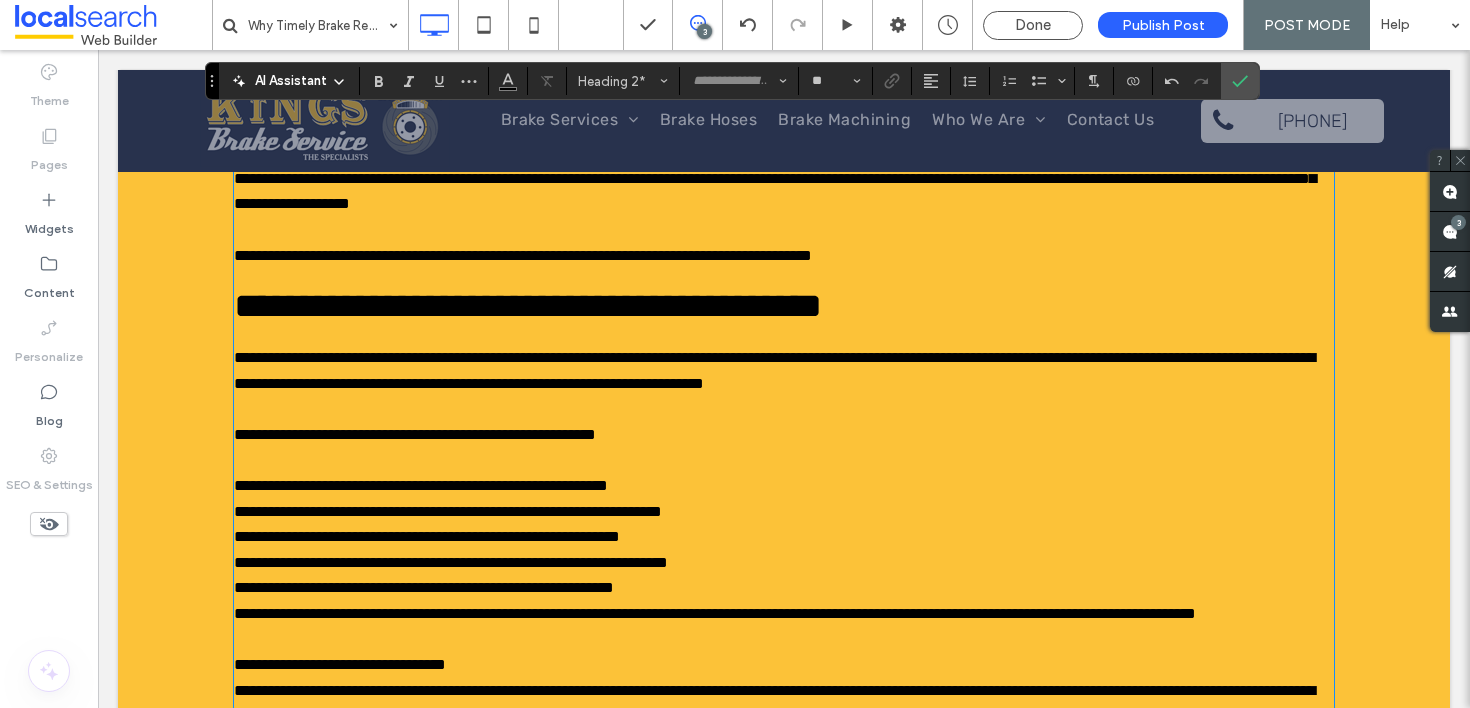 type on "*****" 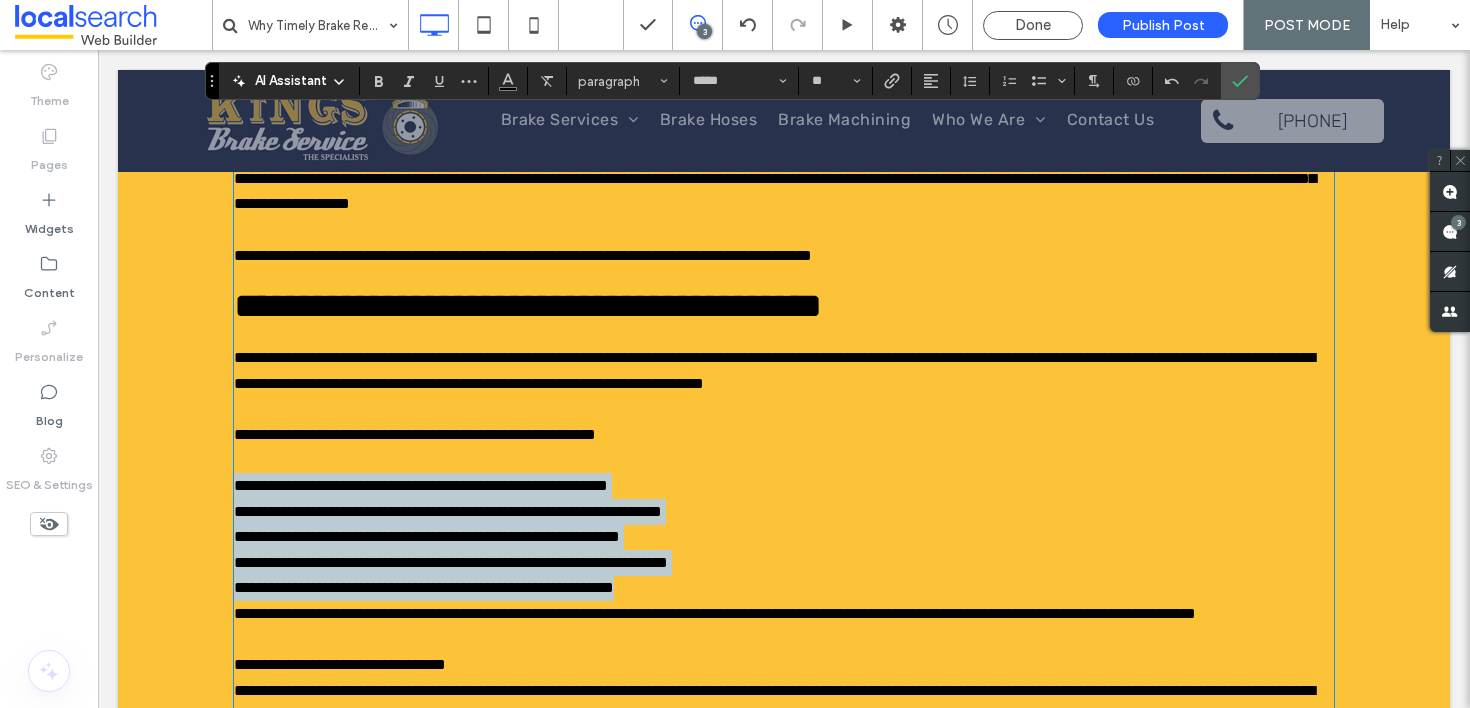 drag, startPoint x: 669, startPoint y: 588, endPoint x: 226, endPoint y: 490, distance: 453.71027 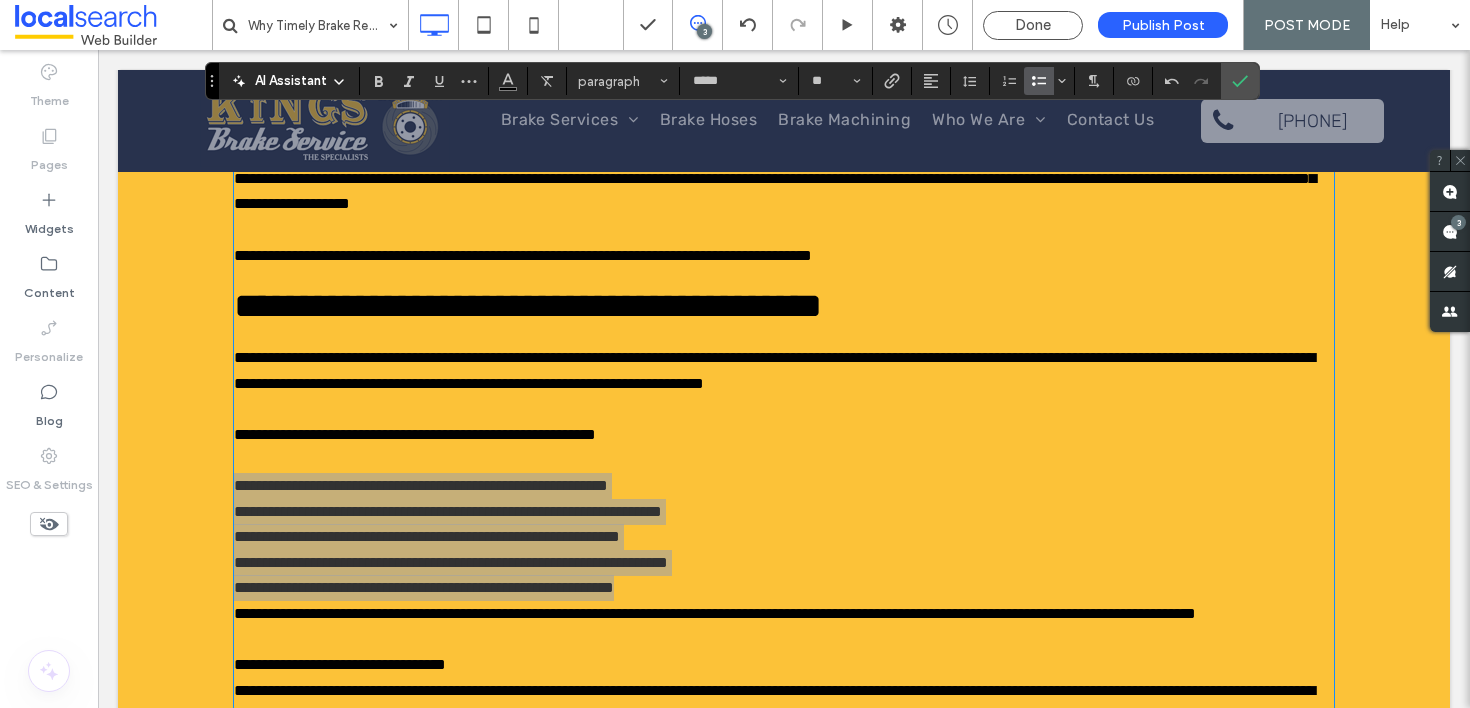 click 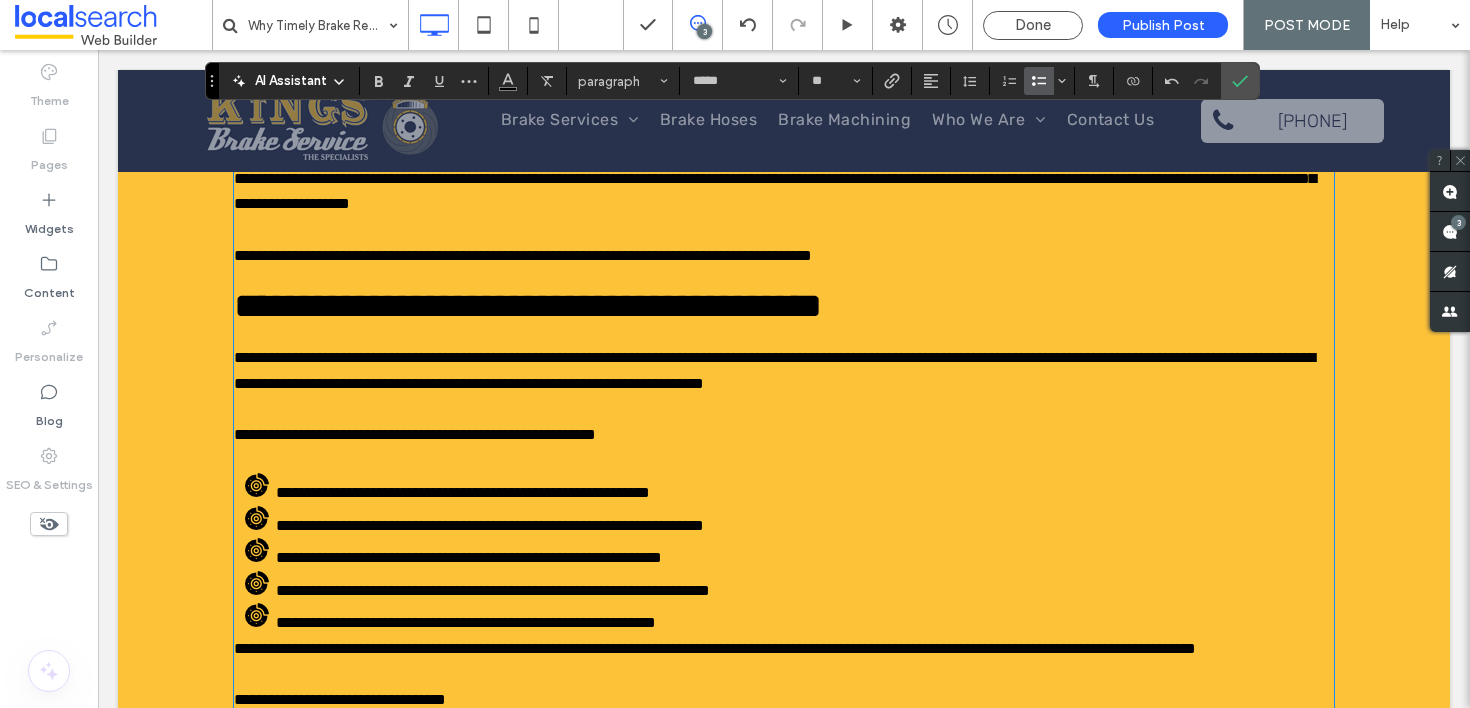 click on "**********" at bounding box center (784, 435) 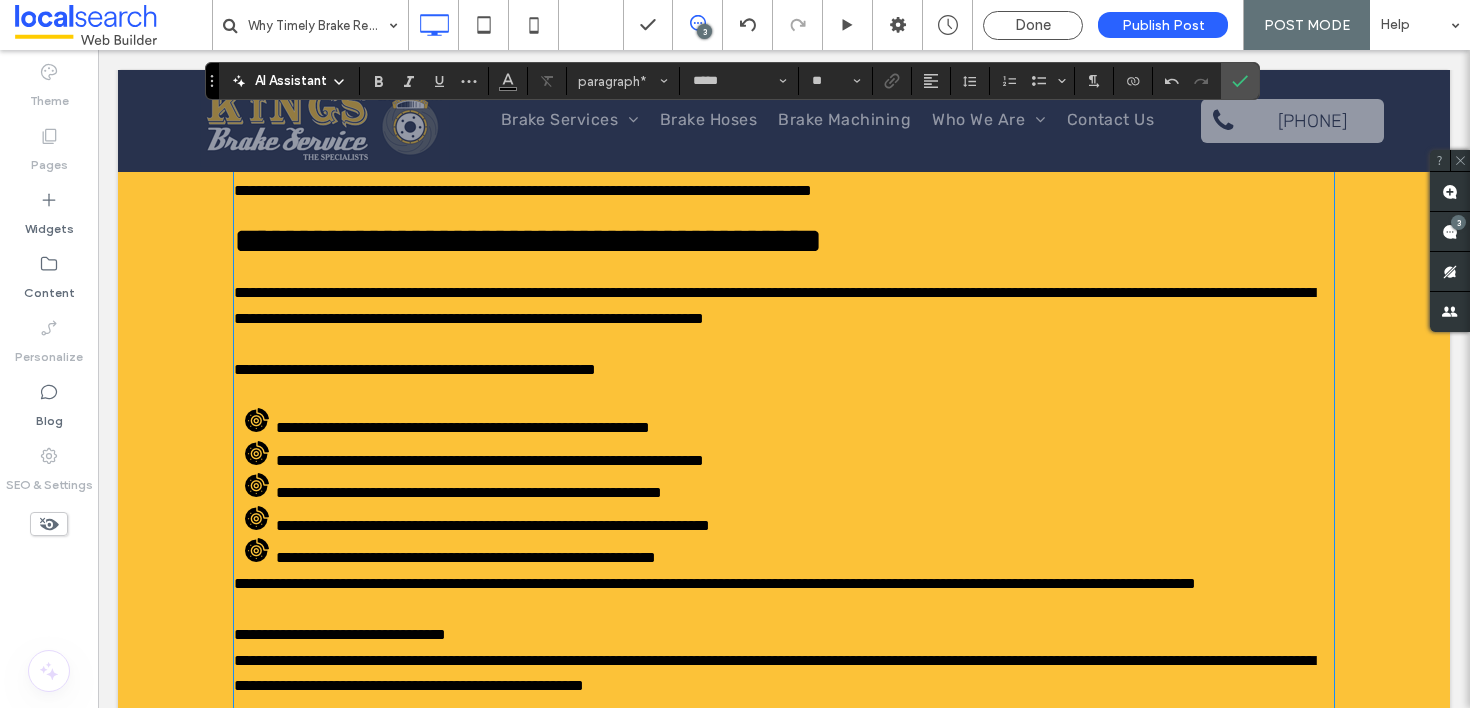 scroll, scrollTop: 823, scrollLeft: 0, axis: vertical 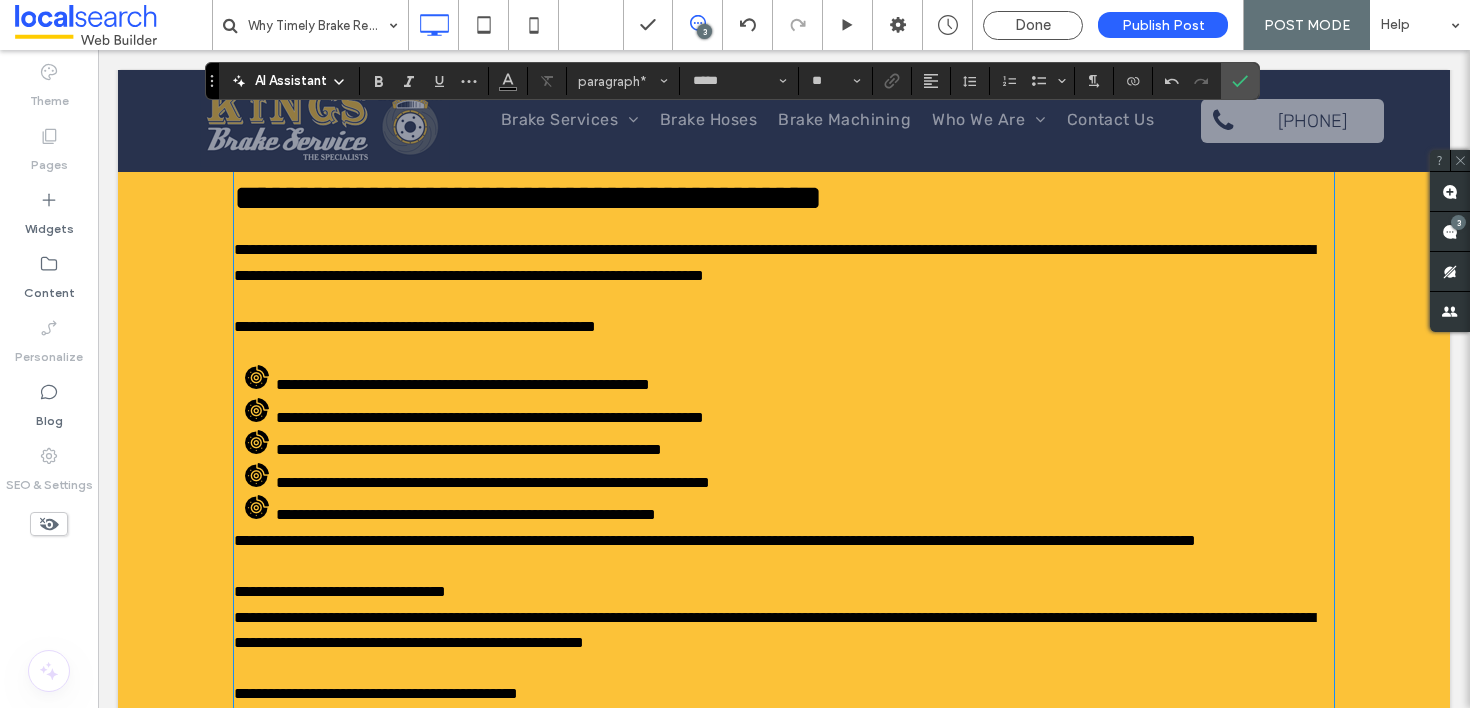 click on "**********" at bounding box center (805, 511) 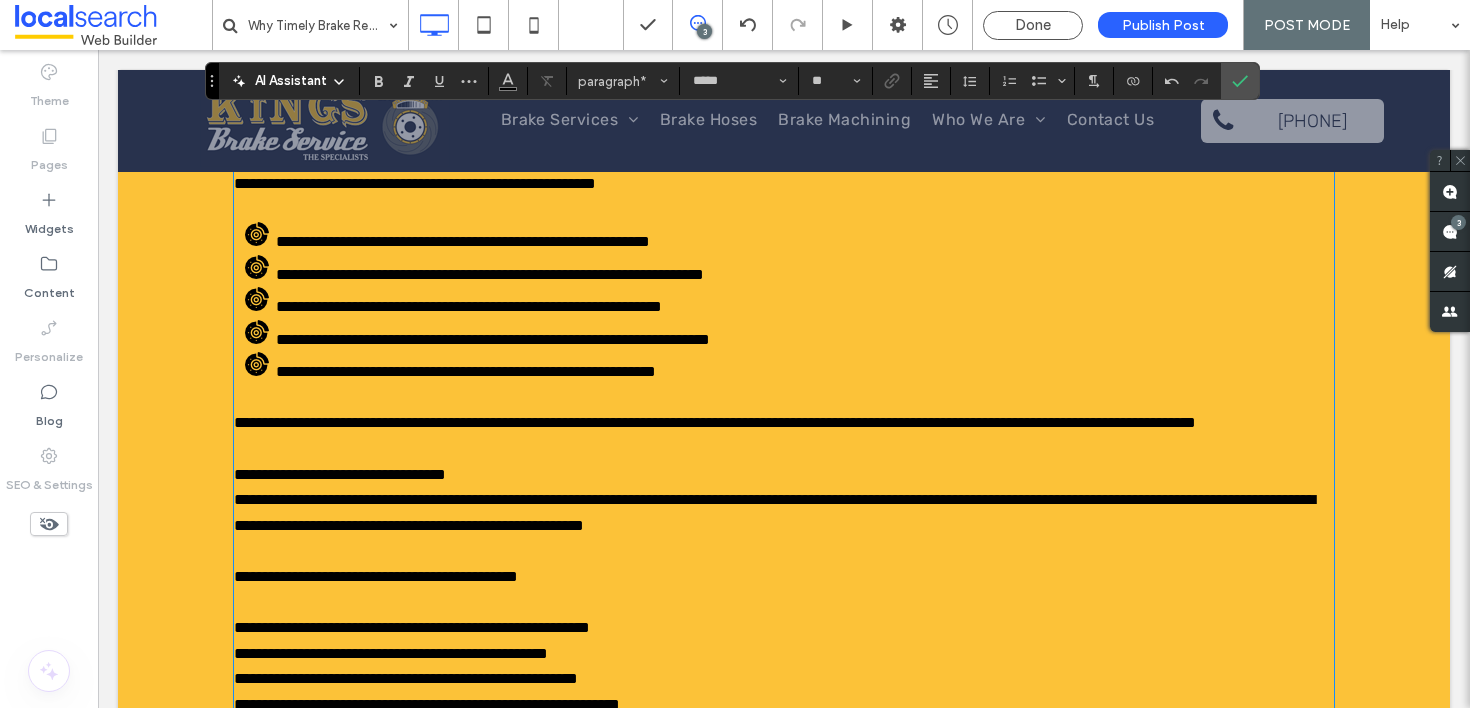 scroll, scrollTop: 1021, scrollLeft: 0, axis: vertical 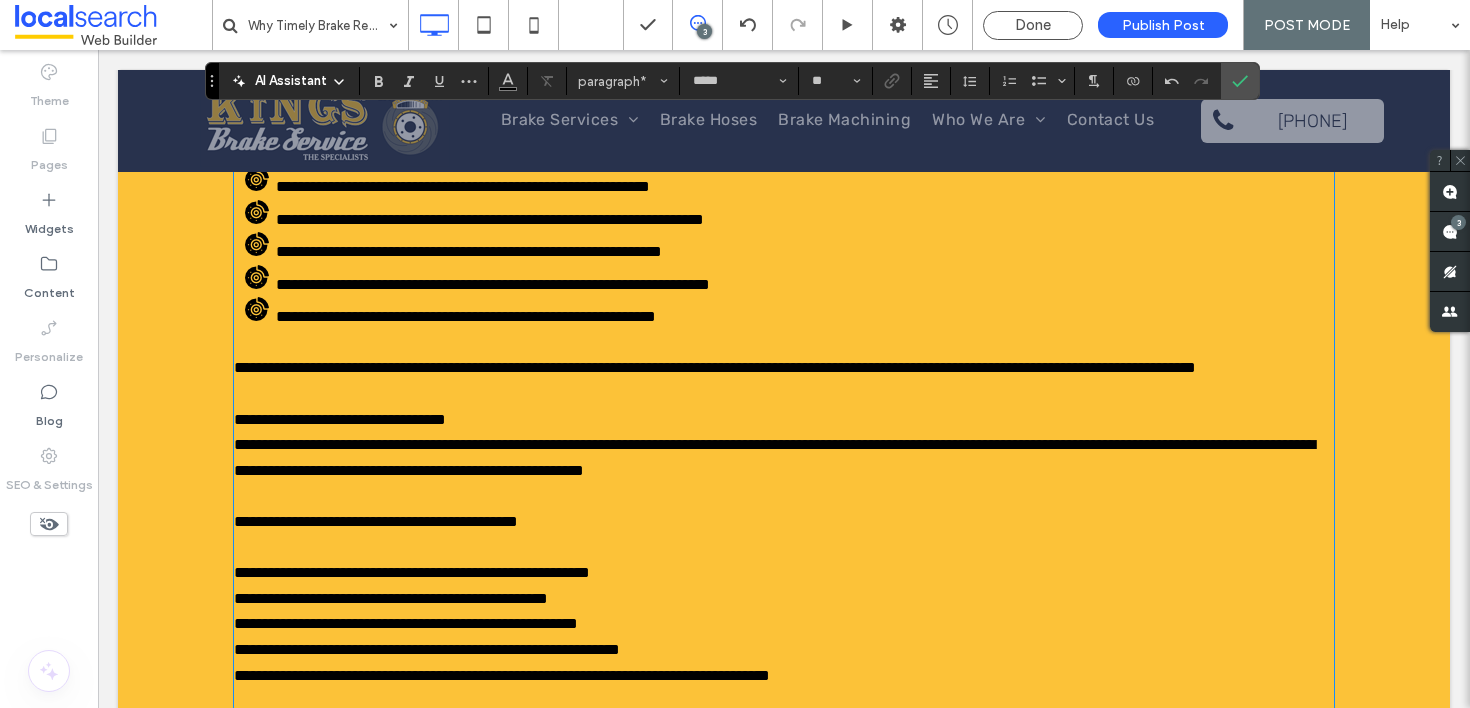 click on "**********" at bounding box center (340, 419) 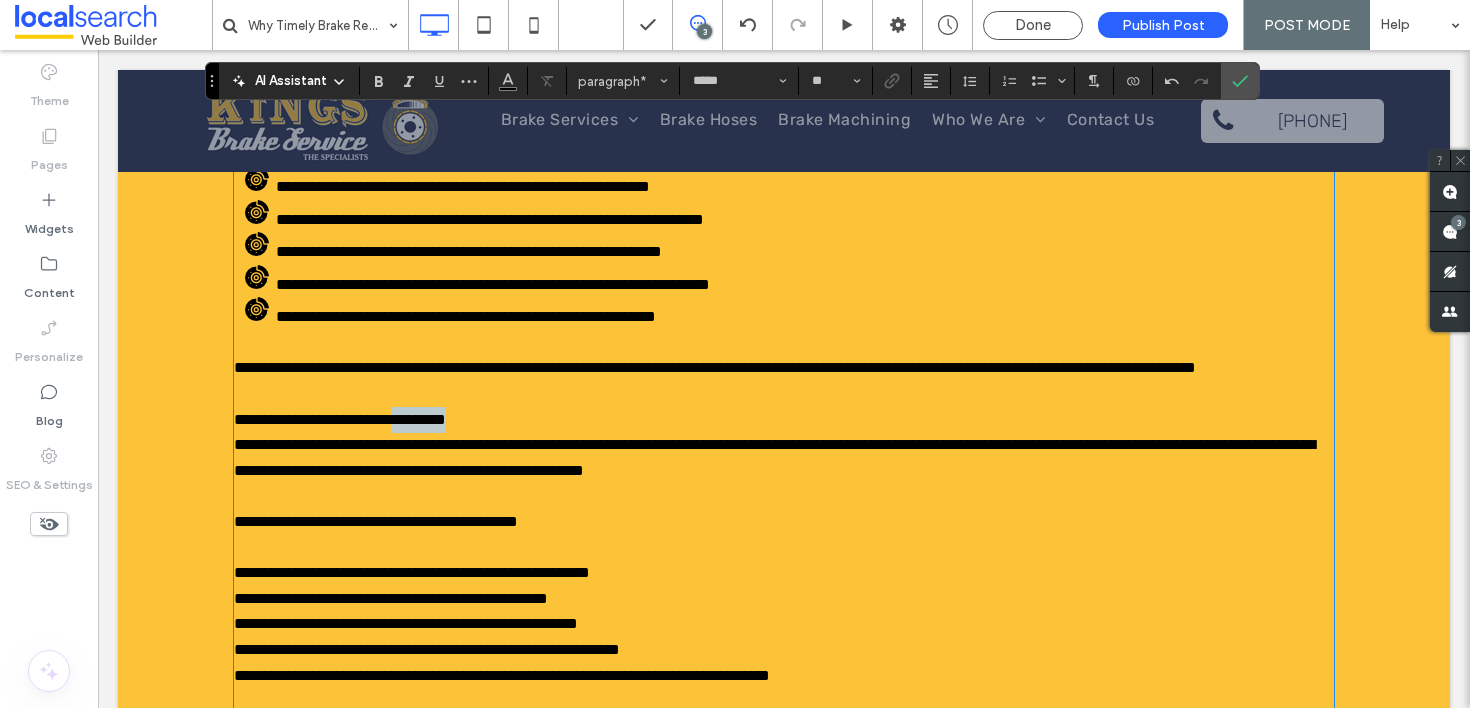 click on "**********" at bounding box center [340, 419] 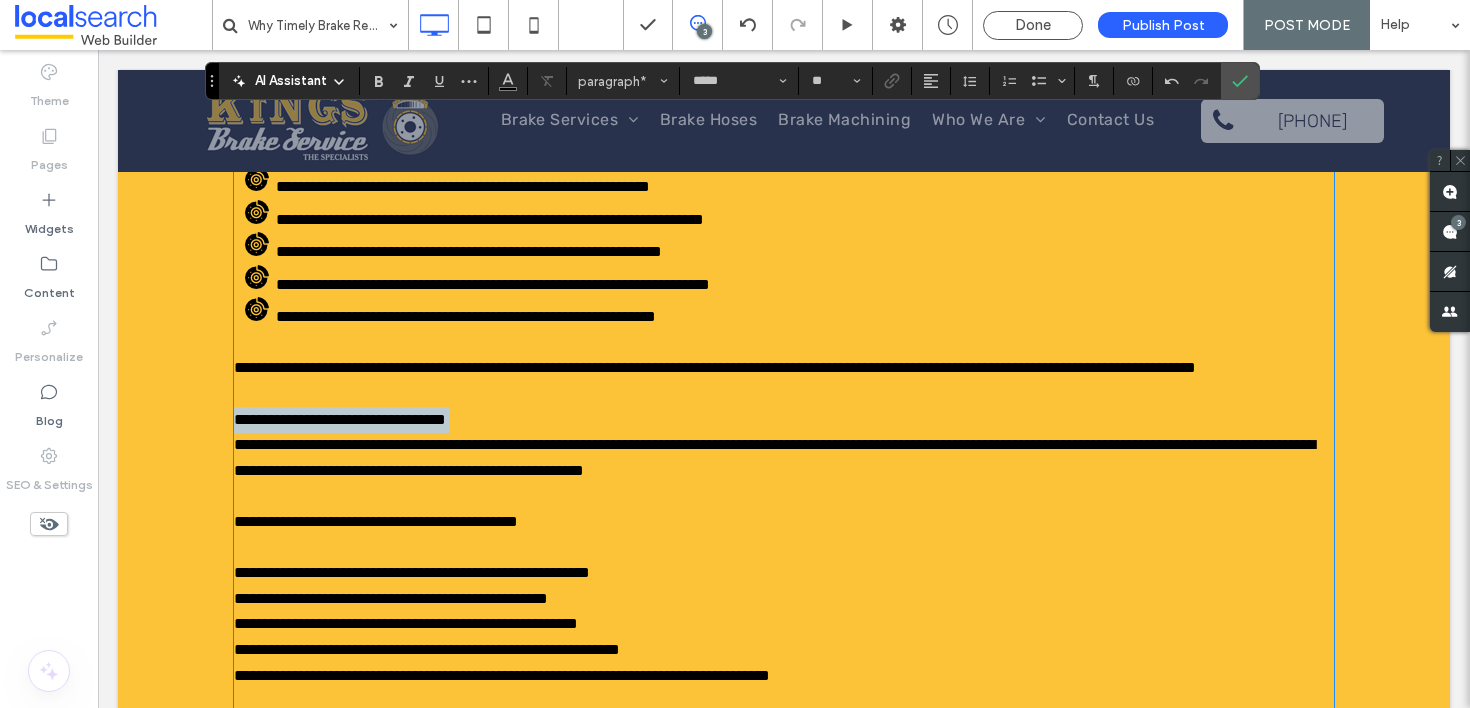 click on "**********" at bounding box center [340, 419] 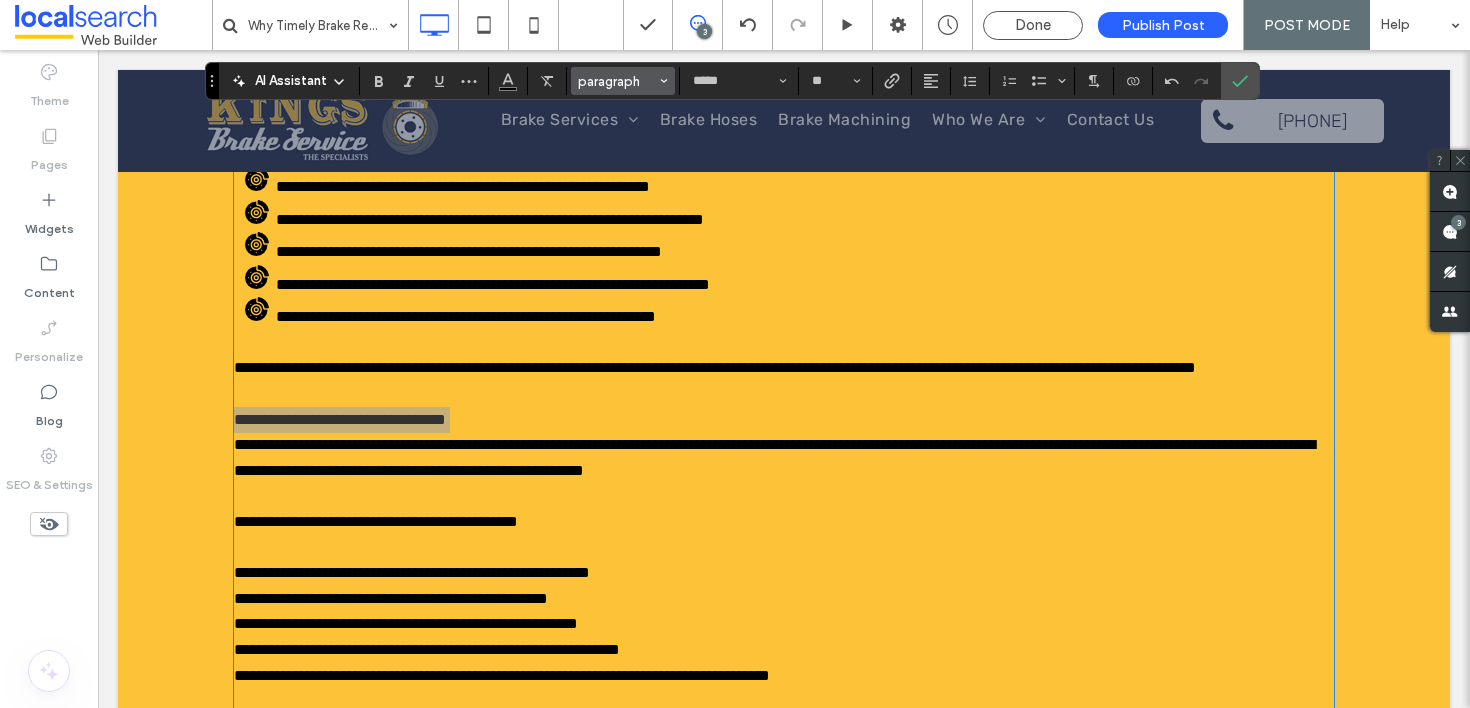 click on "paragraph" at bounding box center [617, 81] 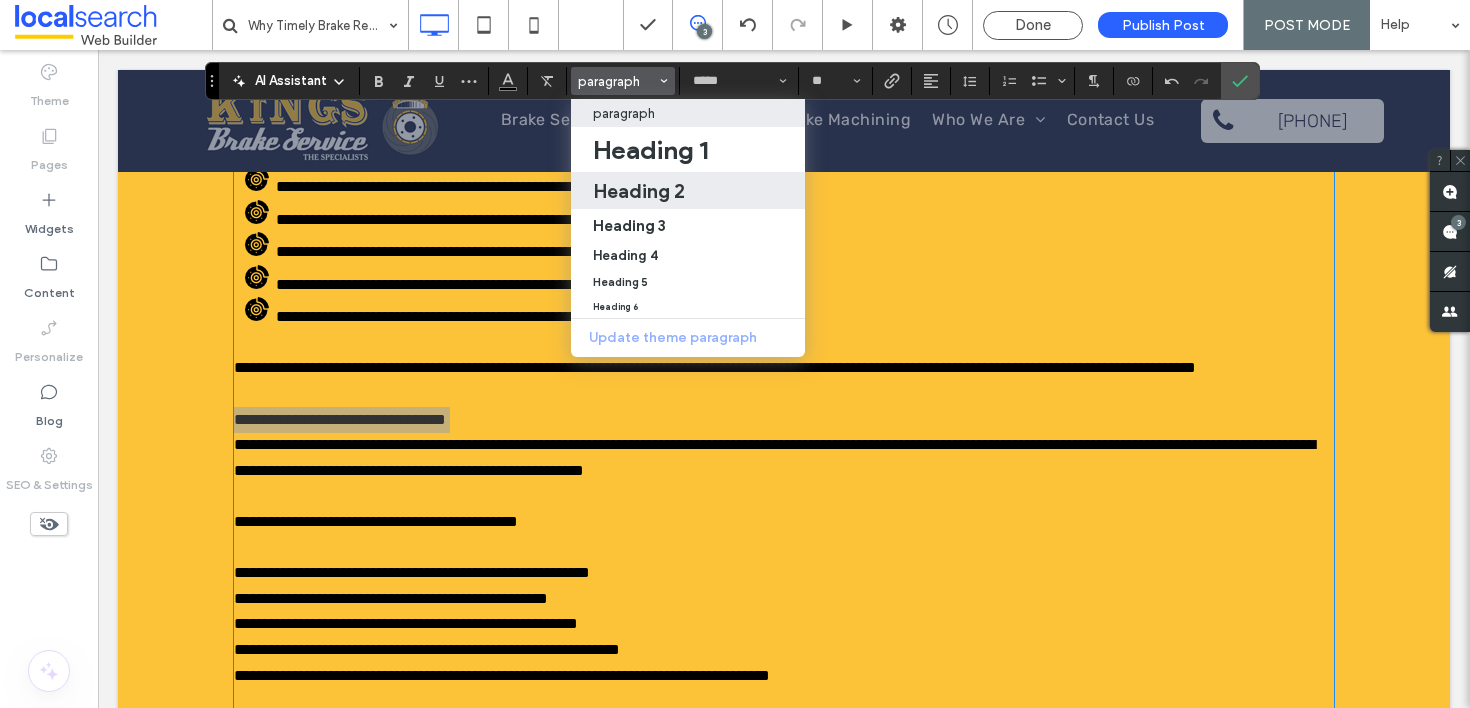 click on "Heading 2" at bounding box center (639, 191) 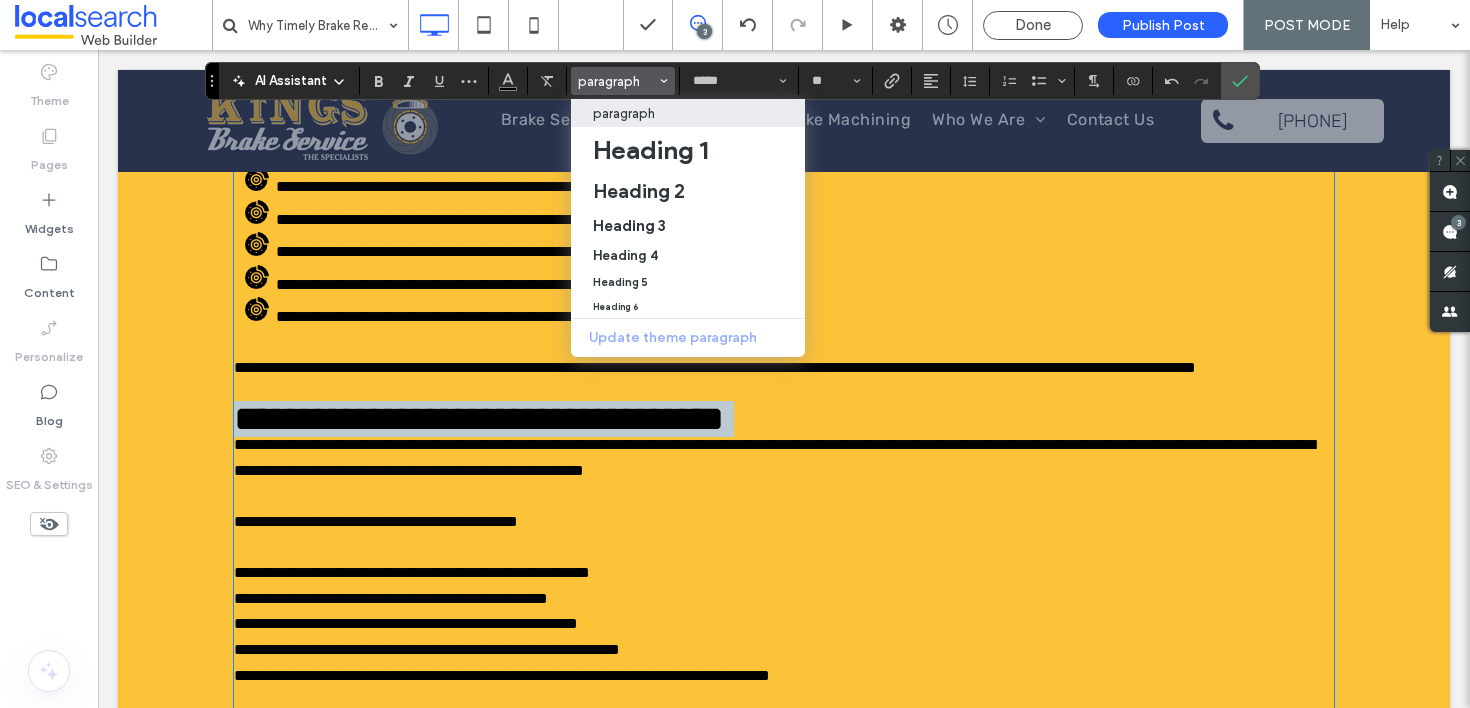 type 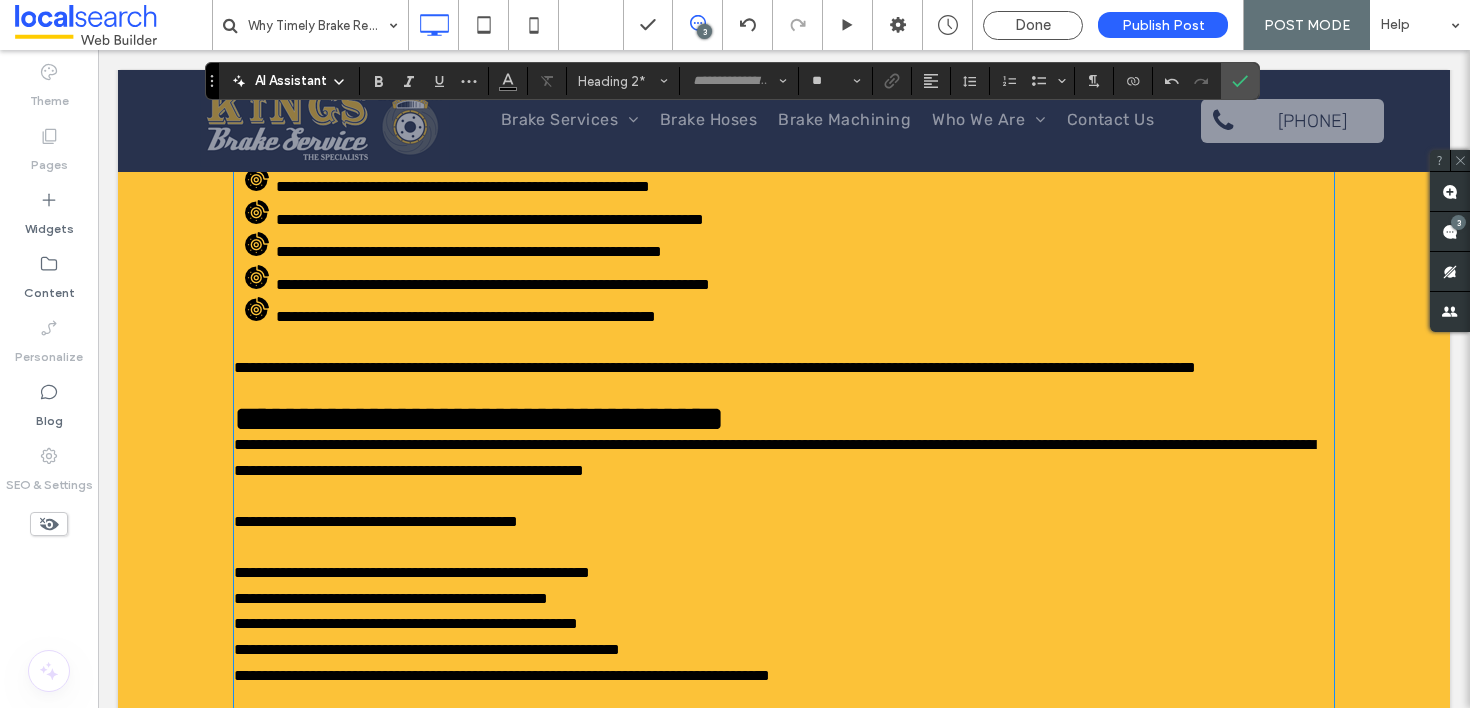 click on "**********" at bounding box center [784, 420] 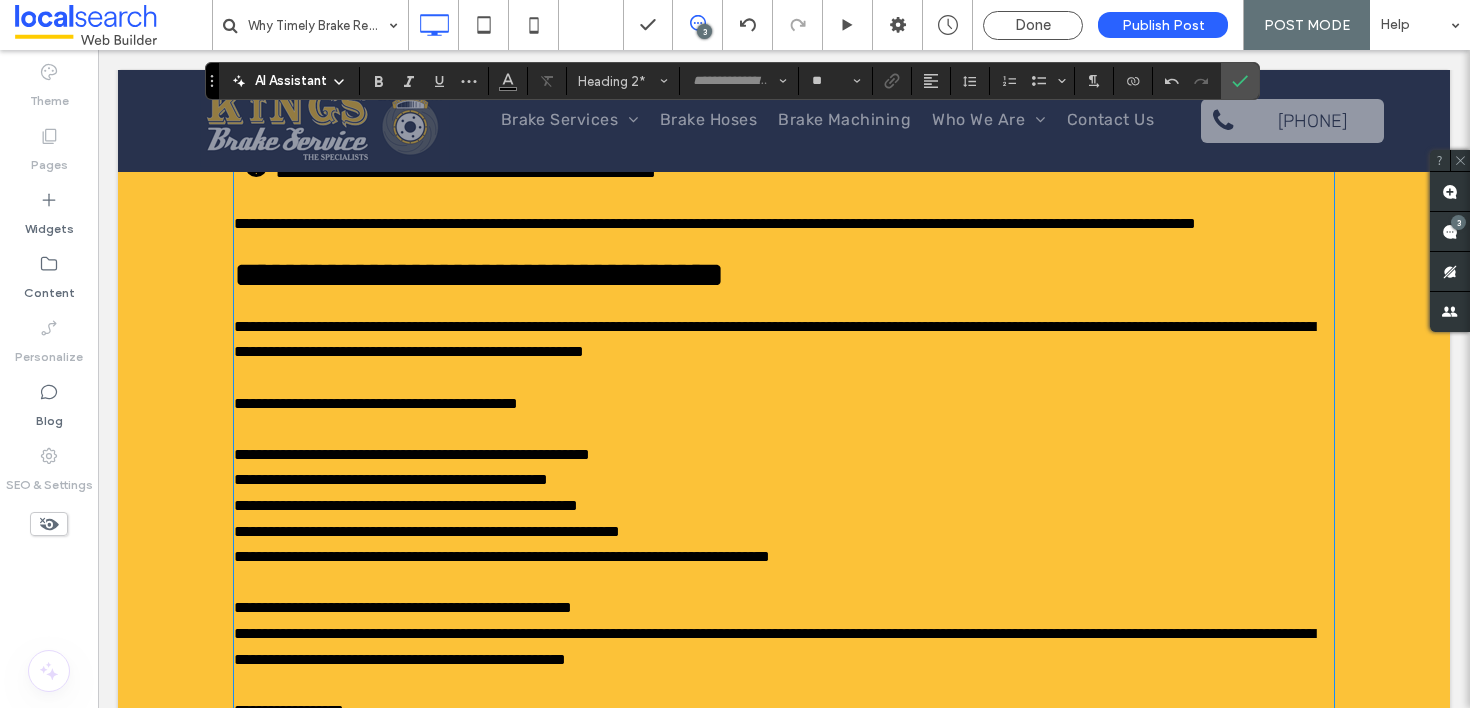scroll, scrollTop: 1267, scrollLeft: 0, axis: vertical 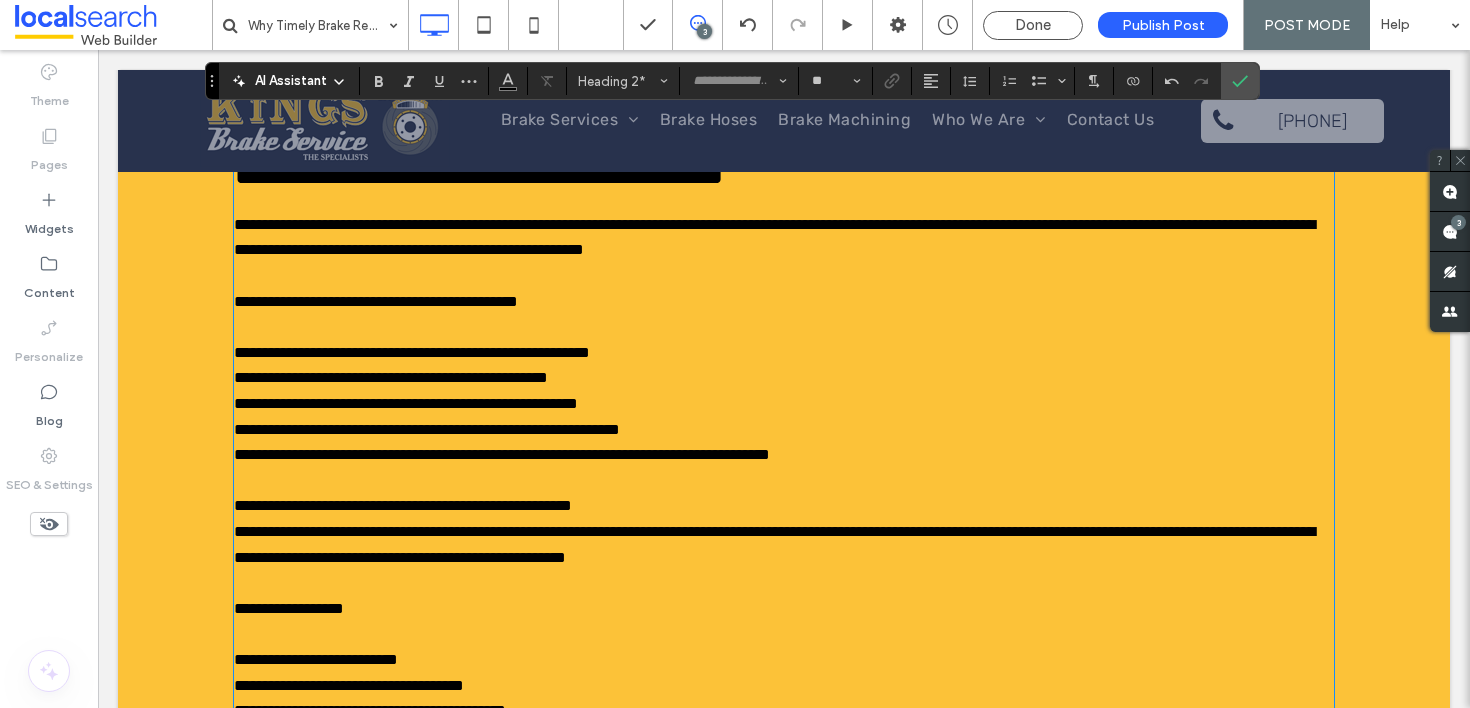 type on "*****" 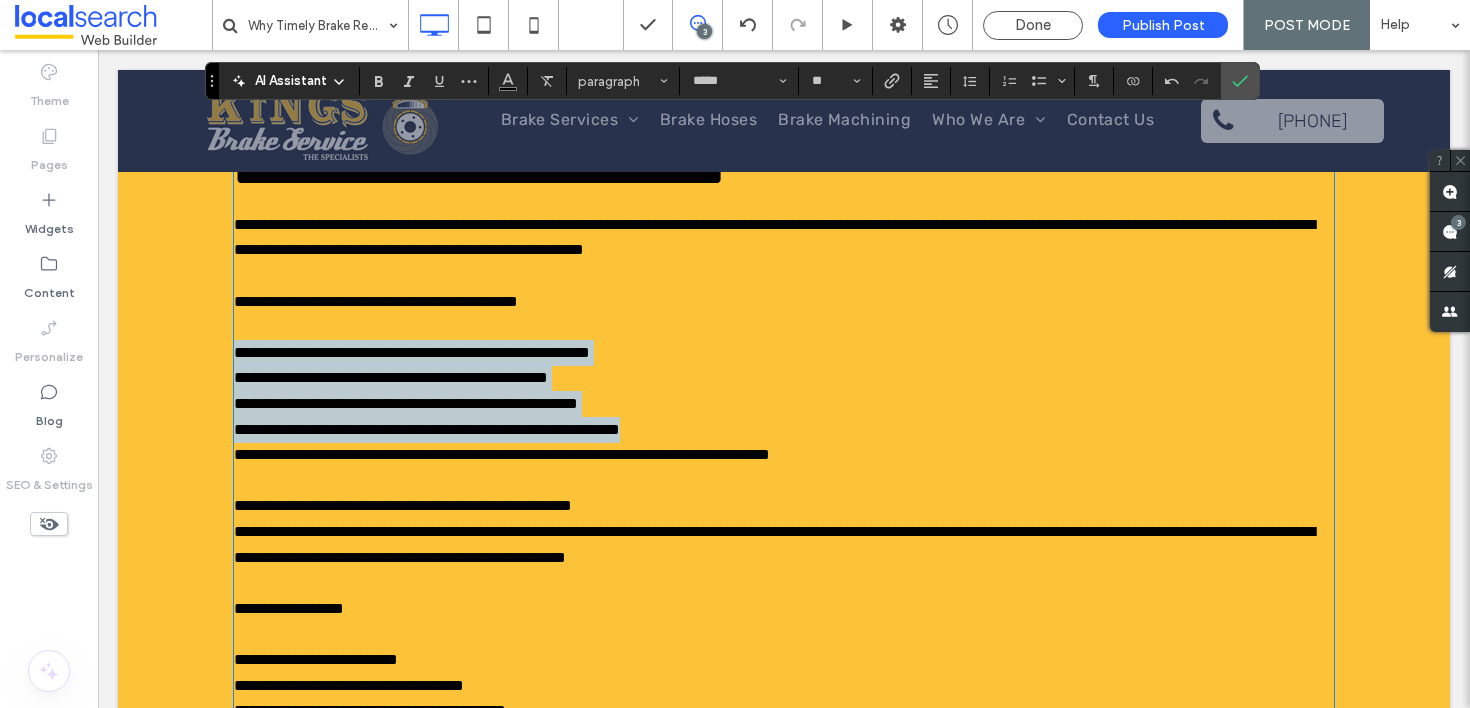 drag, startPoint x: 708, startPoint y: 455, endPoint x: 229, endPoint y: 367, distance: 487.01642 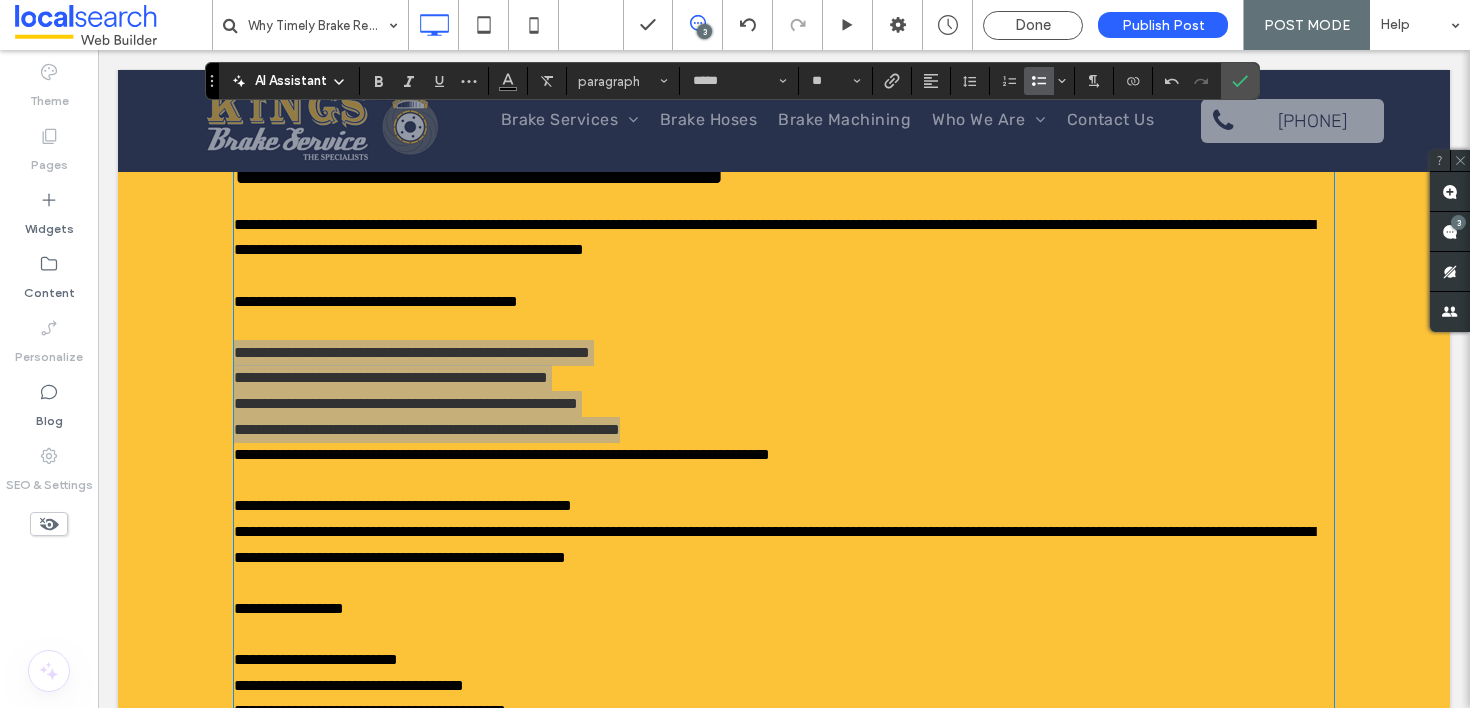 click 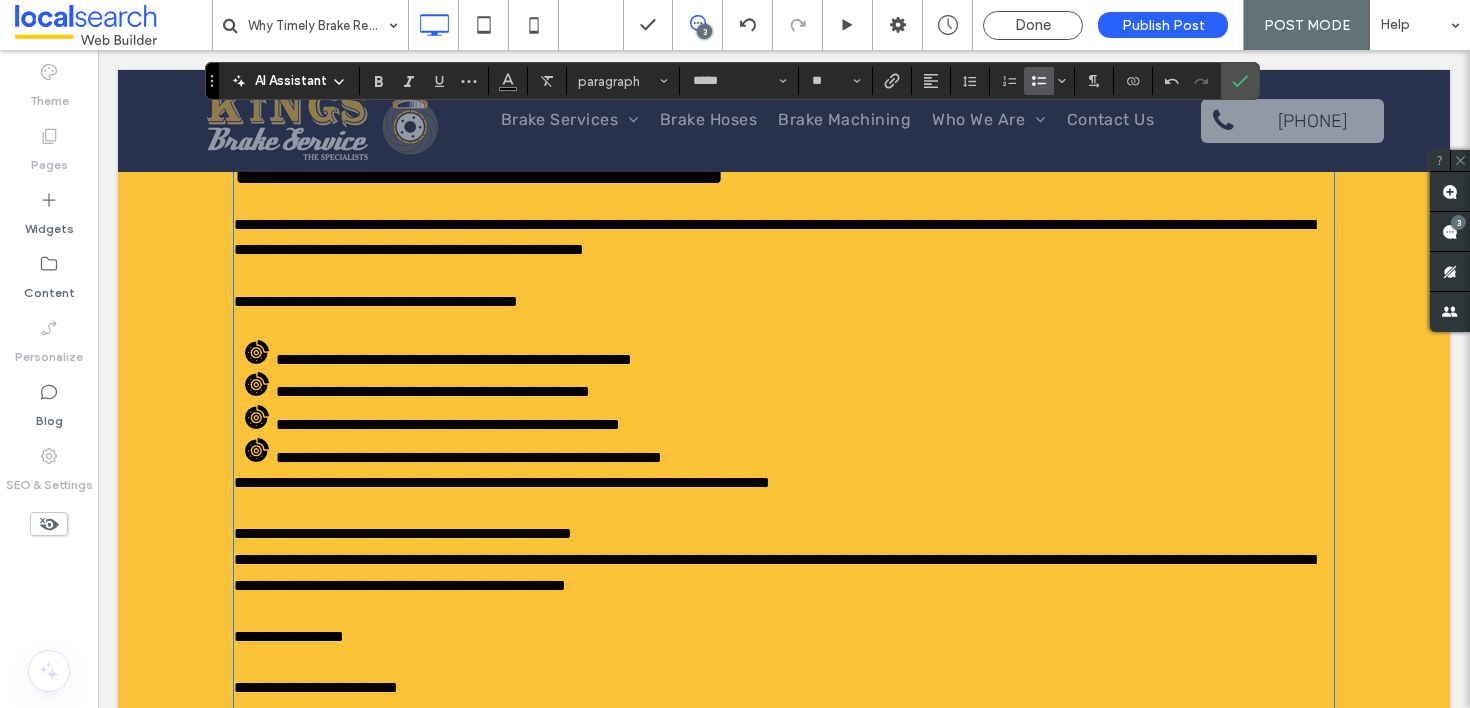 click on "**********" at bounding box center (805, 454) 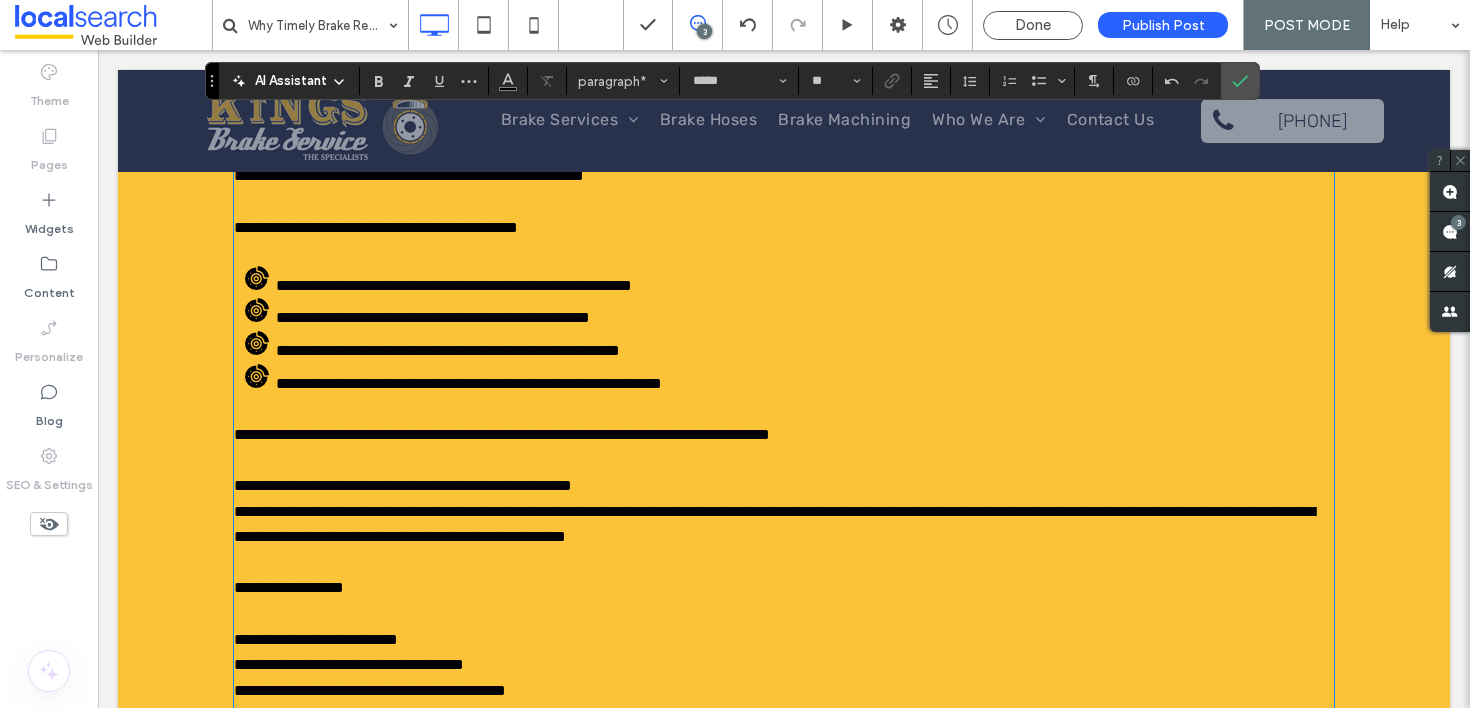 scroll, scrollTop: 1509, scrollLeft: 0, axis: vertical 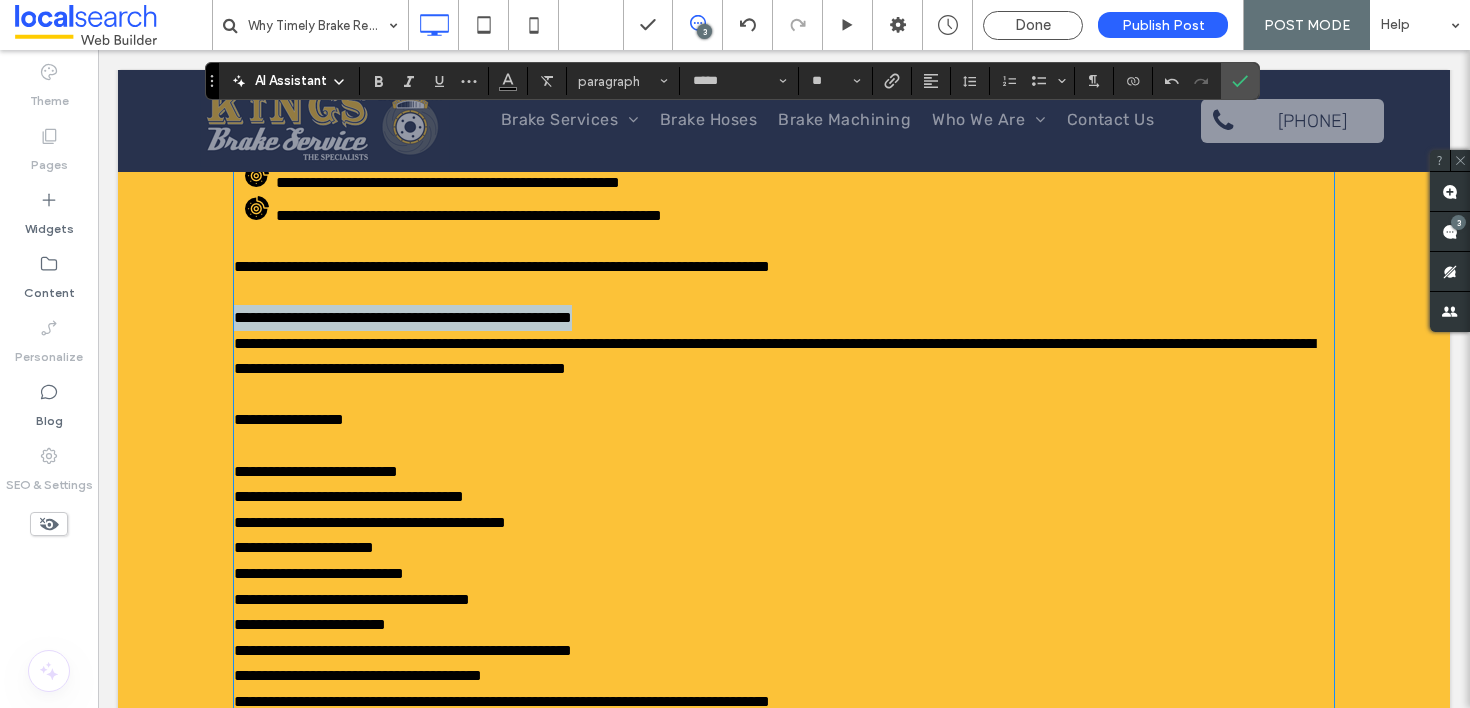drag, startPoint x: 663, startPoint y: 339, endPoint x: 221, endPoint y: 337, distance: 442.00452 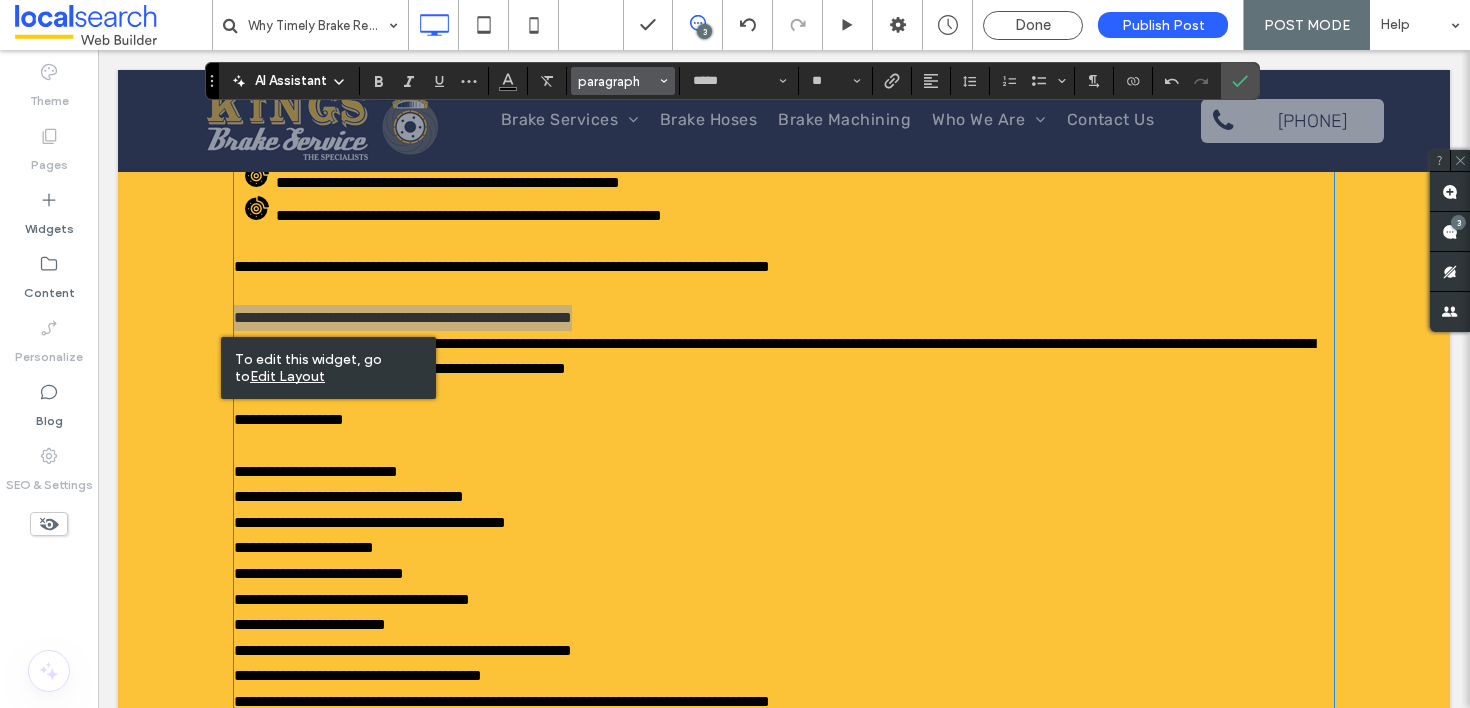 click on "paragraph" at bounding box center (617, 81) 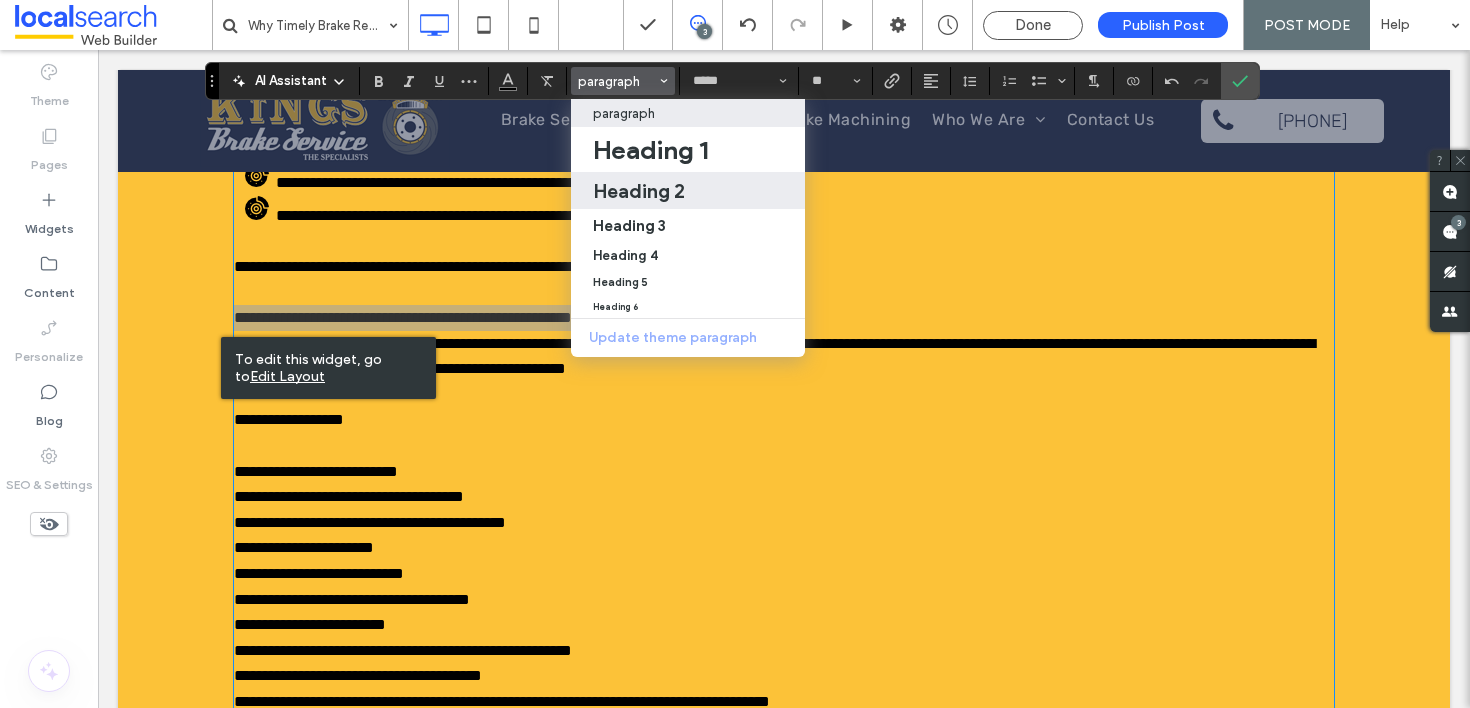 drag, startPoint x: 636, startPoint y: 187, endPoint x: 484, endPoint y: 186, distance: 152.0033 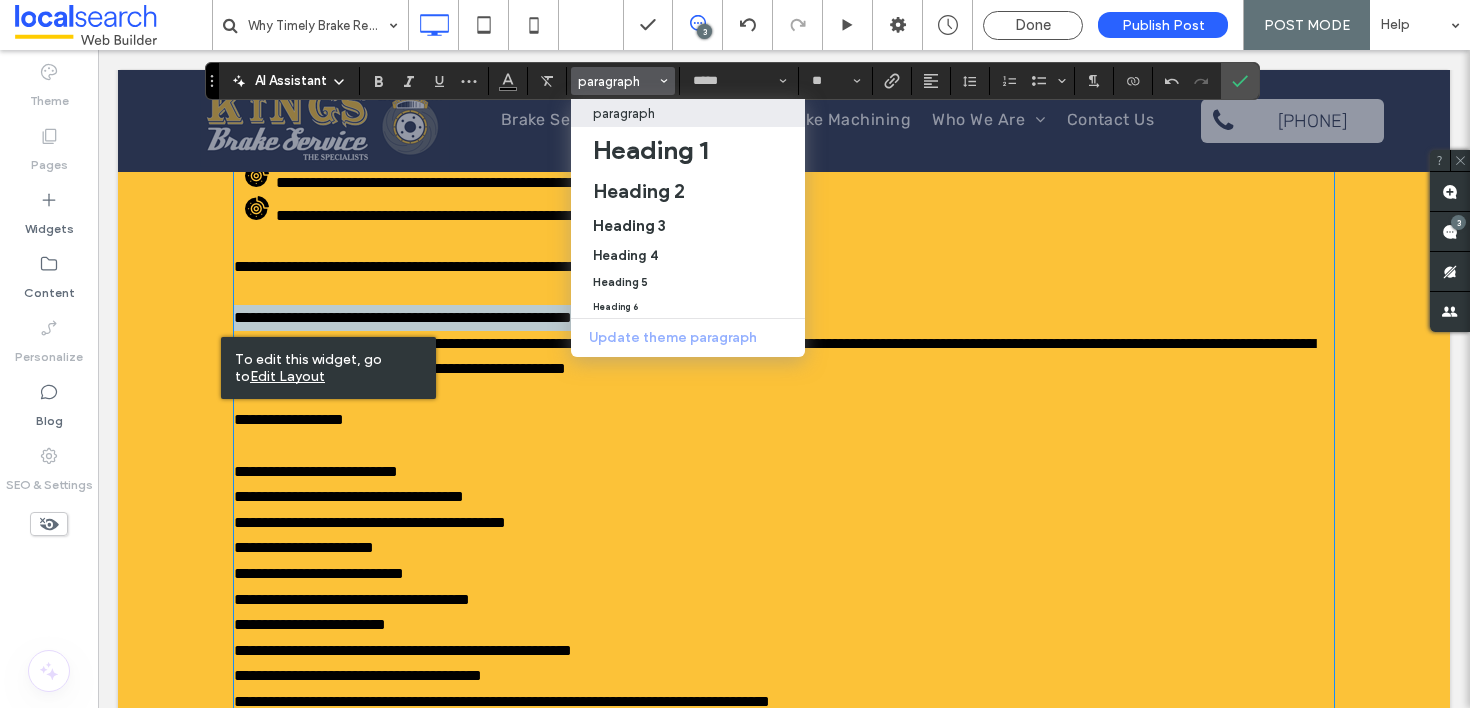 type 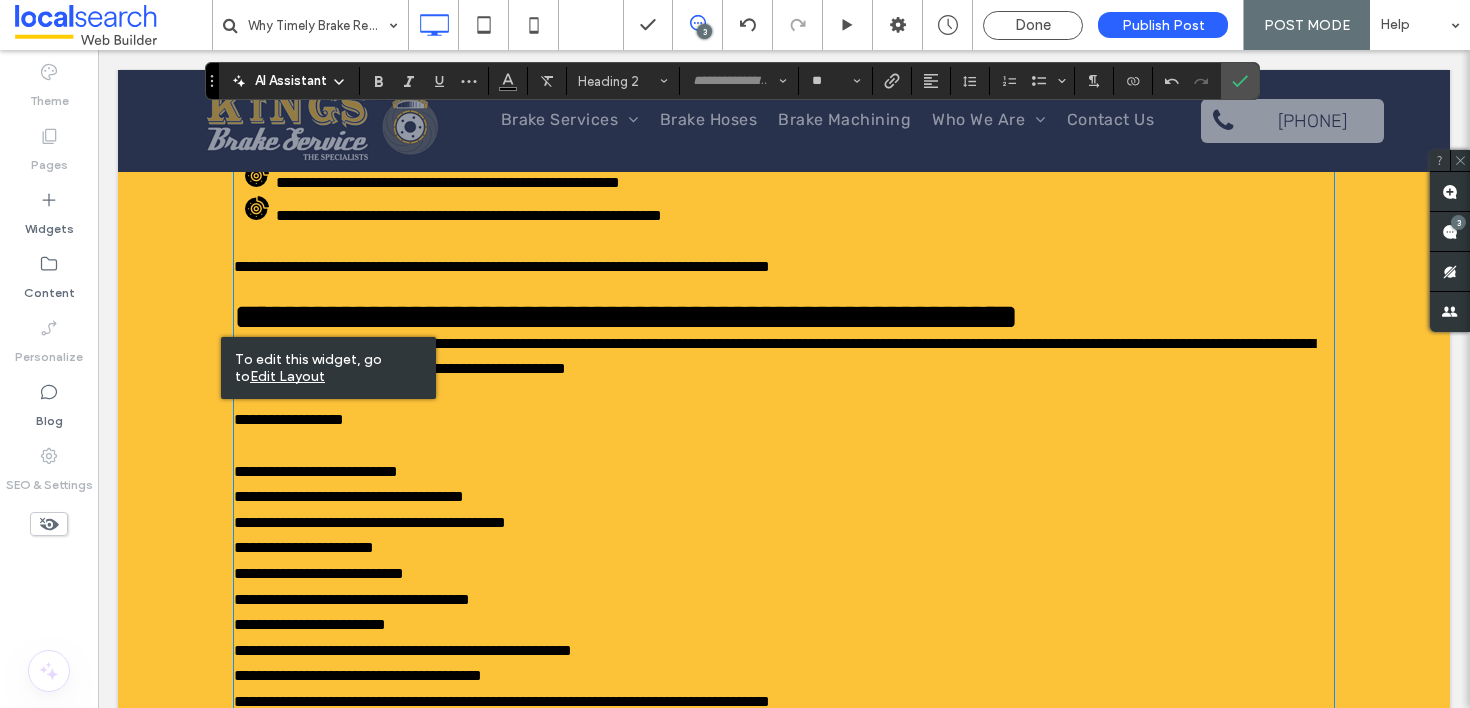 type on "*****" 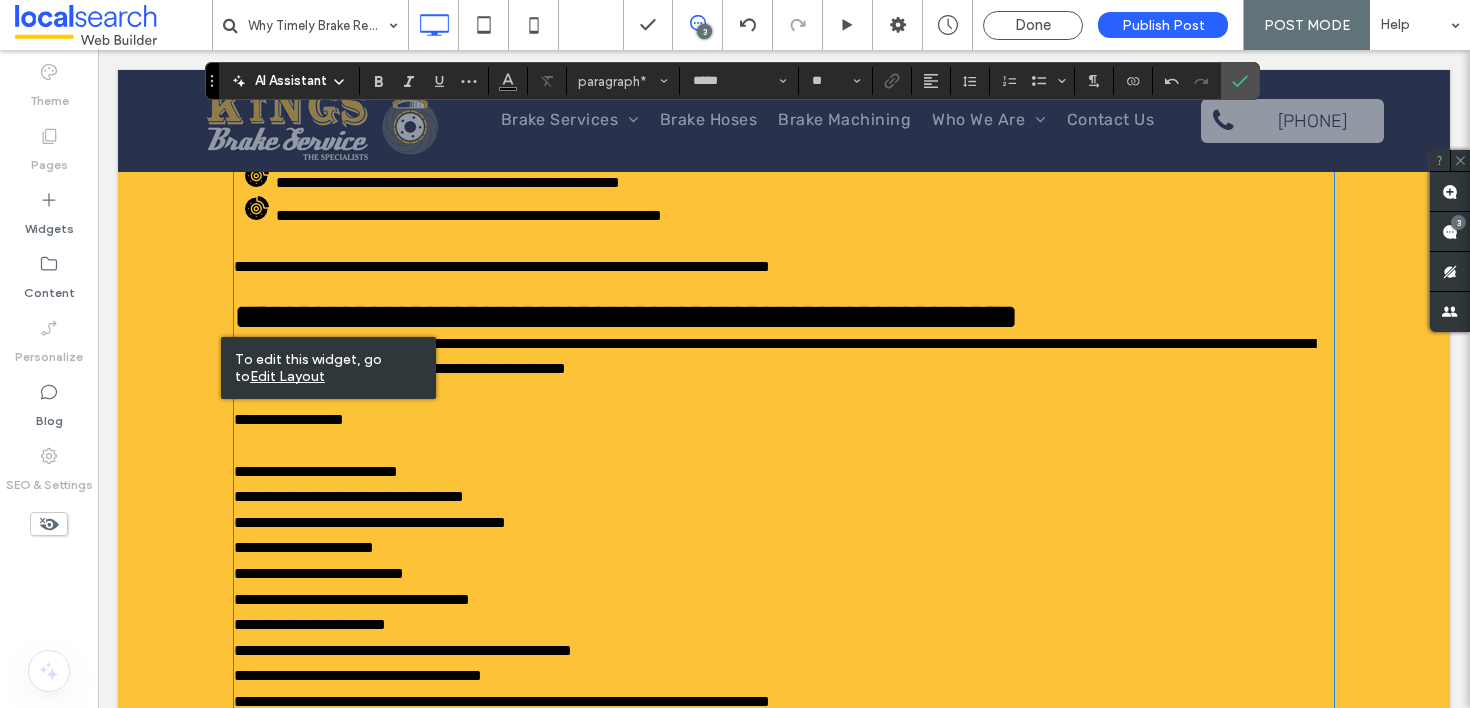 click on "**********" at bounding box center [774, 356] 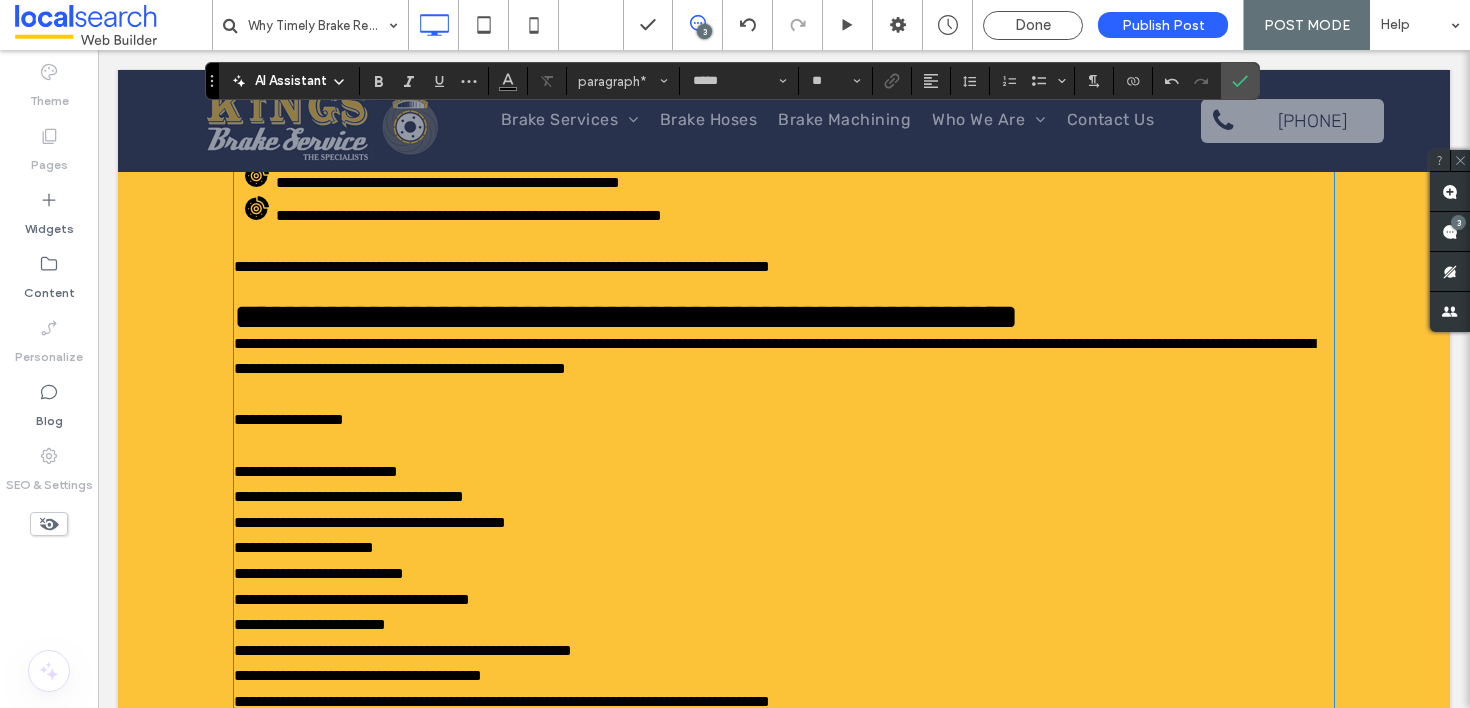 type 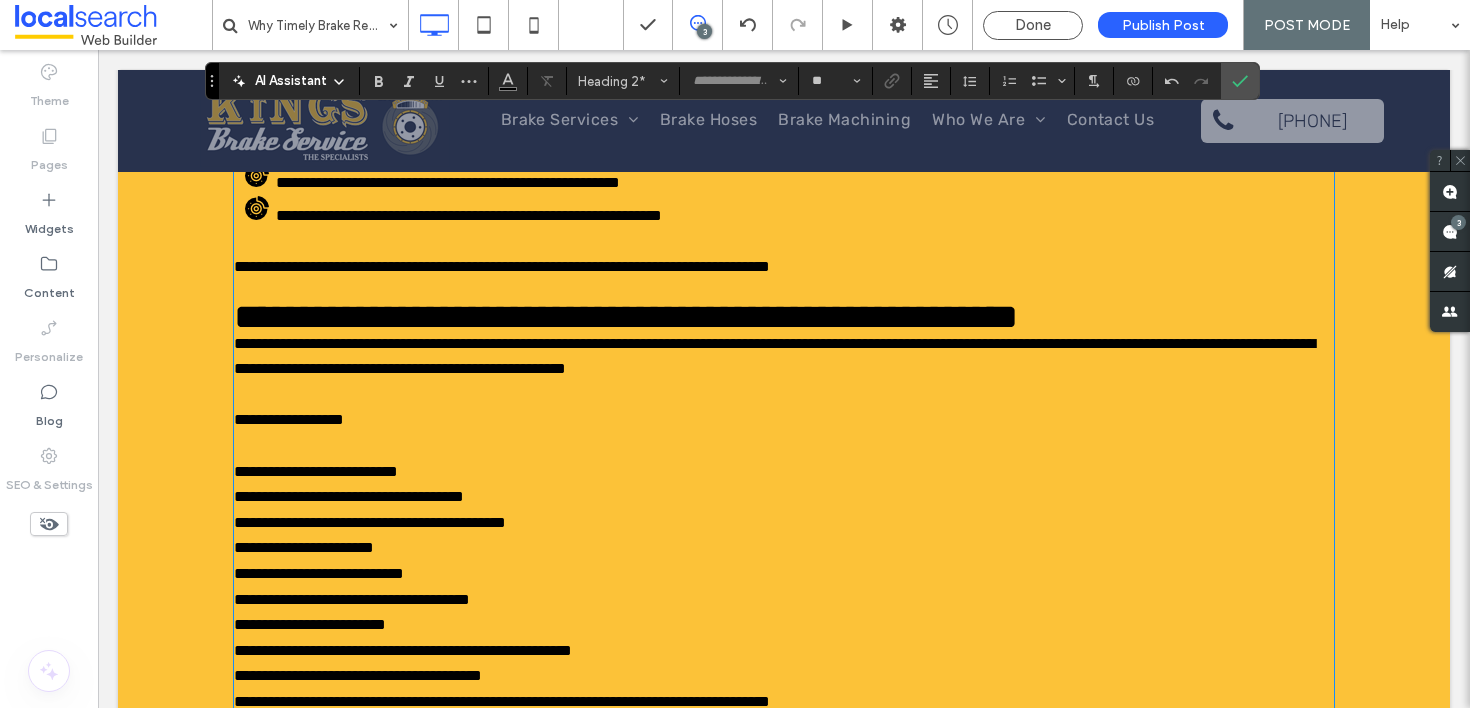 click on "**********" at bounding box center [784, 318] 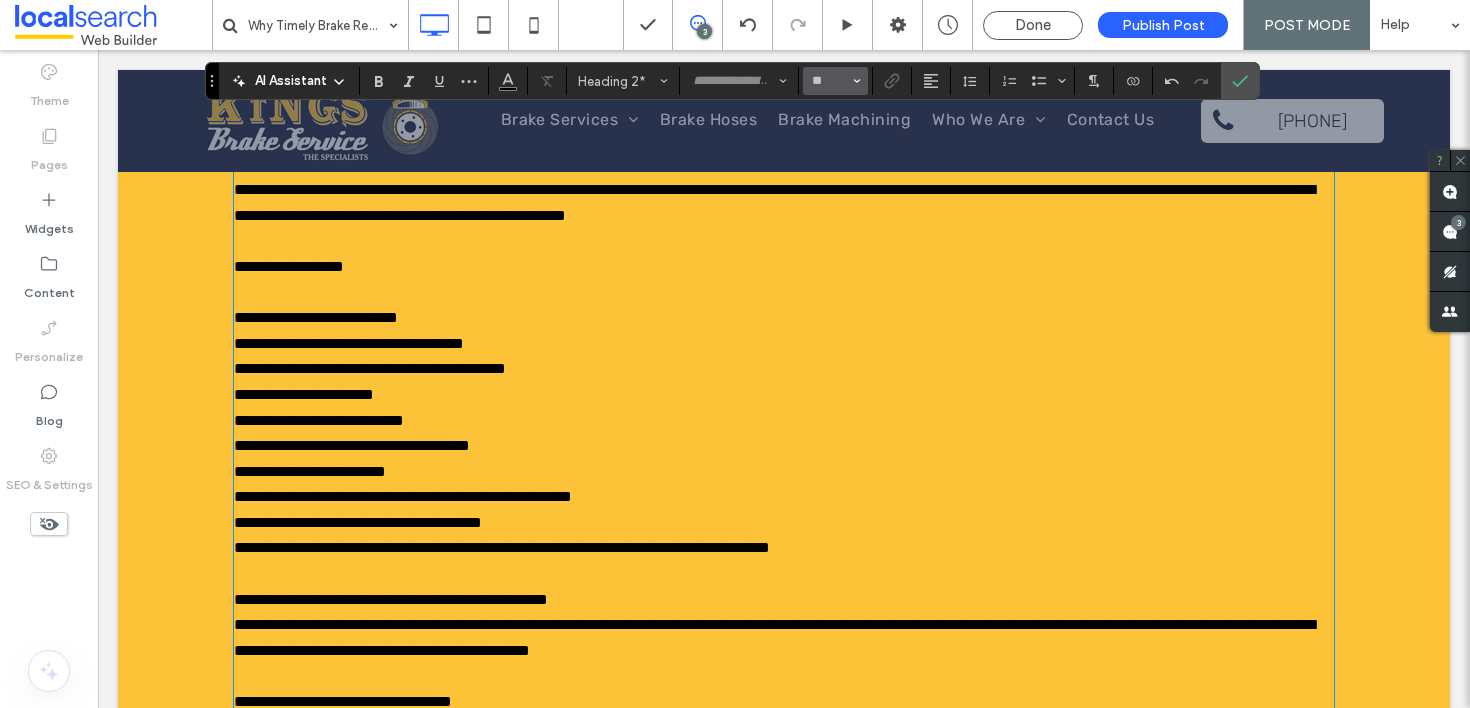 scroll, scrollTop: 1710, scrollLeft: 0, axis: vertical 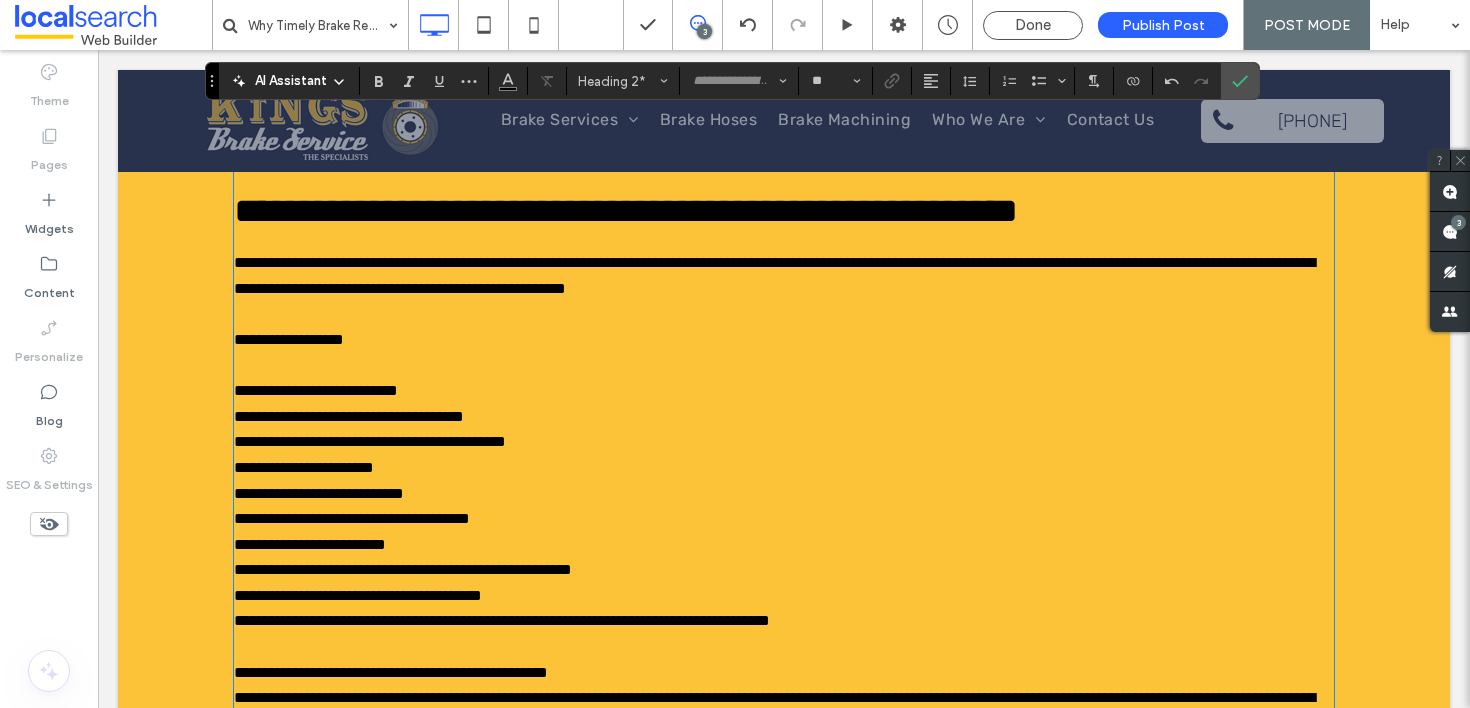 type on "*****" 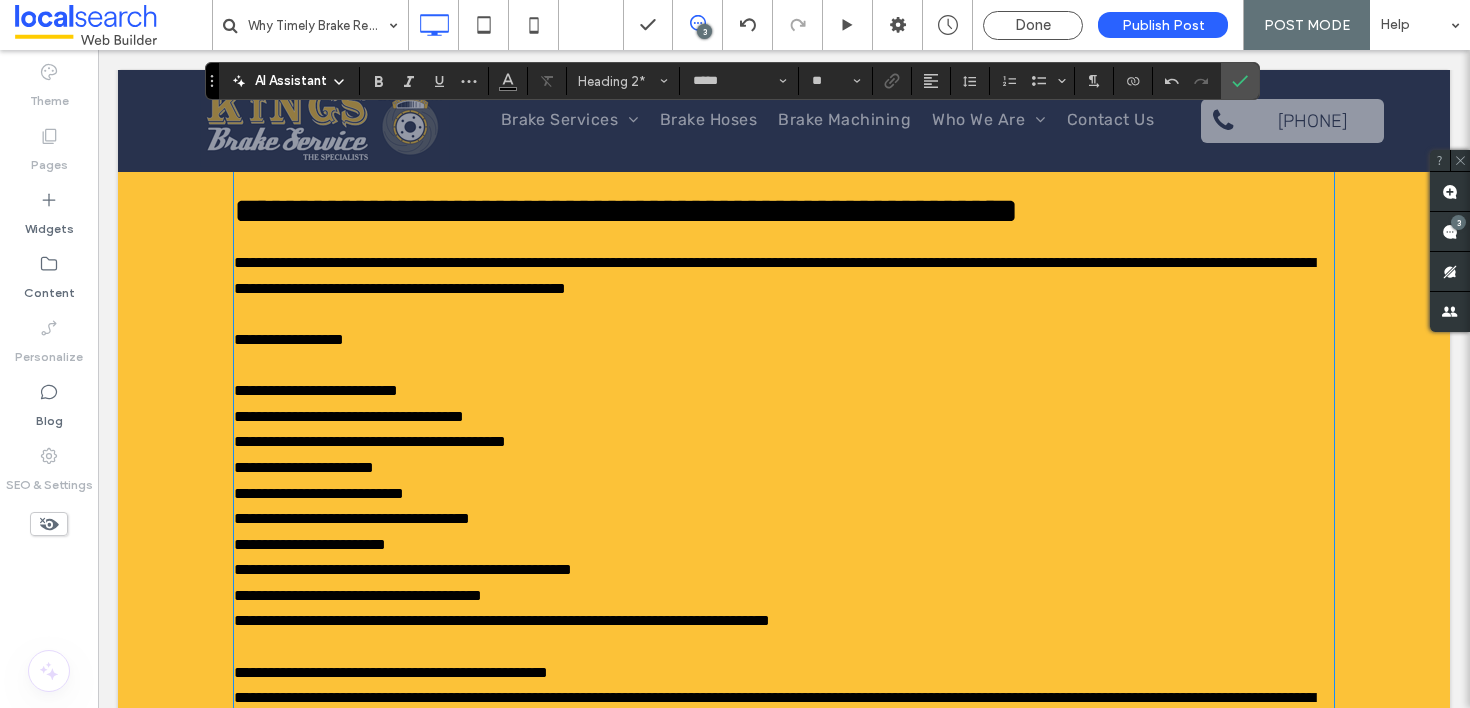 click on "**********" at bounding box center (316, 390) 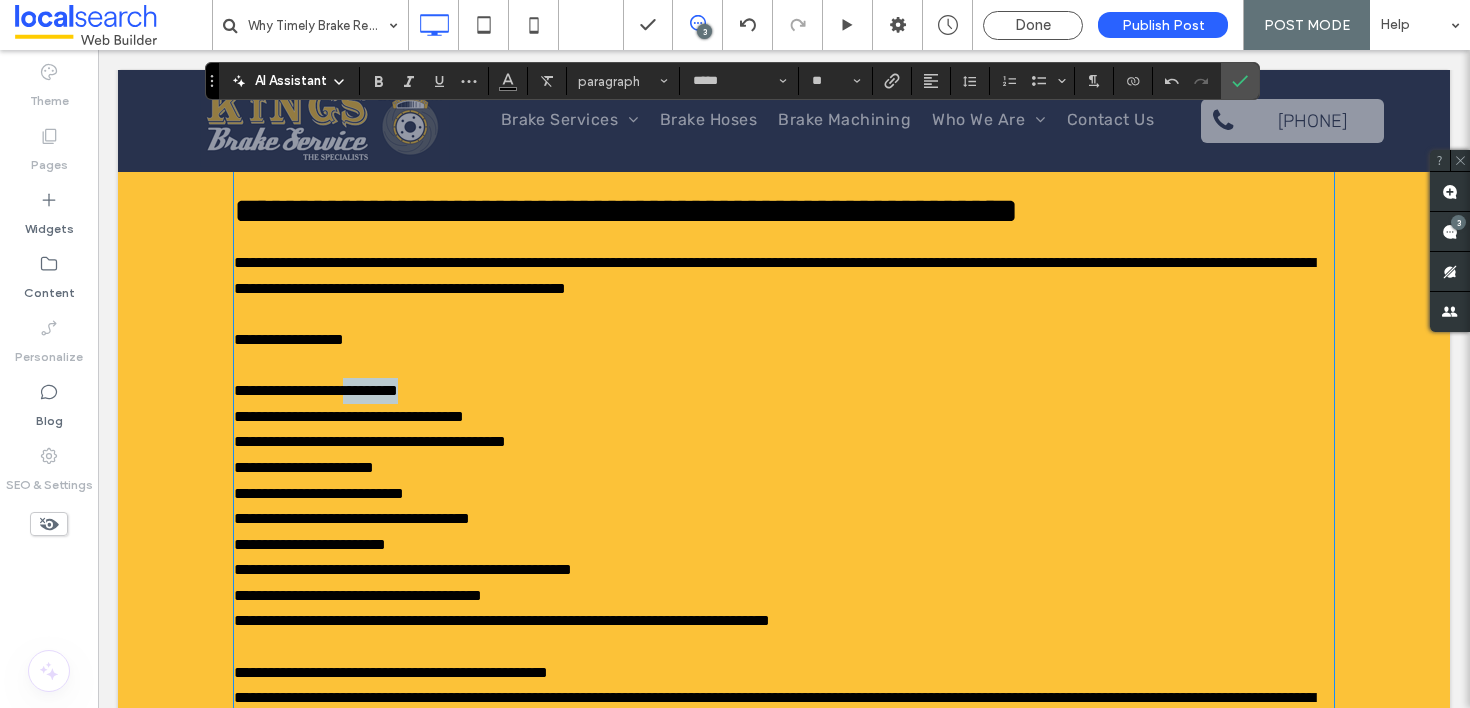 click on "**********" at bounding box center [316, 390] 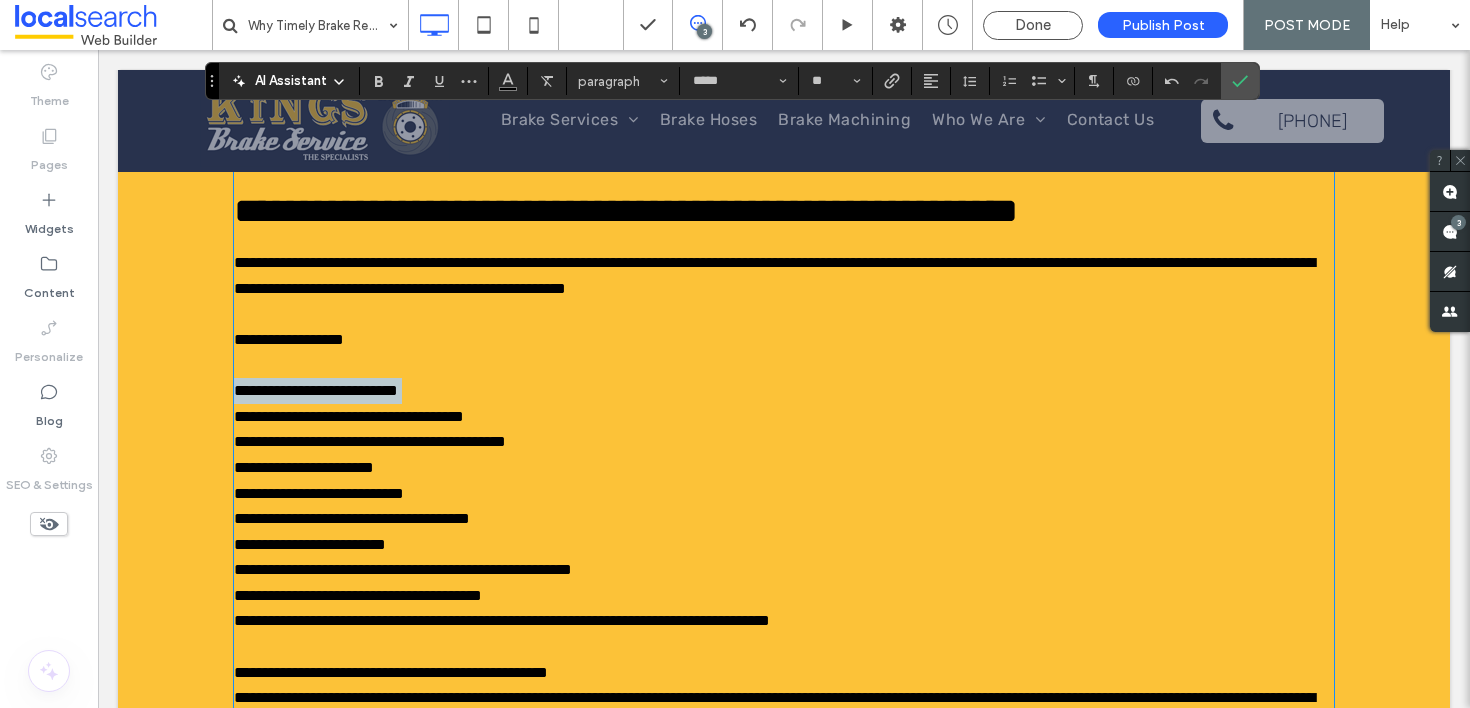 click on "**********" at bounding box center (316, 390) 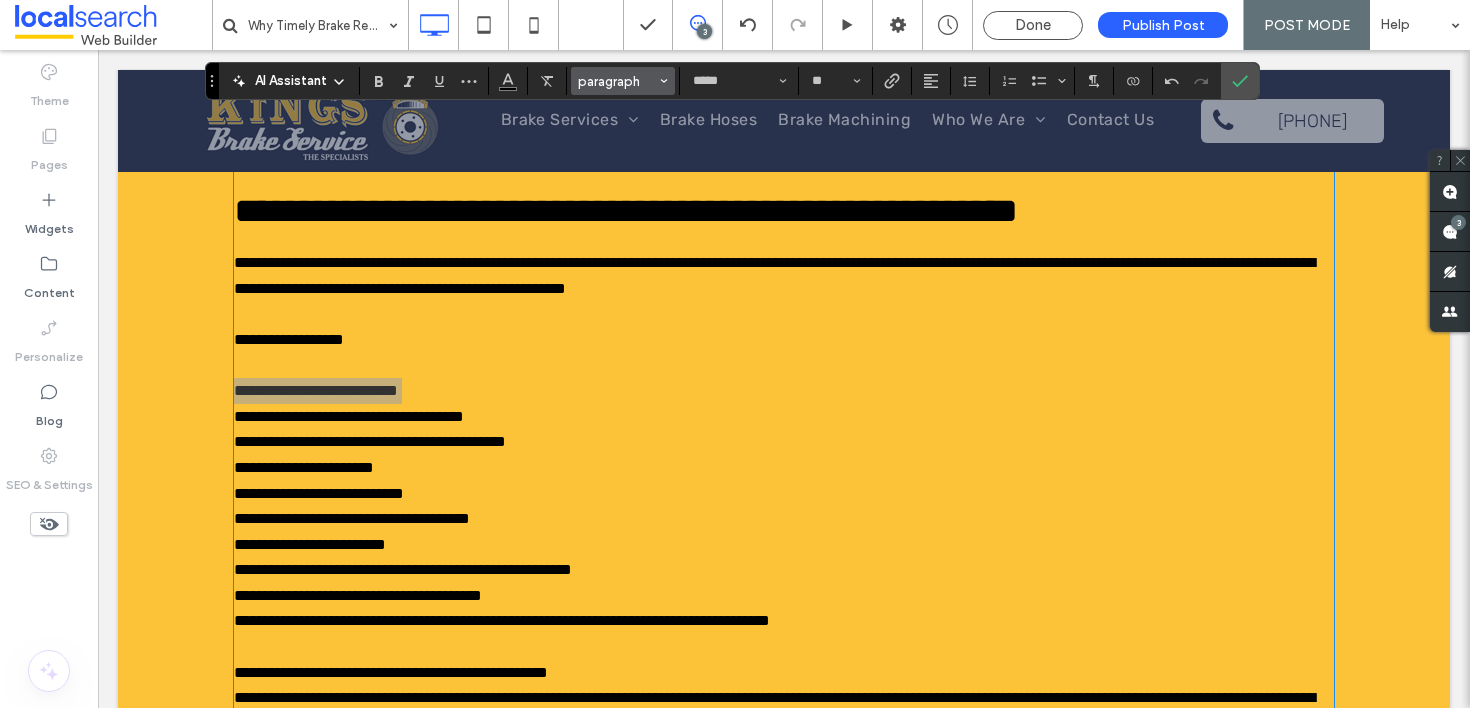 click on "paragraph" at bounding box center [617, 81] 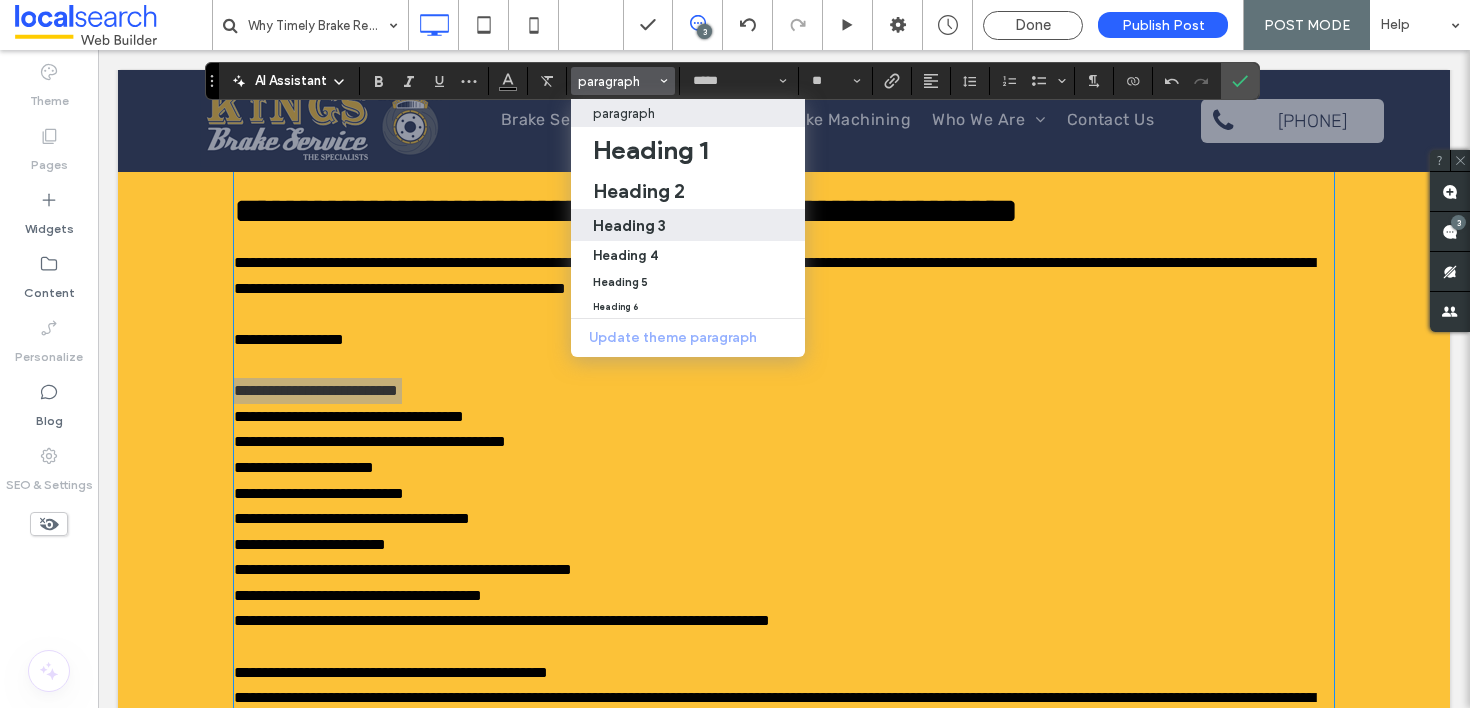 click on "Heading 3" at bounding box center [688, 225] 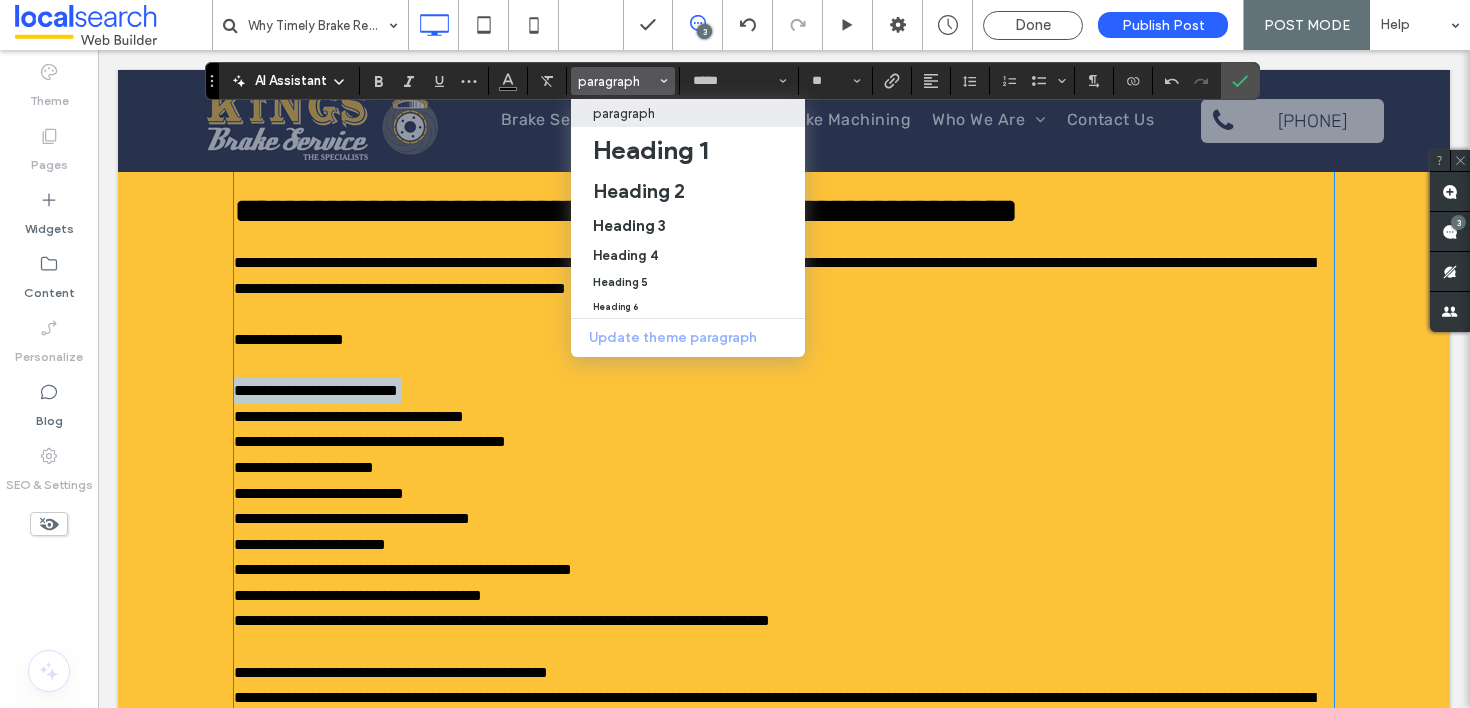 type 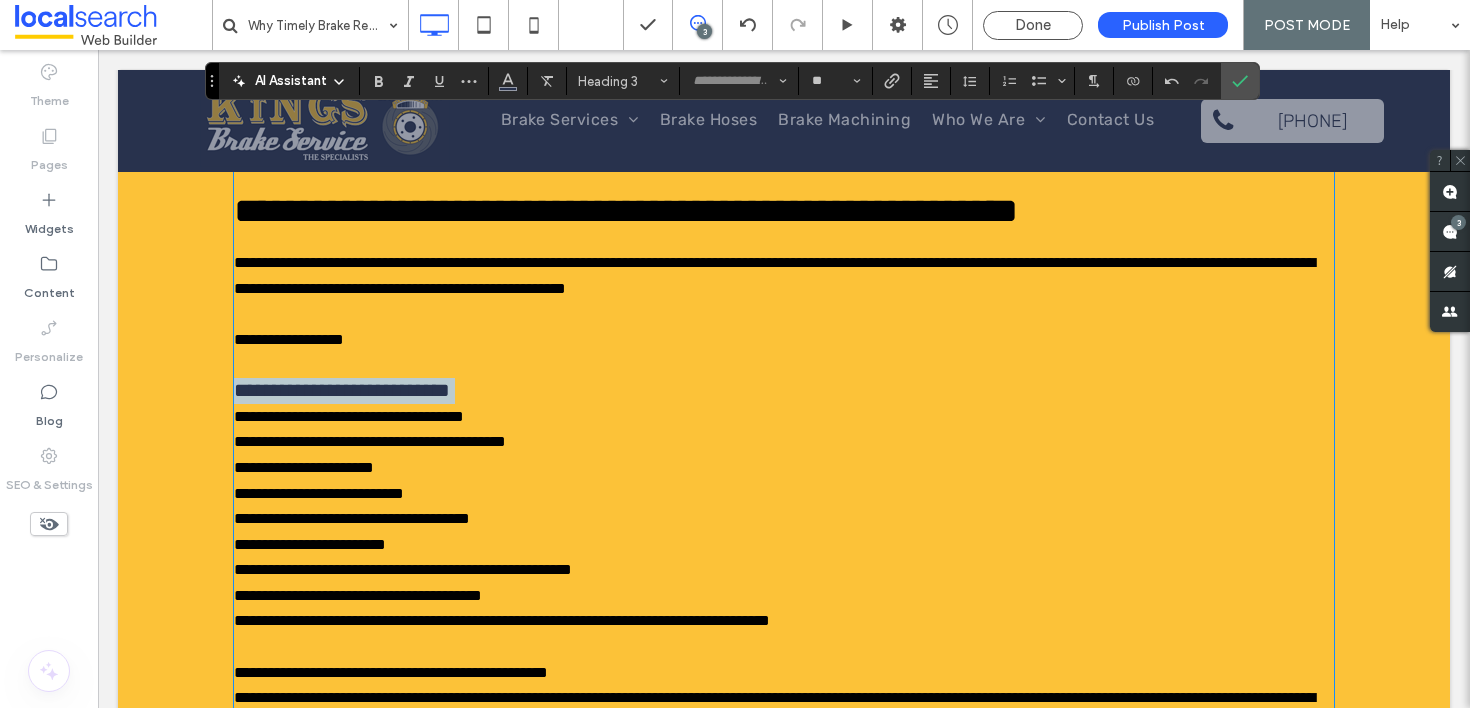 type on "*****" 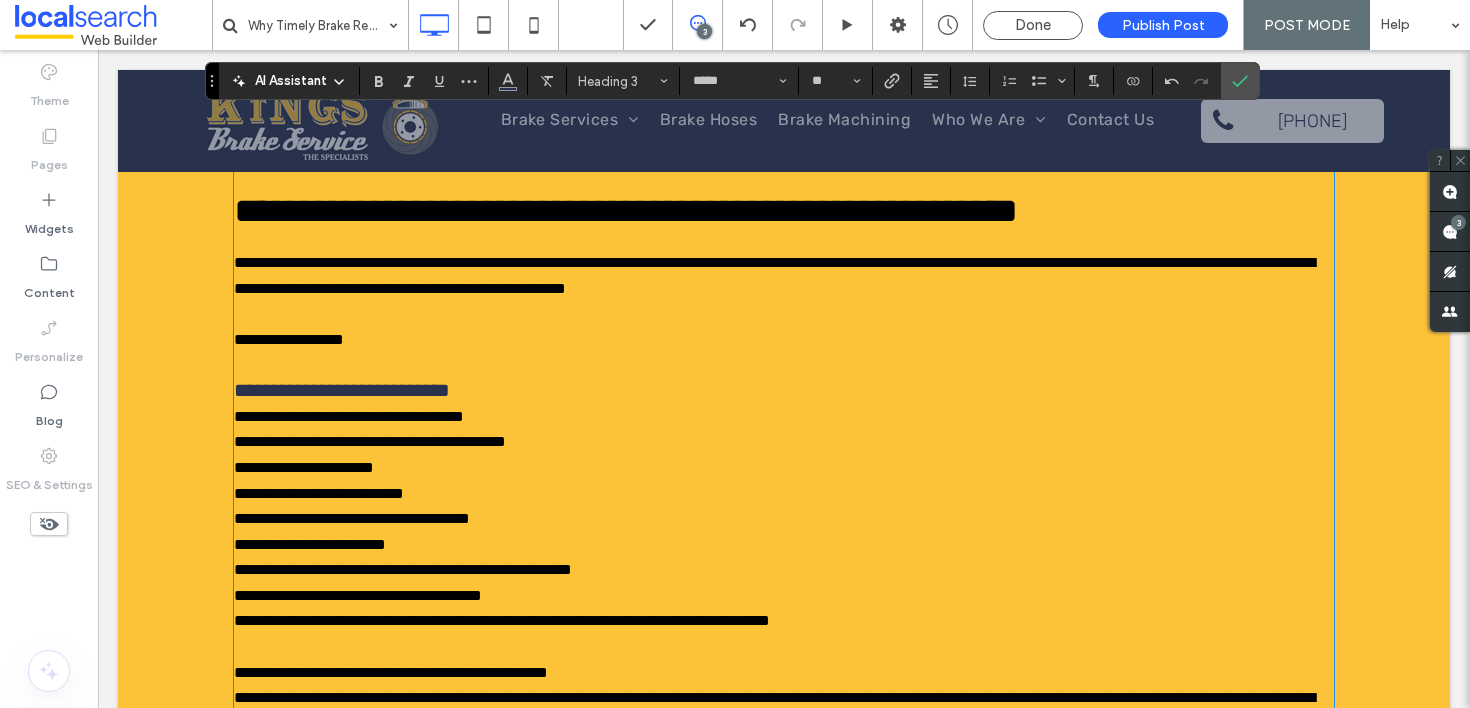 click on "**********" at bounding box center [784, 340] 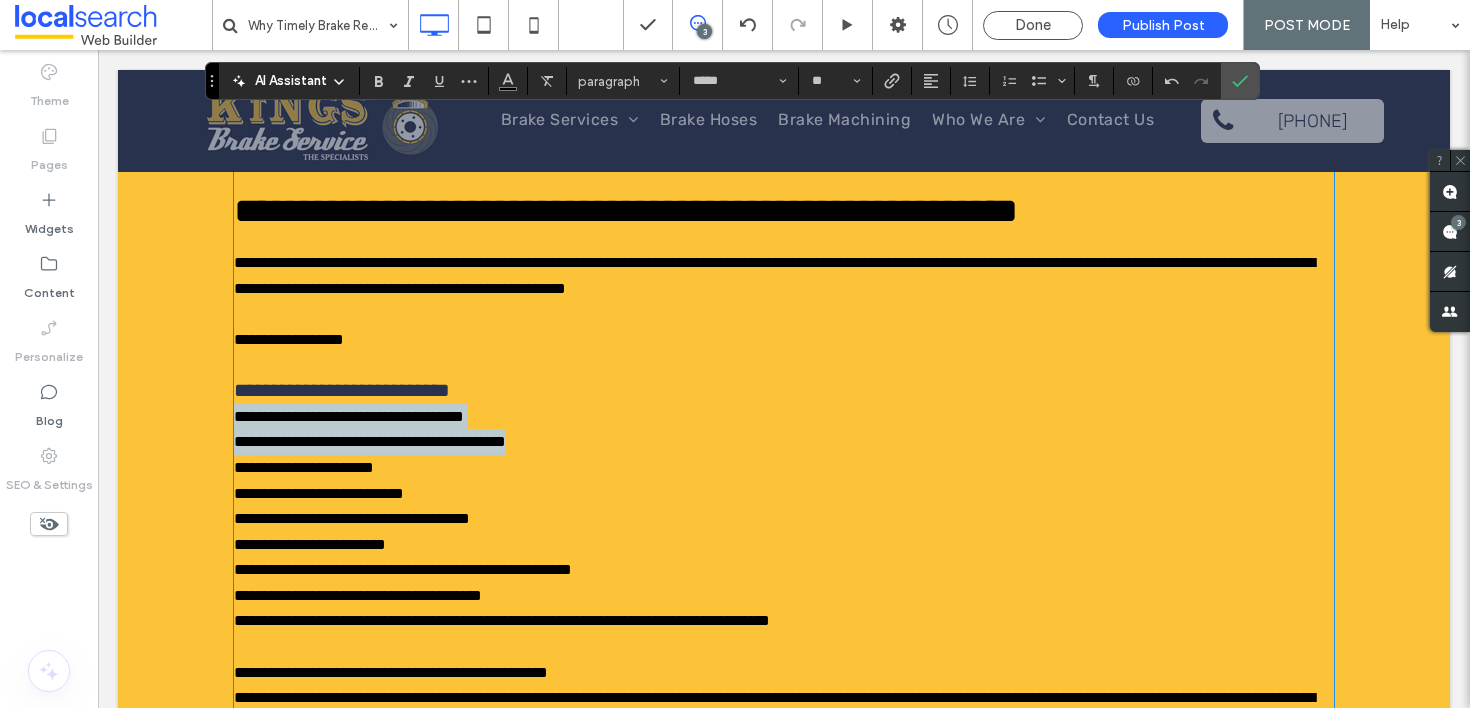 drag, startPoint x: 457, startPoint y: 449, endPoint x: 229, endPoint y: 433, distance: 228.56071 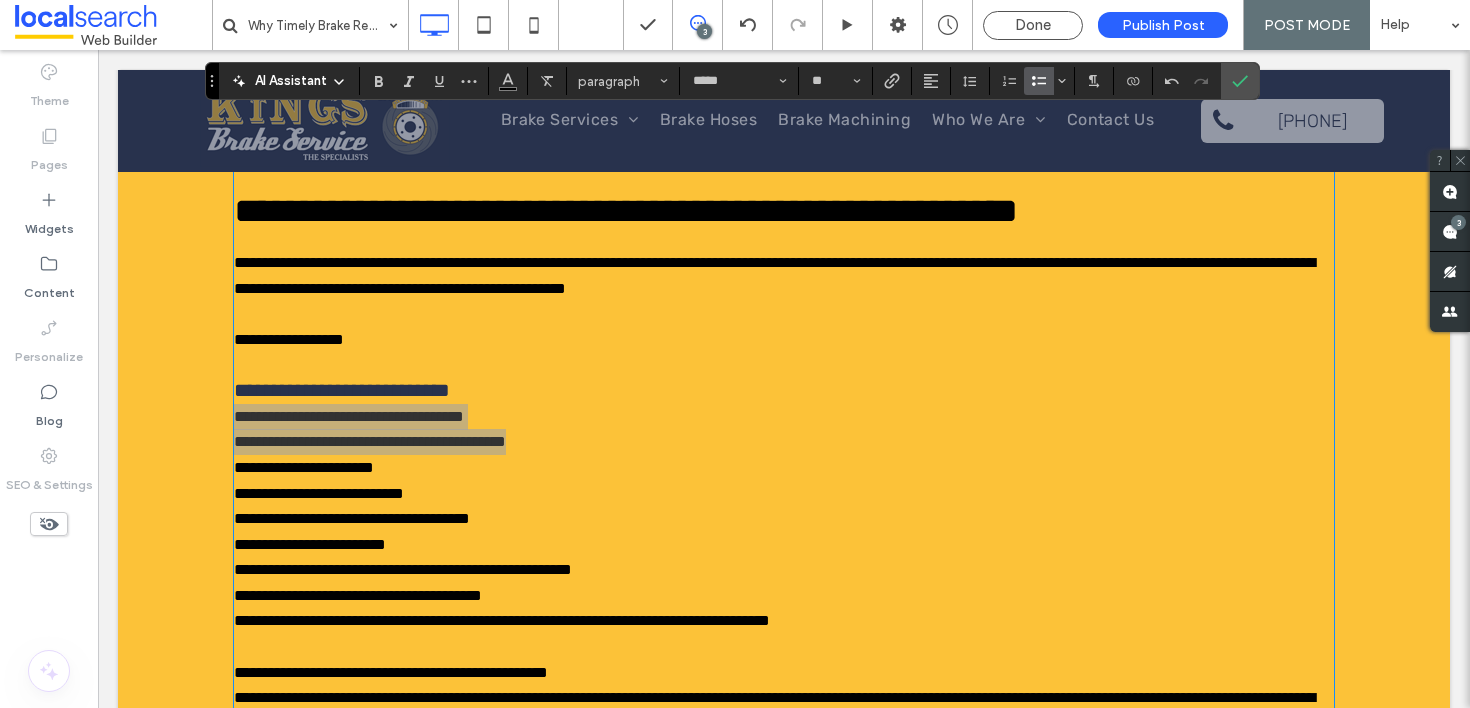 drag, startPoint x: 1045, startPoint y: 83, endPoint x: 886, endPoint y: 70, distance: 159.53056 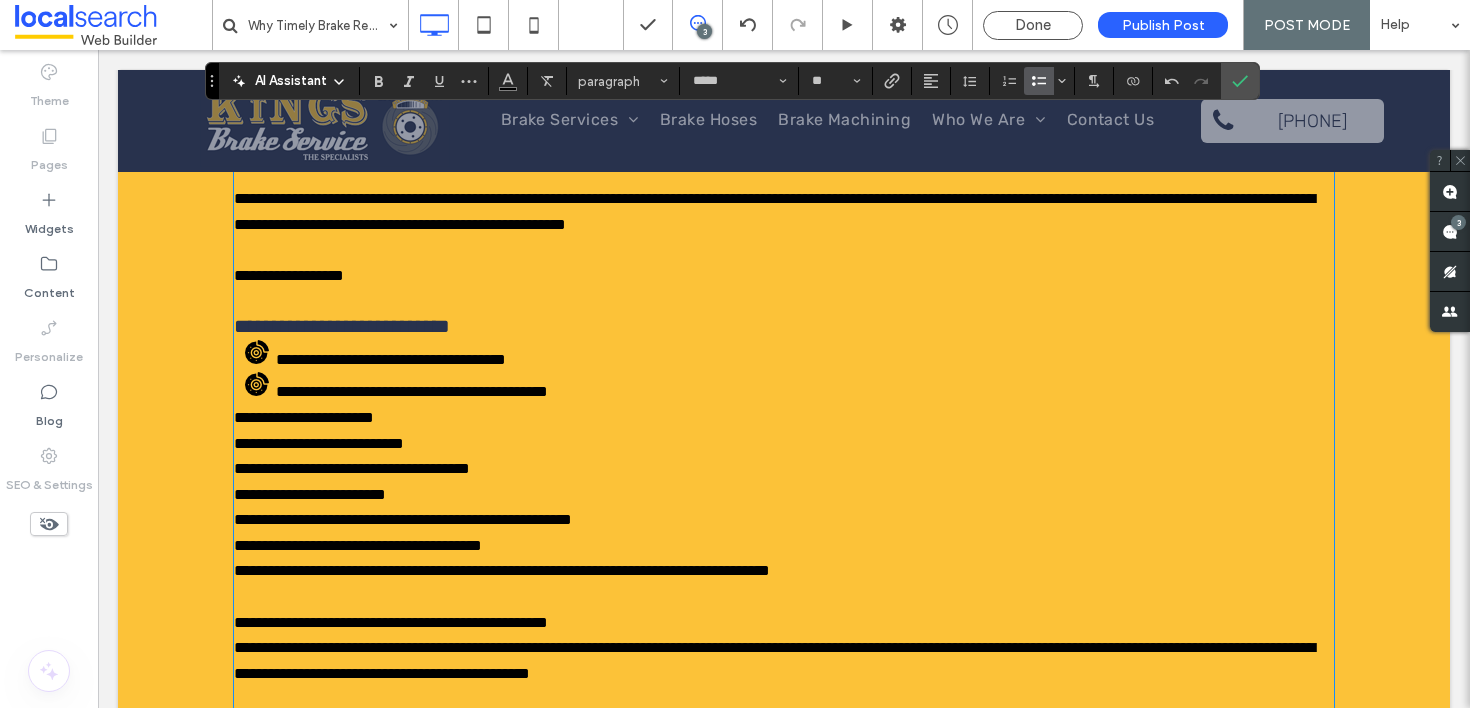scroll, scrollTop: 1680, scrollLeft: 0, axis: vertical 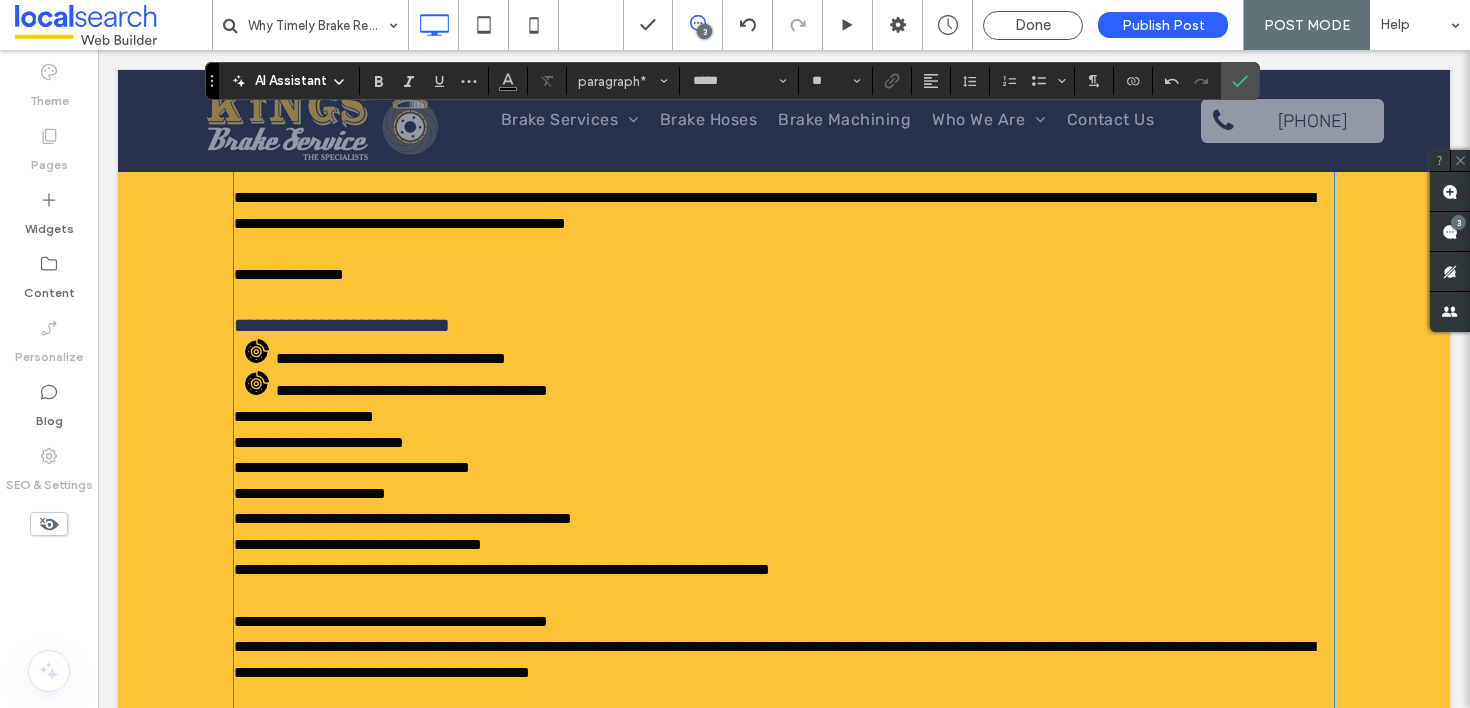 click on "**********" at bounding box center [304, 416] 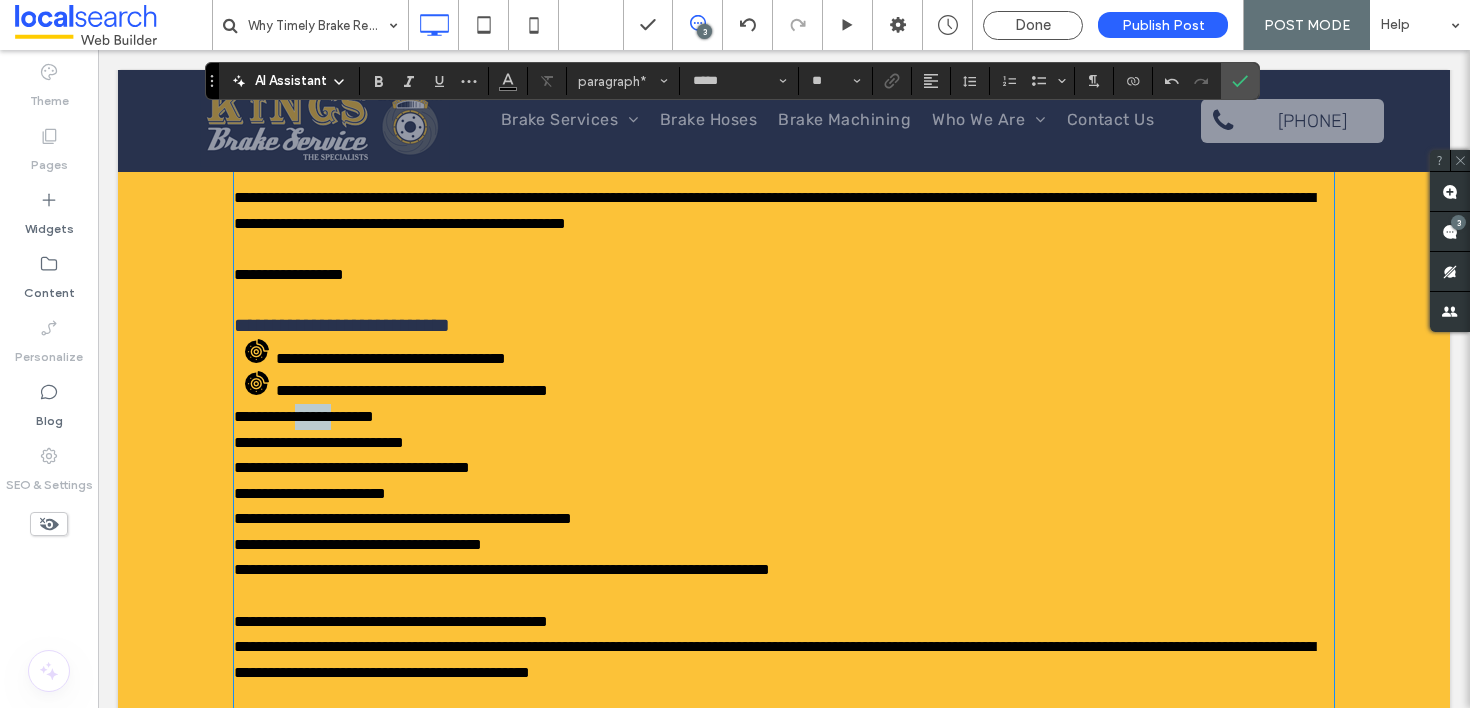 click on "**********" at bounding box center [304, 416] 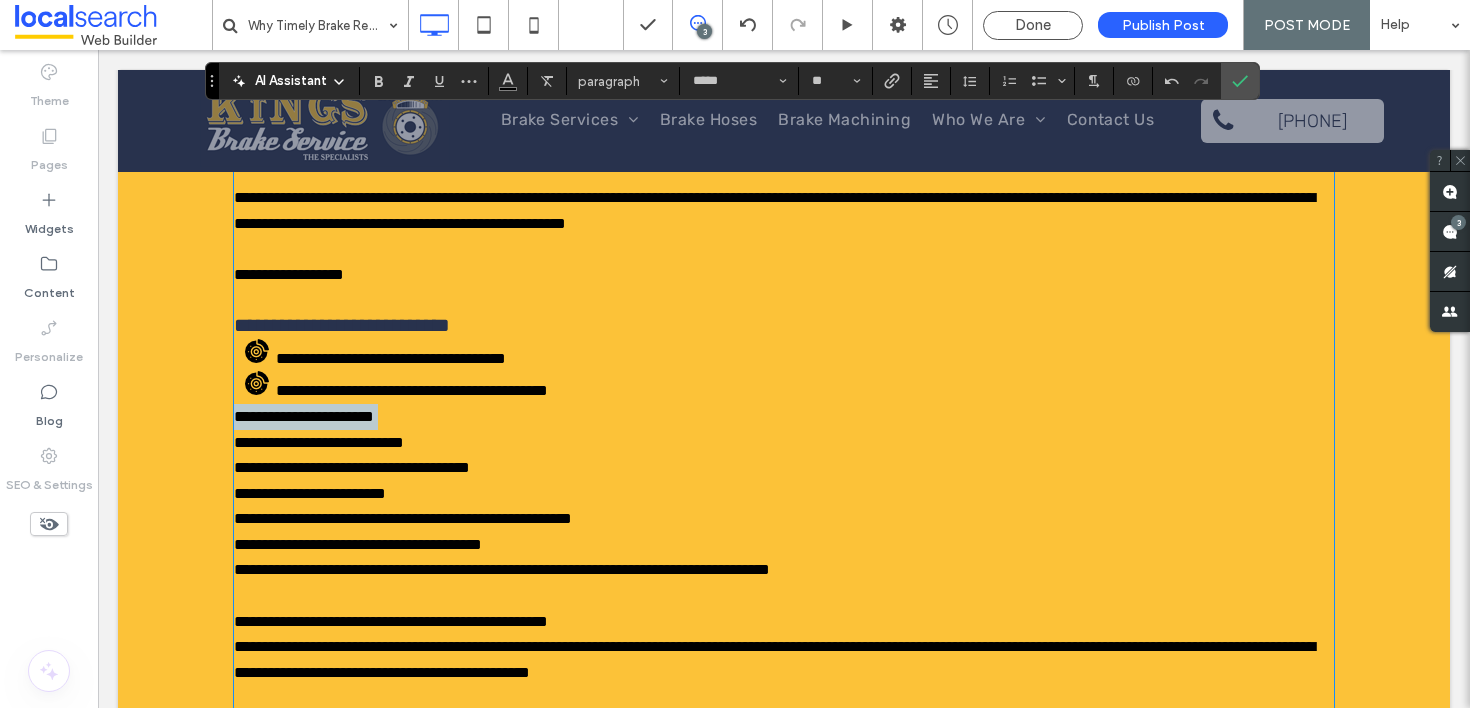 click on "**********" at bounding box center (304, 416) 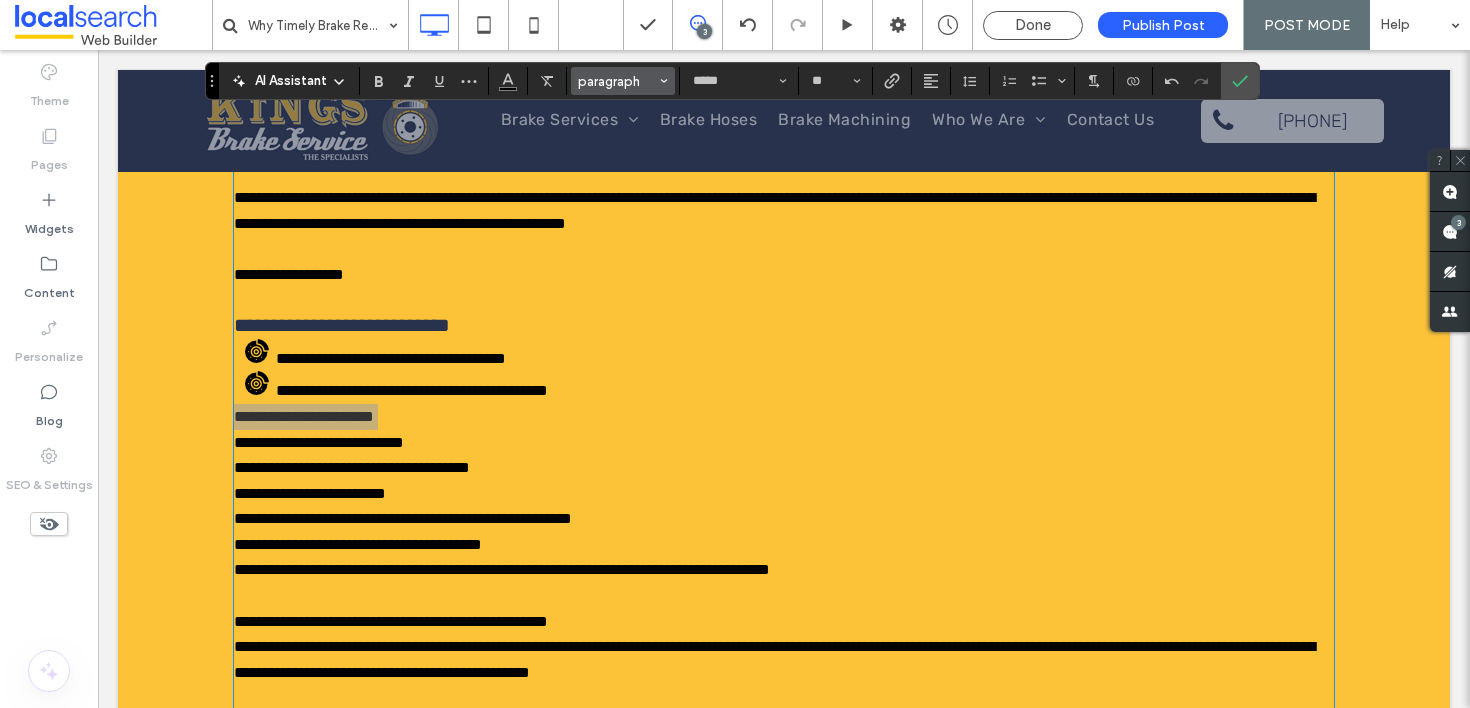 click on "paragraph" at bounding box center (617, 81) 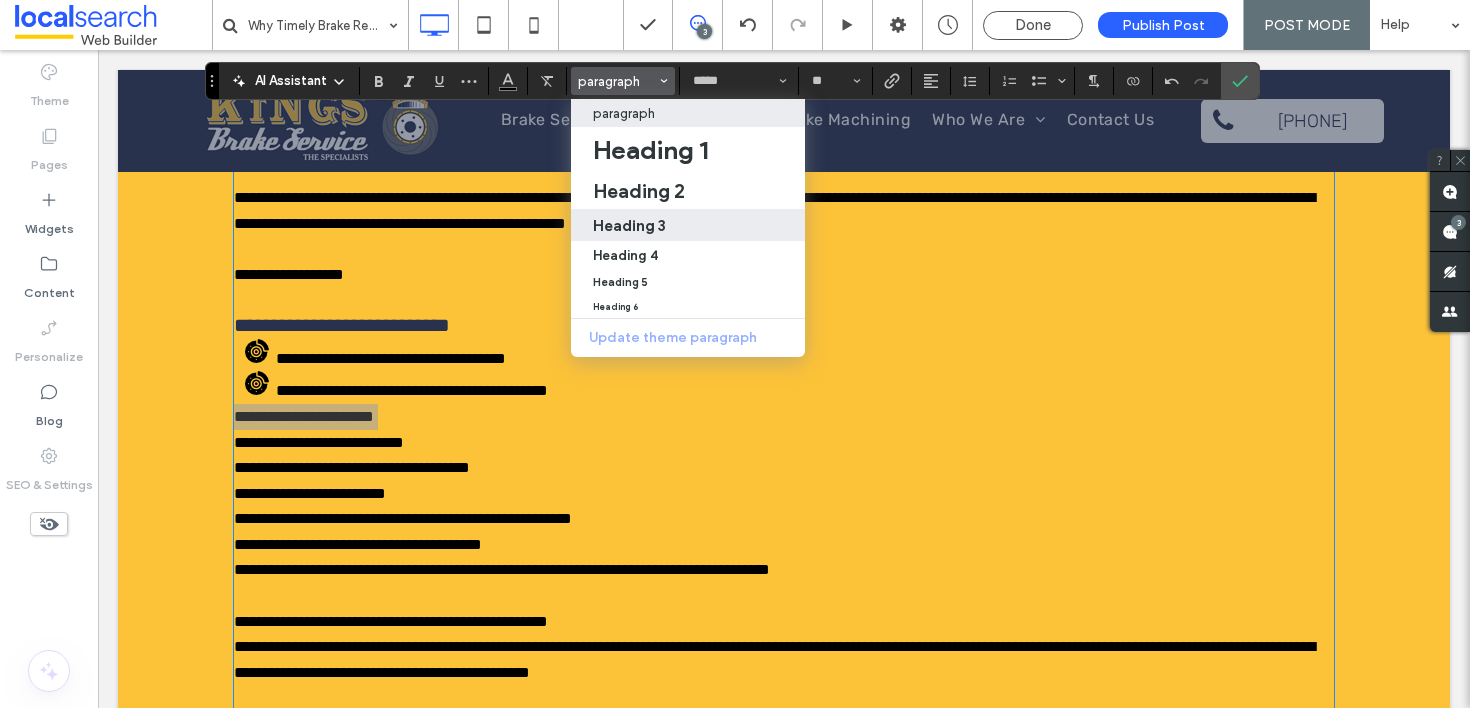 click on "Heading 3" at bounding box center (629, 225) 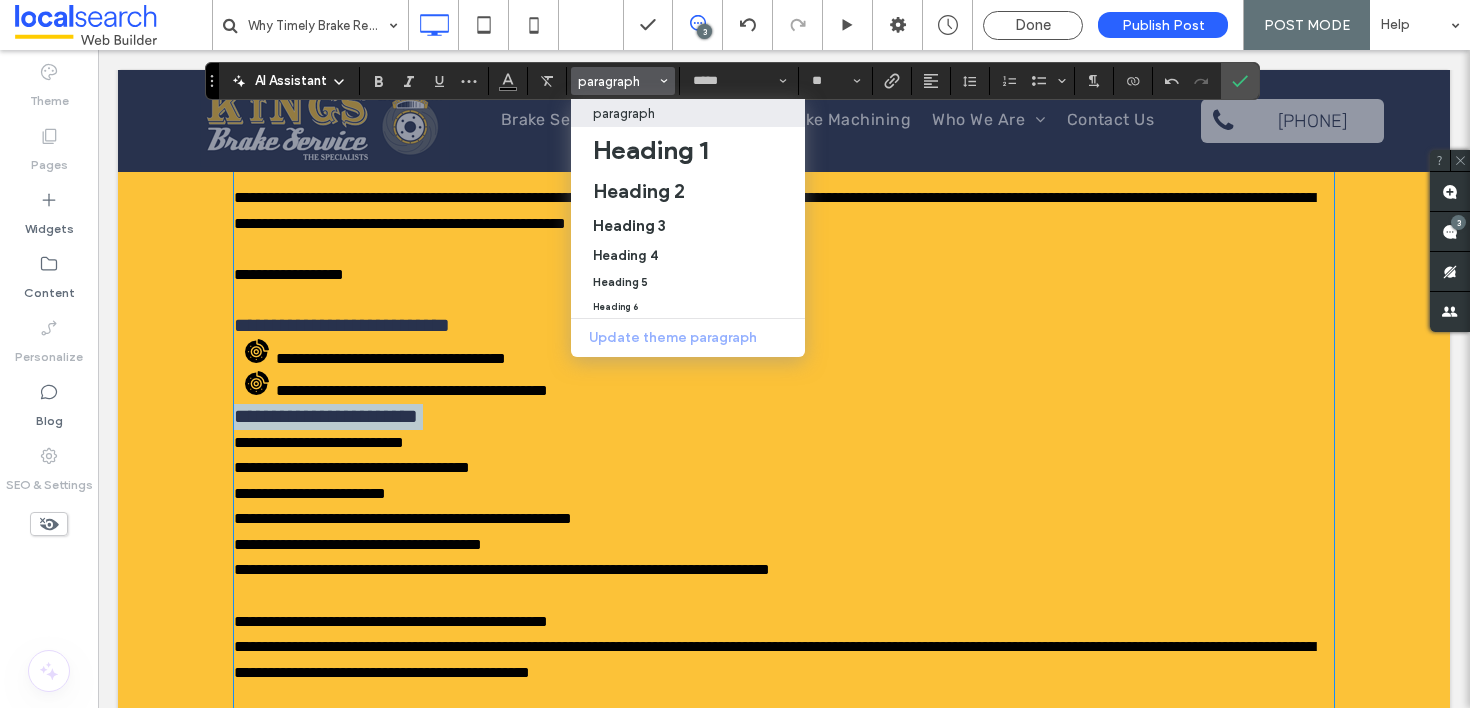 type 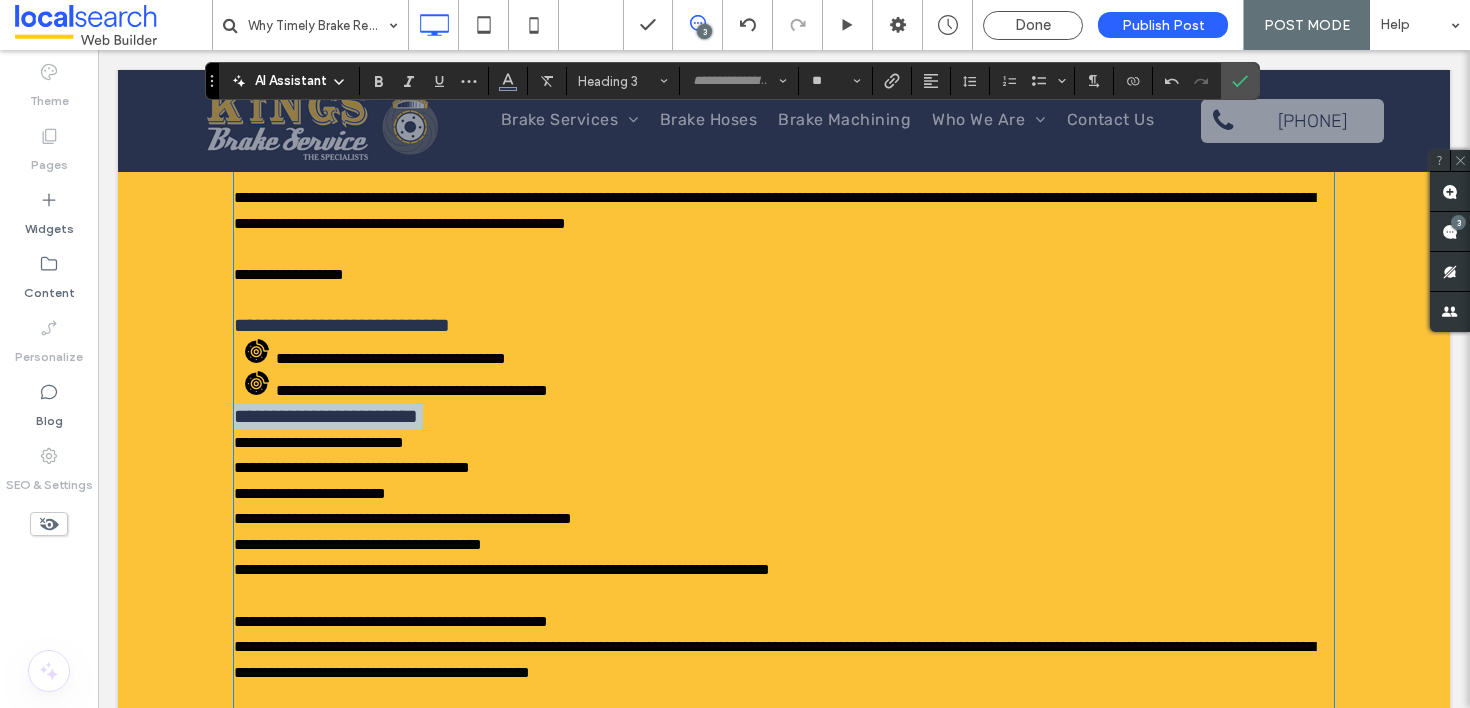 type on "*****" 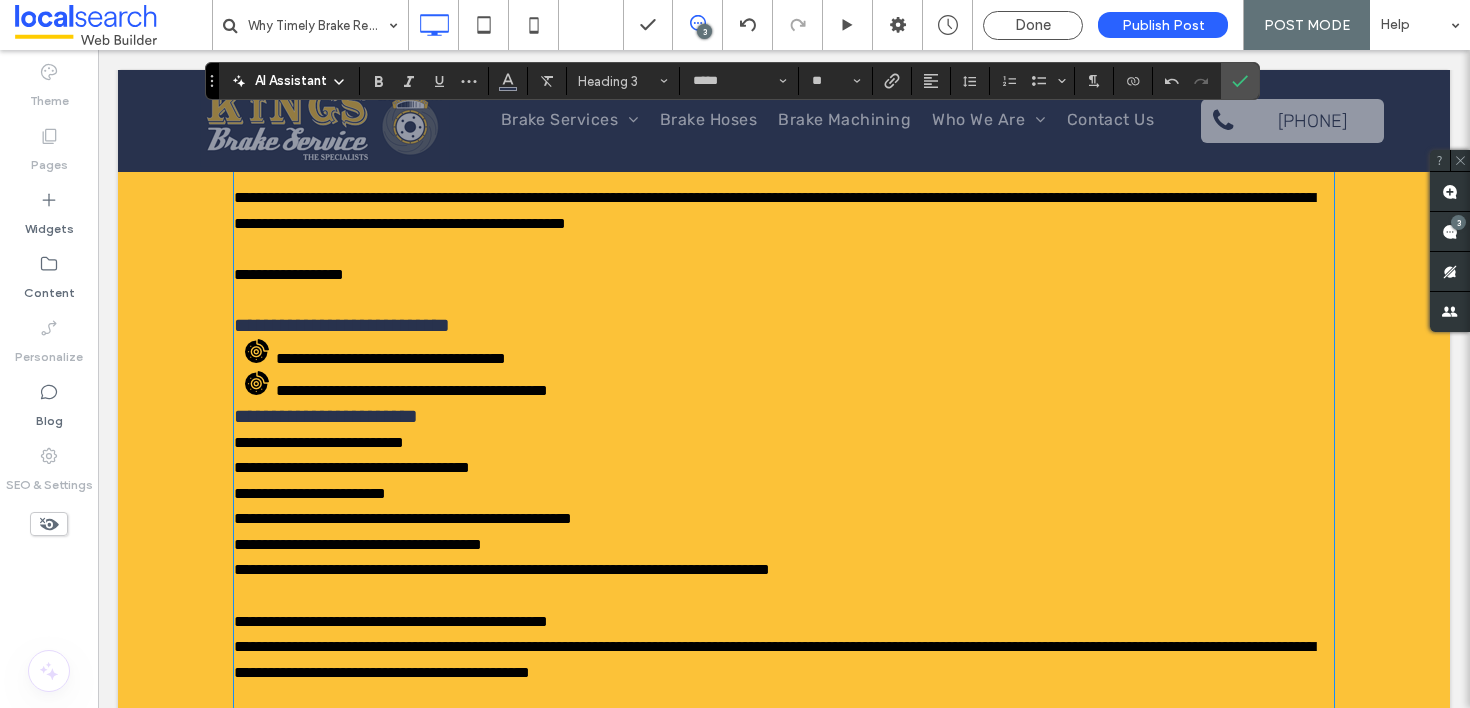click on "**********" at bounding box center (784, 443) 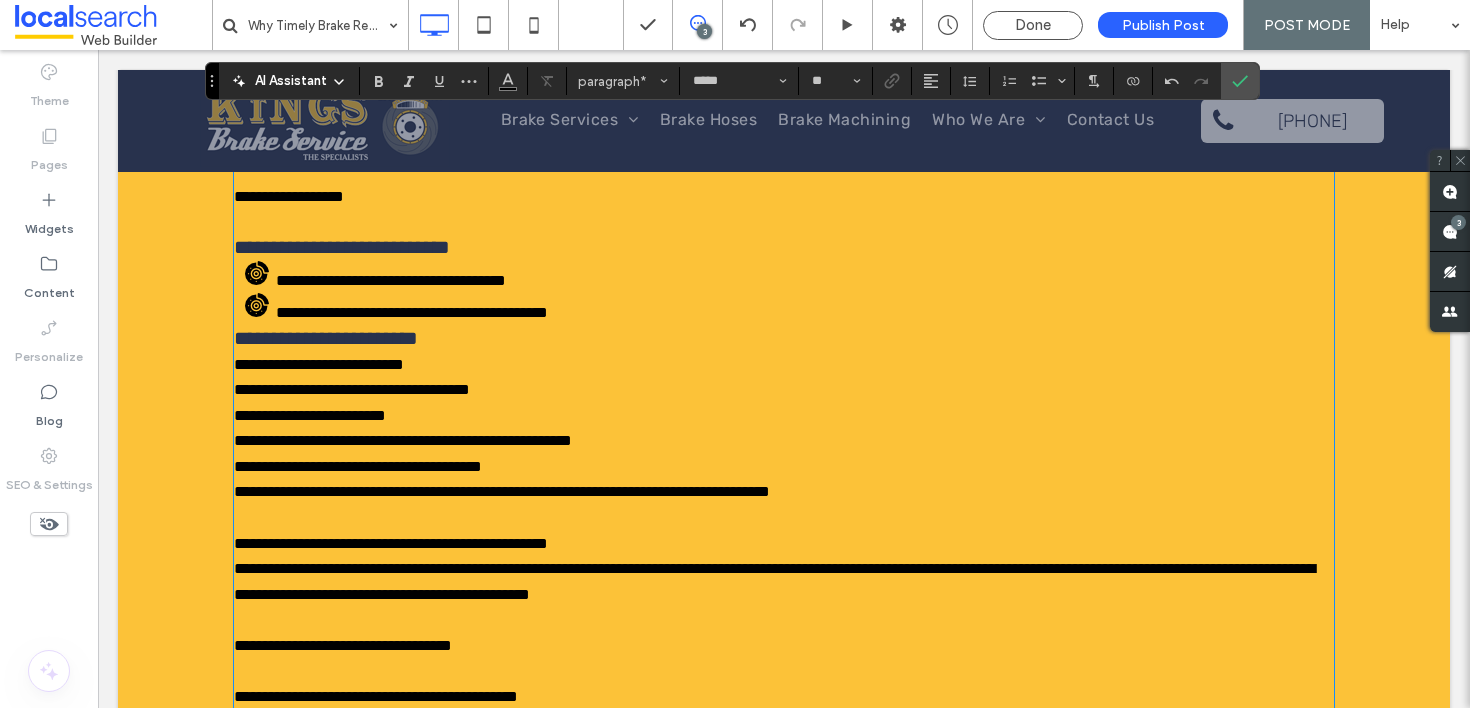 scroll, scrollTop: 1762, scrollLeft: 0, axis: vertical 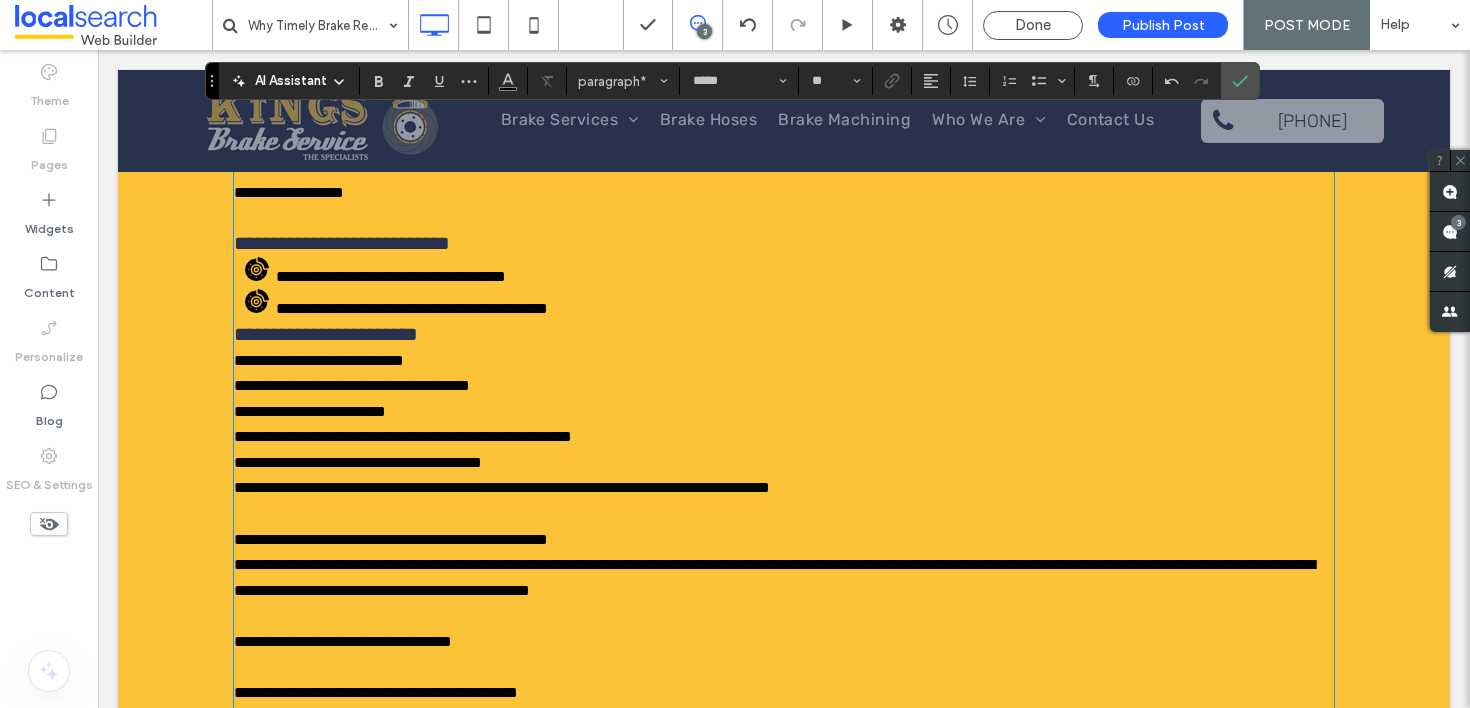 click on "**********" at bounding box center [310, 411] 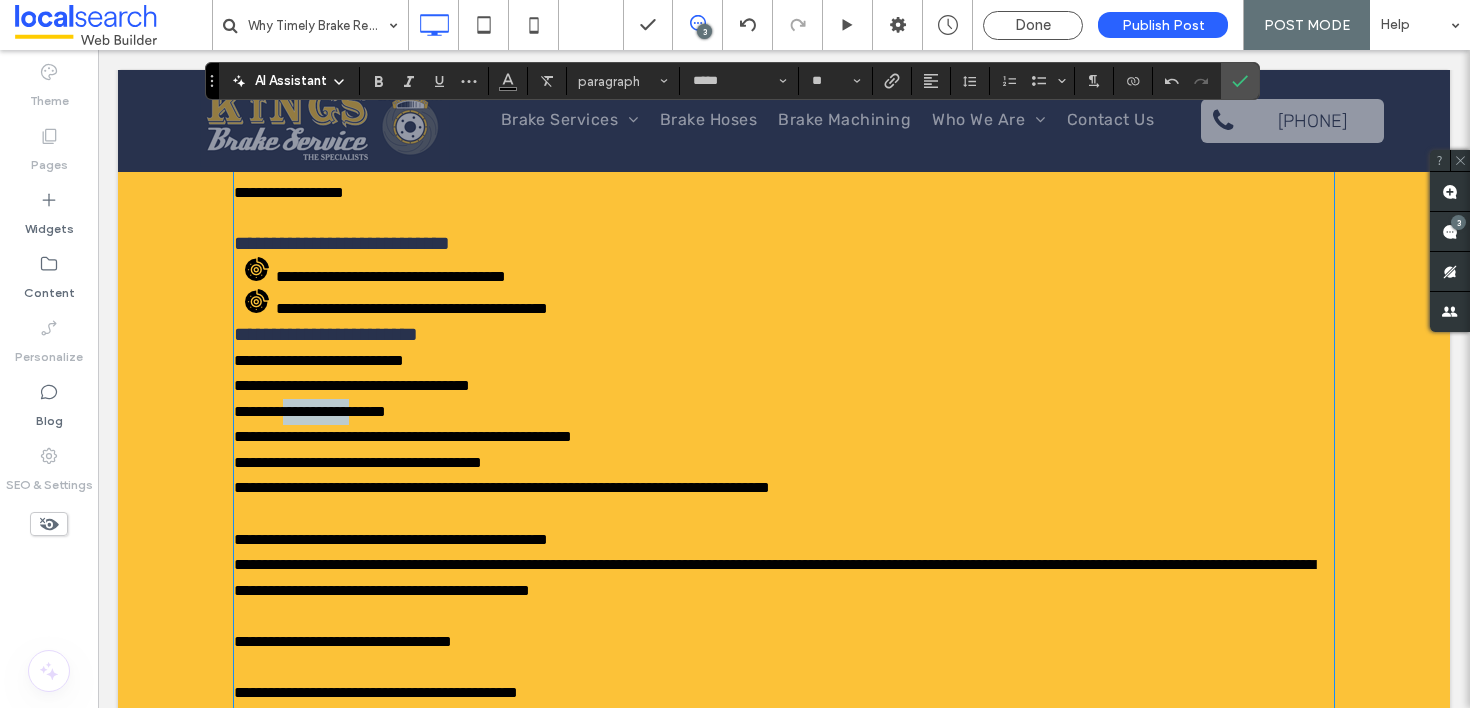 click on "**********" at bounding box center (310, 411) 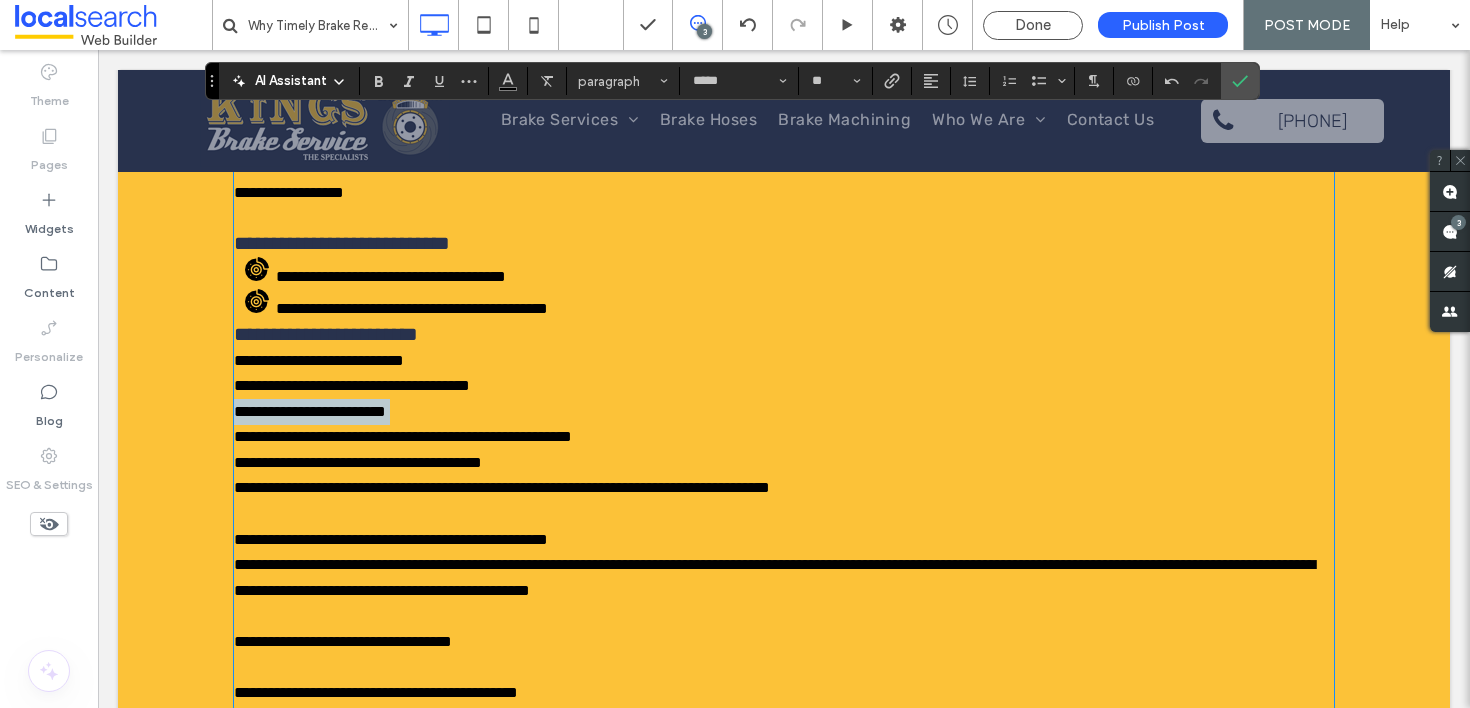 click on "**********" at bounding box center (310, 411) 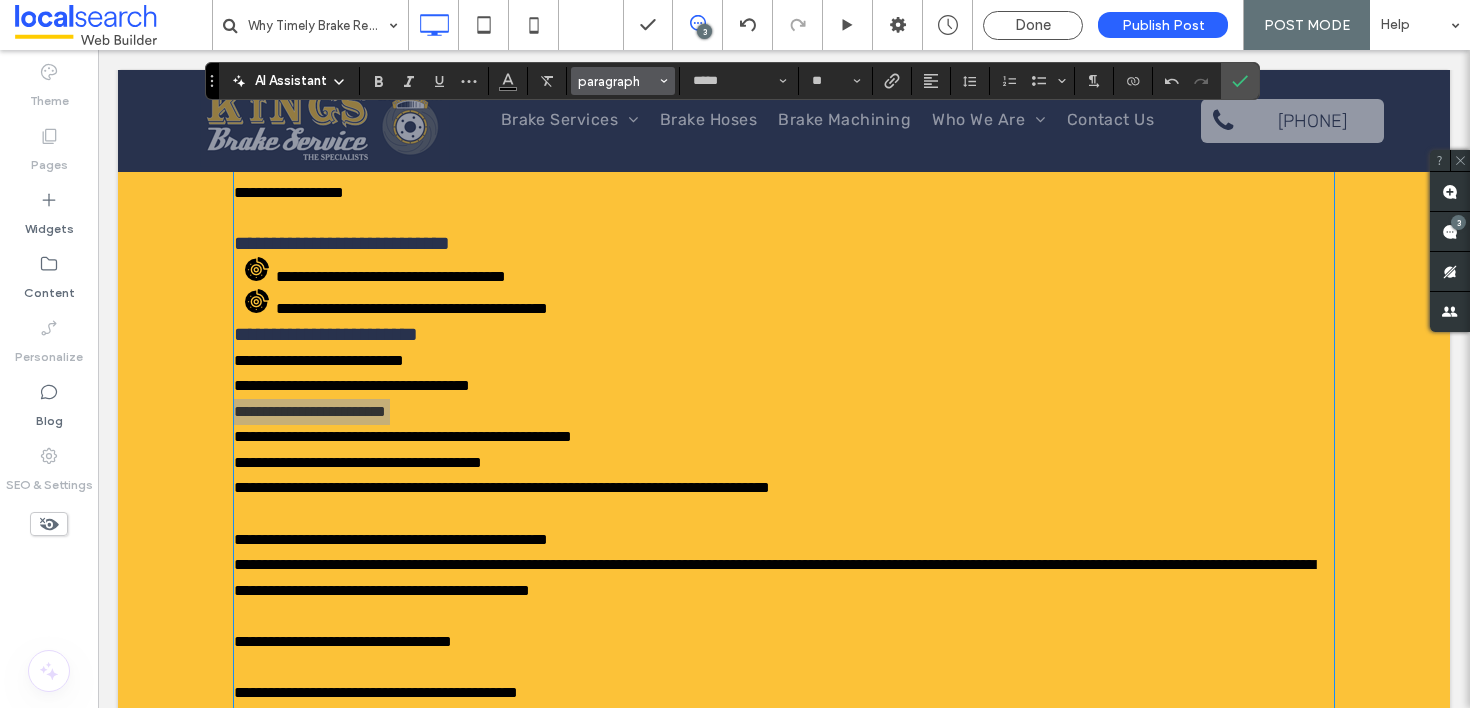 click on "paragraph" at bounding box center (617, 81) 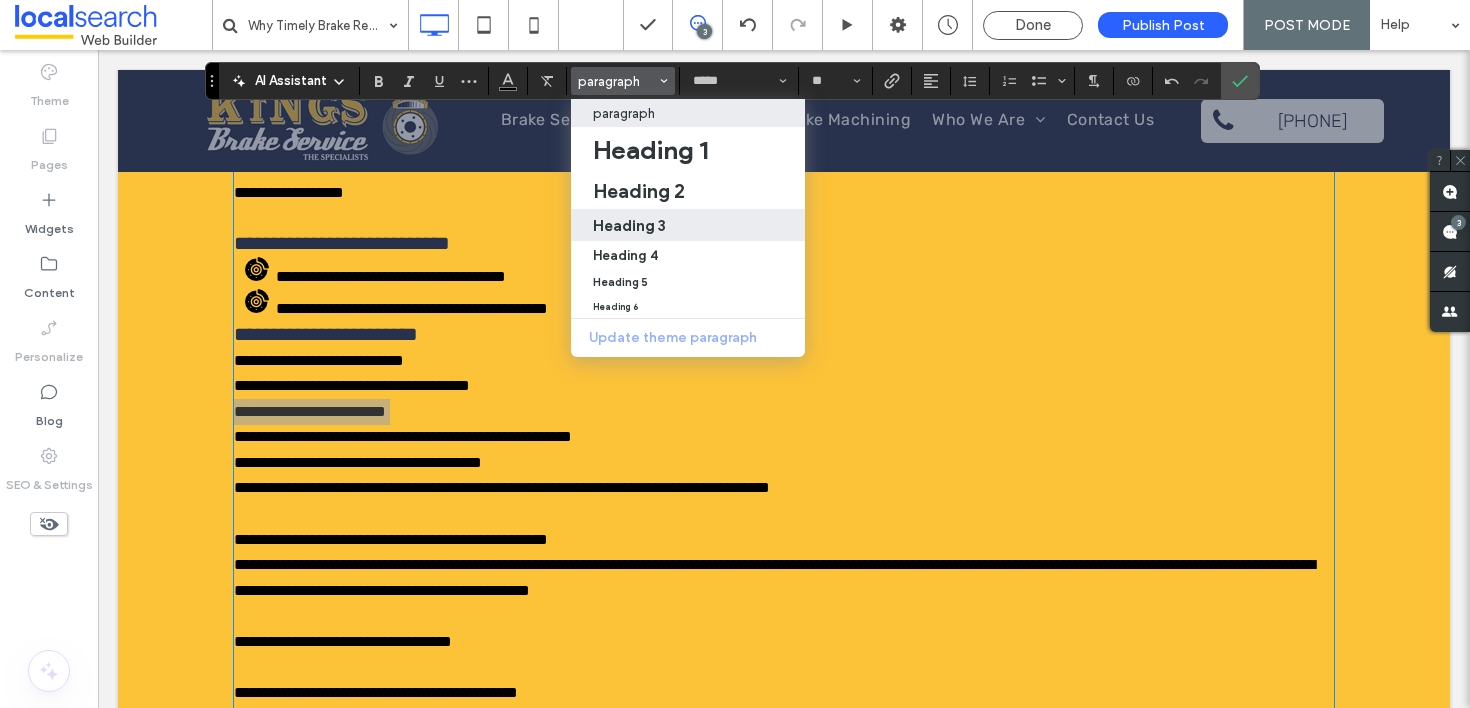 drag, startPoint x: 666, startPoint y: 228, endPoint x: 401, endPoint y: 261, distance: 267.0468 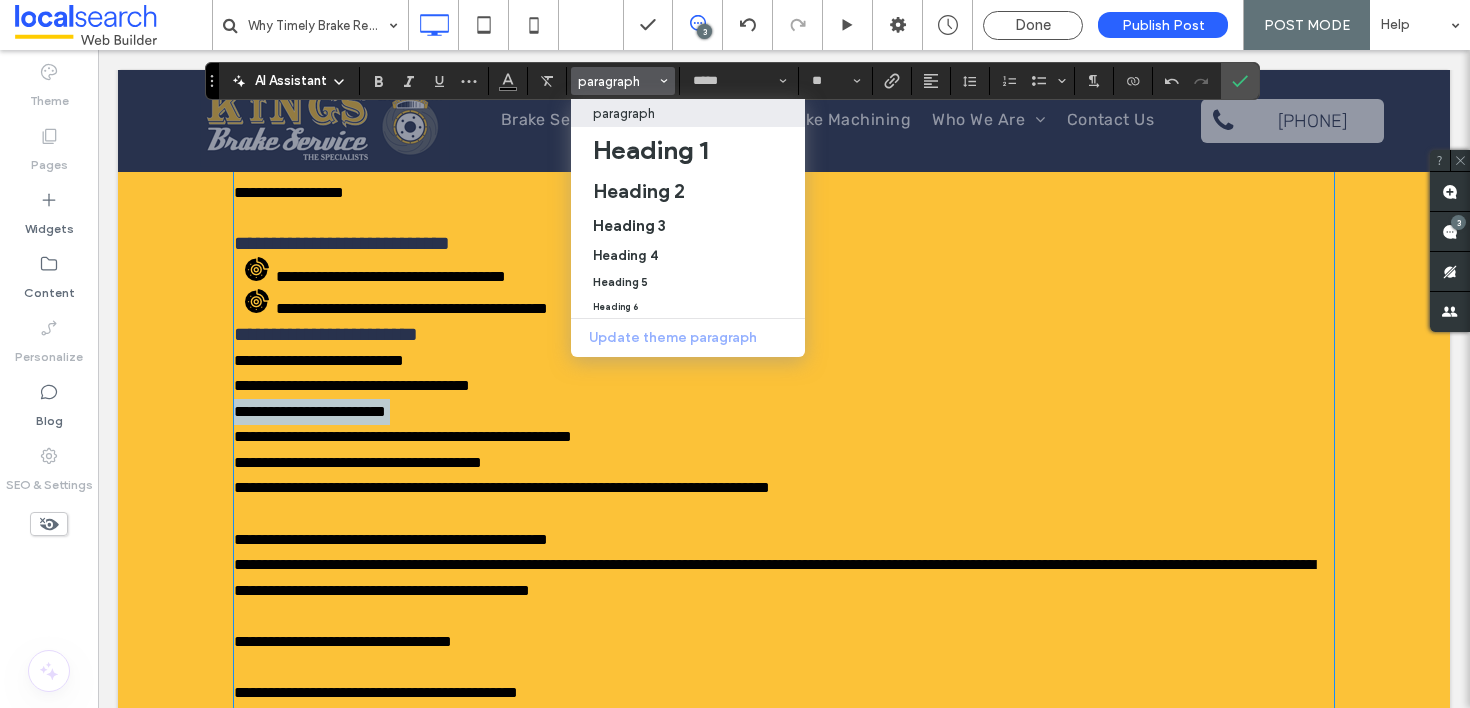 type 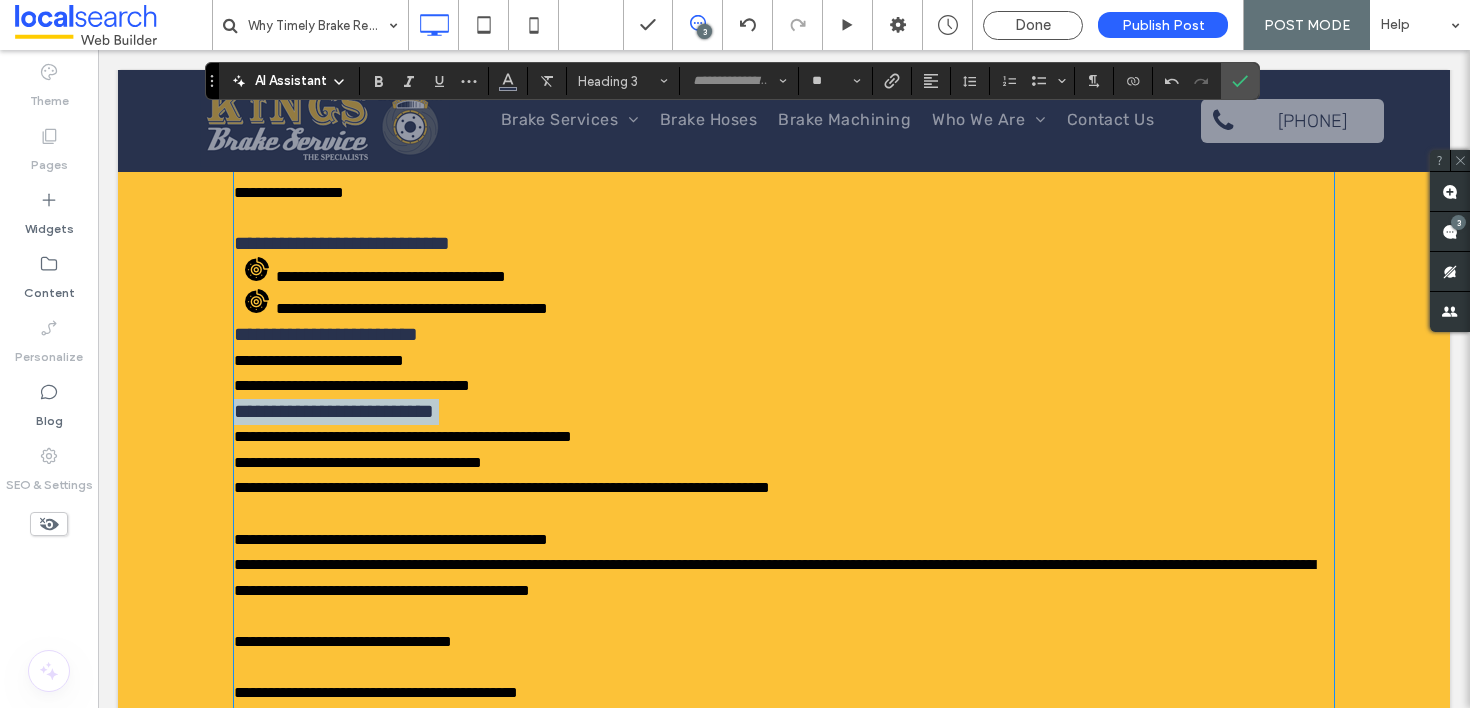 type on "*****" 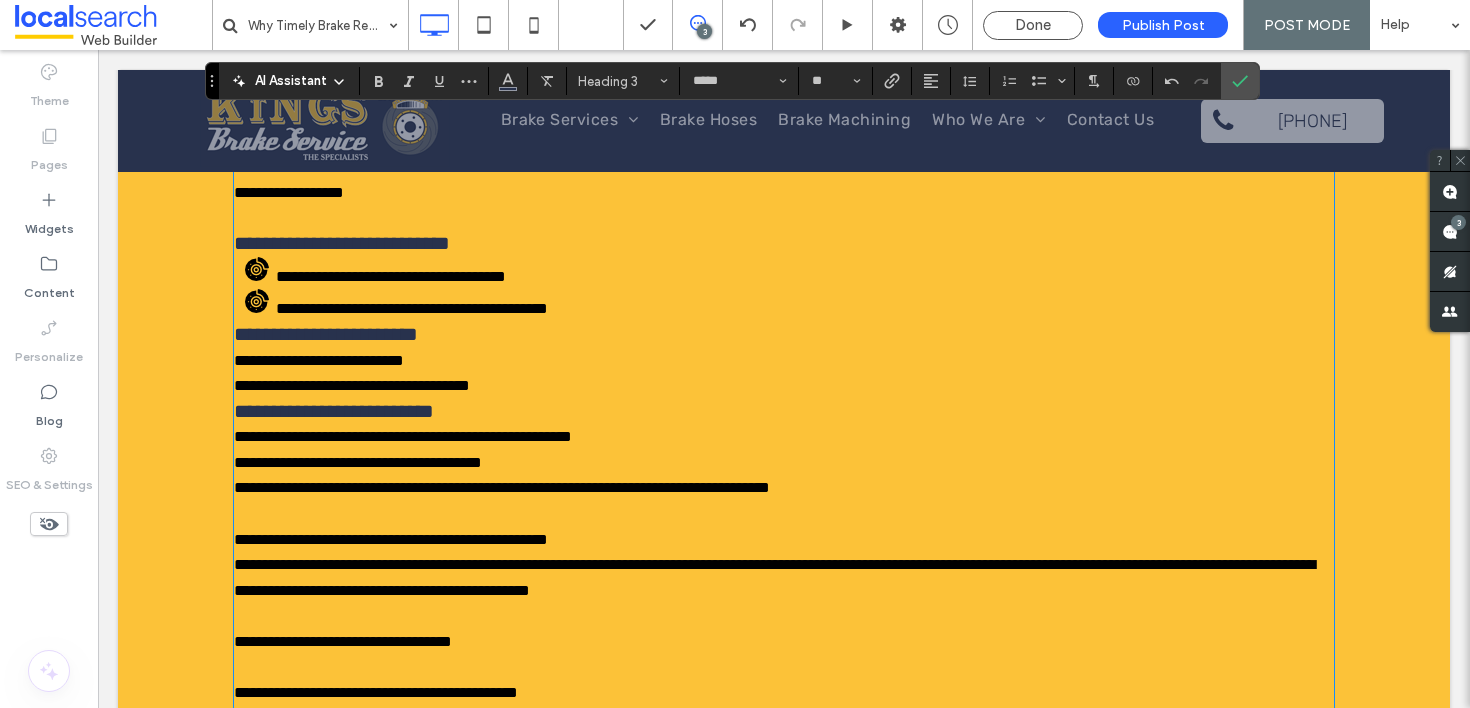 click on "**********" at bounding box center [412, 308] 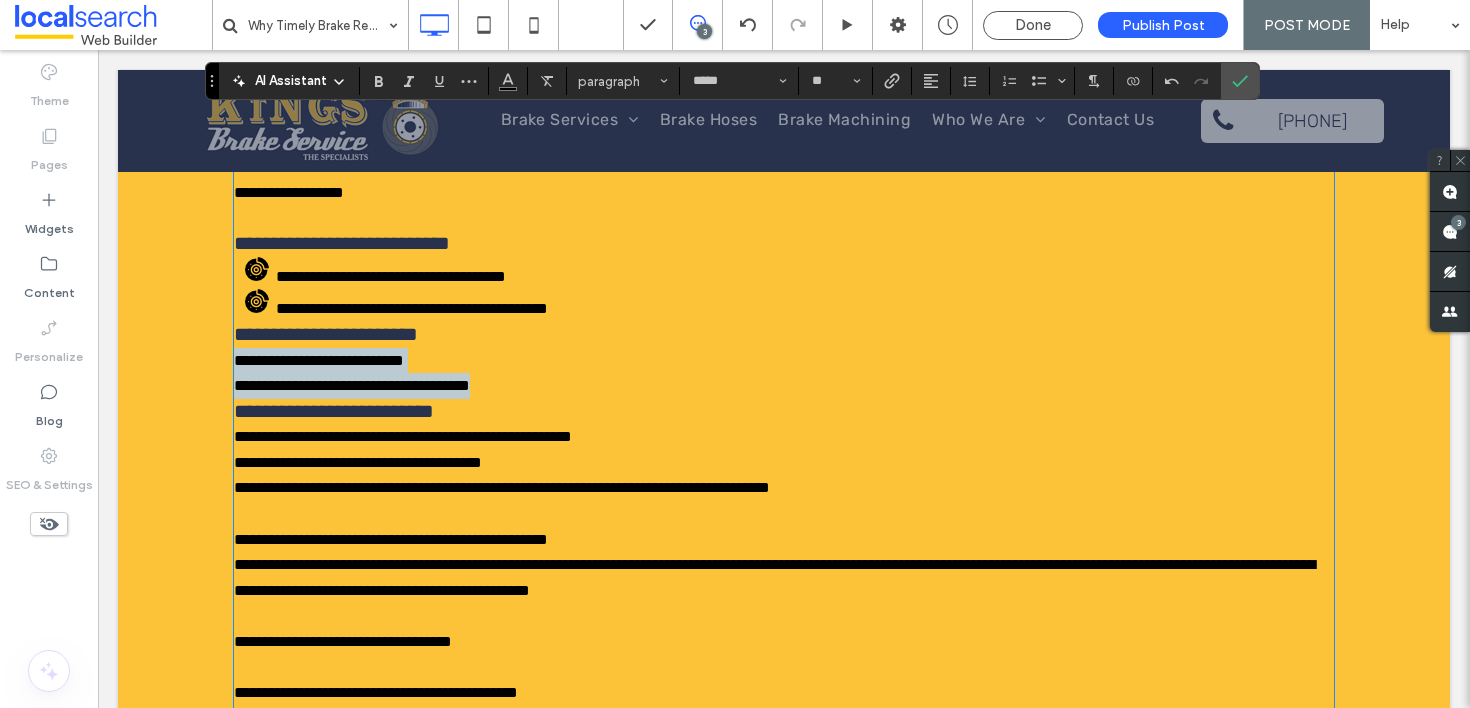 drag, startPoint x: 528, startPoint y: 400, endPoint x: 195, endPoint y: 383, distance: 333.43365 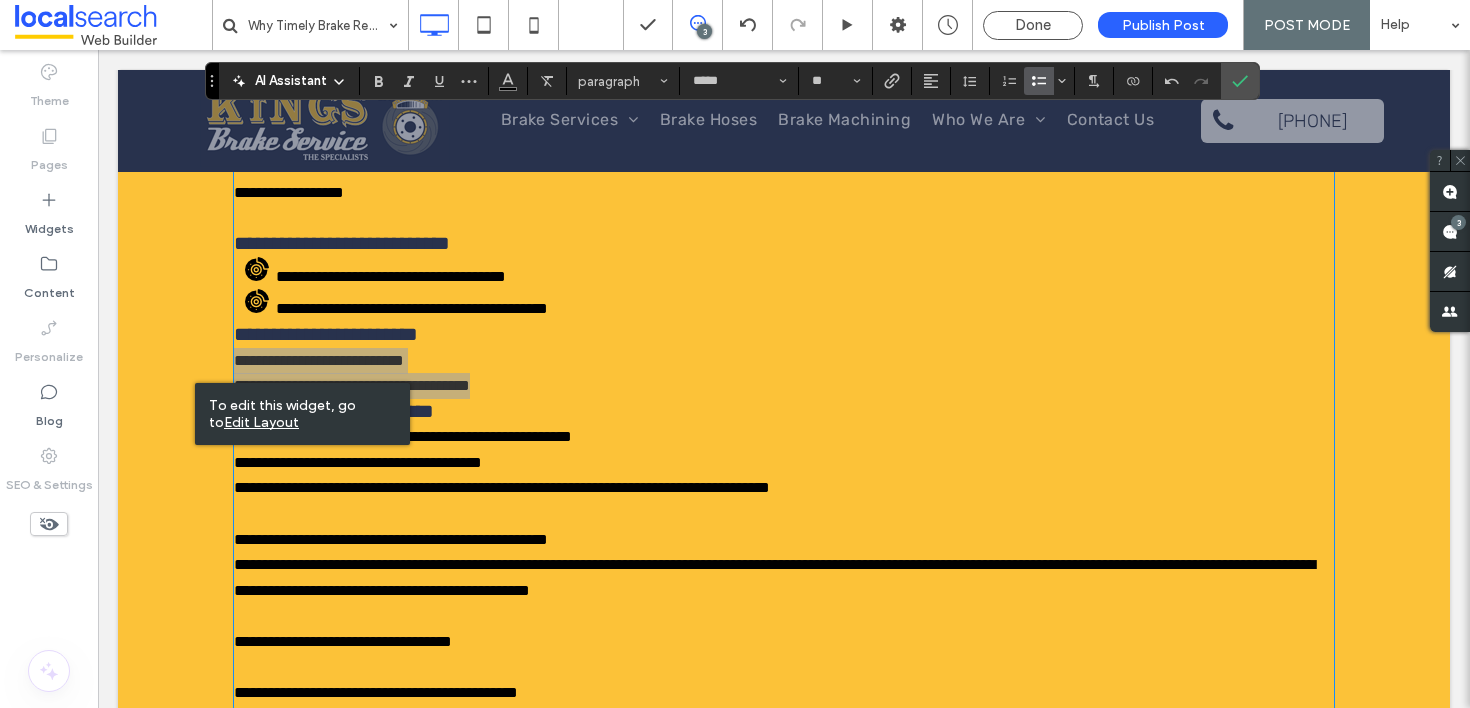 click 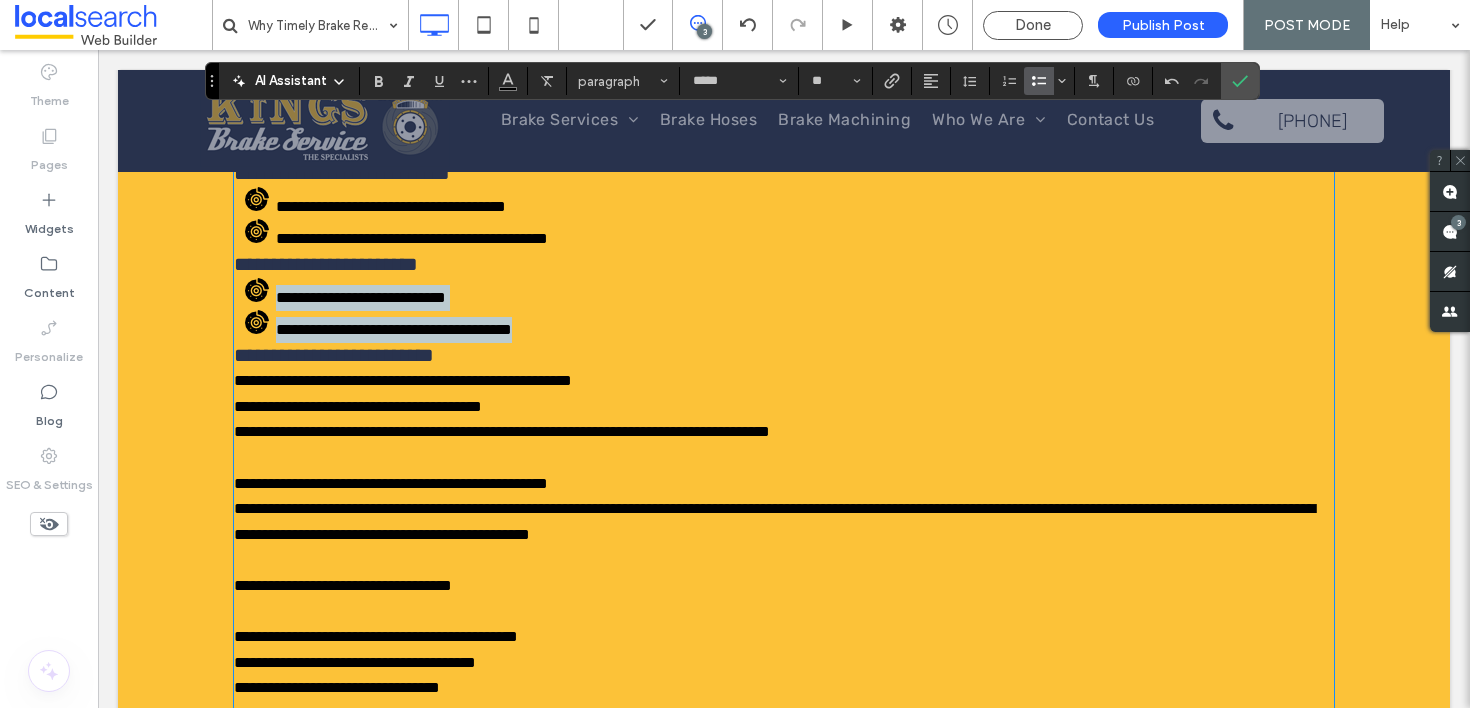 scroll, scrollTop: 1832, scrollLeft: 0, axis: vertical 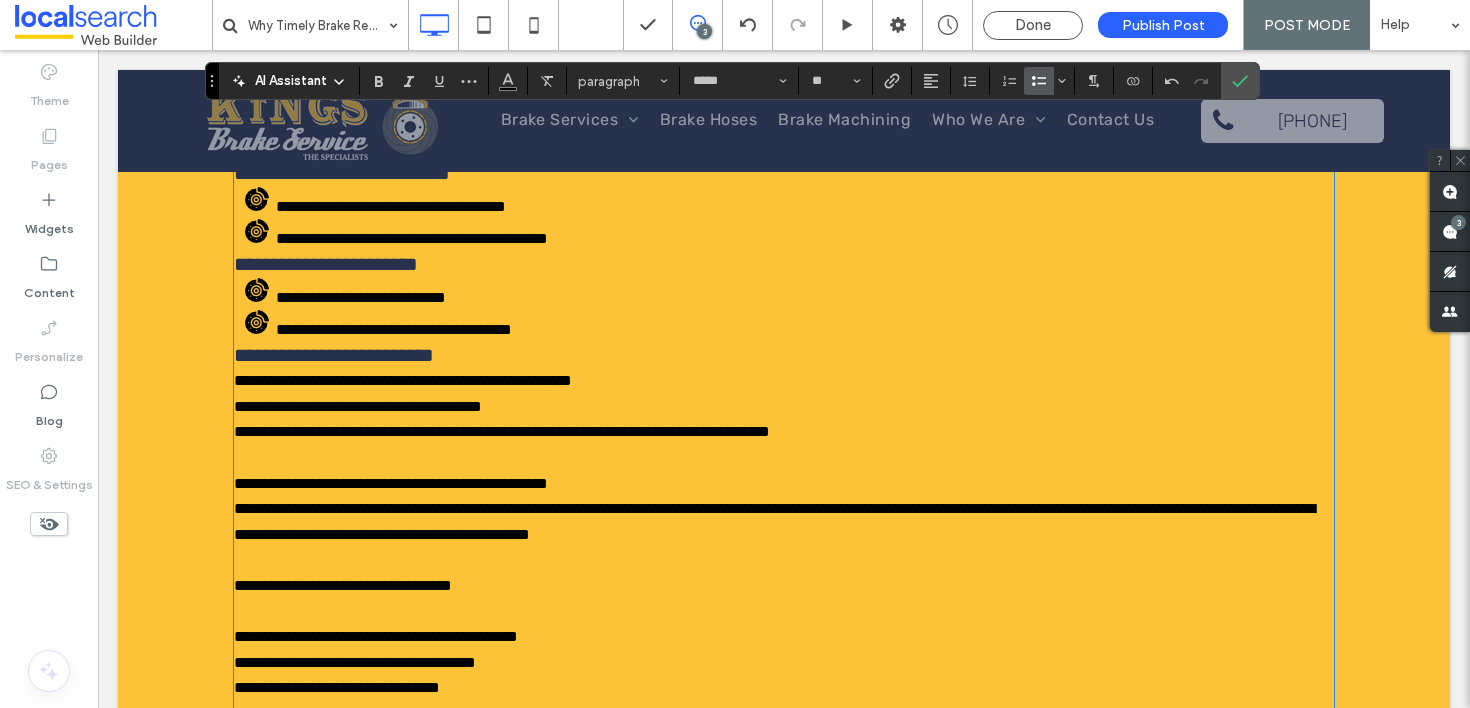click on "**********" at bounding box center (403, 380) 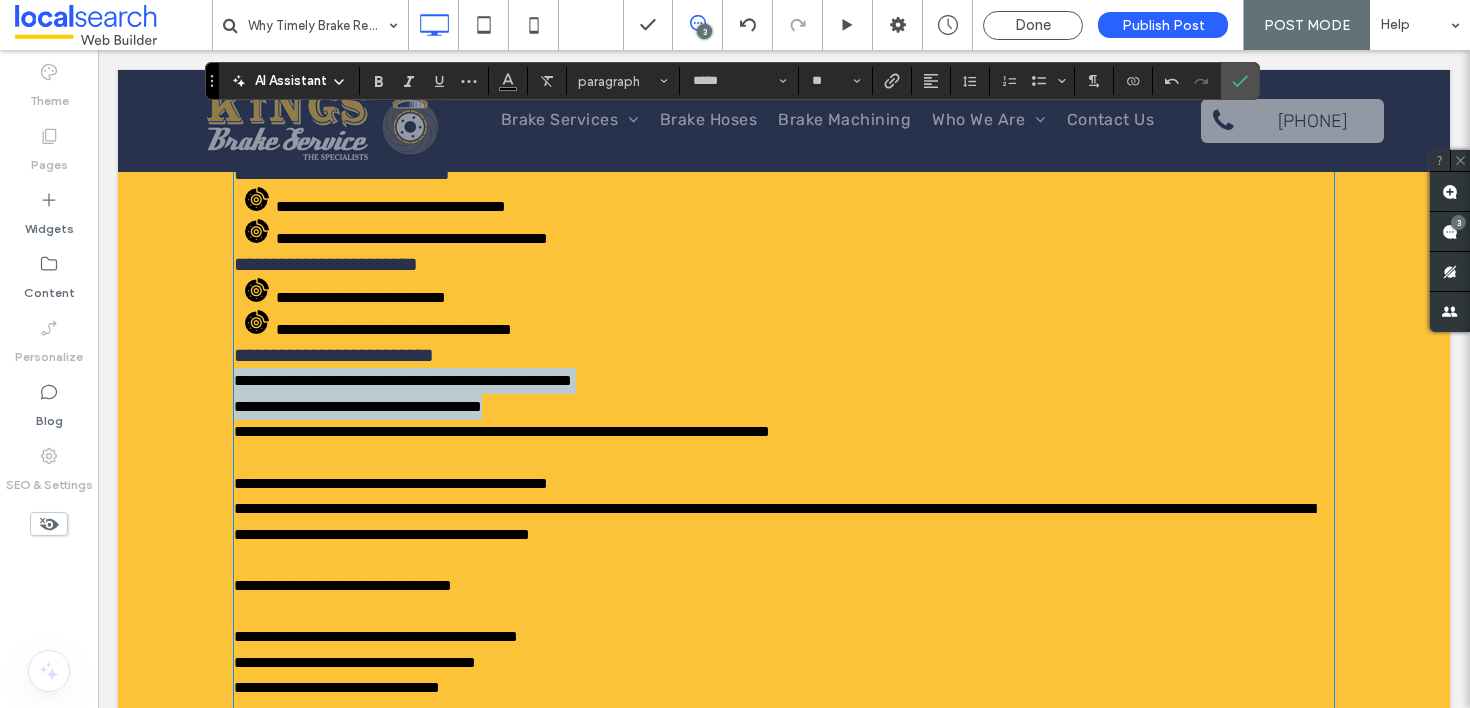 drag, startPoint x: 554, startPoint y: 416, endPoint x: 214, endPoint y: 398, distance: 340.47614 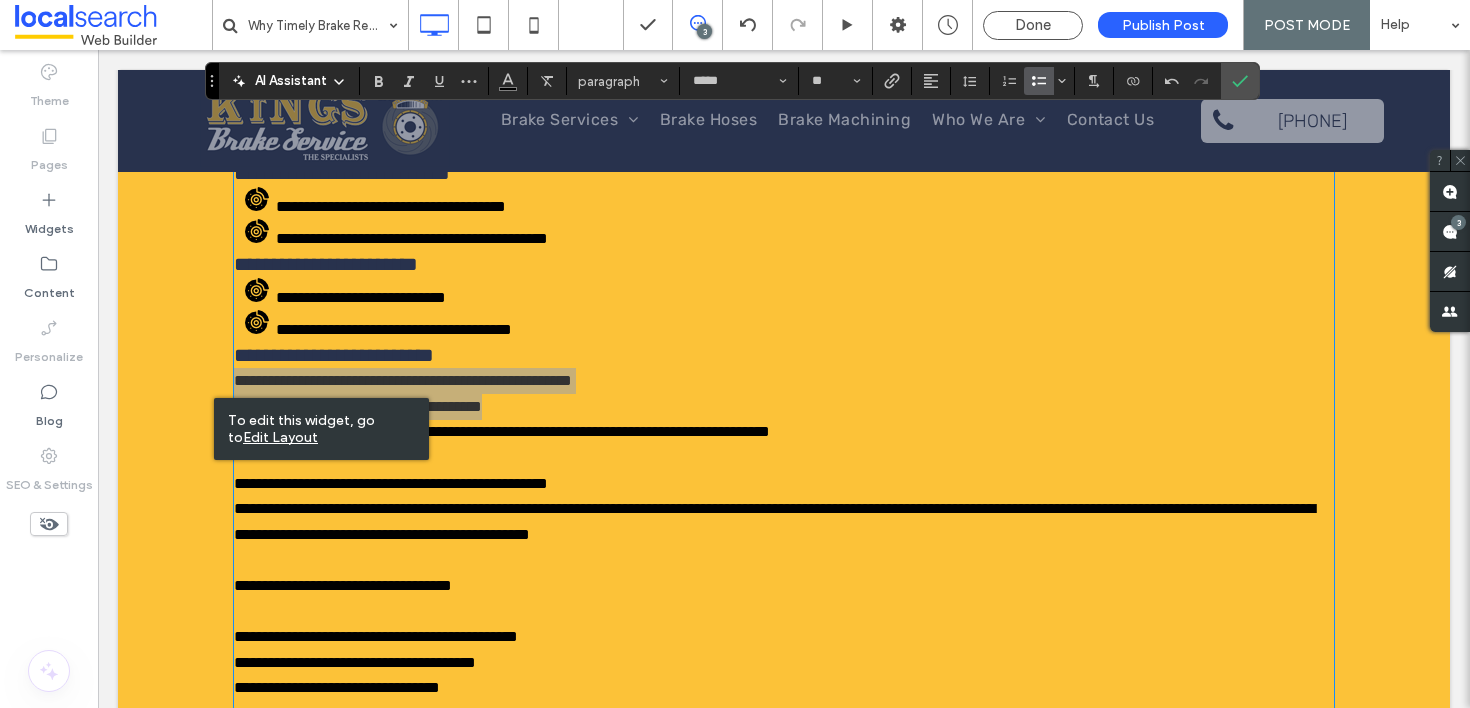 click 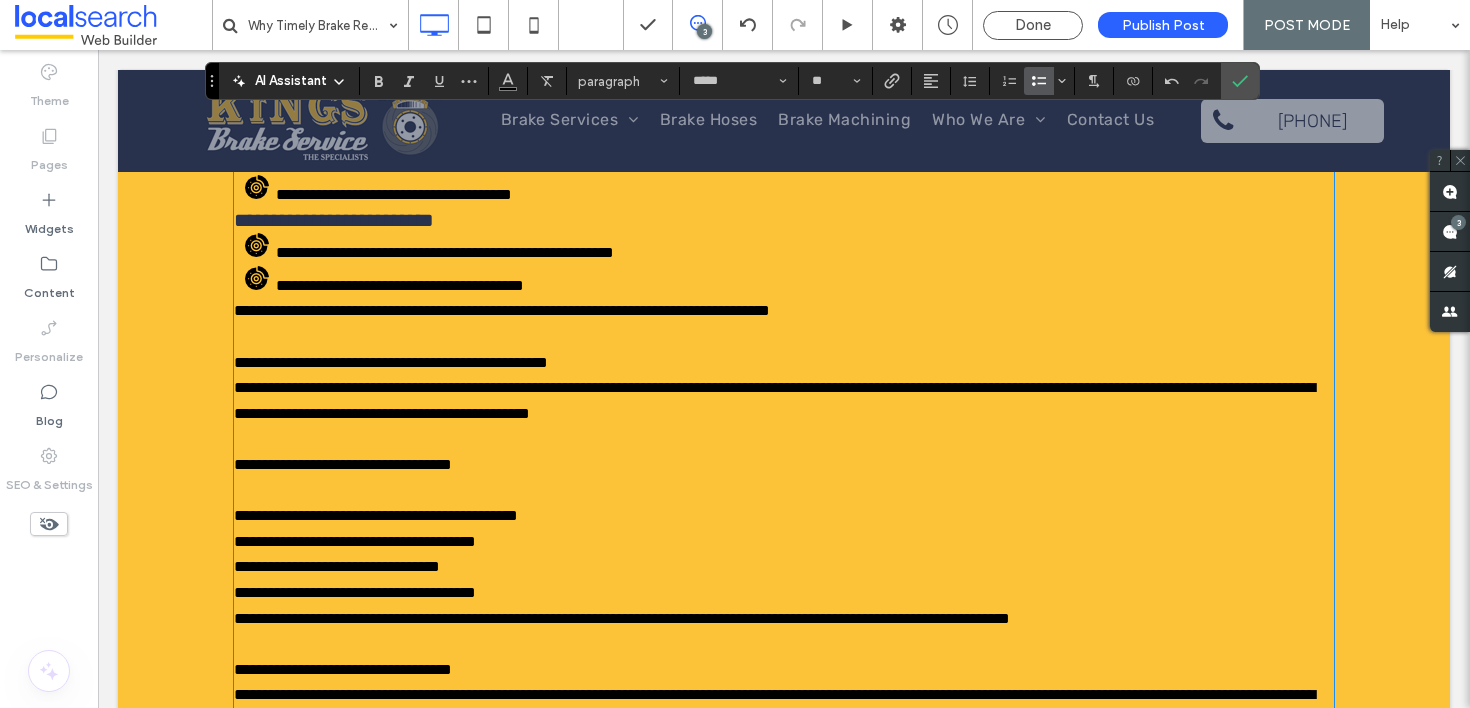 scroll, scrollTop: 1982, scrollLeft: 0, axis: vertical 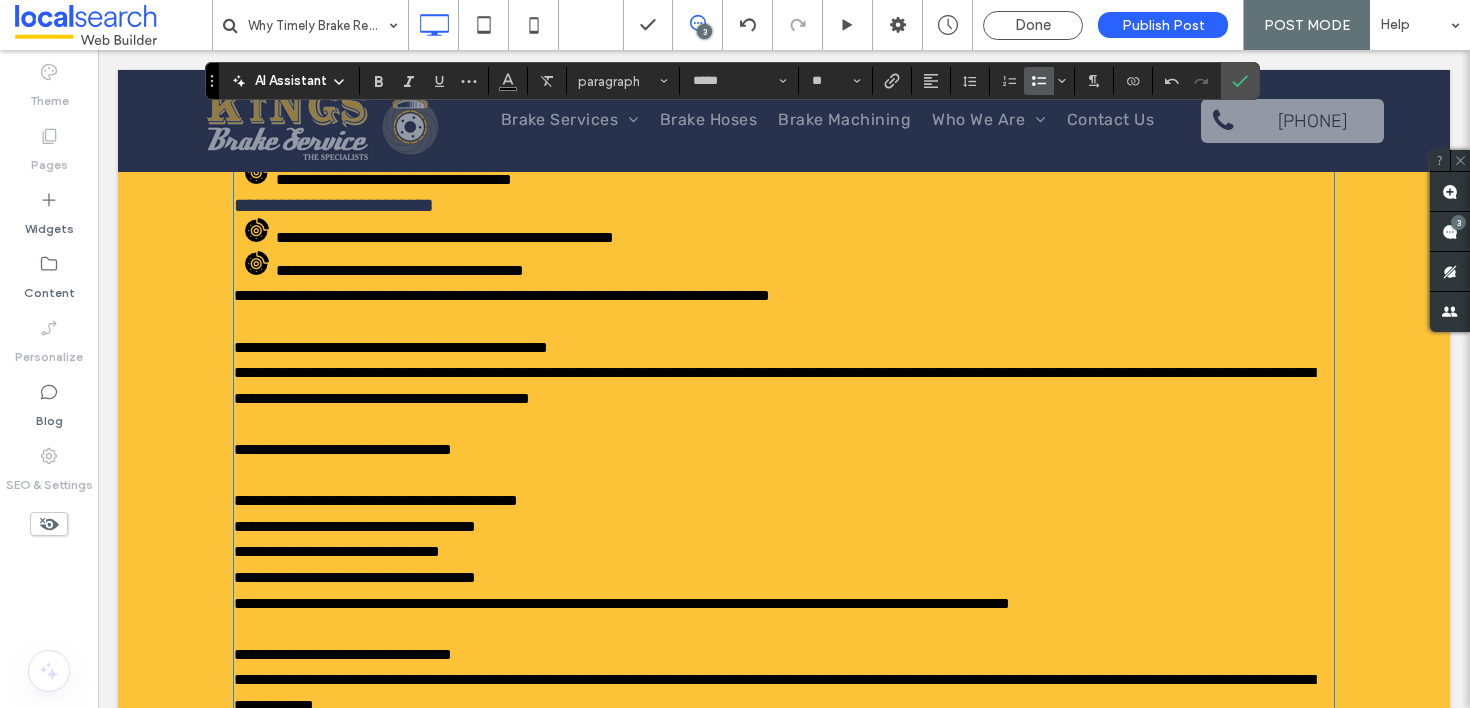click on "**********" at bounding box center [805, 267] 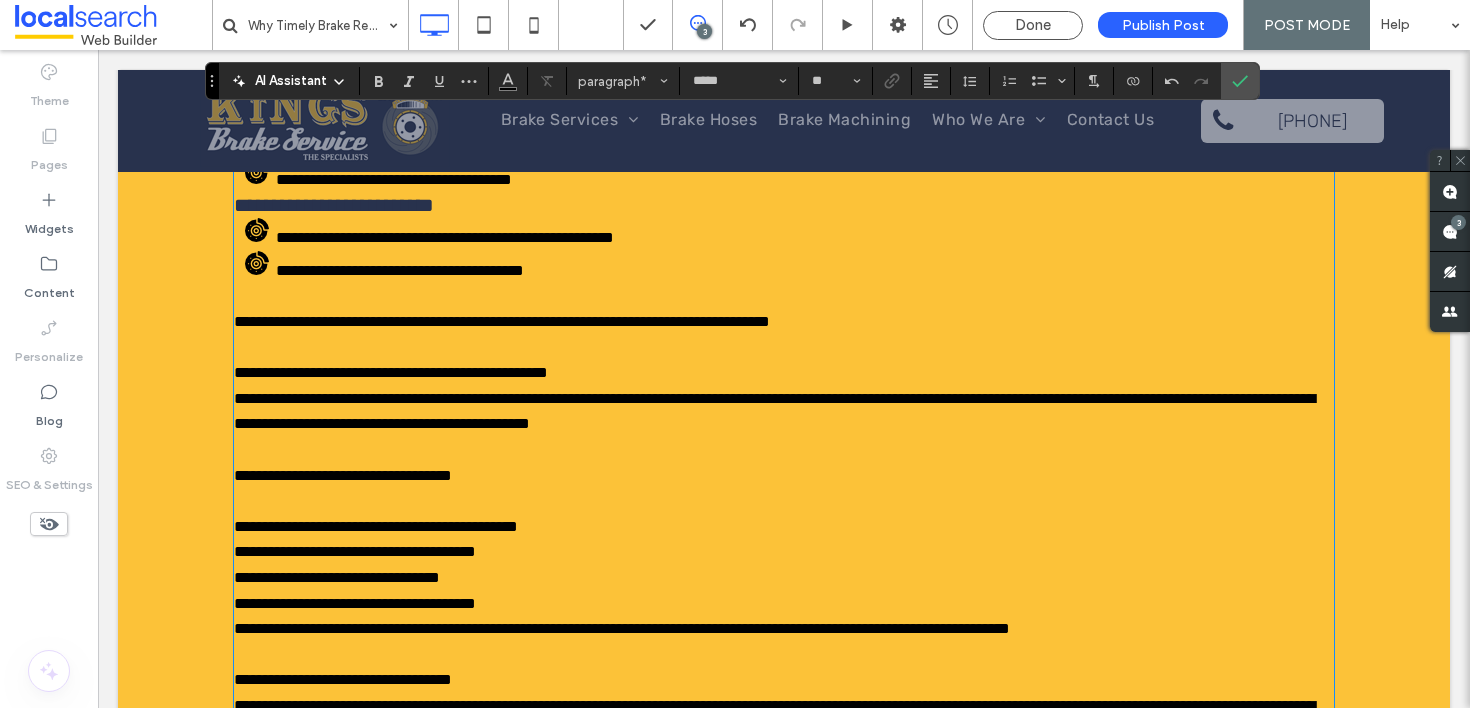 click on "**********" at bounding box center (391, 372) 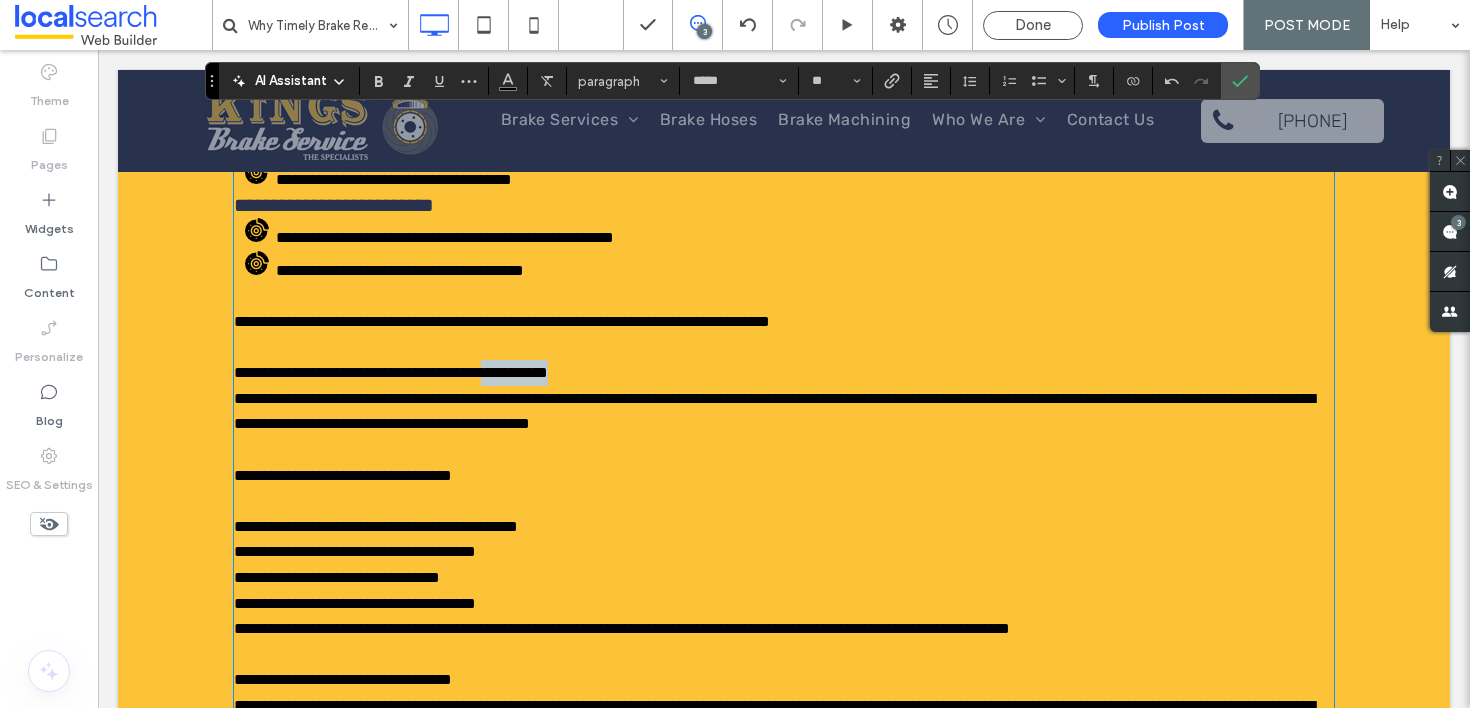 click on "**********" at bounding box center (391, 372) 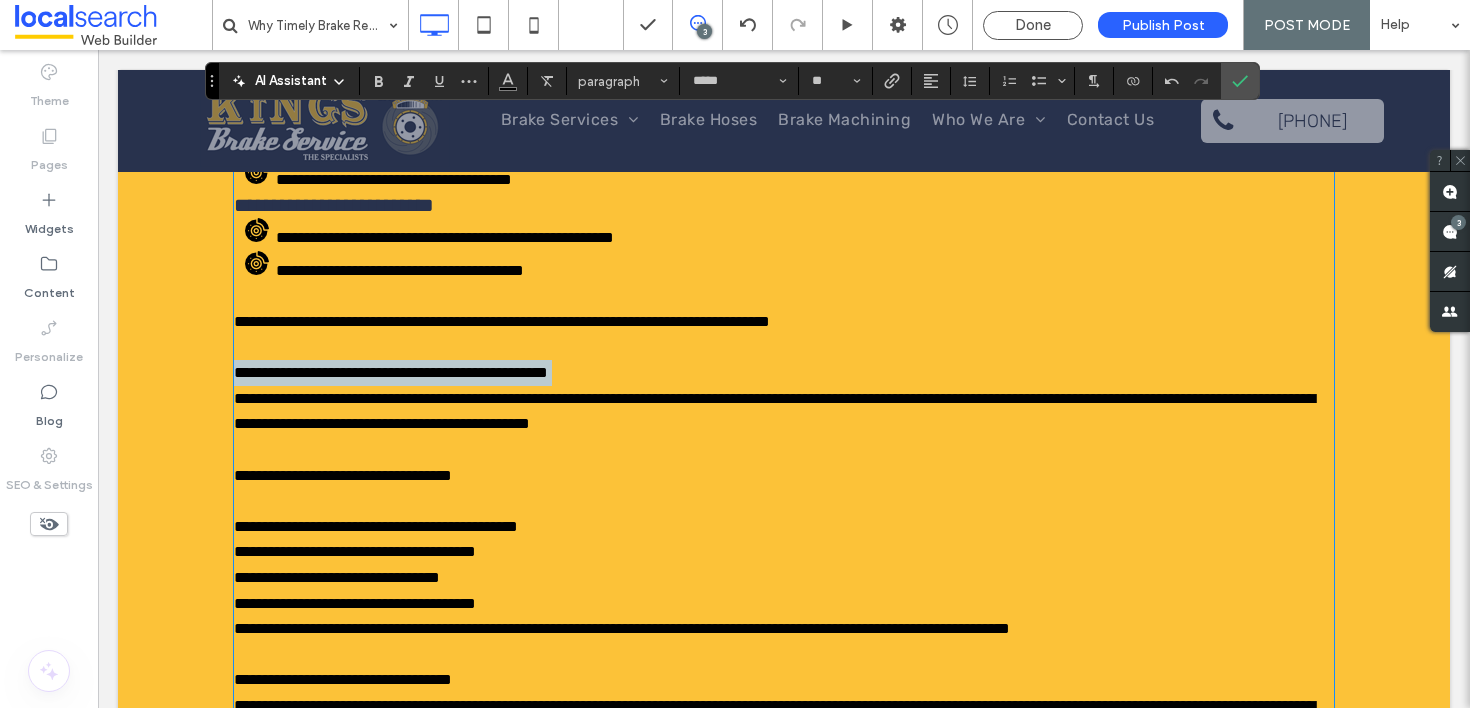 click on "**********" at bounding box center [391, 372] 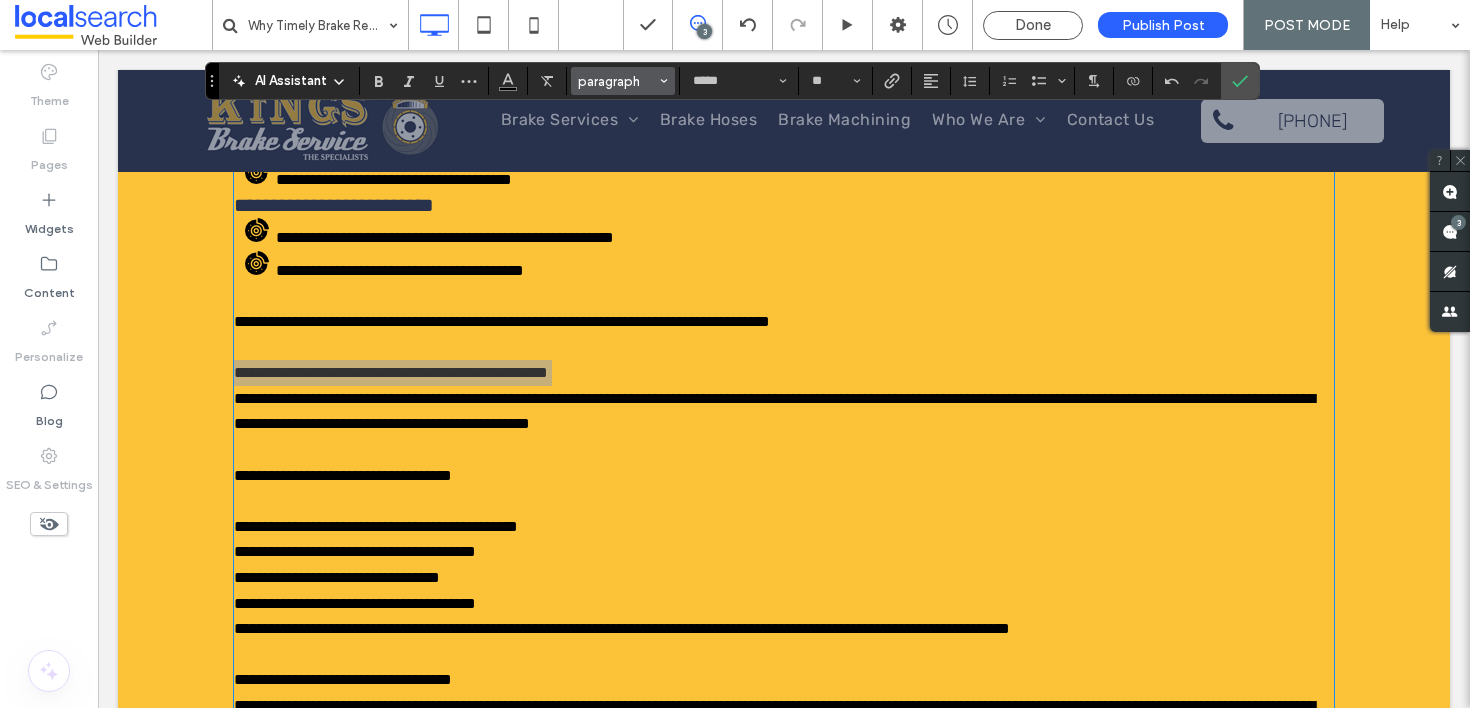 click on "paragraph" at bounding box center (617, 81) 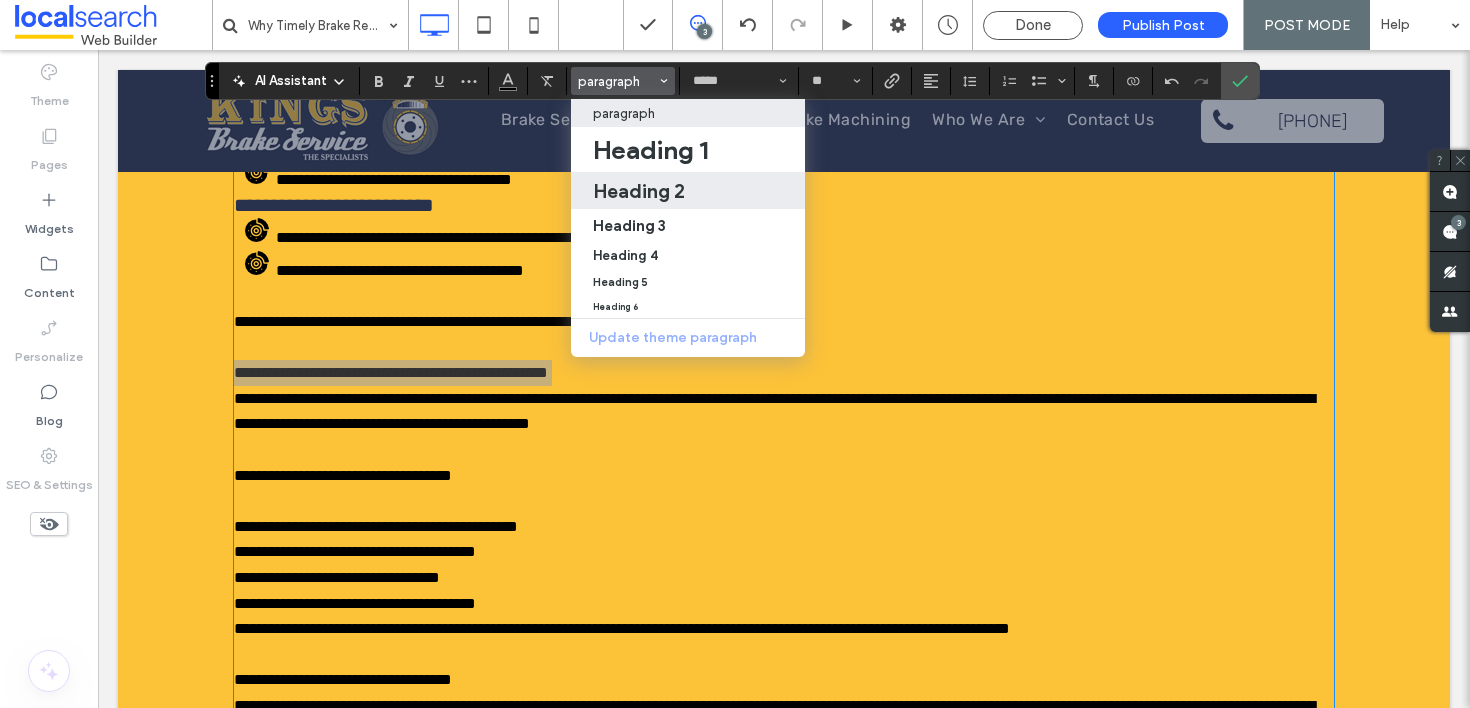 click on "Heading 2" at bounding box center [639, 191] 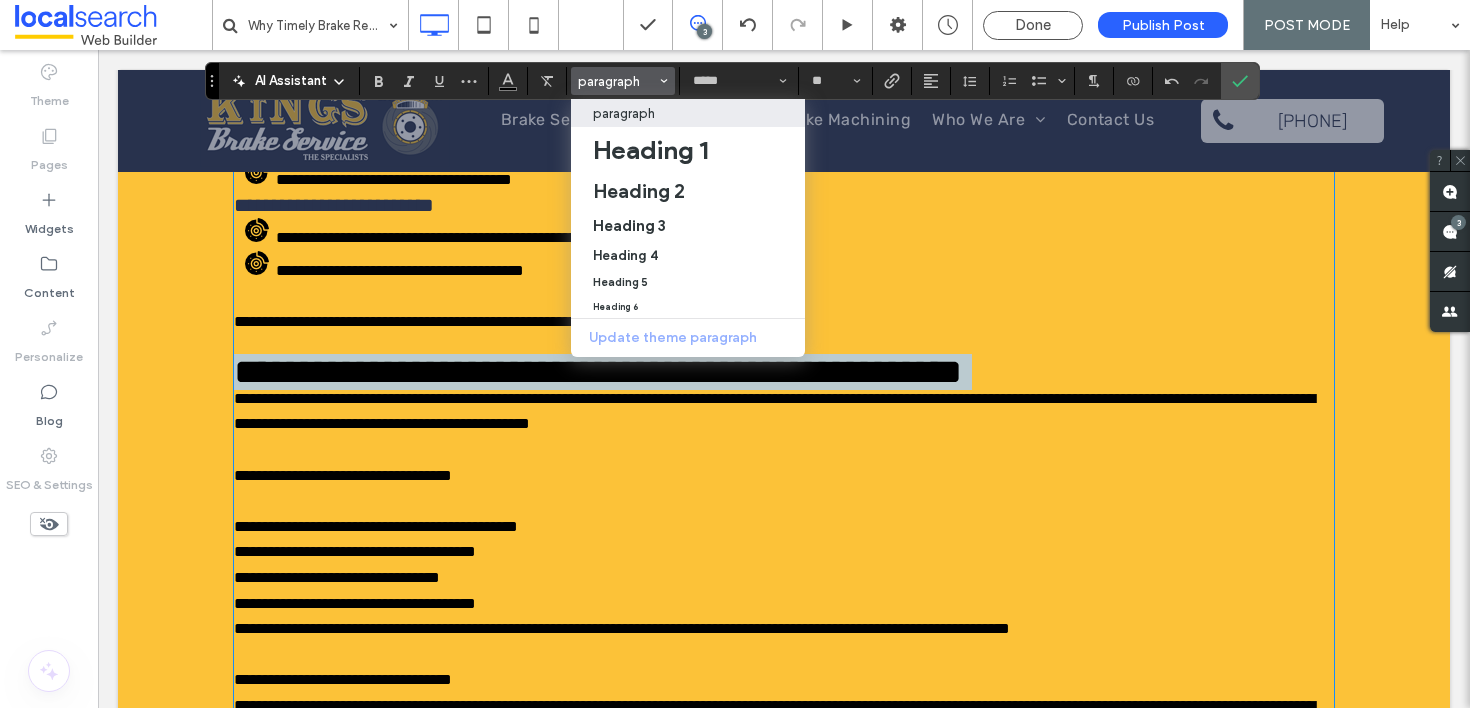 type 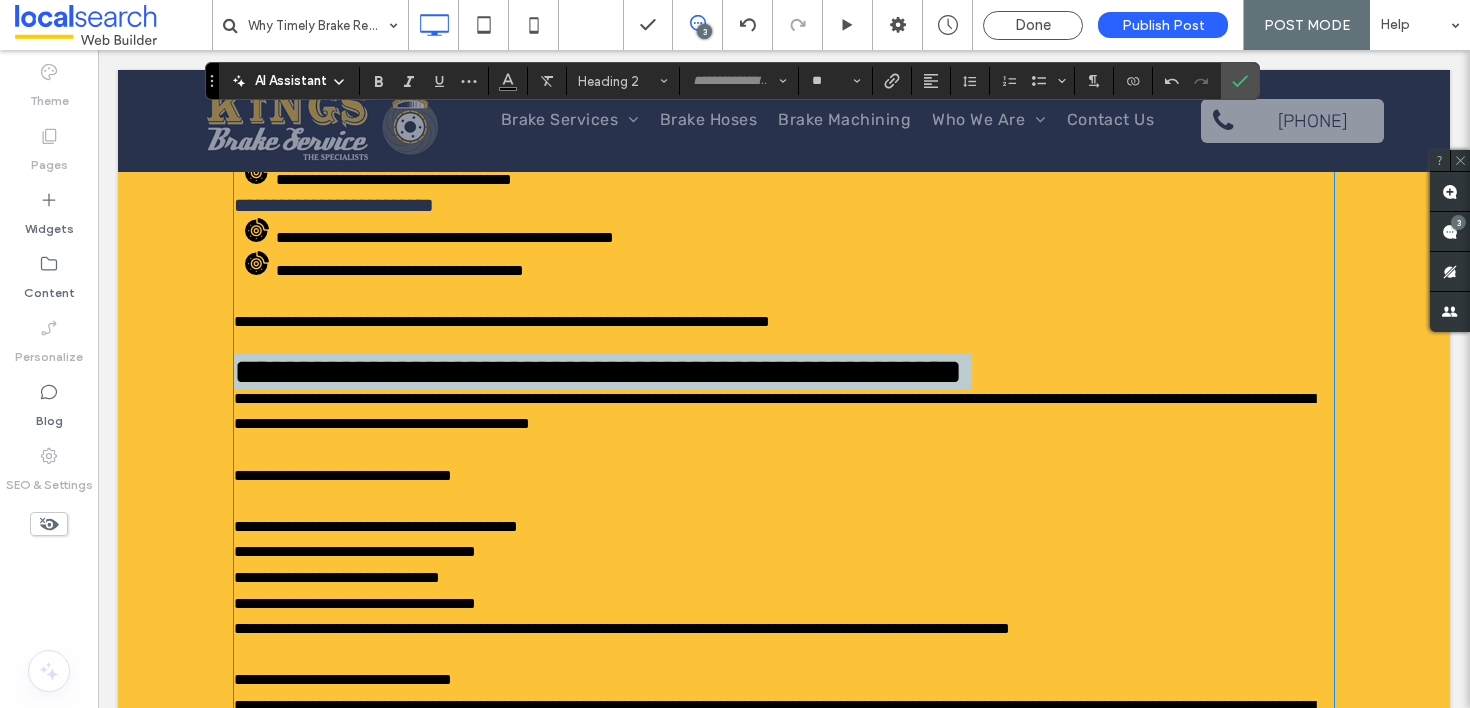 type on "*****" 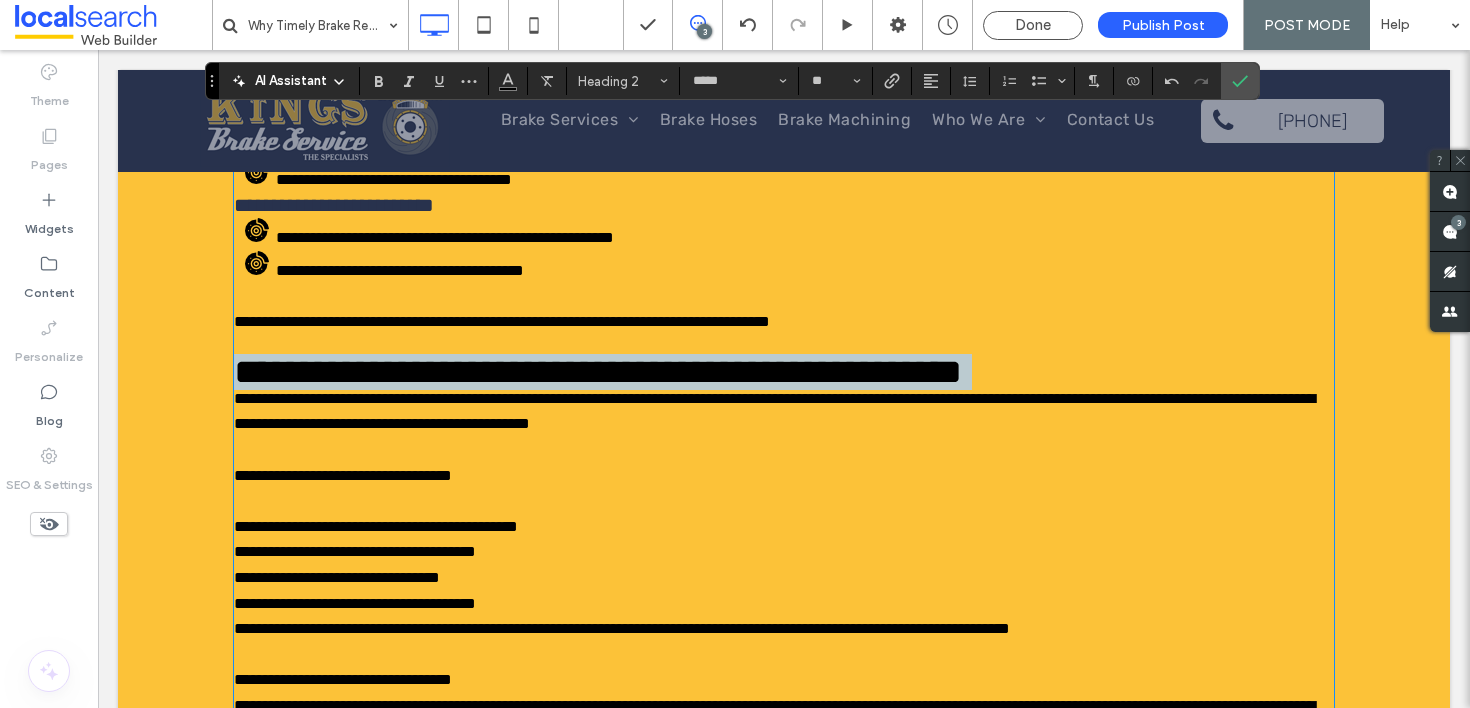type on "**" 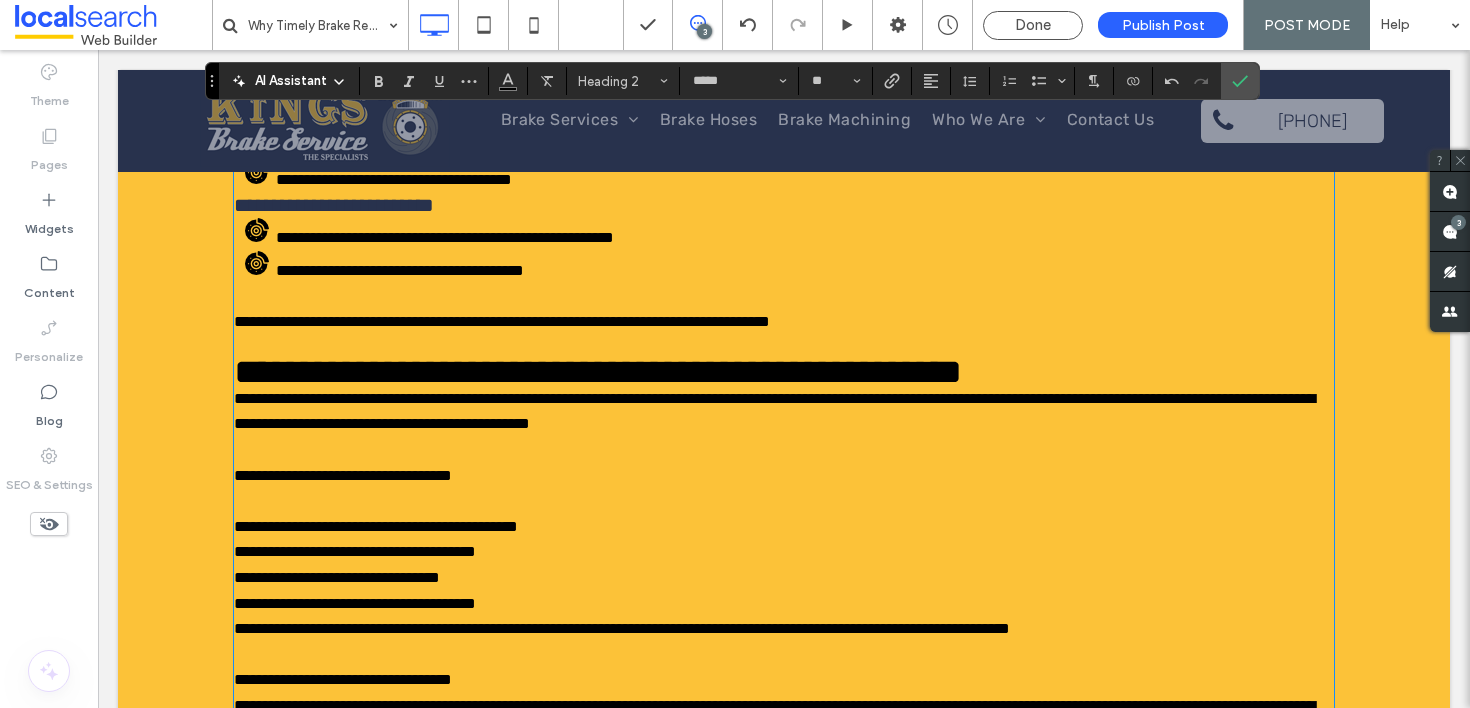 click on "**********" at bounding box center [774, 411] 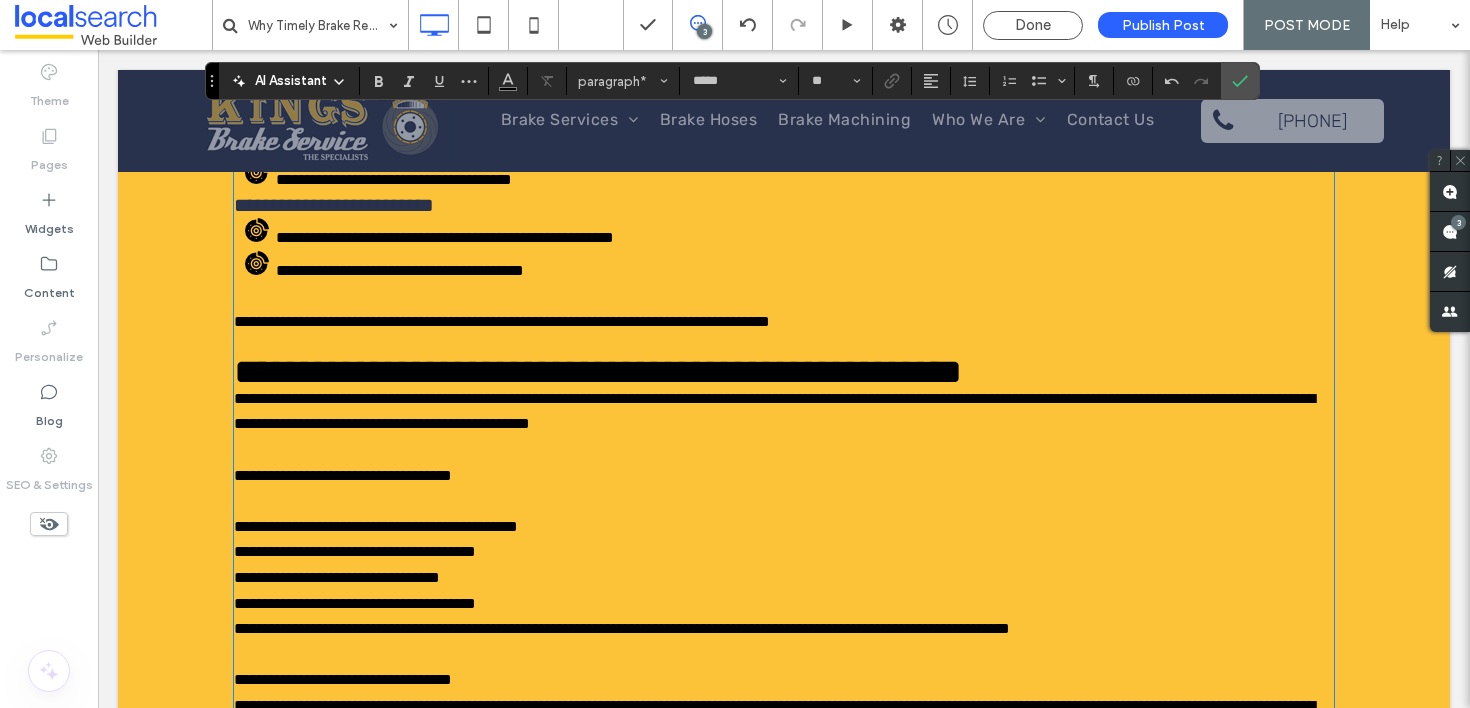 click on "**********" at bounding box center (774, 411) 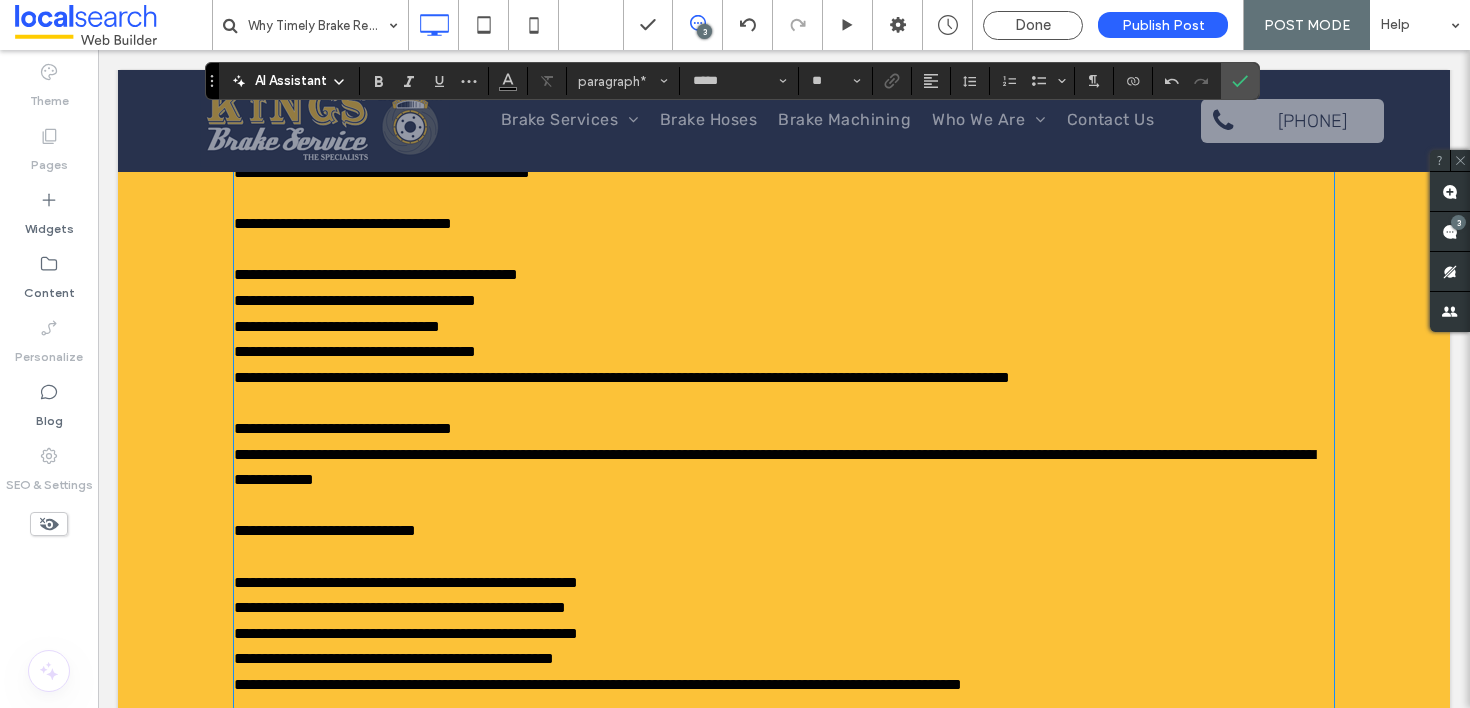 scroll, scrollTop: 2258, scrollLeft: 0, axis: vertical 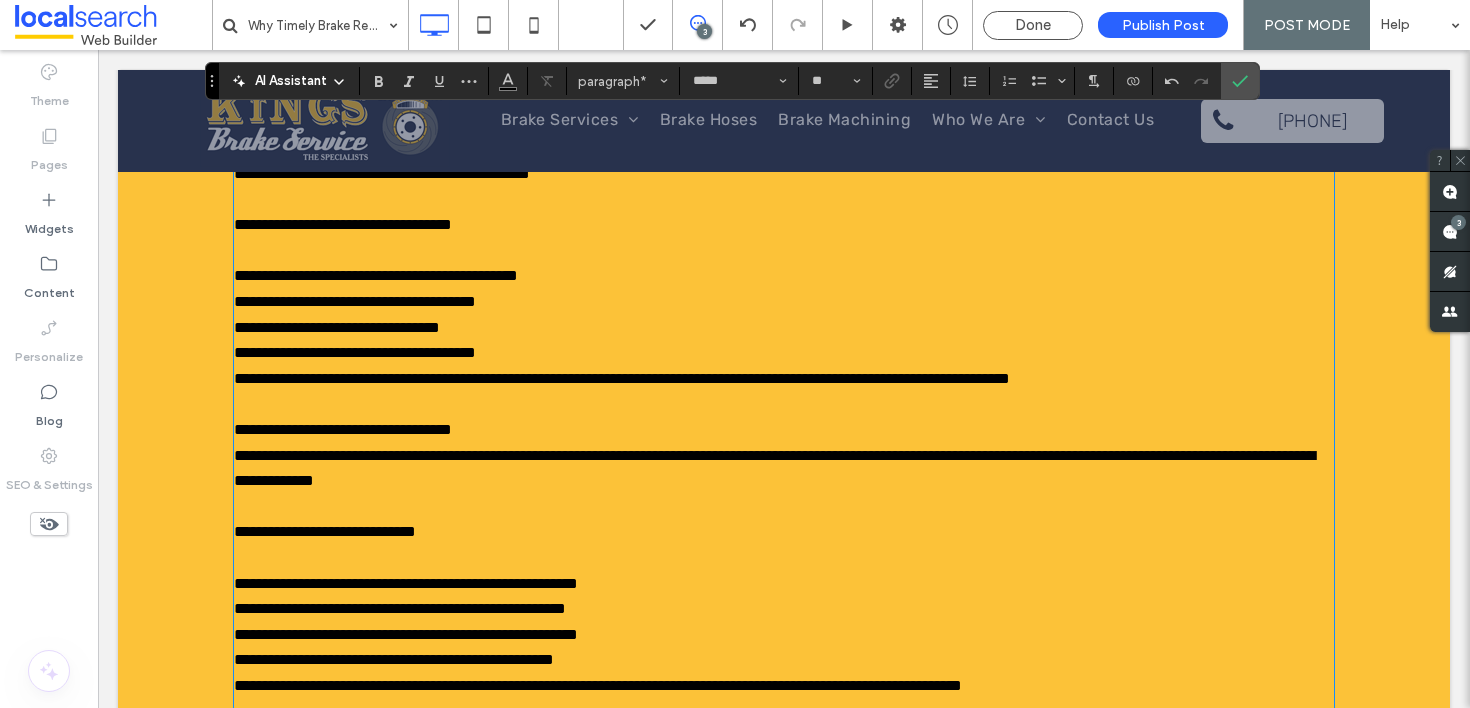 click on "**********" at bounding box center (784, 353) 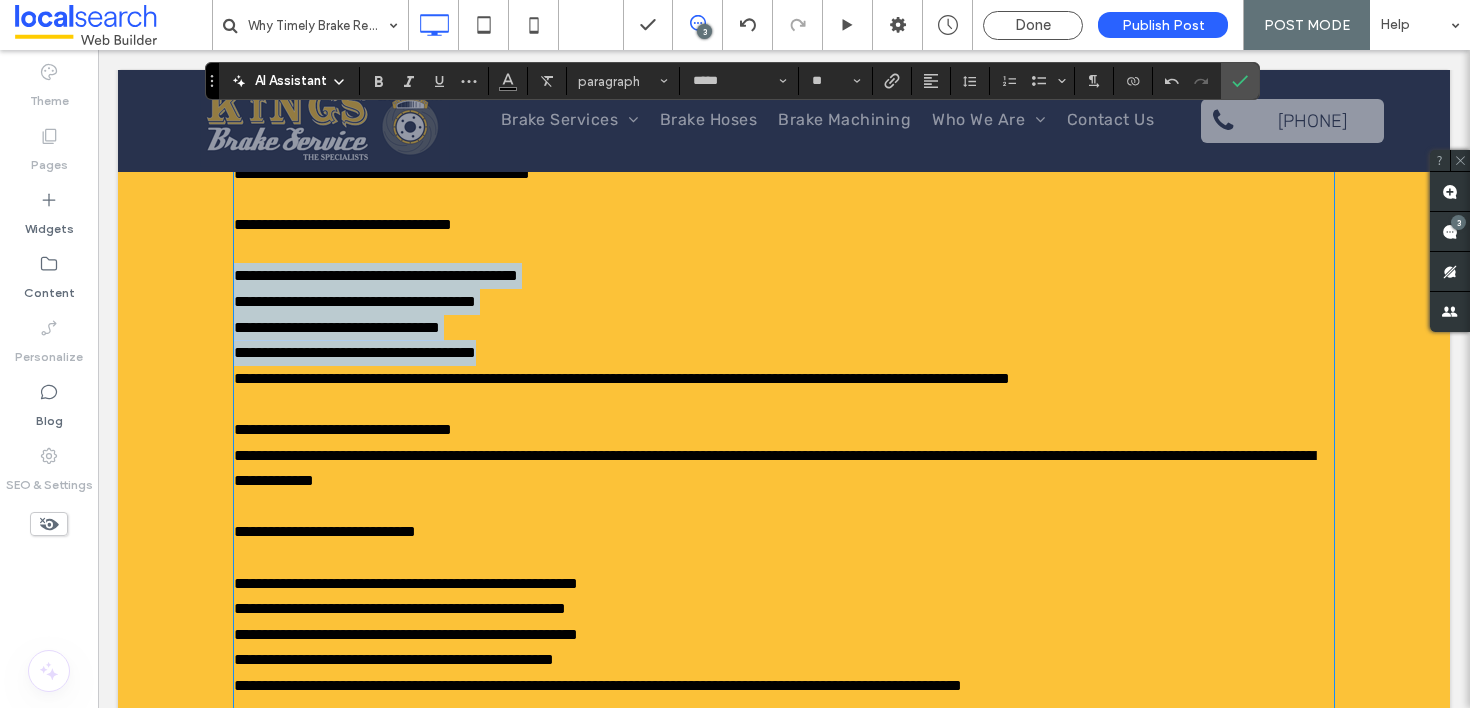 drag, startPoint x: 565, startPoint y: 368, endPoint x: 269, endPoint y: 282, distance: 308.24017 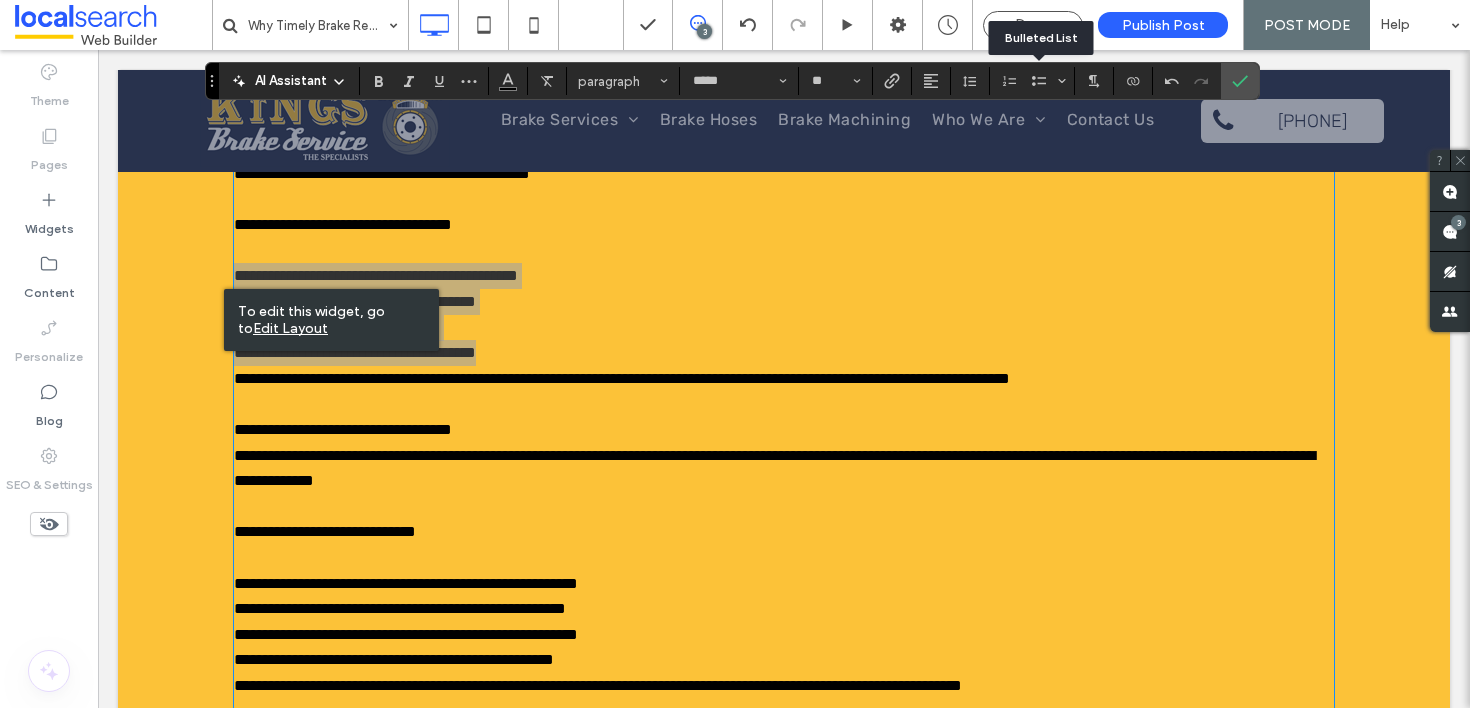 drag, startPoint x: 1040, startPoint y: 86, endPoint x: 1036, endPoint y: 99, distance: 13.601471 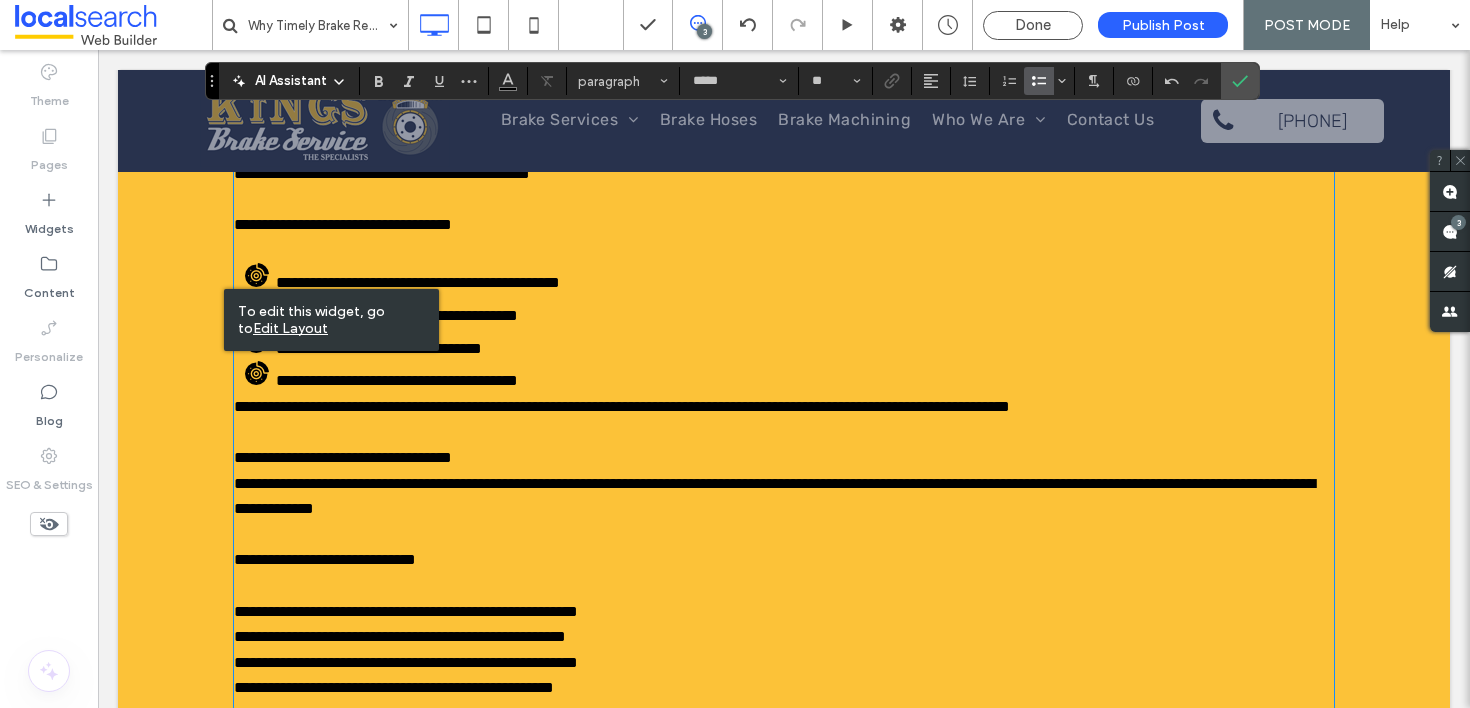 click on "**********" at bounding box center (805, 377) 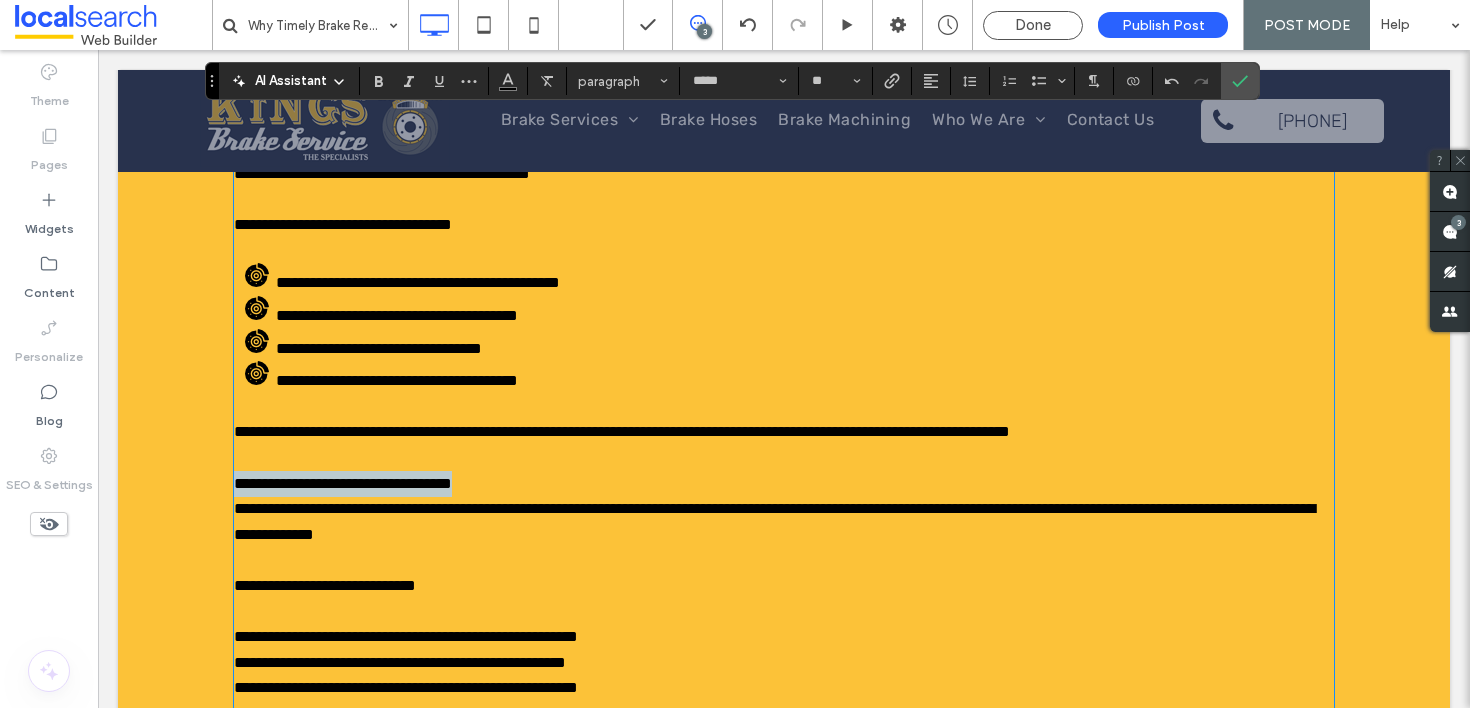 drag, startPoint x: 522, startPoint y: 488, endPoint x: 184, endPoint y: 484, distance: 338.02368 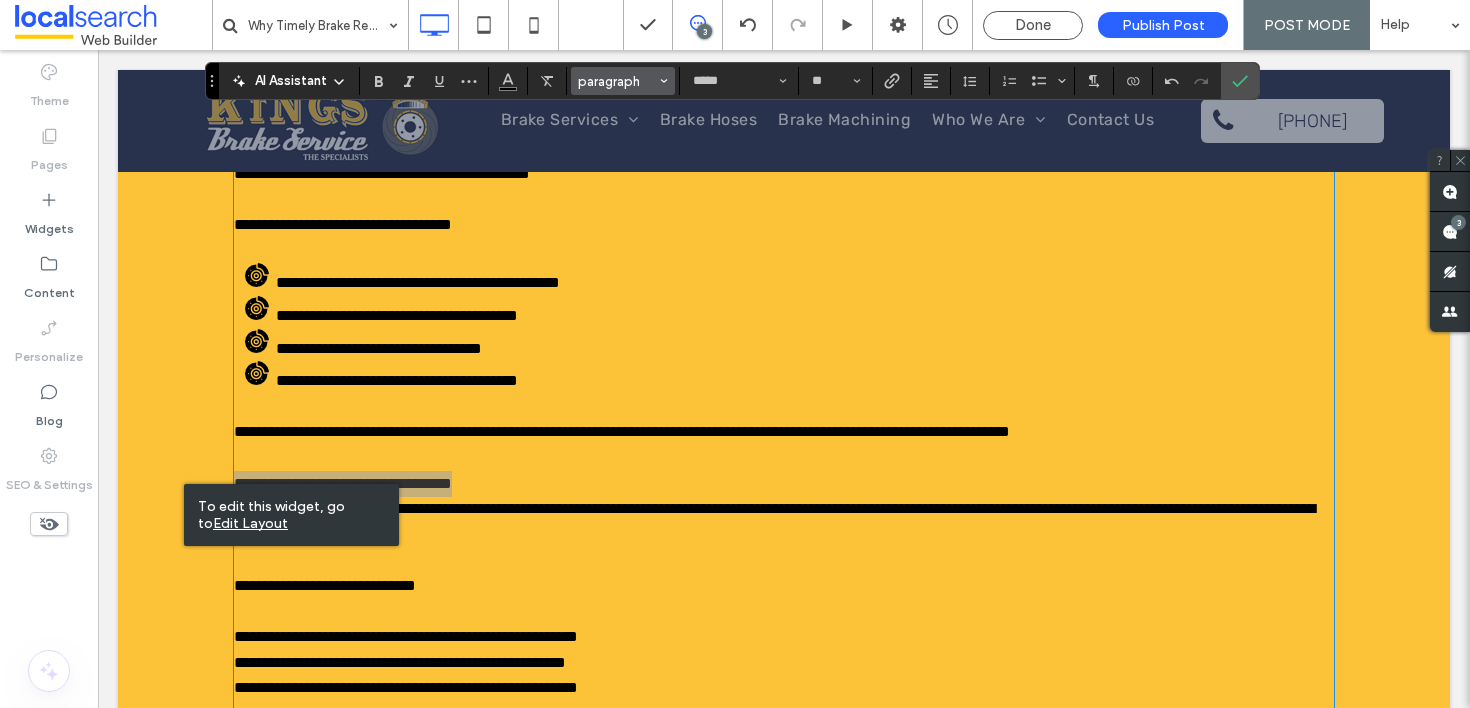 click on "paragraph" at bounding box center (617, 81) 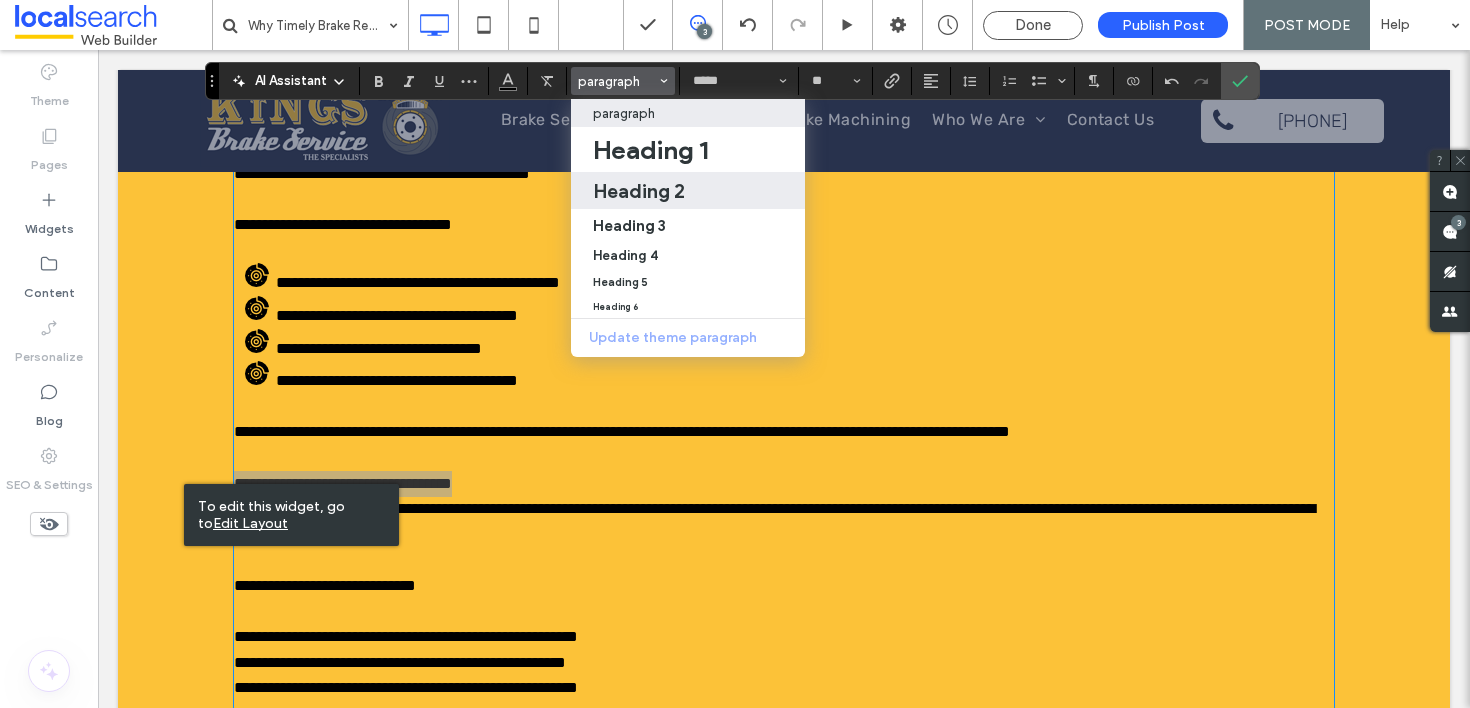 click on "Heading 2" at bounding box center [639, 191] 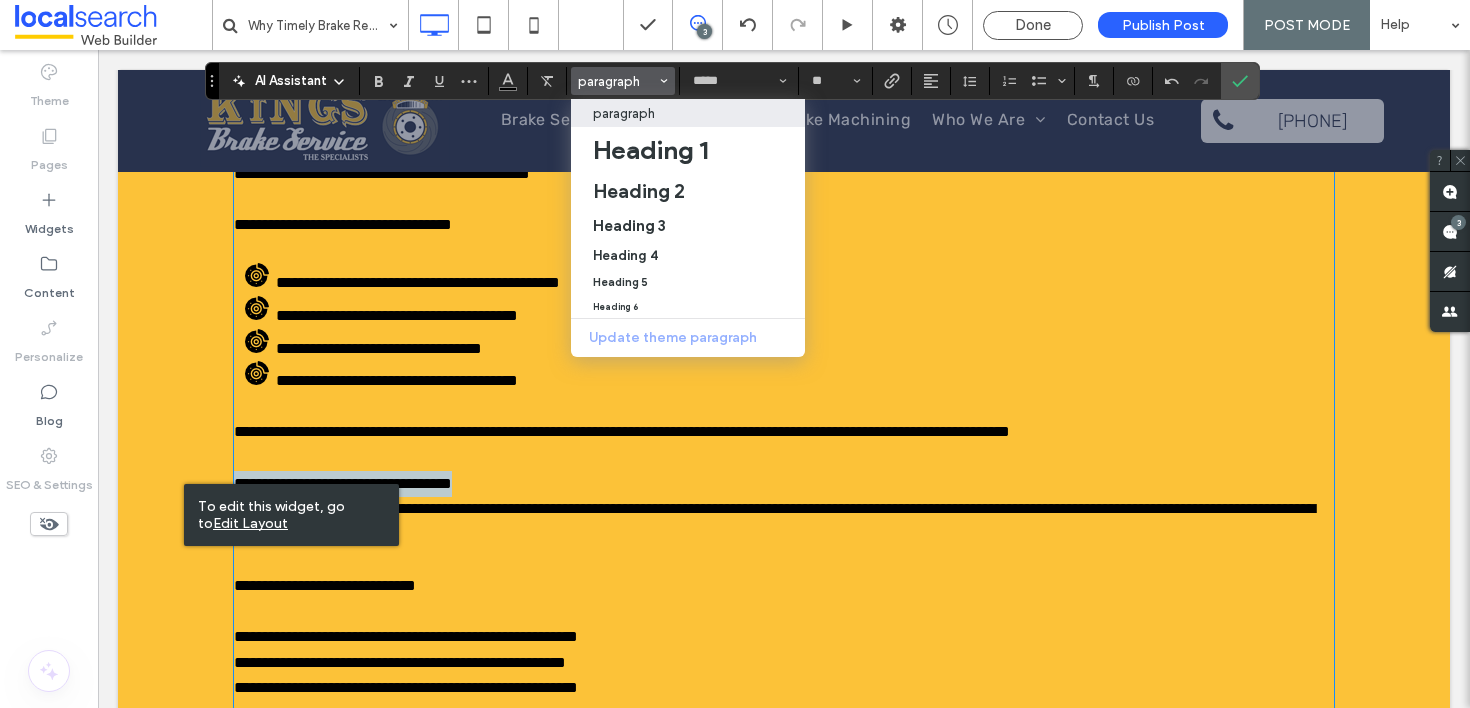 type 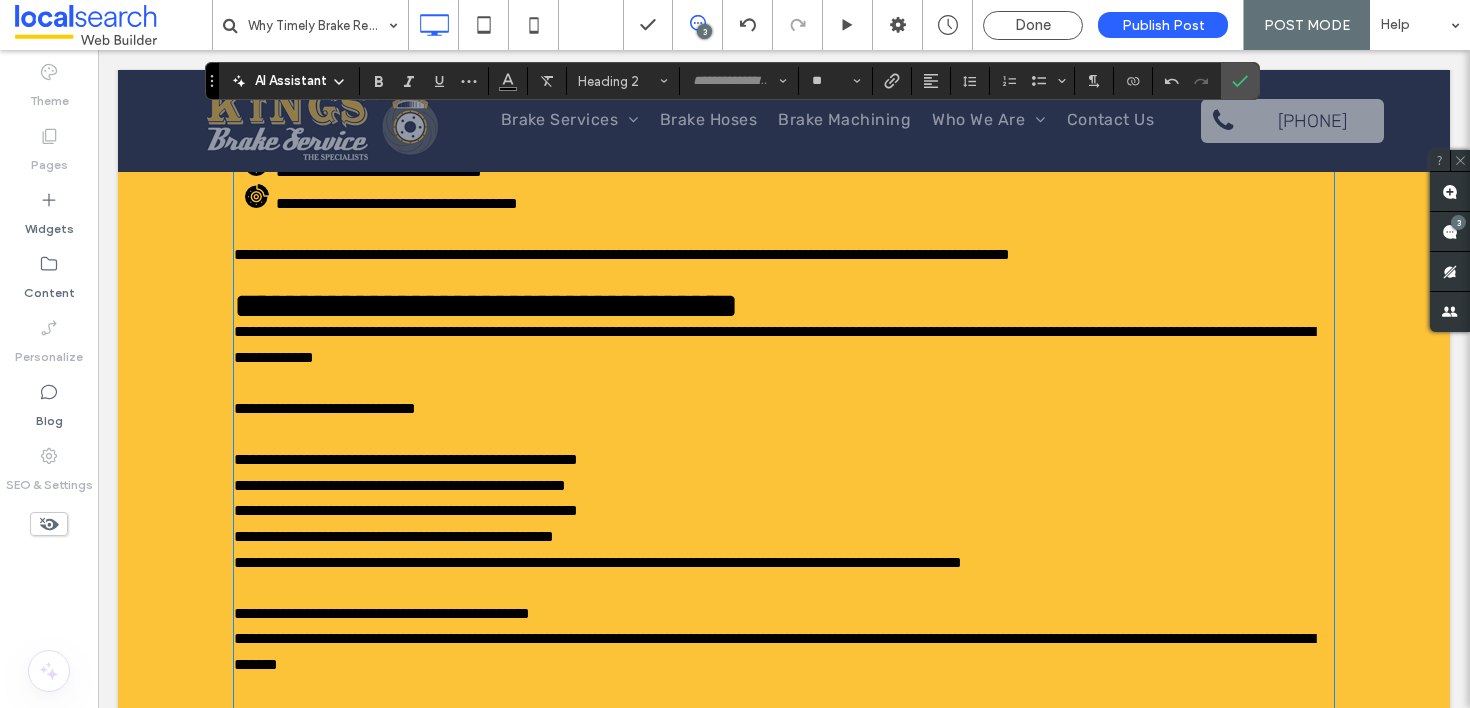 scroll, scrollTop: 2452, scrollLeft: 0, axis: vertical 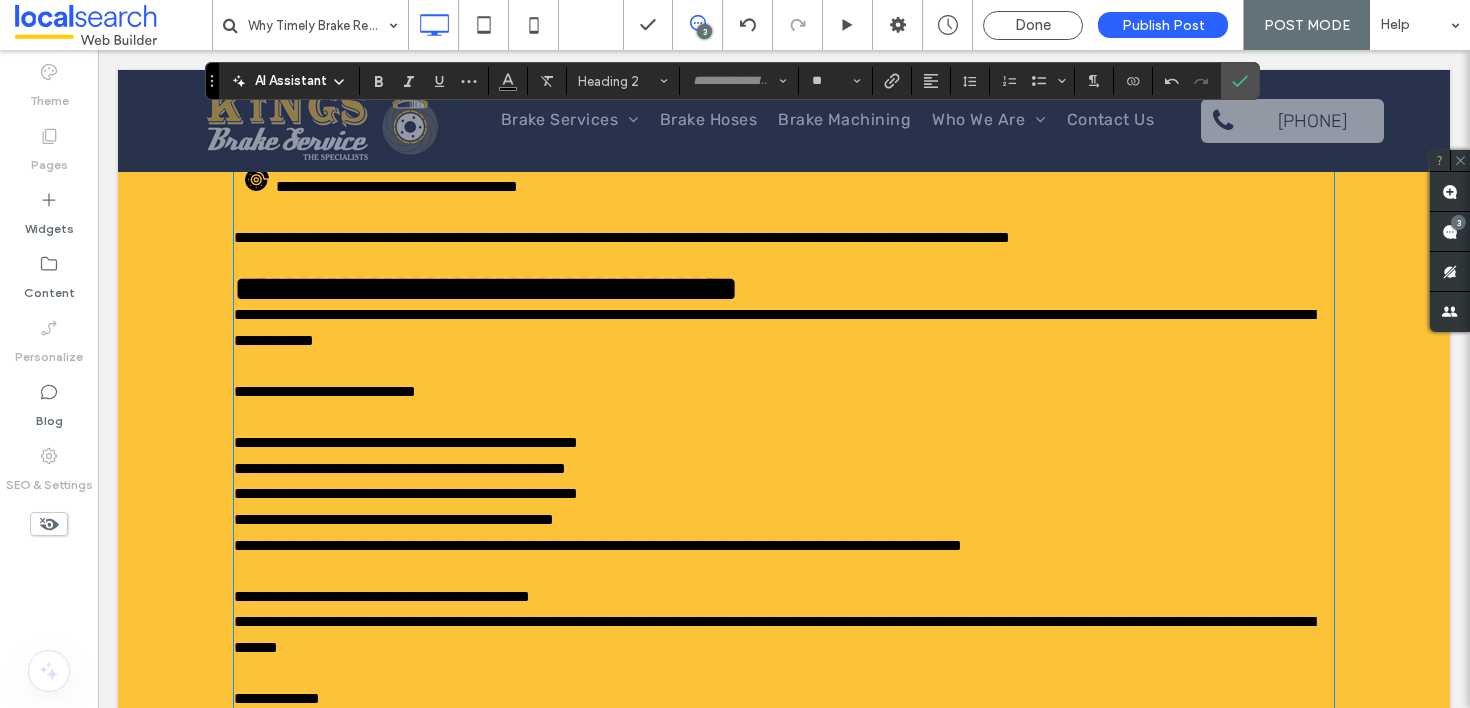 click on "**********" at bounding box center [784, 290] 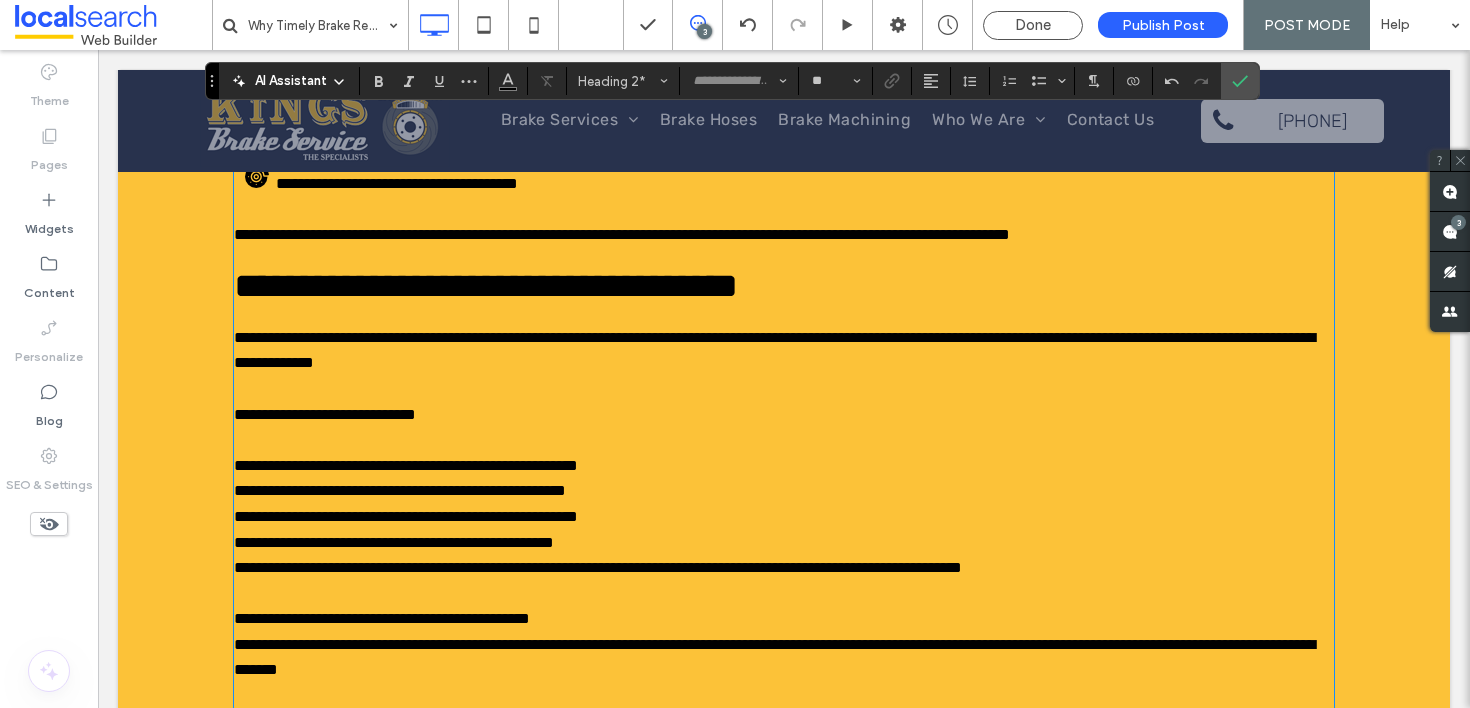 scroll, scrollTop: 2460, scrollLeft: 0, axis: vertical 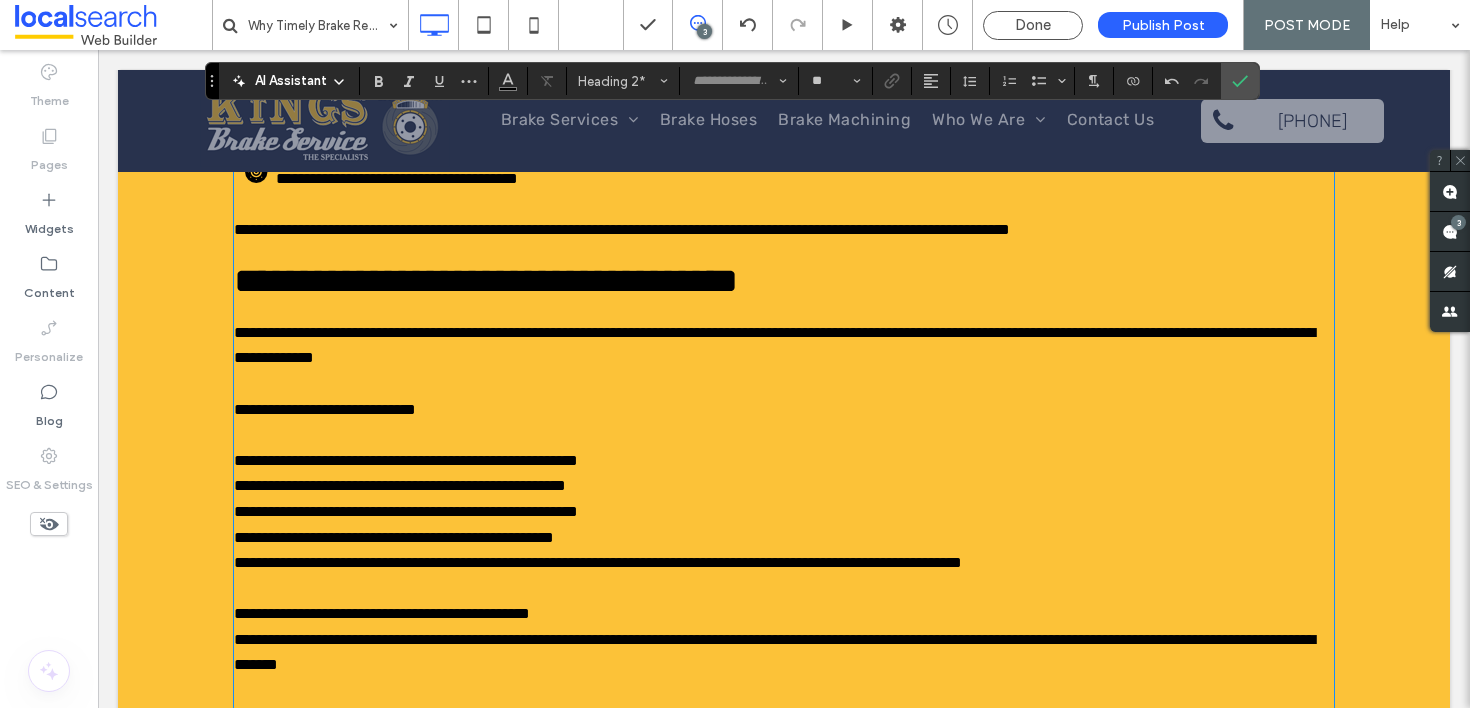 type on "*****" 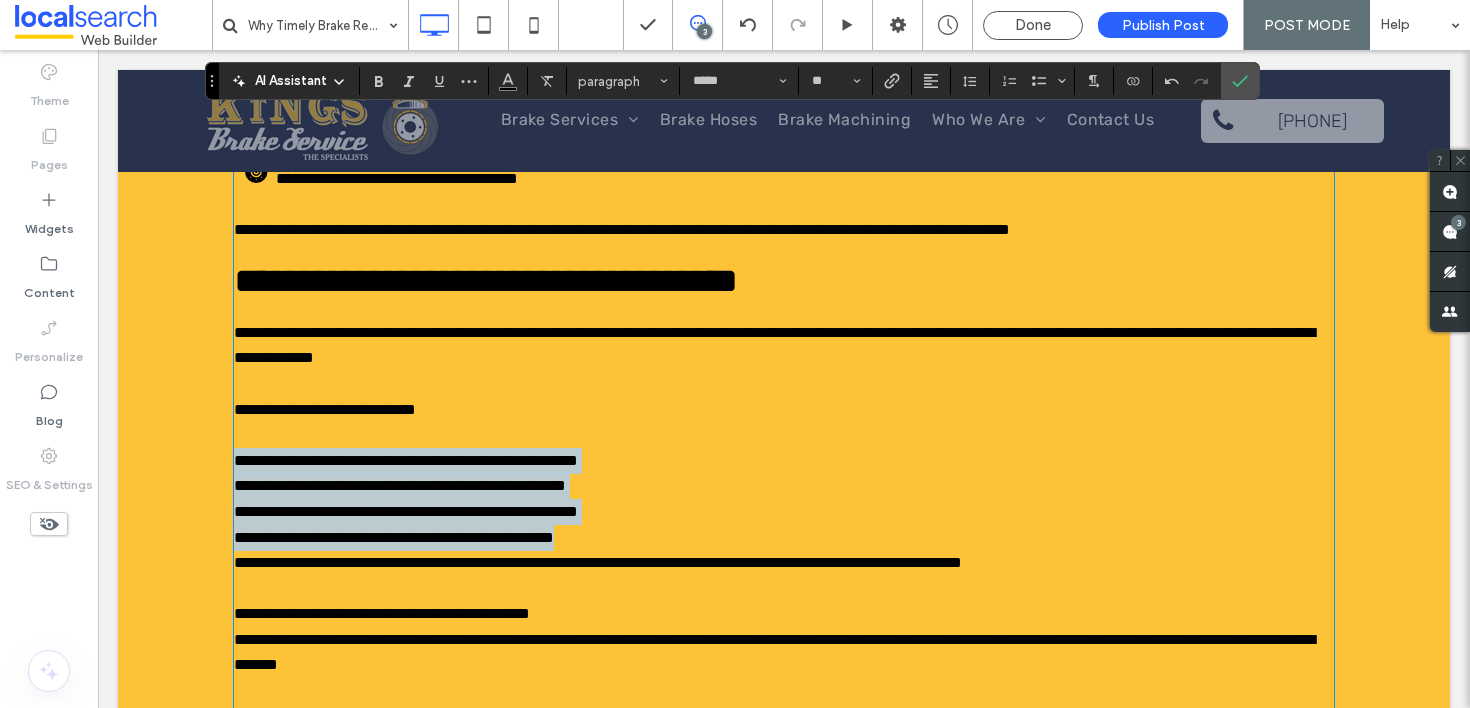 drag, startPoint x: 645, startPoint y: 543, endPoint x: 225, endPoint y: 479, distance: 424.8482 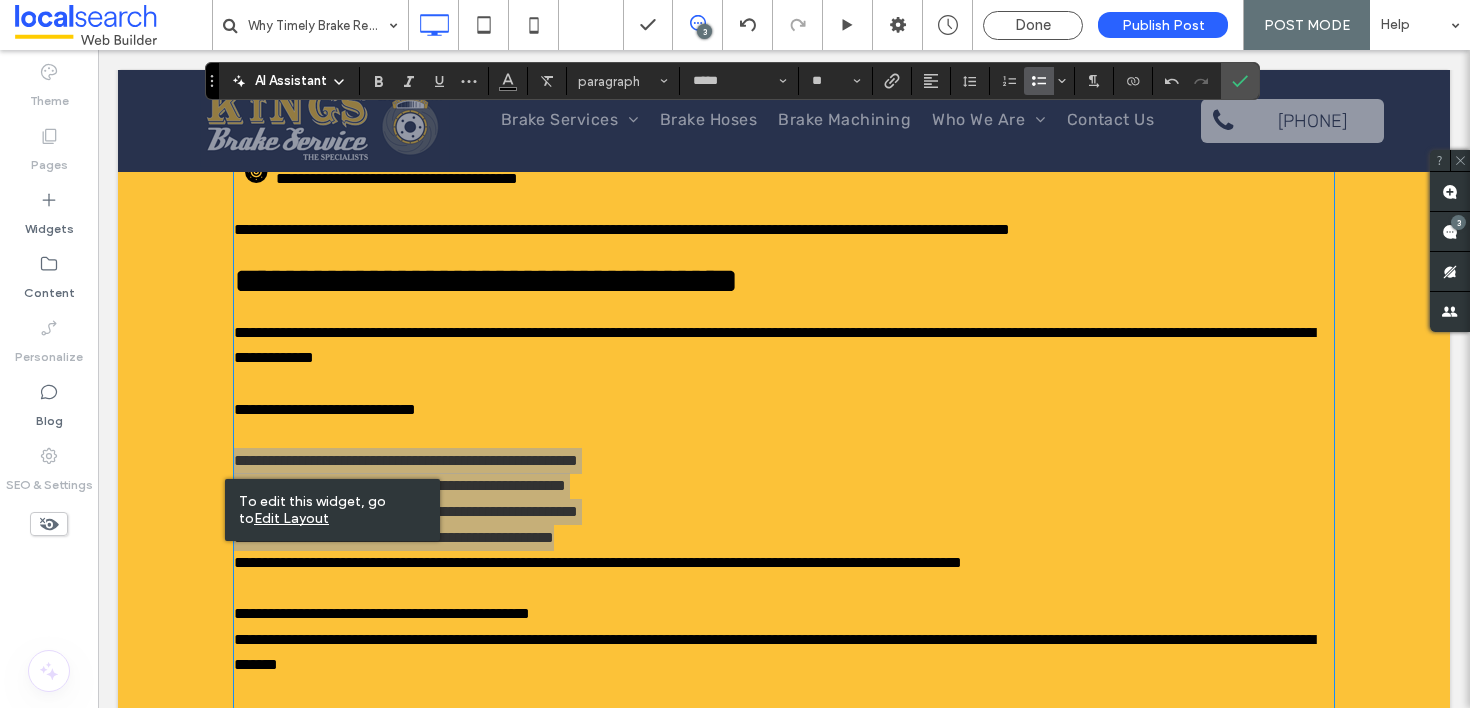 click 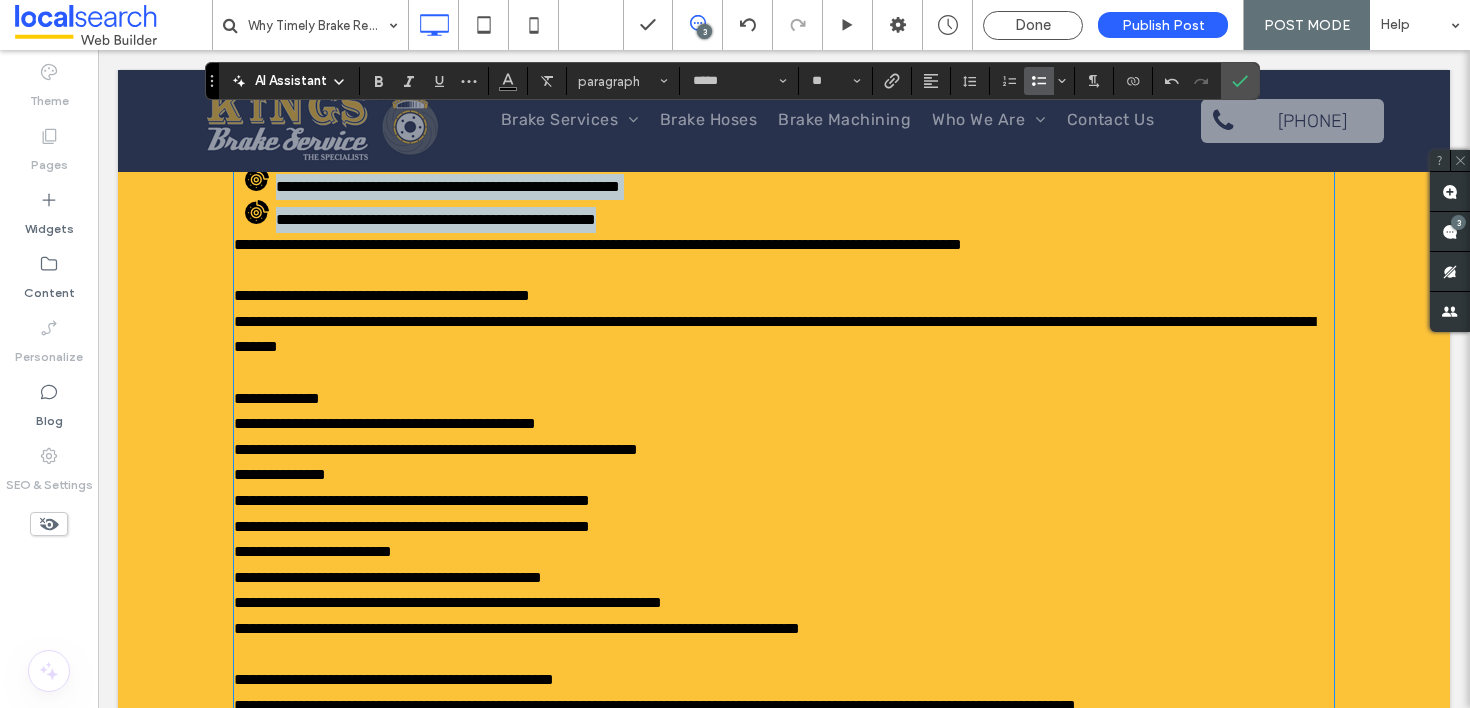 scroll, scrollTop: 2811, scrollLeft: 0, axis: vertical 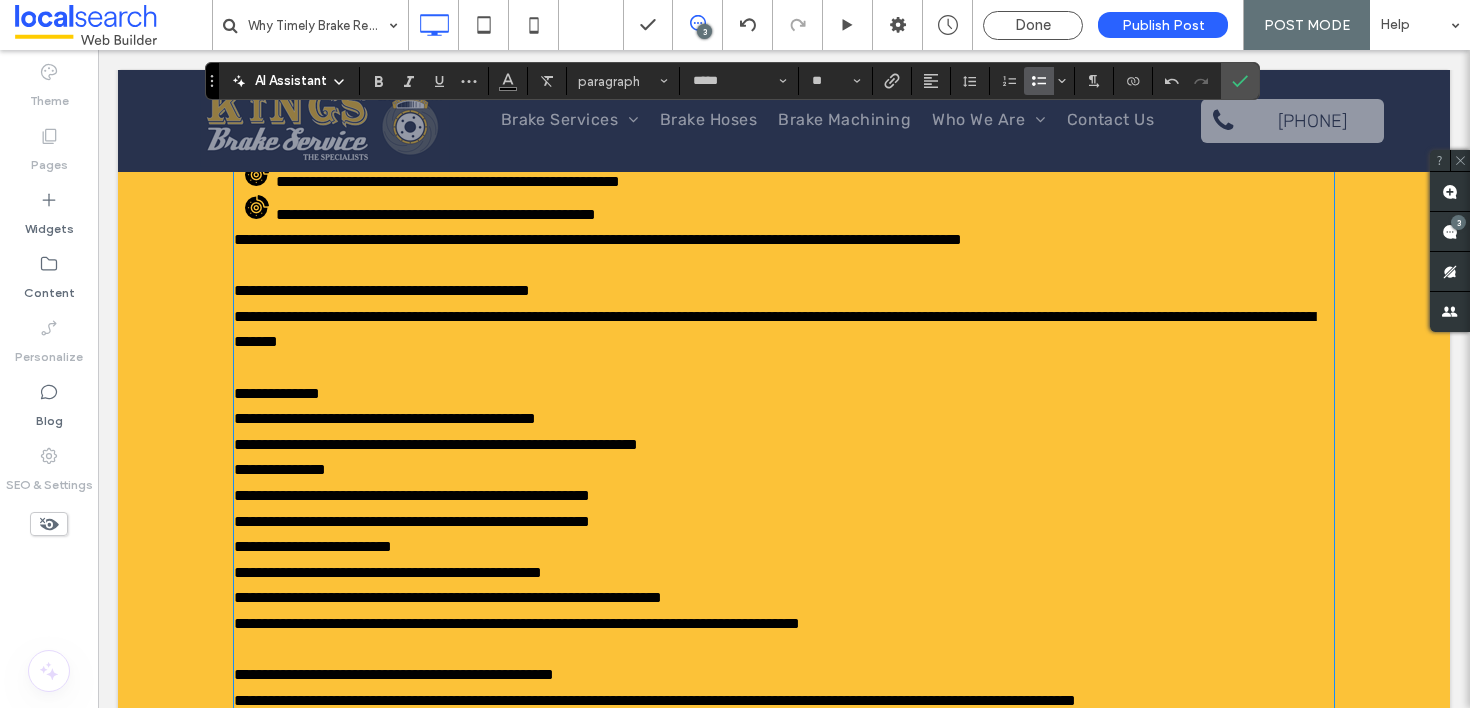 click on "**********" at bounding box center (805, 211) 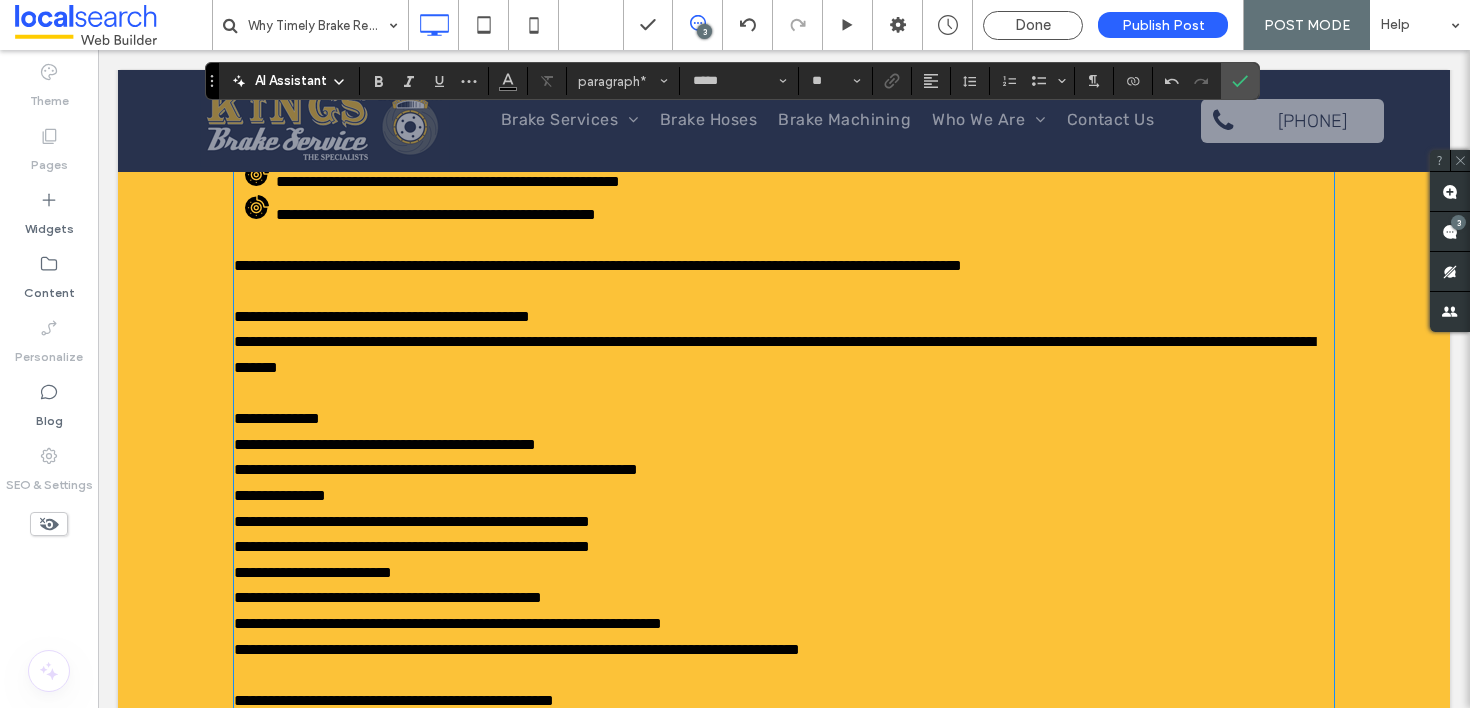 scroll, scrollTop: 2764, scrollLeft: 0, axis: vertical 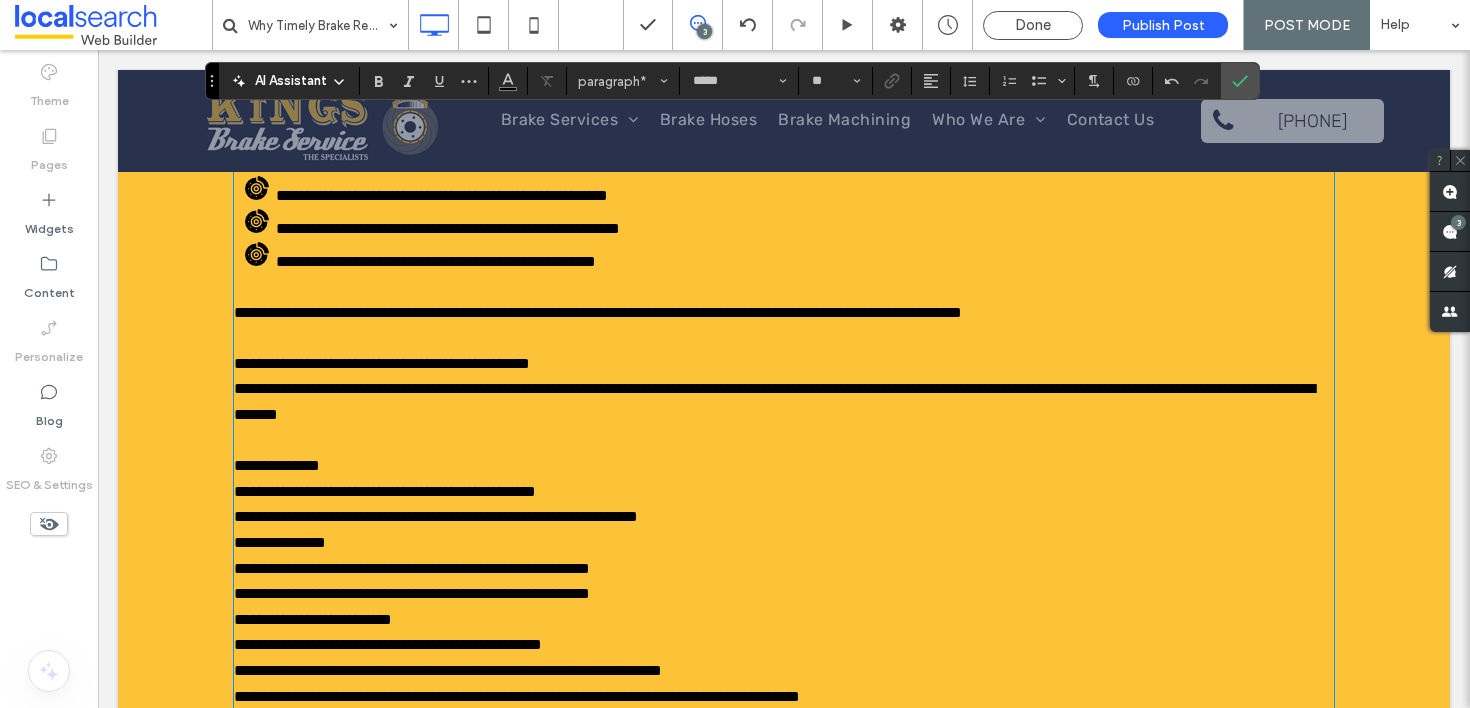 click on "**********" at bounding box center [382, 363] 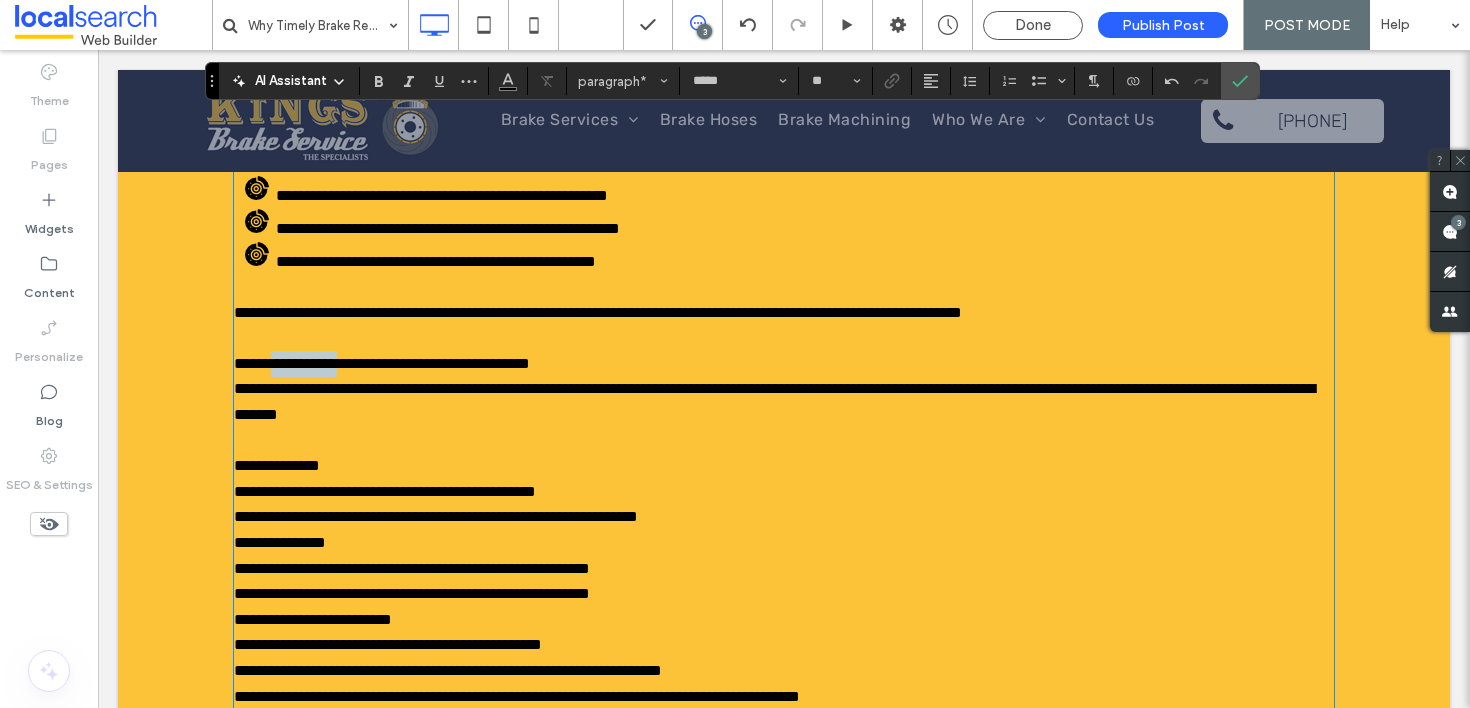 click on "**********" at bounding box center (382, 363) 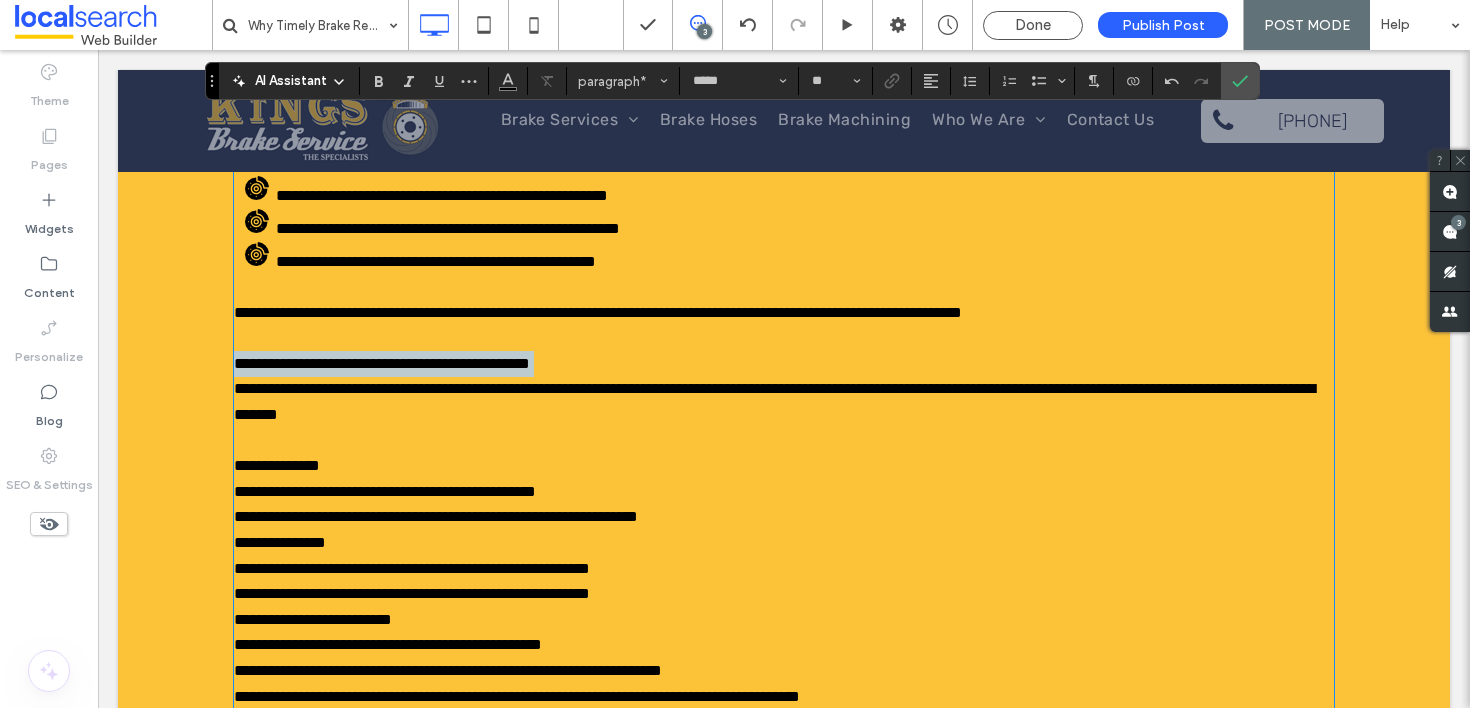 click on "**********" at bounding box center [382, 363] 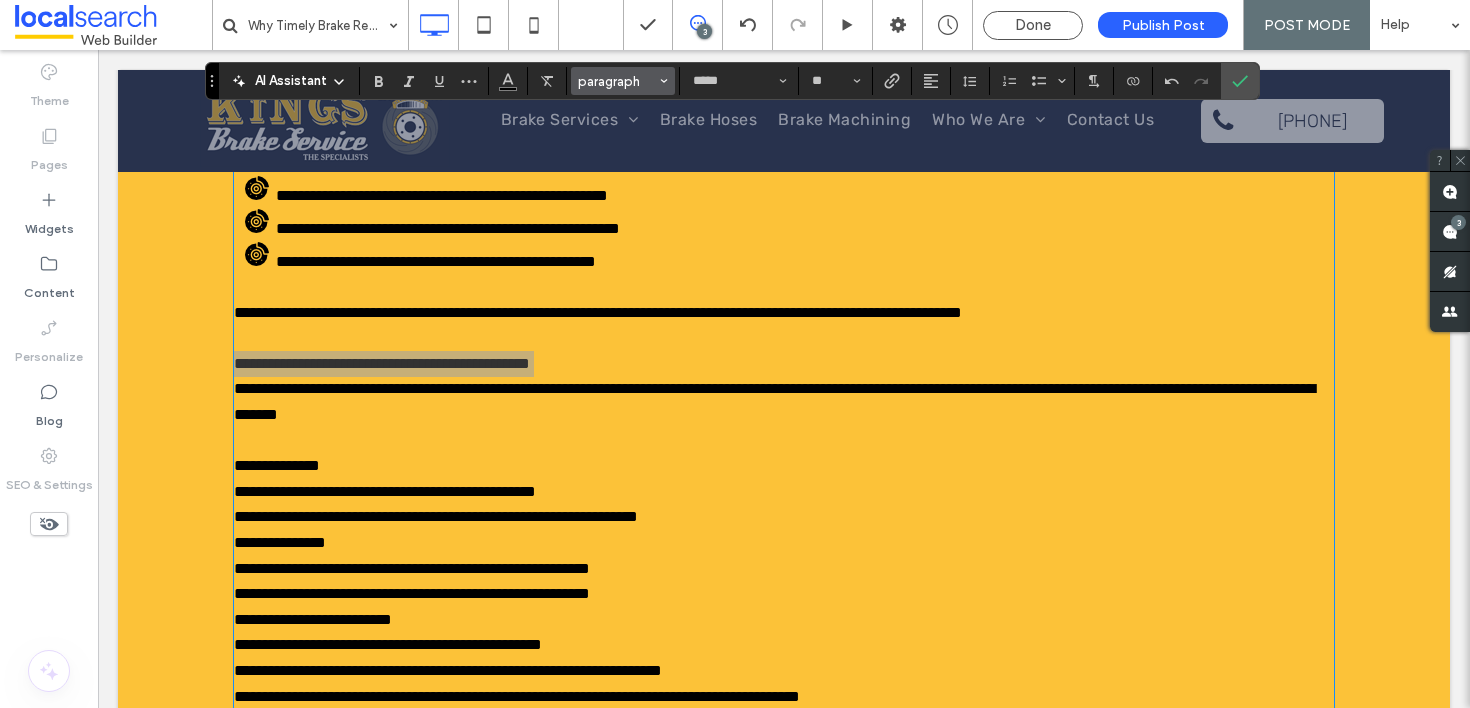 click on "paragraph" at bounding box center (617, 81) 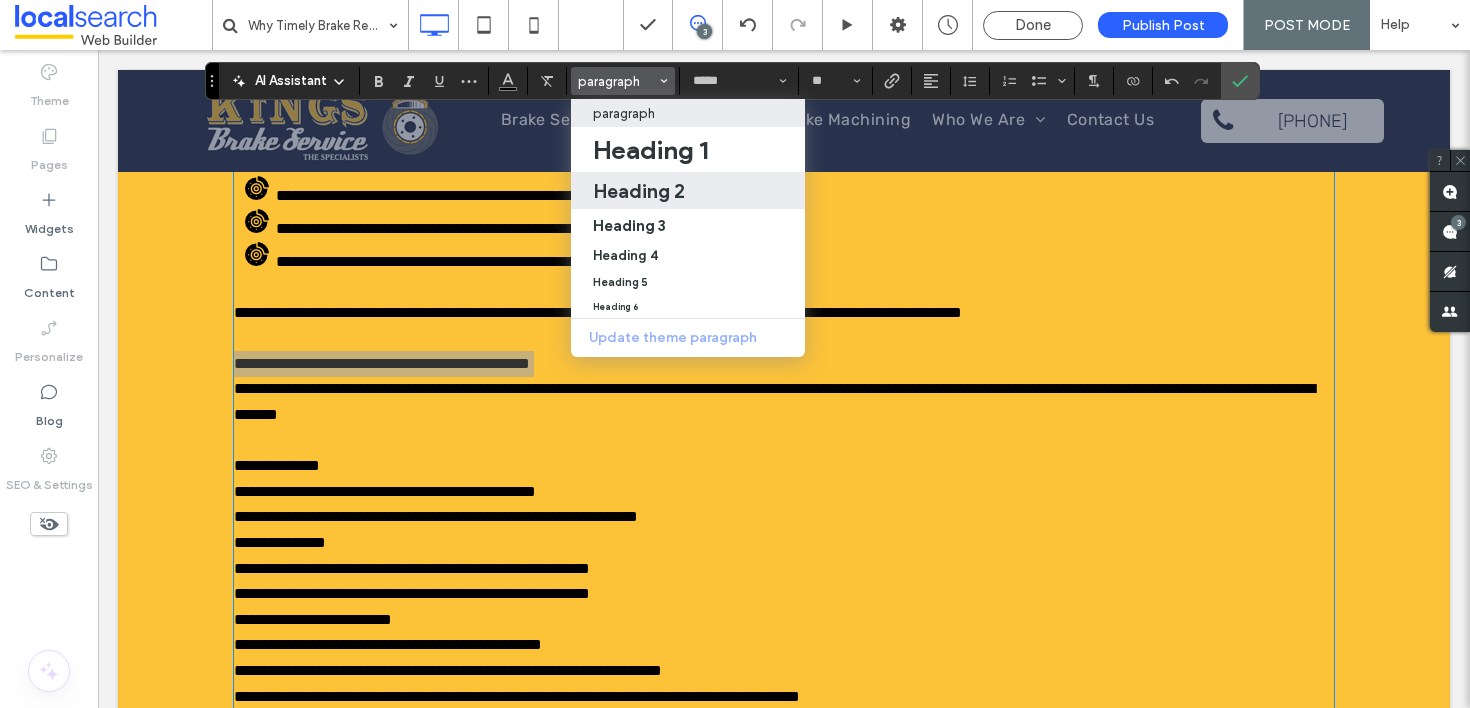 click on "Heading 2" at bounding box center (639, 191) 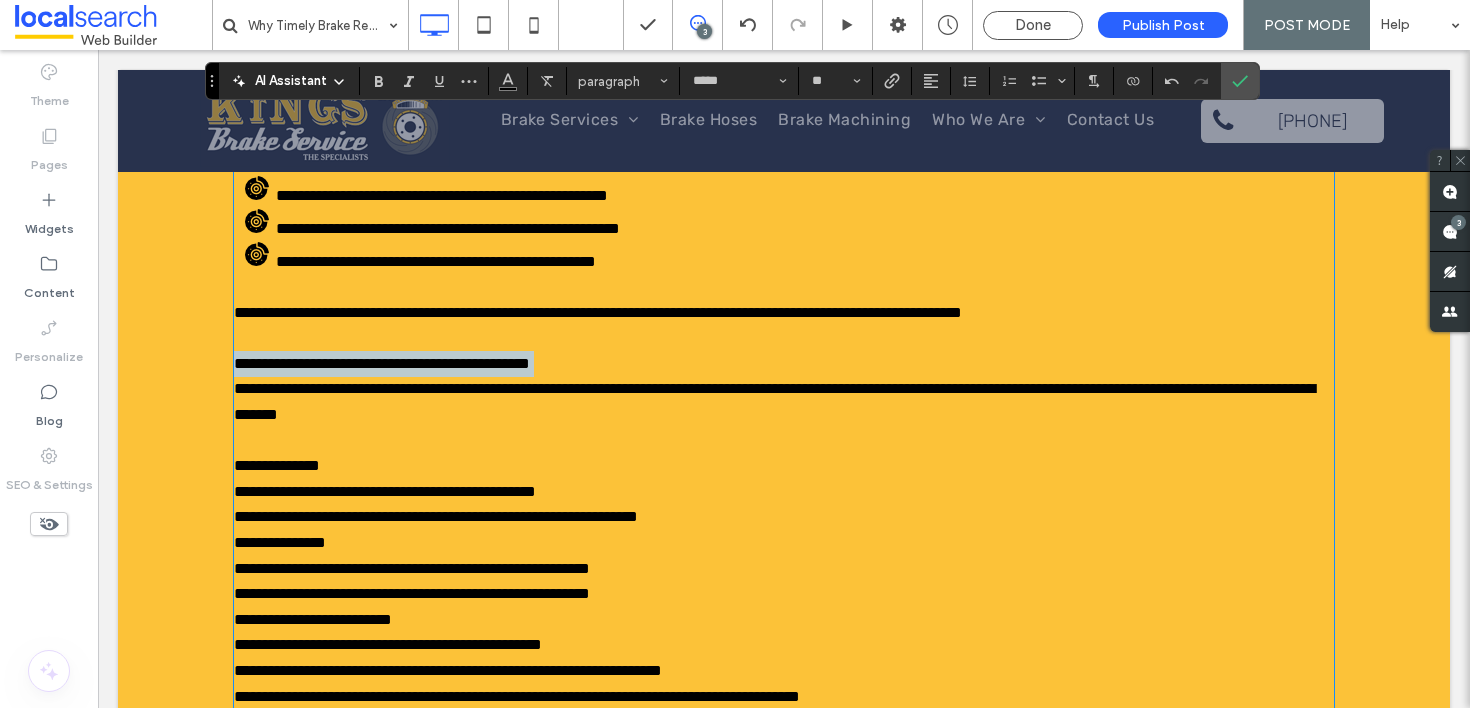 type 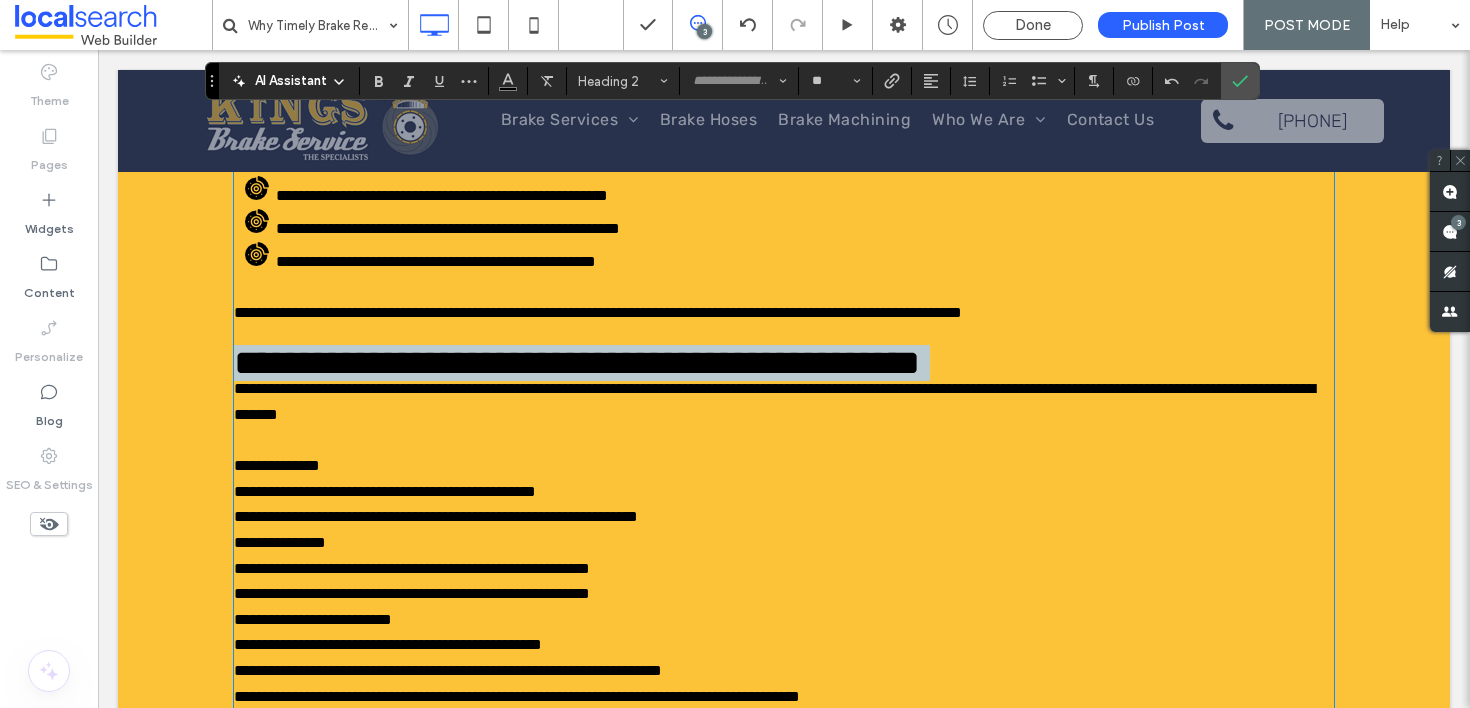 drag, startPoint x: 230, startPoint y: 395, endPoint x: 278, endPoint y: 350, distance: 65.795135 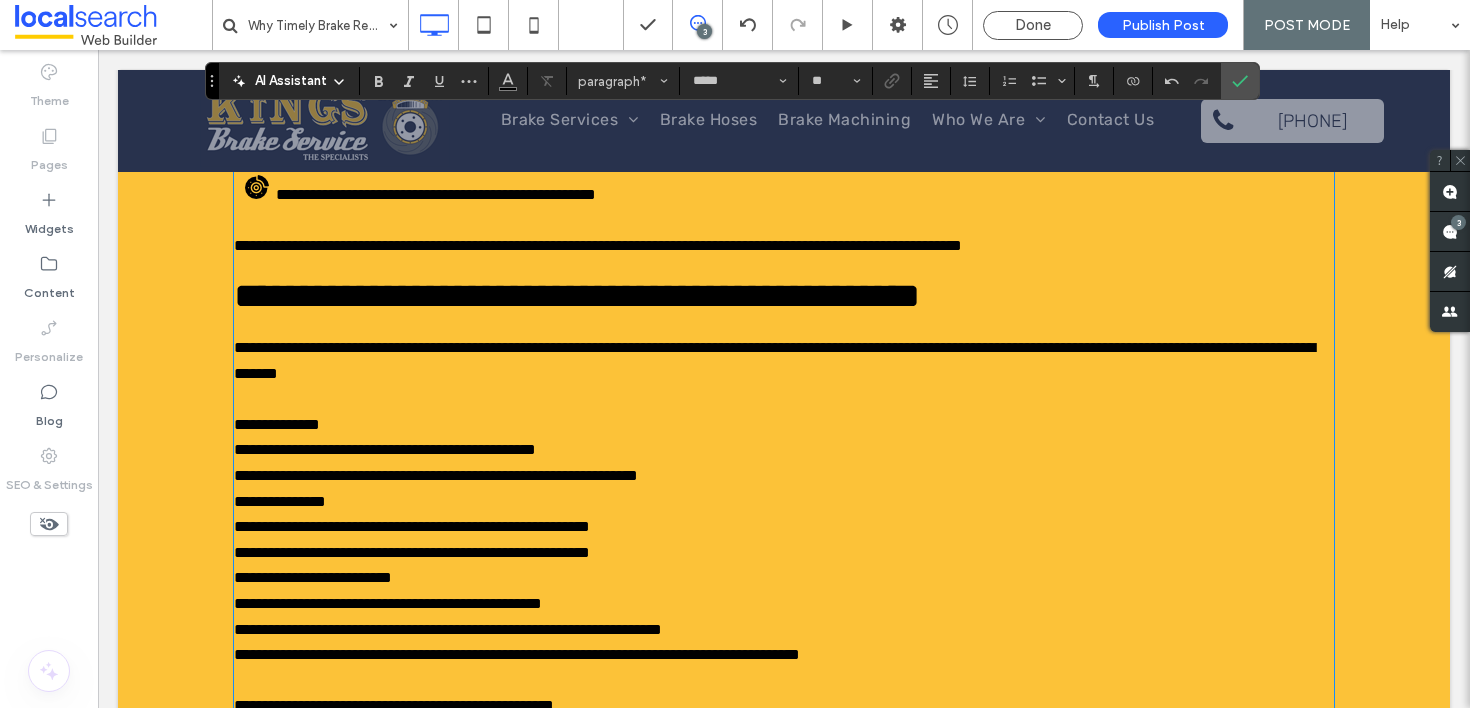scroll, scrollTop: 2908, scrollLeft: 0, axis: vertical 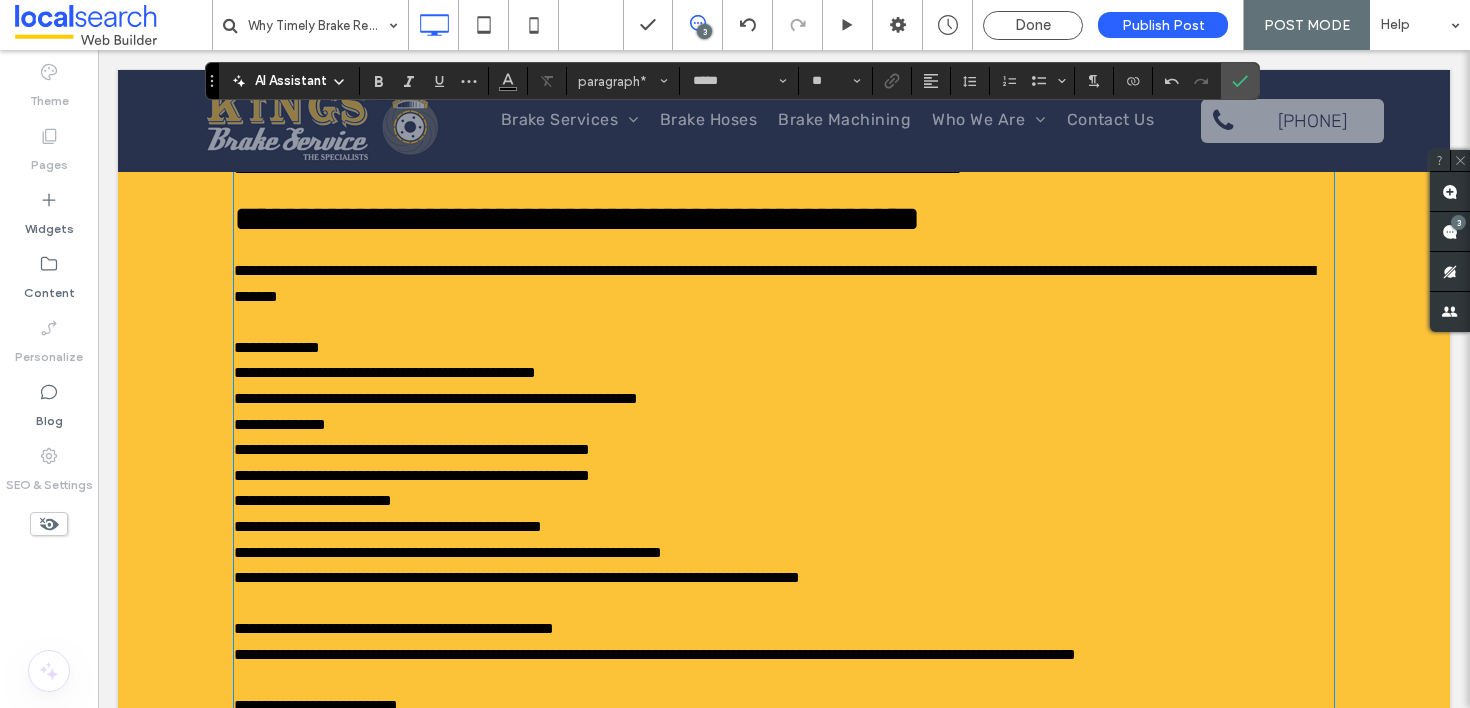 click on "**********" at bounding box center (277, 347) 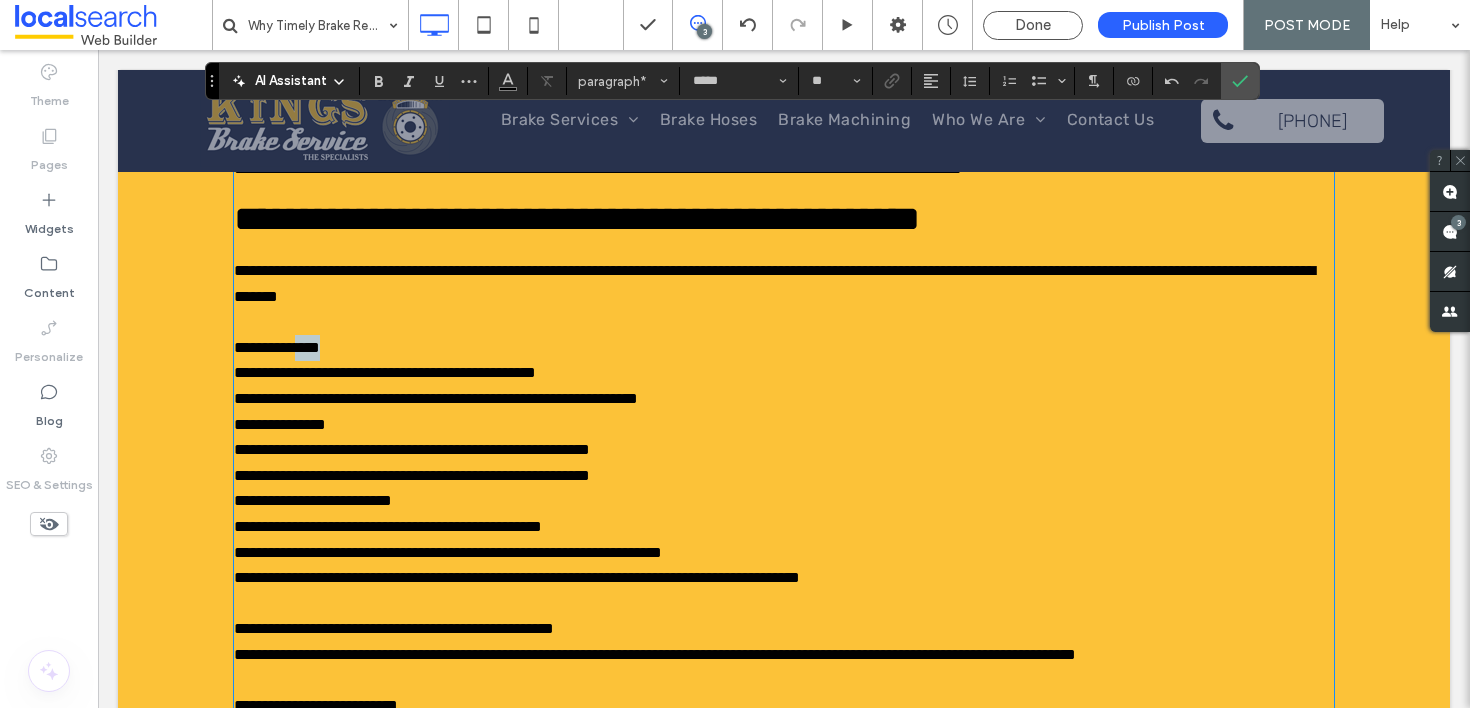 click on "**********" at bounding box center (277, 347) 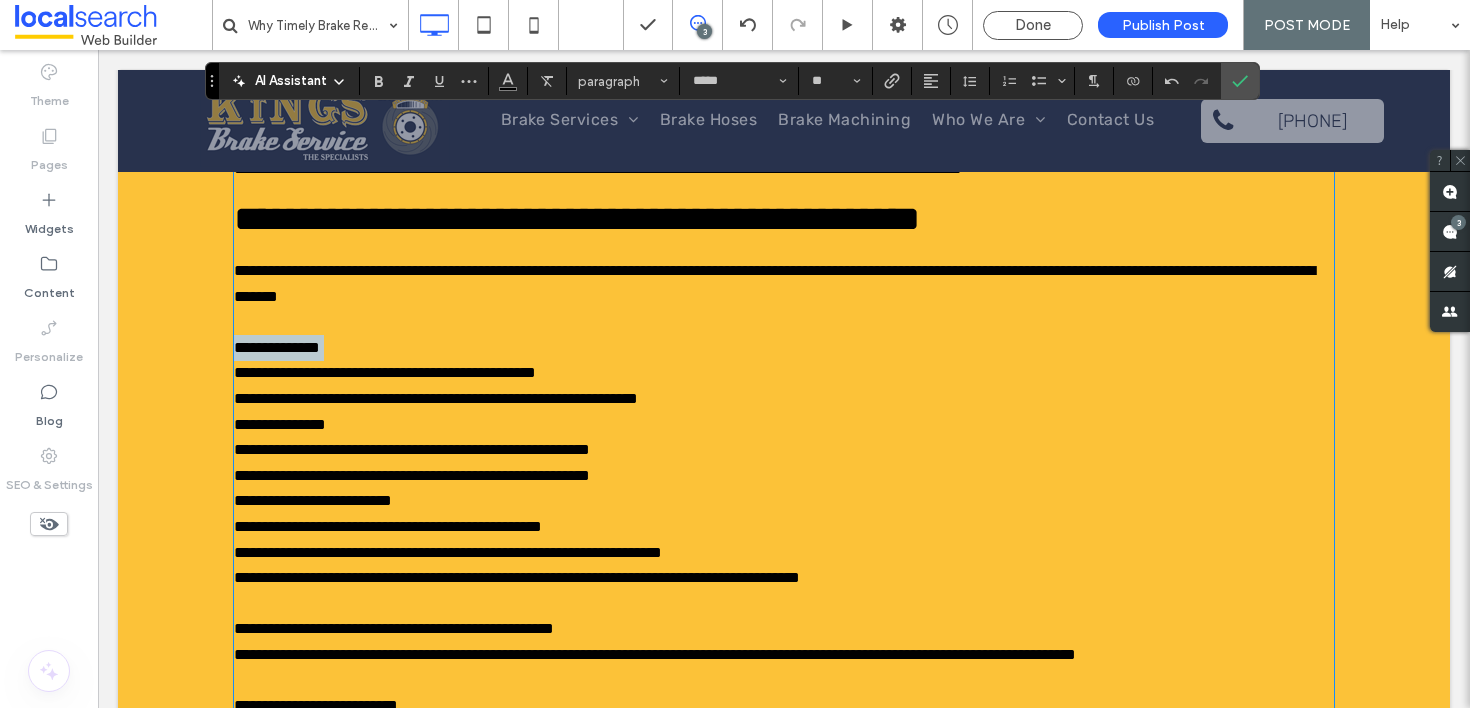 click on "**********" at bounding box center (277, 347) 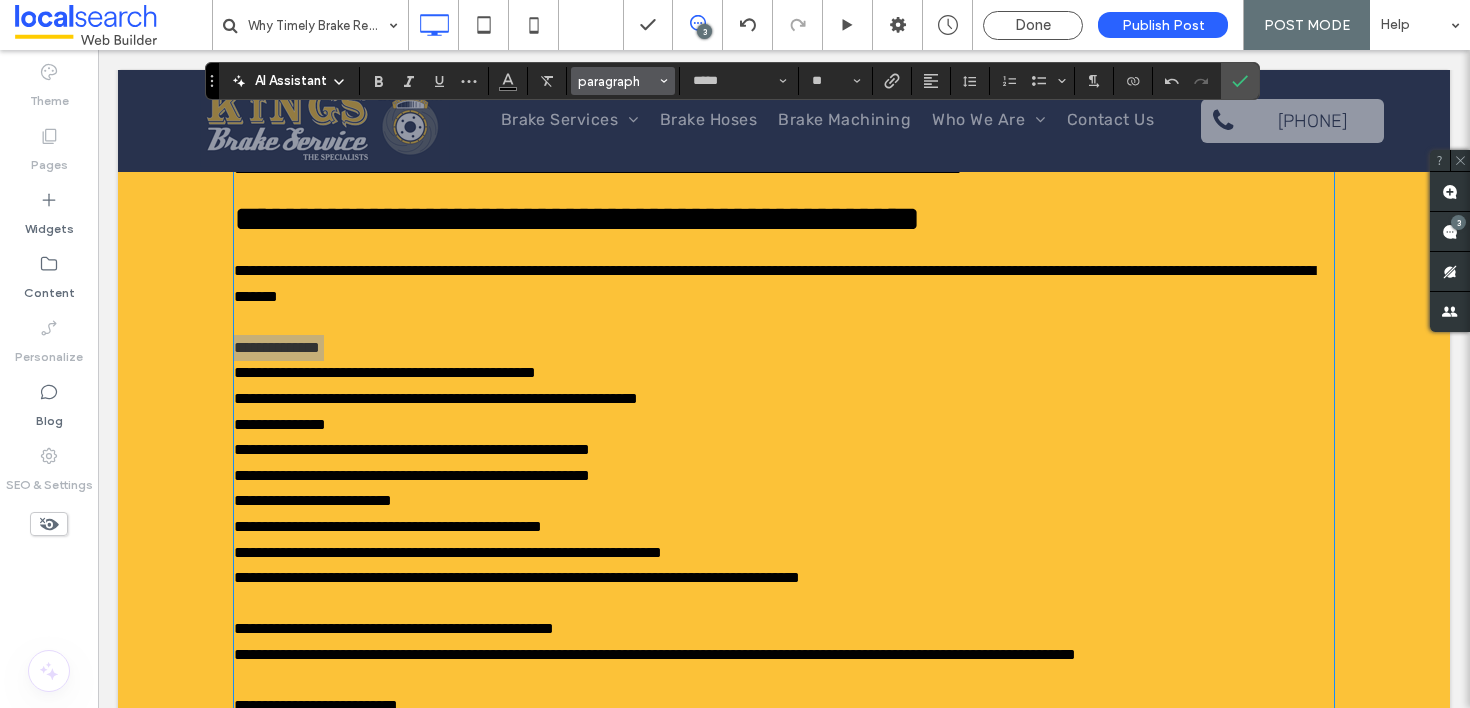 click on "paragraph" at bounding box center [617, 81] 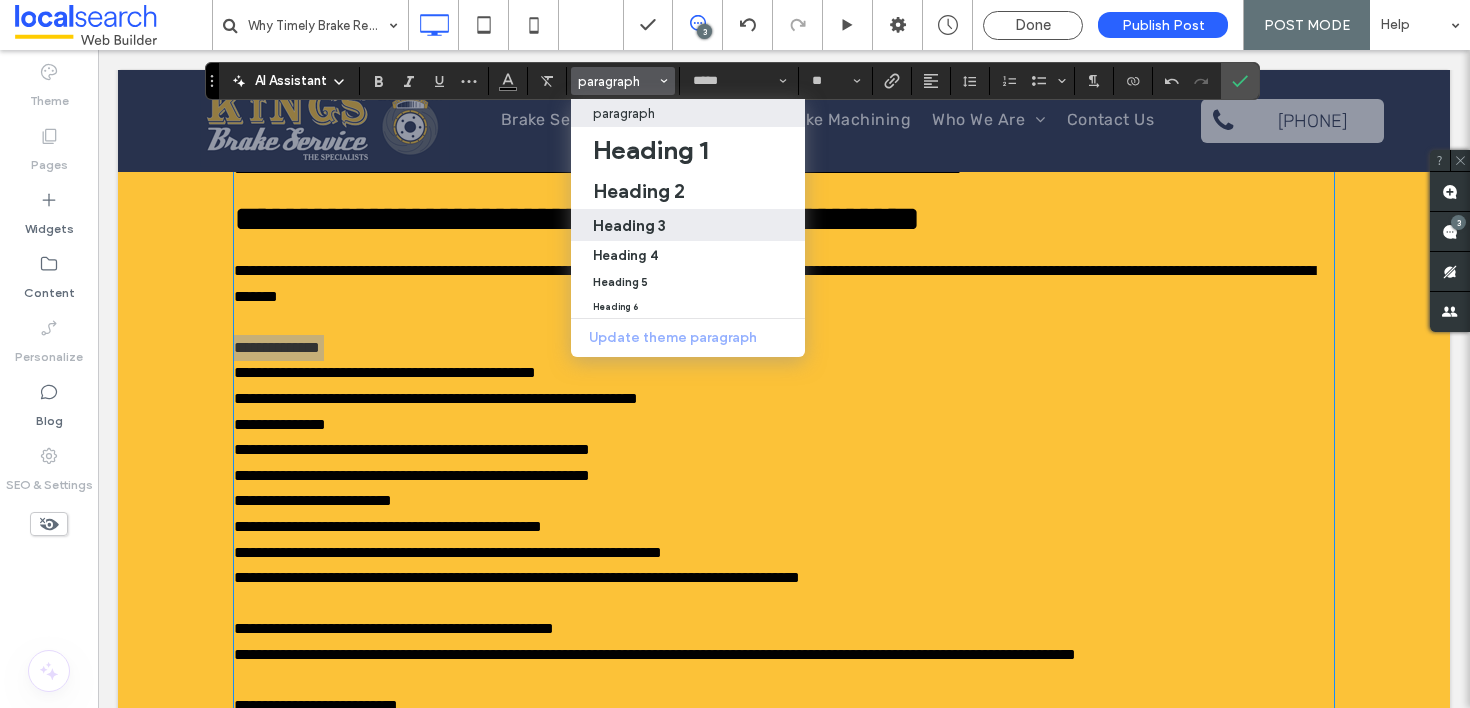 click on "Heading 3" at bounding box center [688, 225] 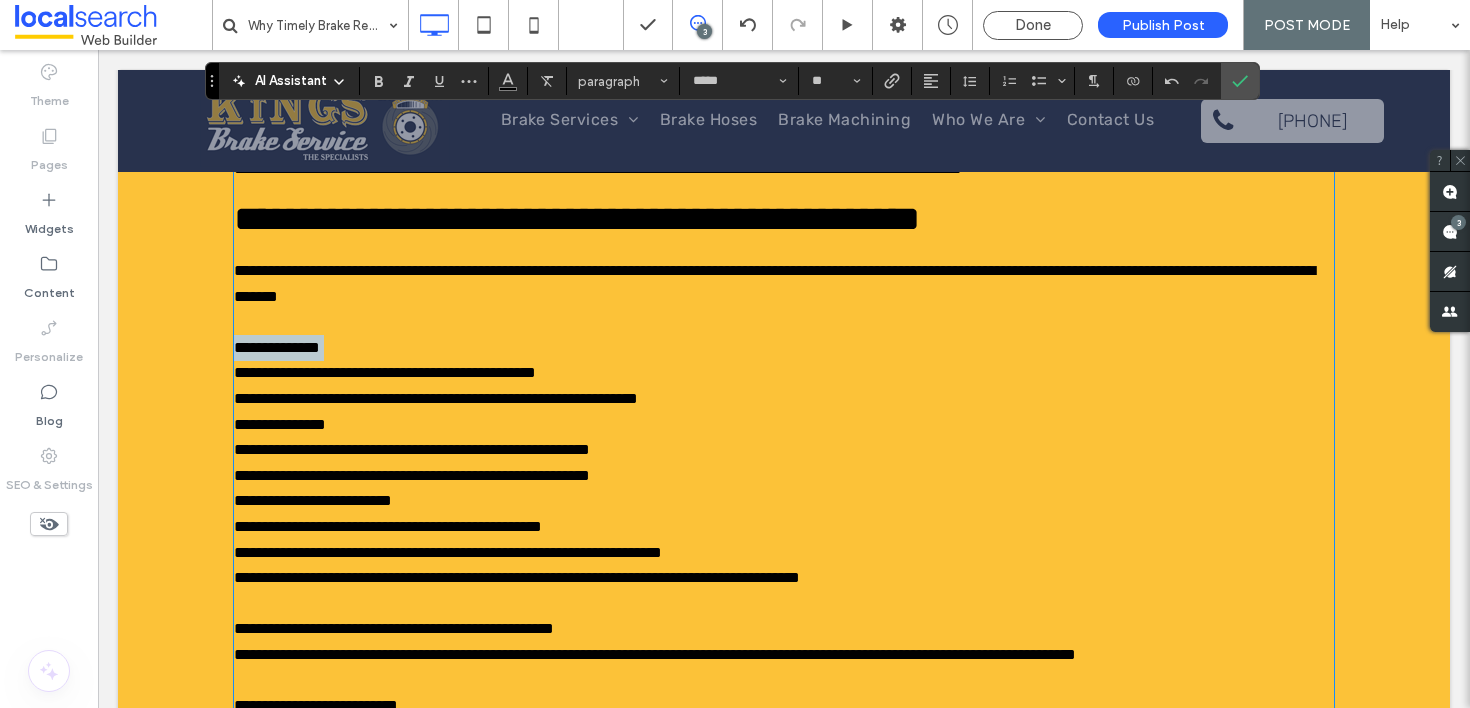 type 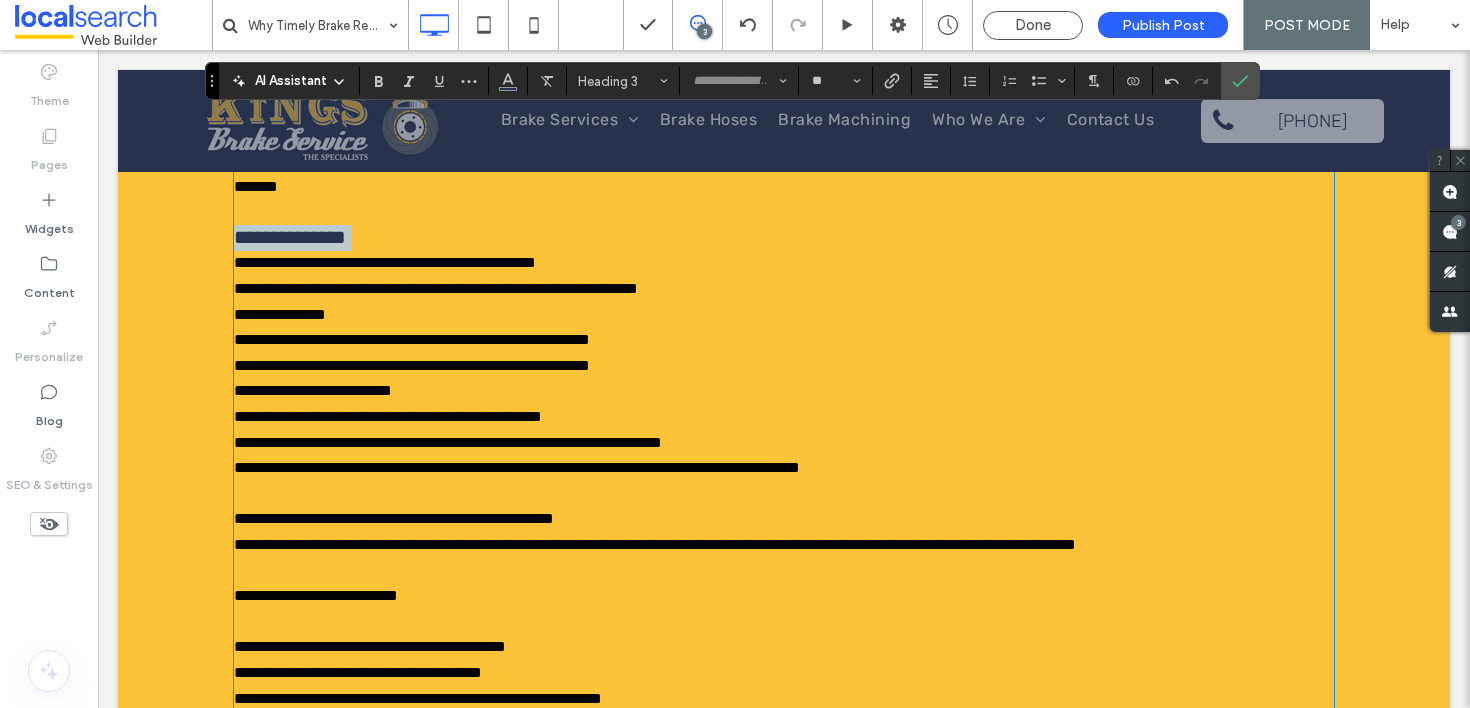 scroll, scrollTop: 3037, scrollLeft: 0, axis: vertical 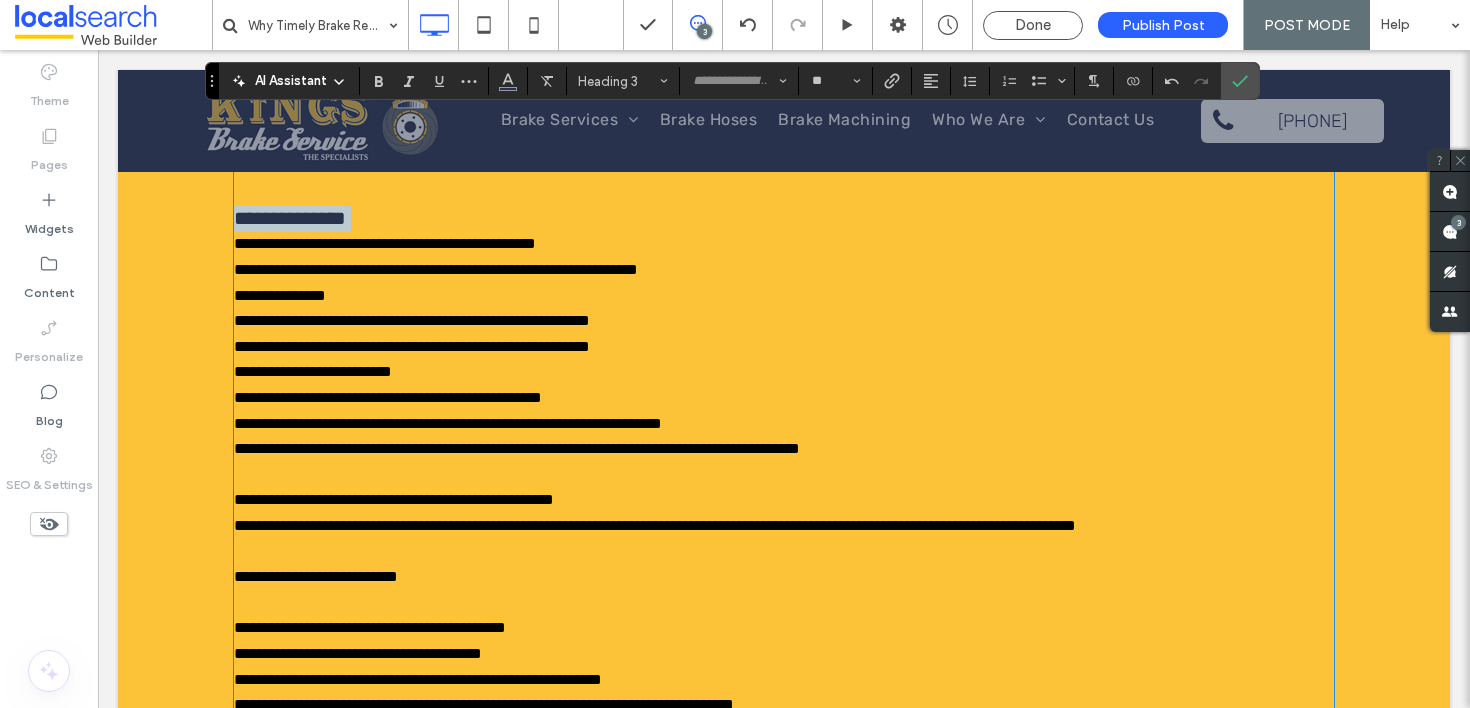 type on "*****" 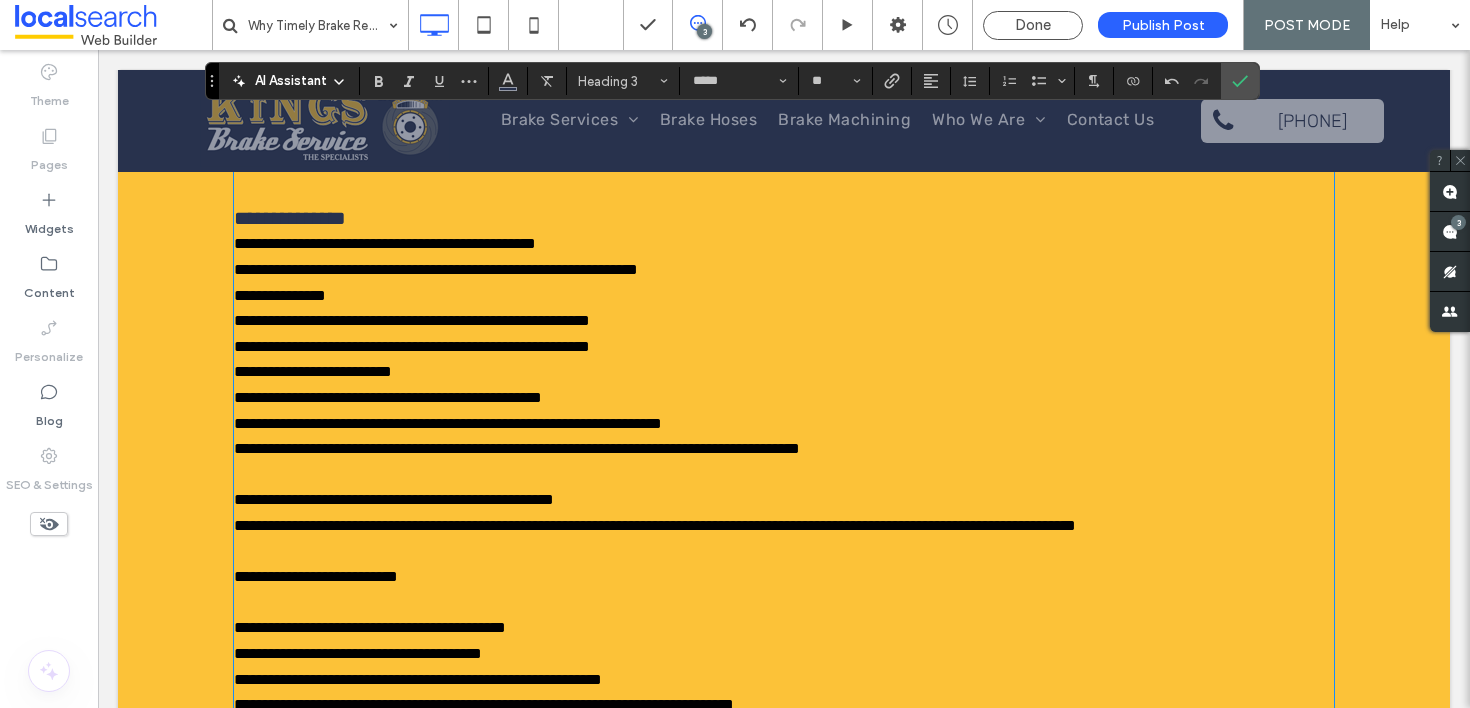 click on "**********" at bounding box center [784, 270] 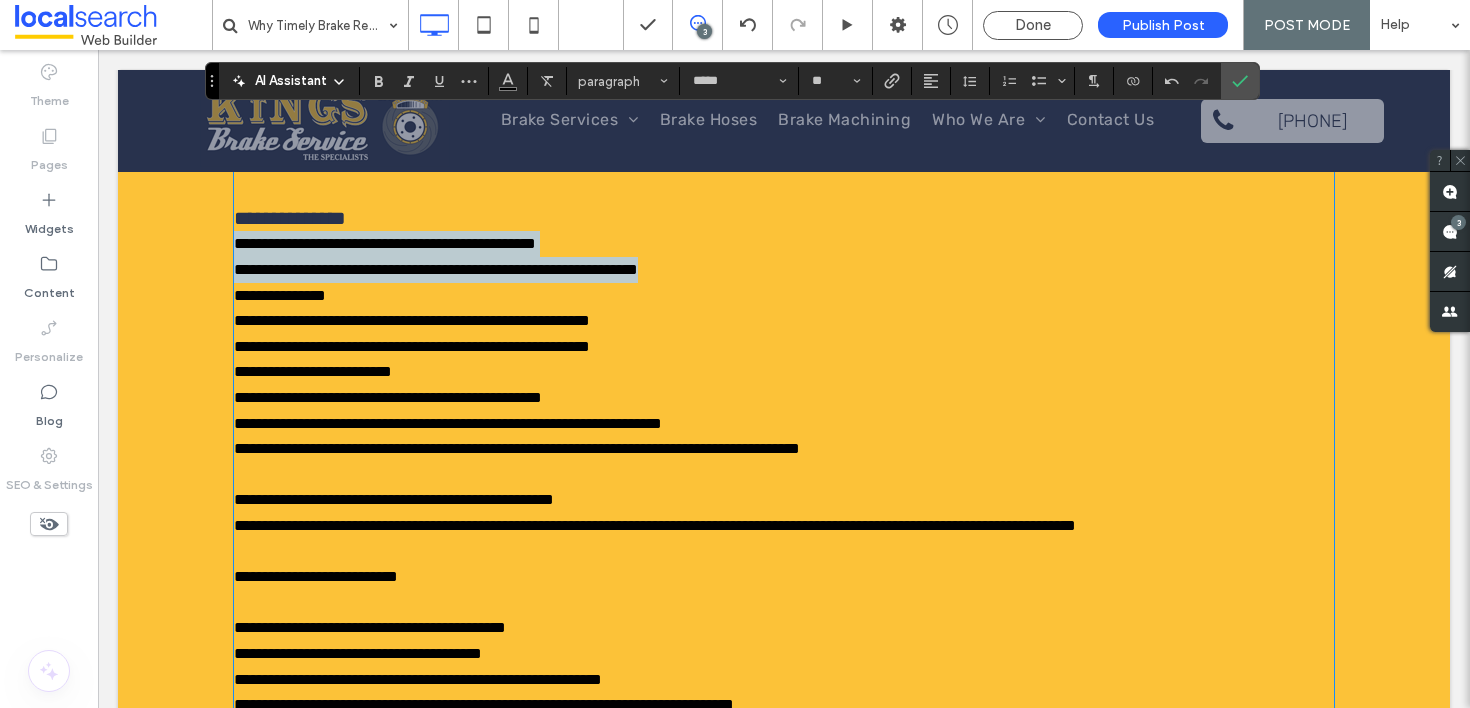 drag, startPoint x: 720, startPoint y: 276, endPoint x: 225, endPoint y: 252, distance: 495.58148 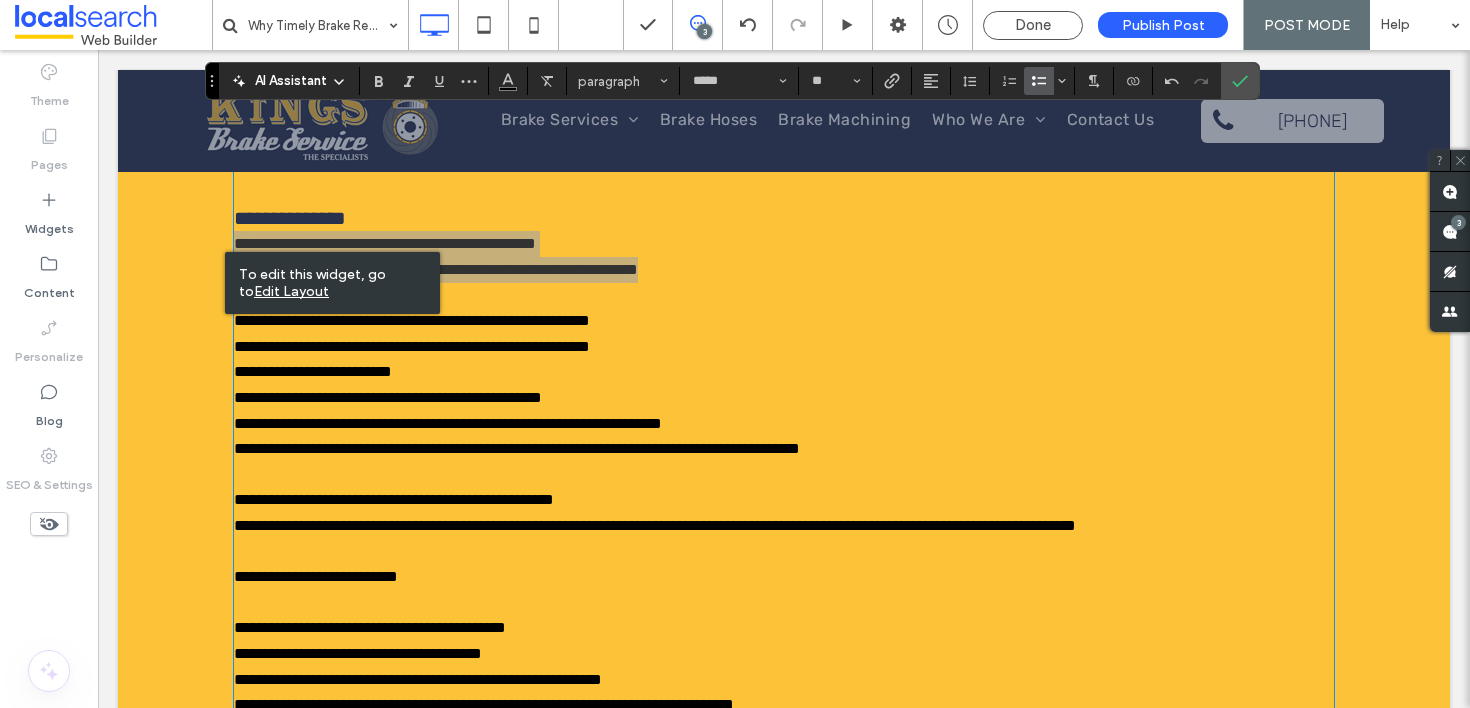 click 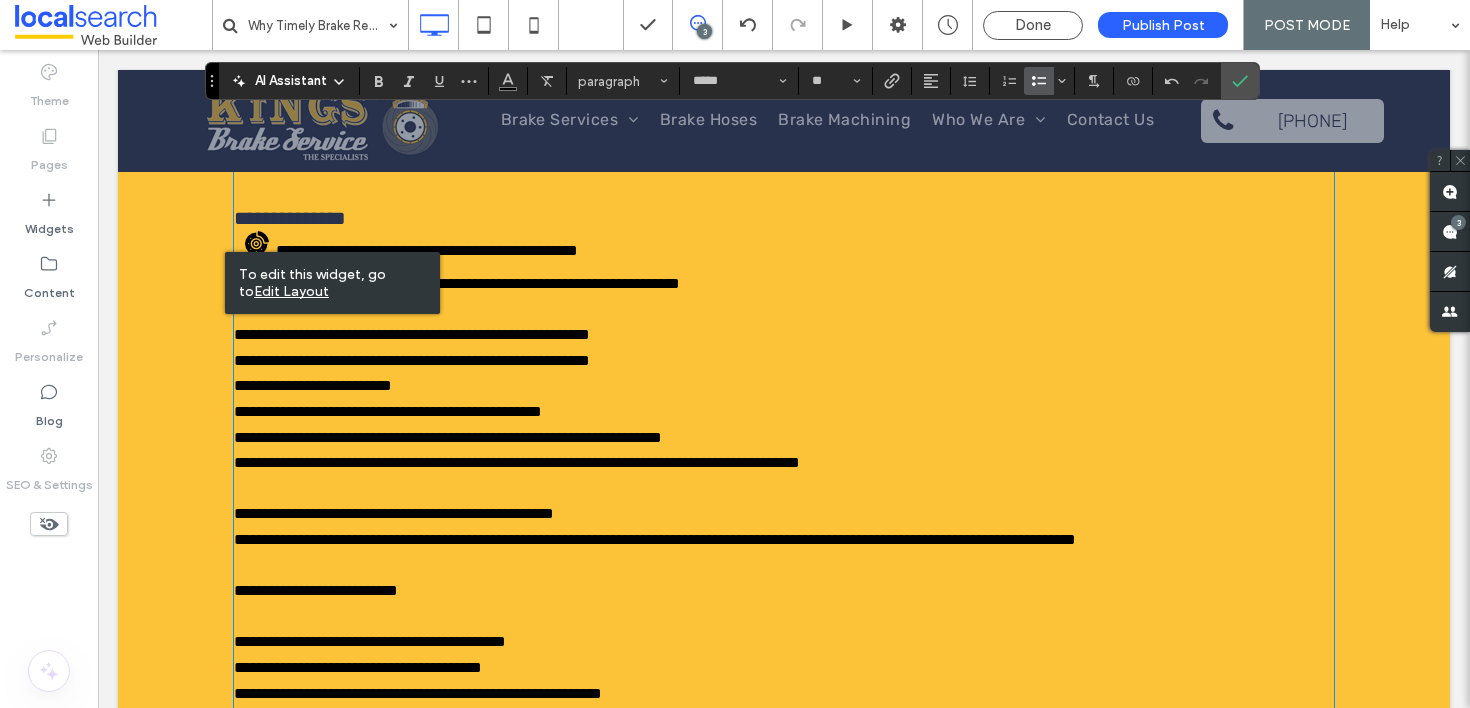 click on "**********" at bounding box center [805, 280] 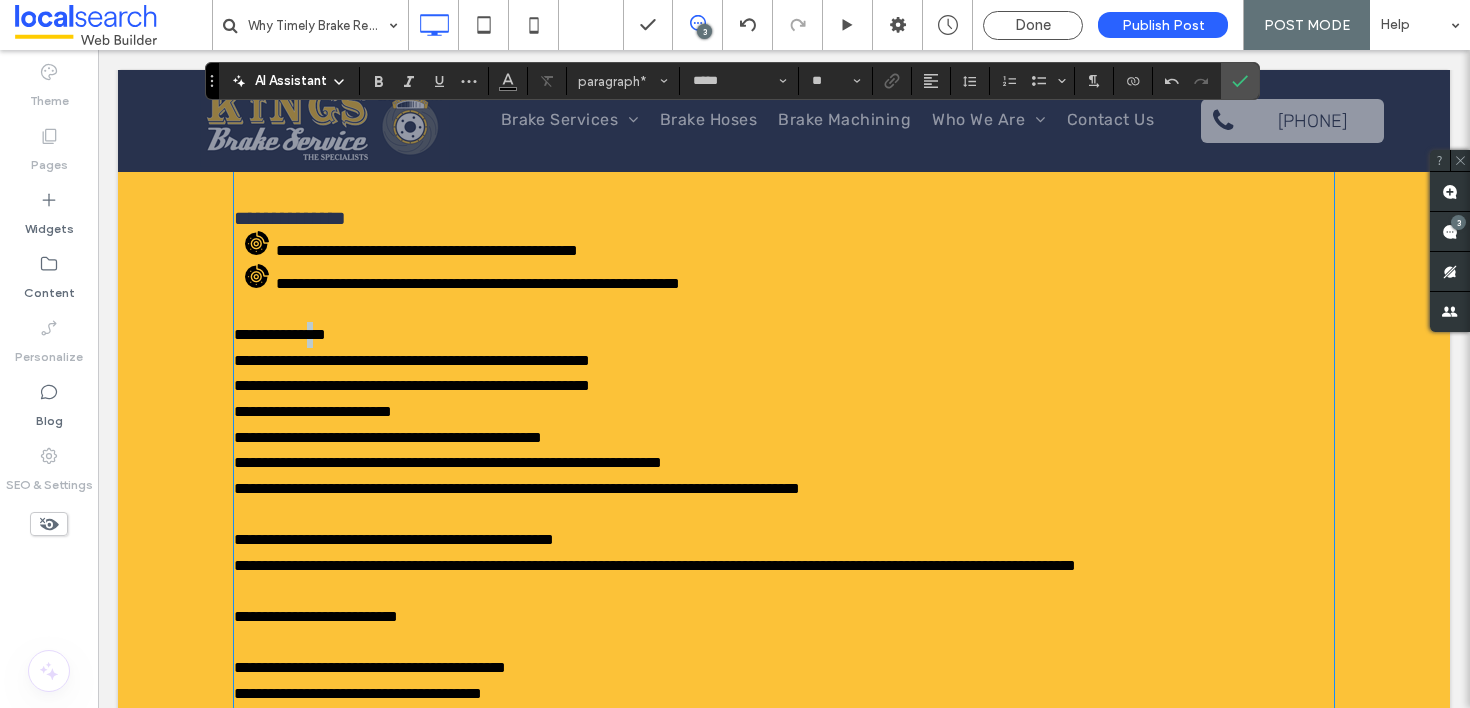 click on "**********" at bounding box center (280, 334) 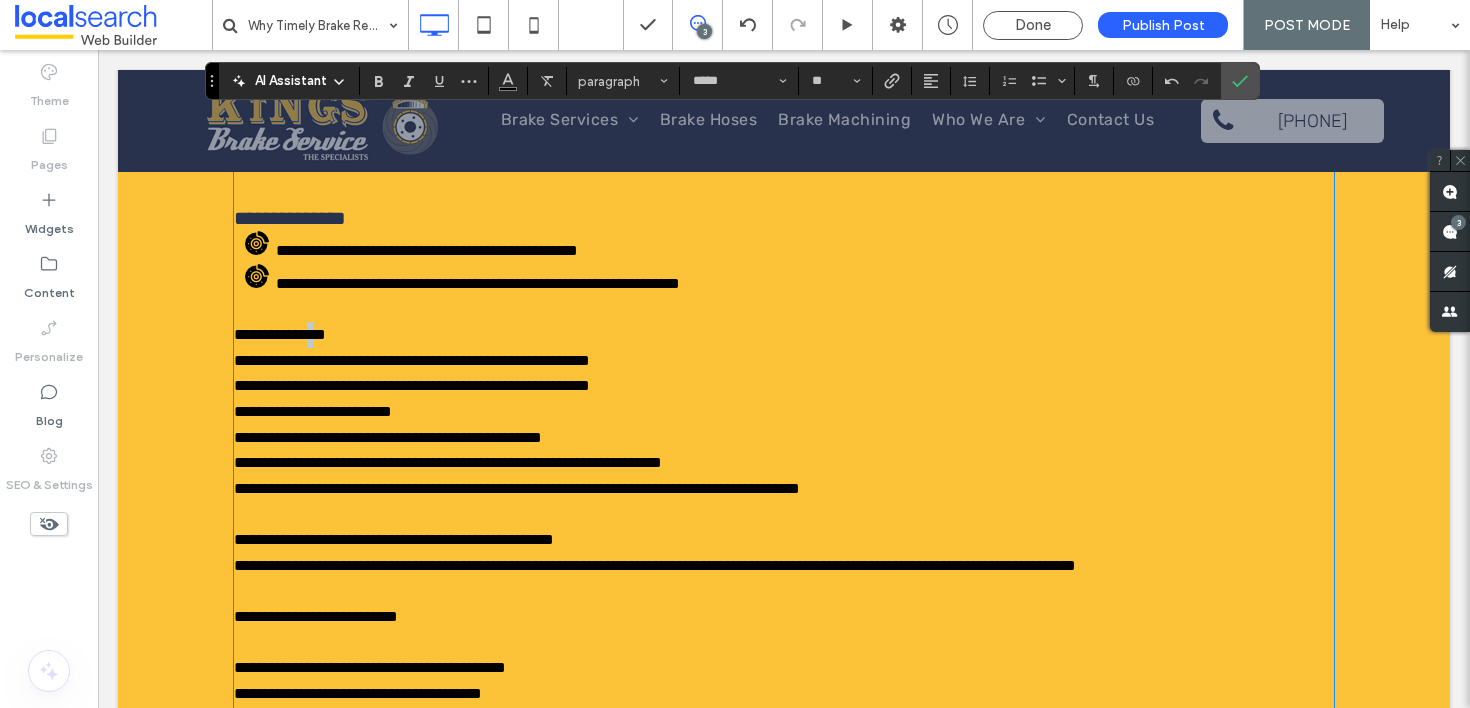 click on "**********" at bounding box center (280, 334) 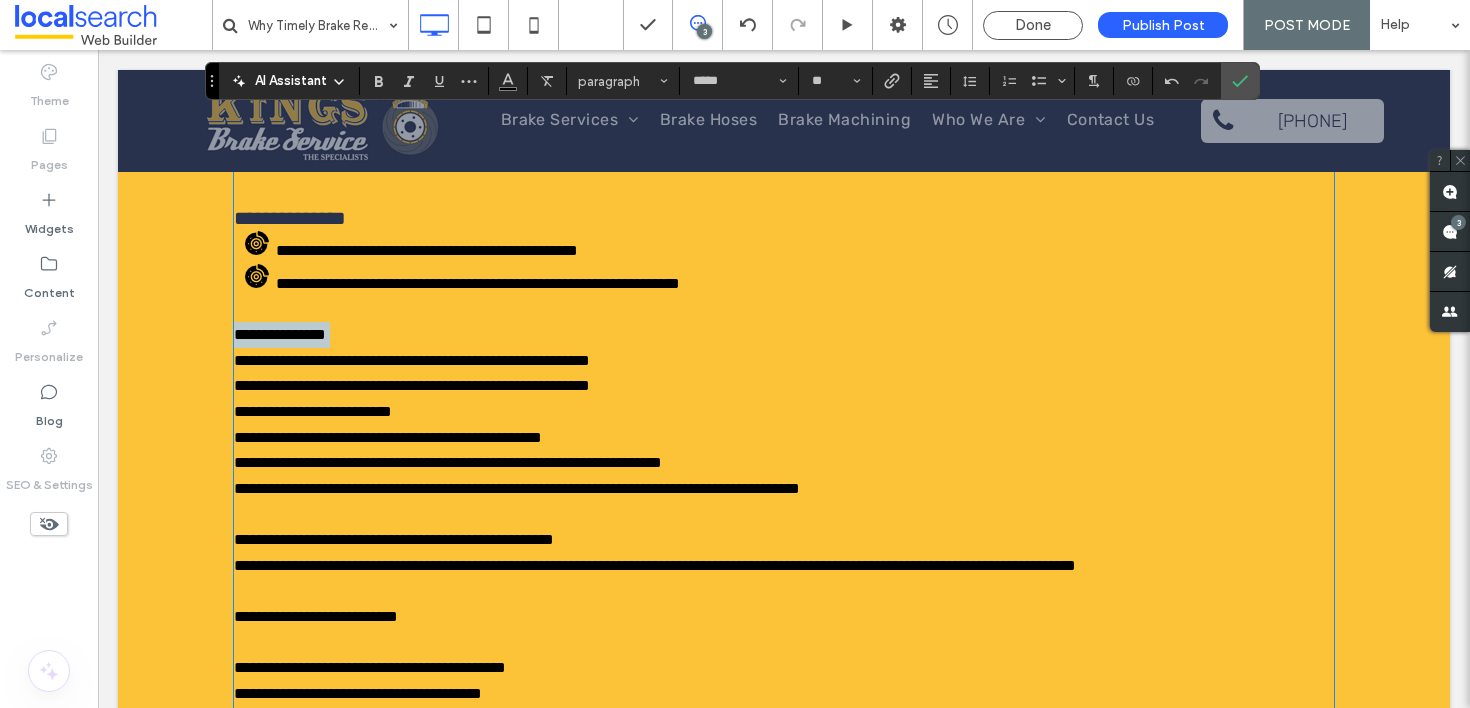 click on "**********" at bounding box center (280, 334) 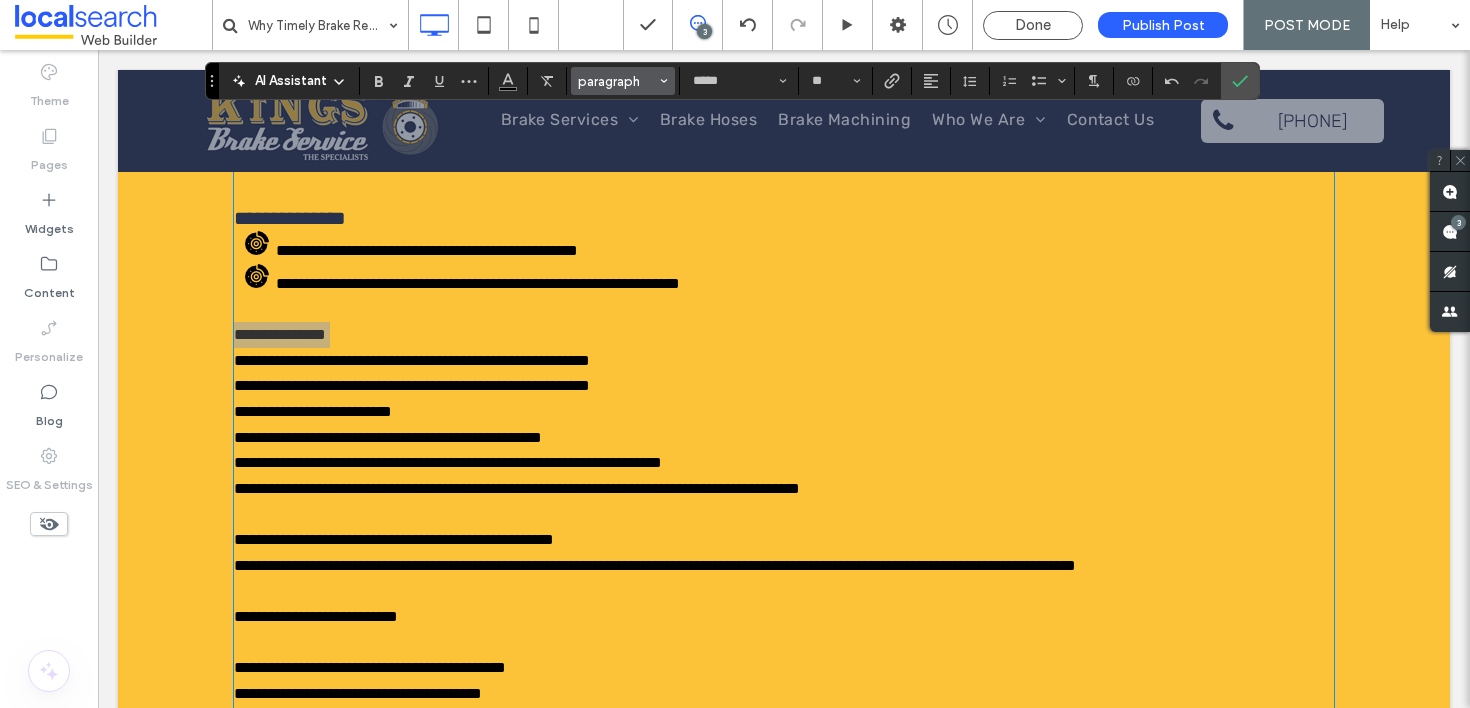 click on "paragraph" at bounding box center (617, 81) 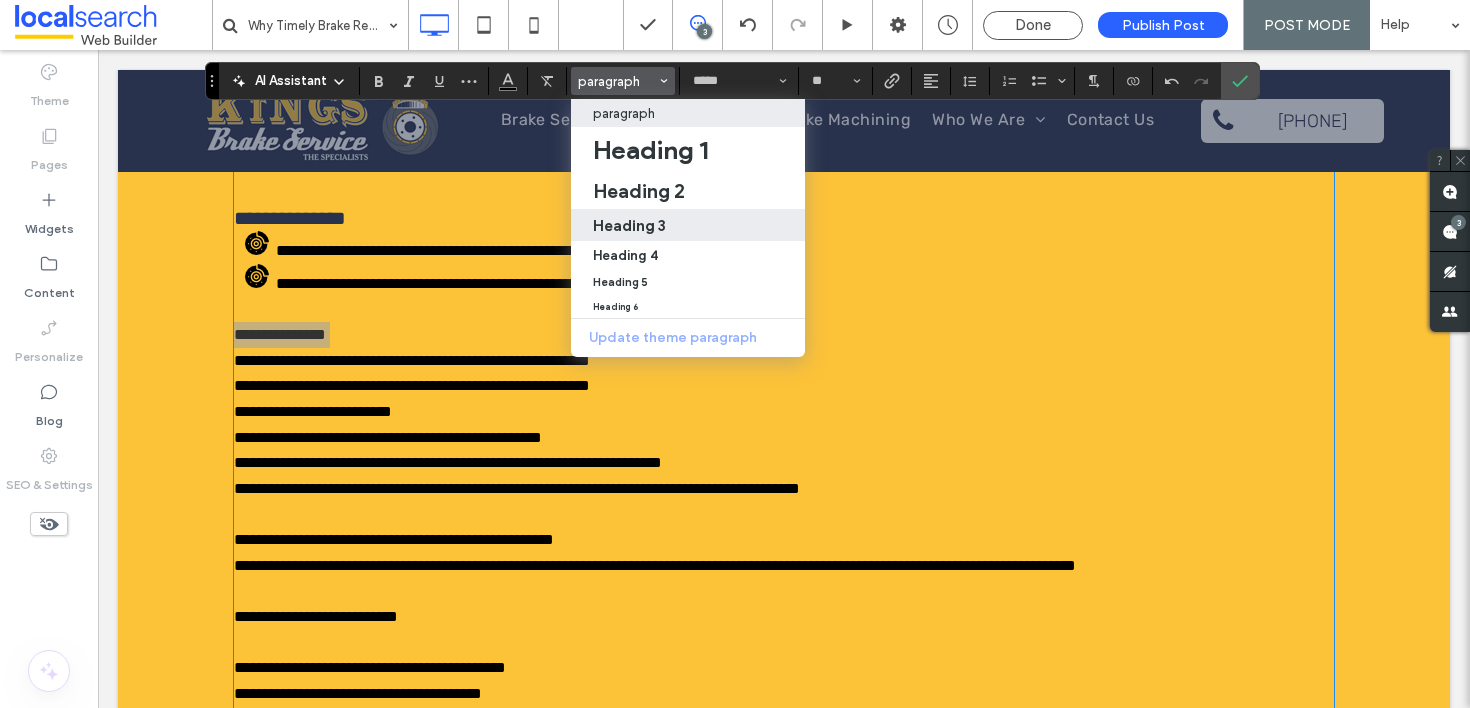drag, startPoint x: 651, startPoint y: 231, endPoint x: 543, endPoint y: 190, distance: 115.52056 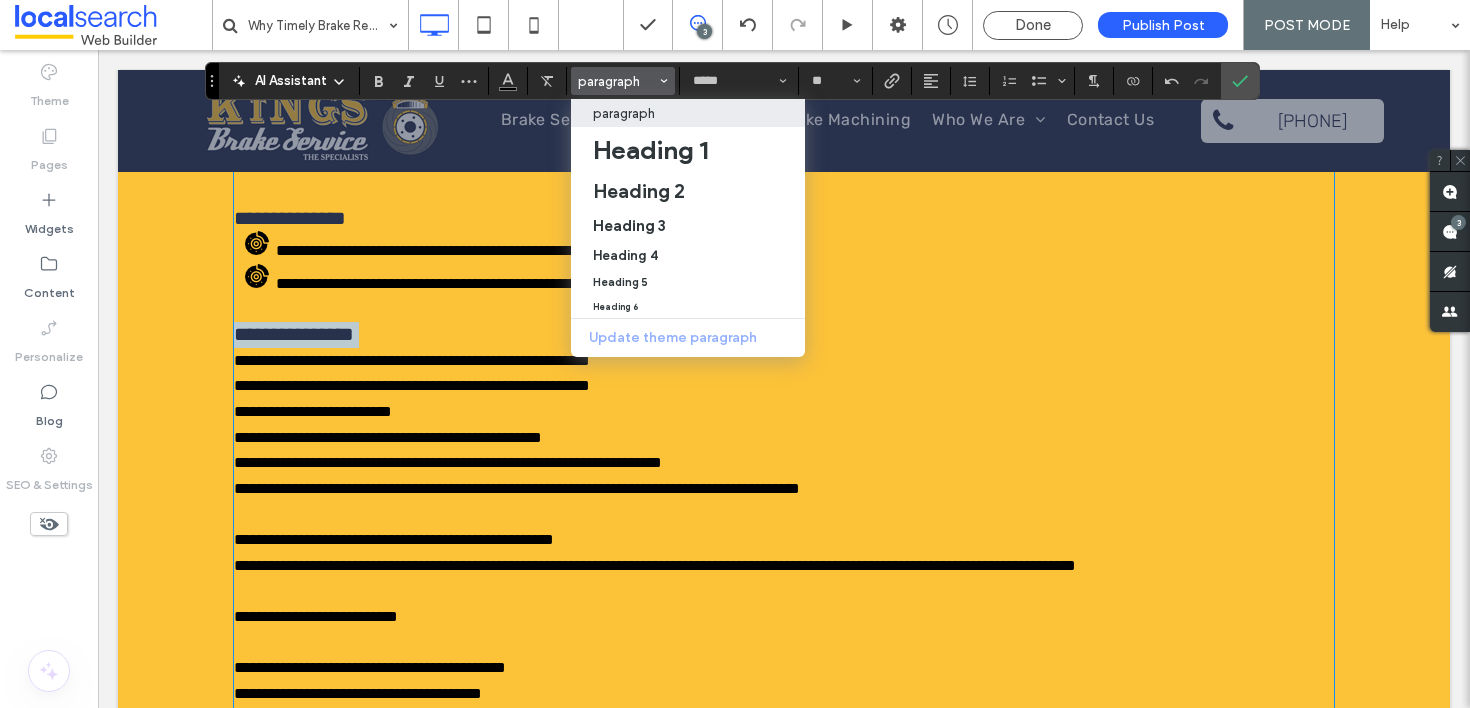 type 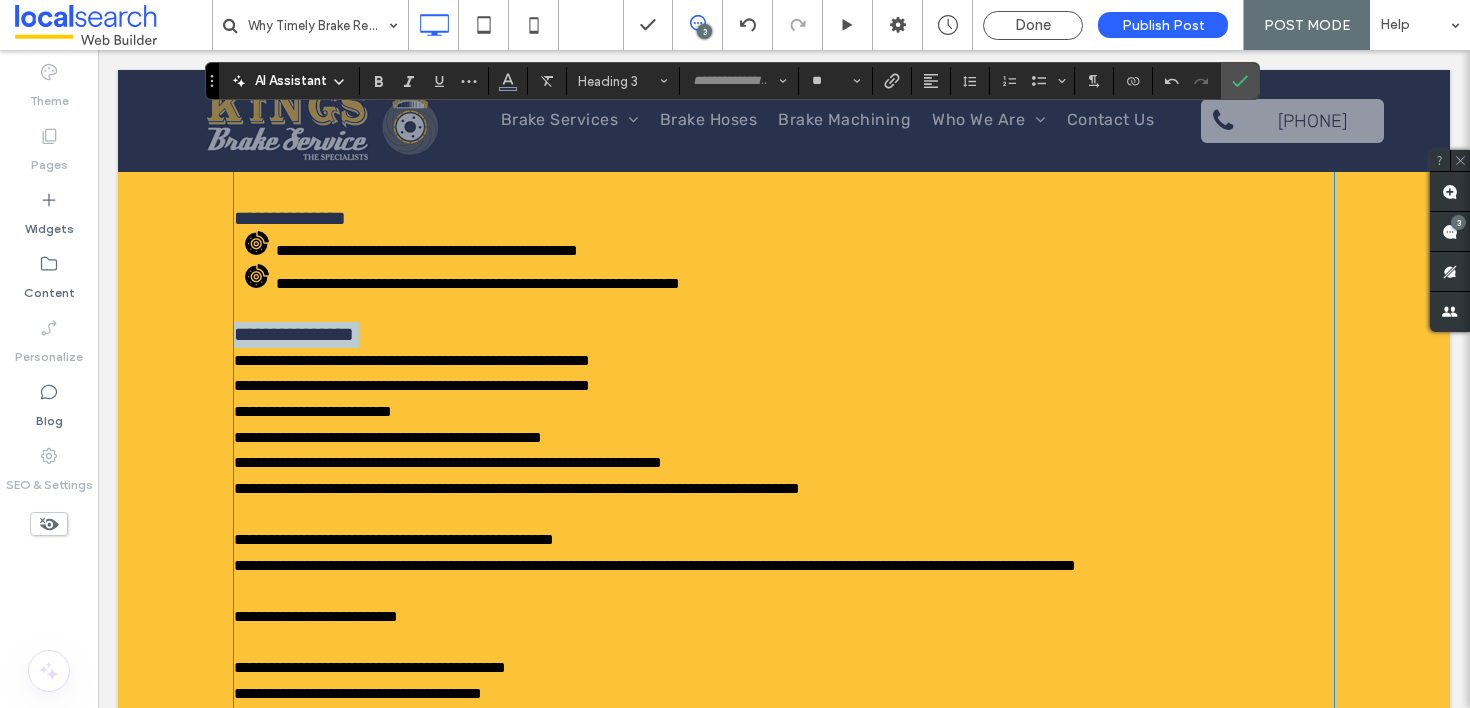 click on "**********" at bounding box center [784, 335] 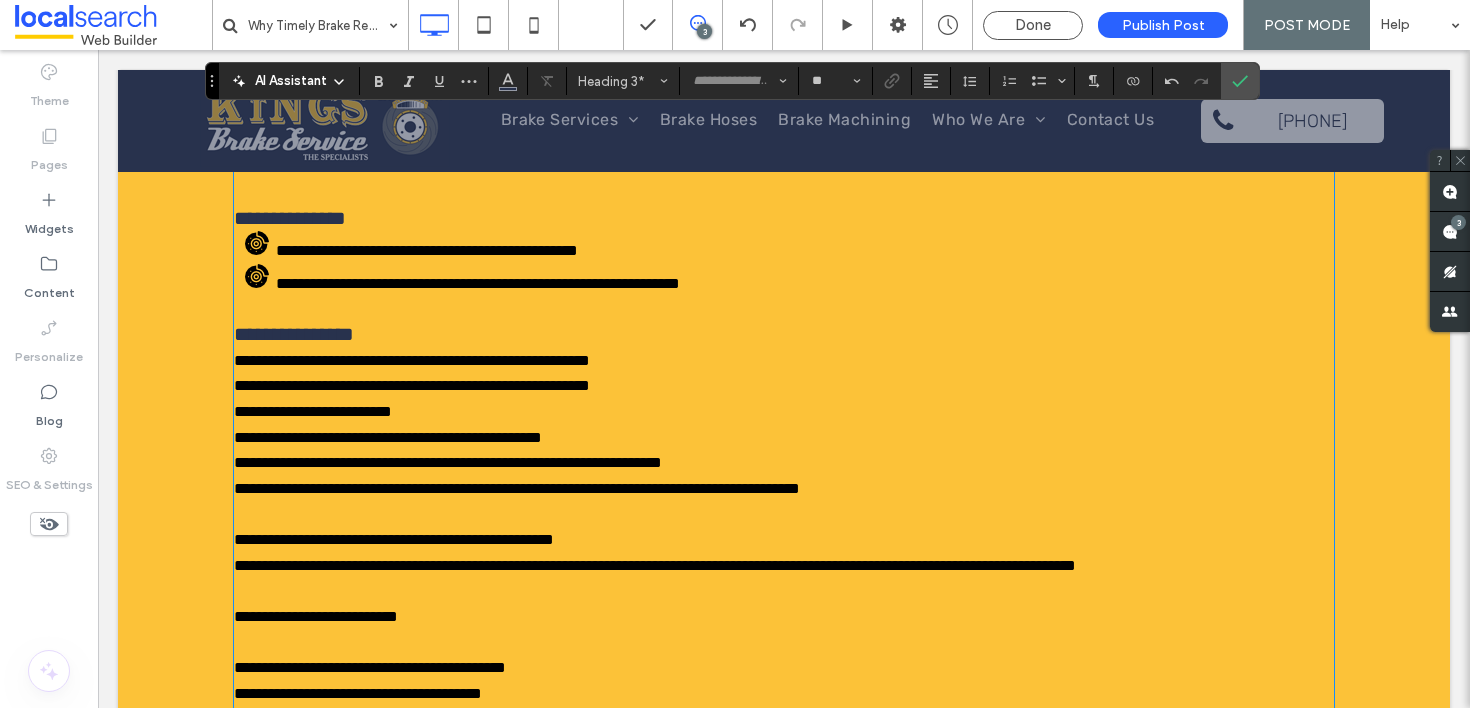 type on "*****" 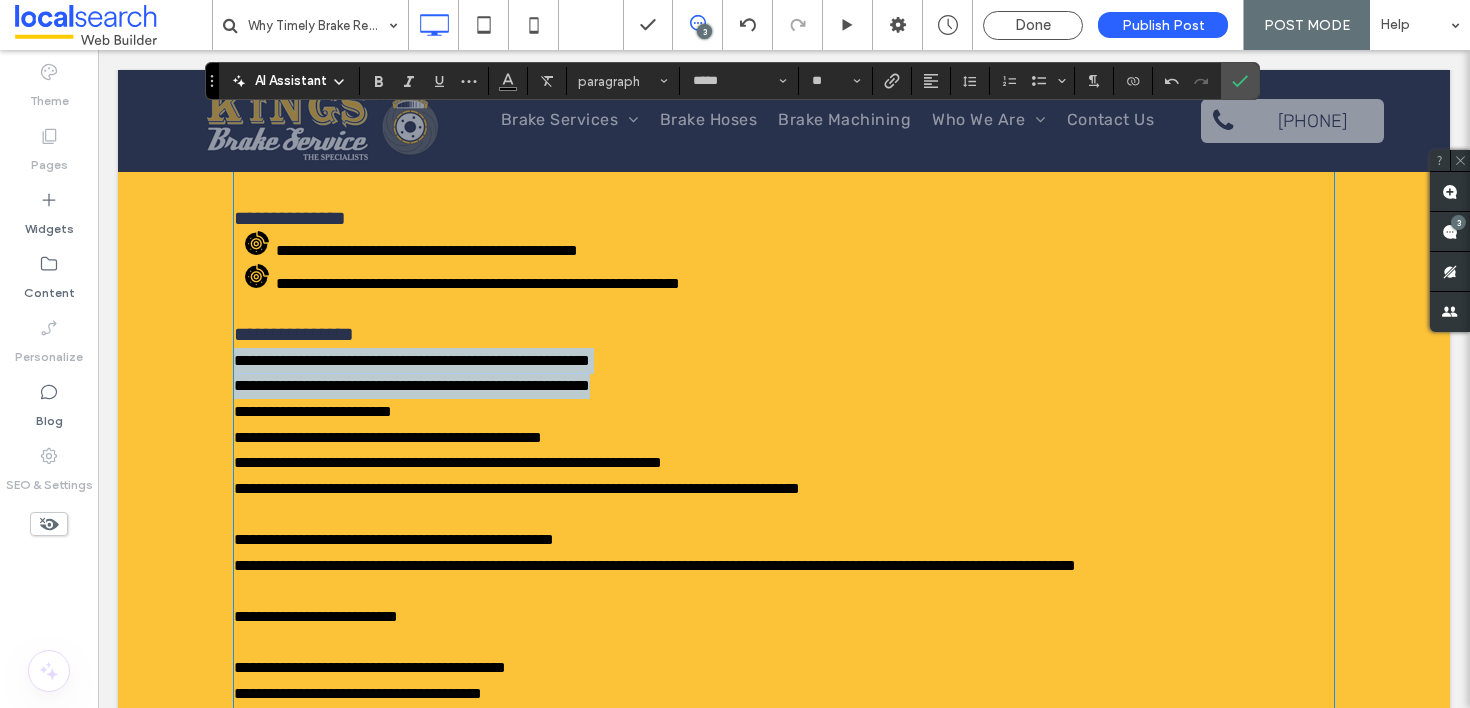 drag, startPoint x: 682, startPoint y: 400, endPoint x: 227, endPoint y: 361, distance: 456.66837 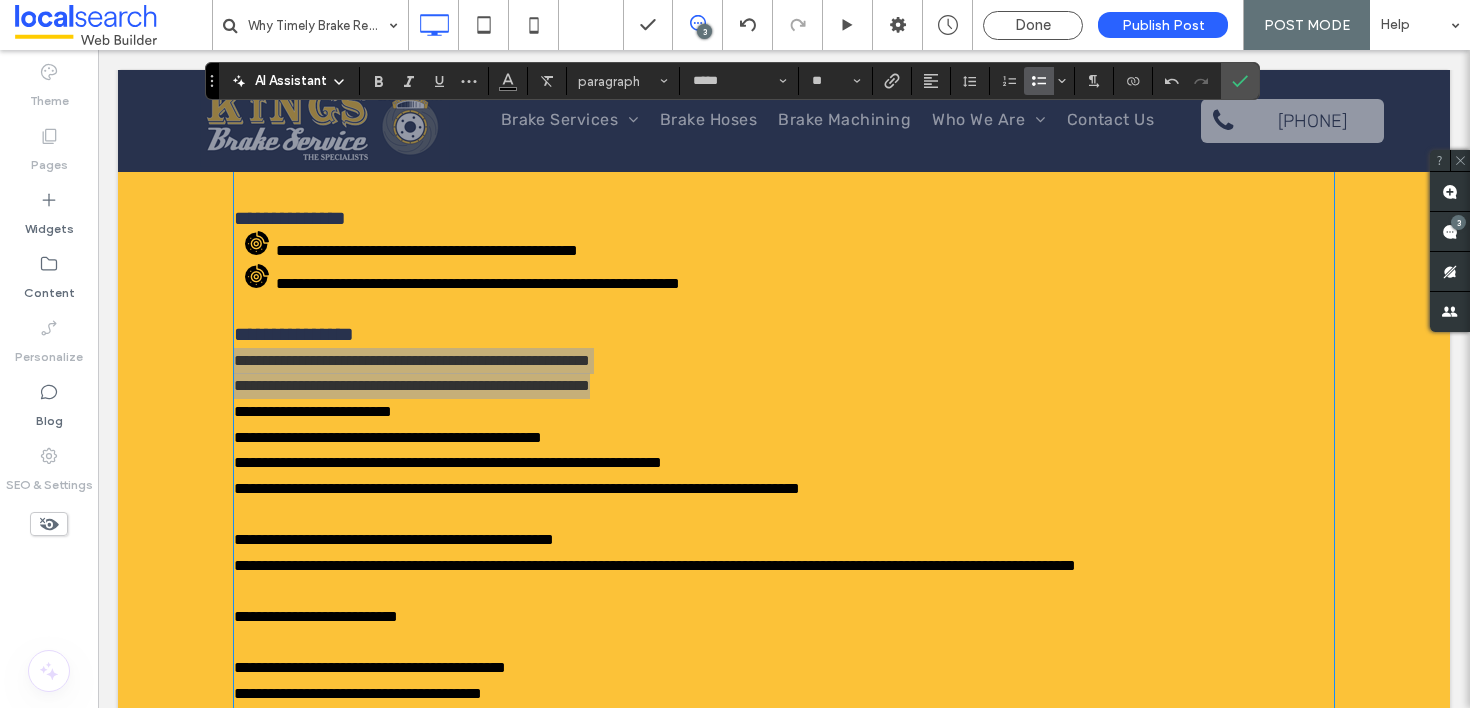 click 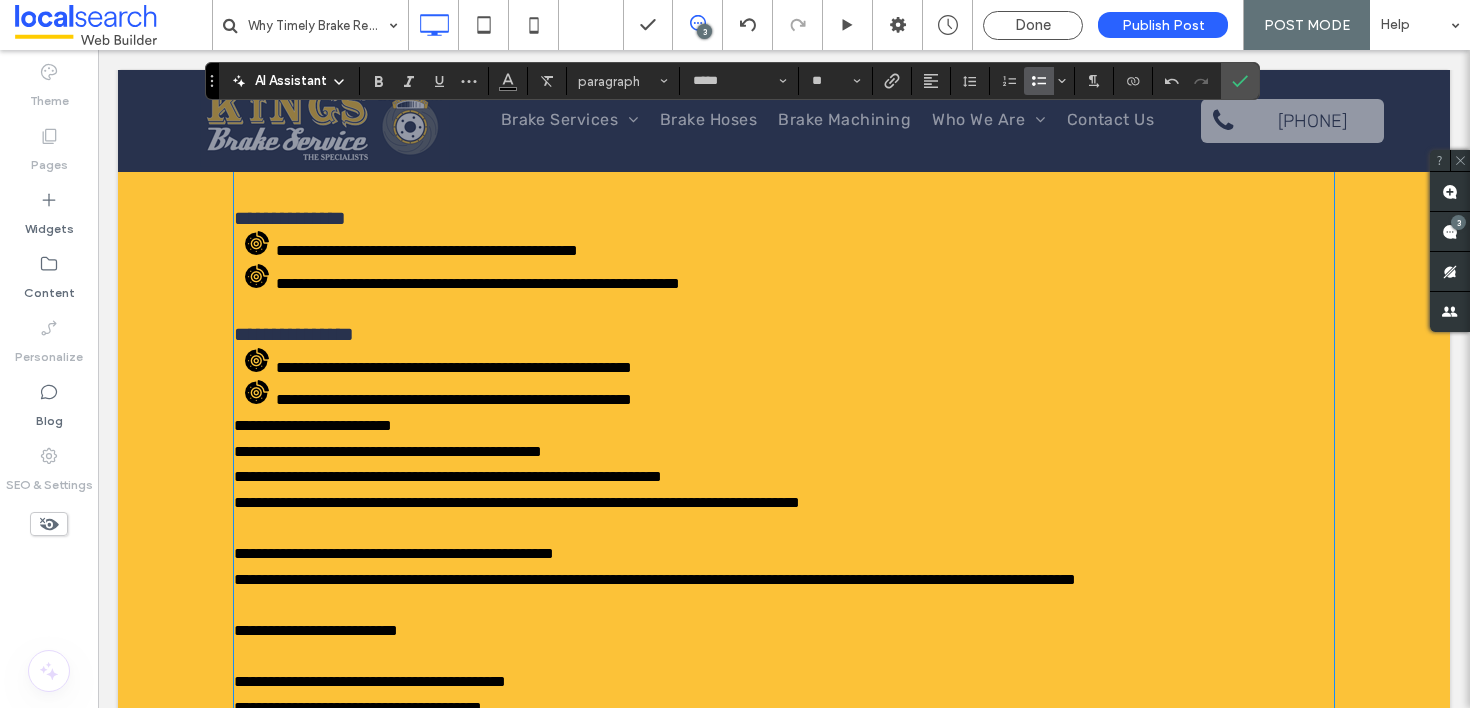 click on "**********" at bounding box center (805, 396) 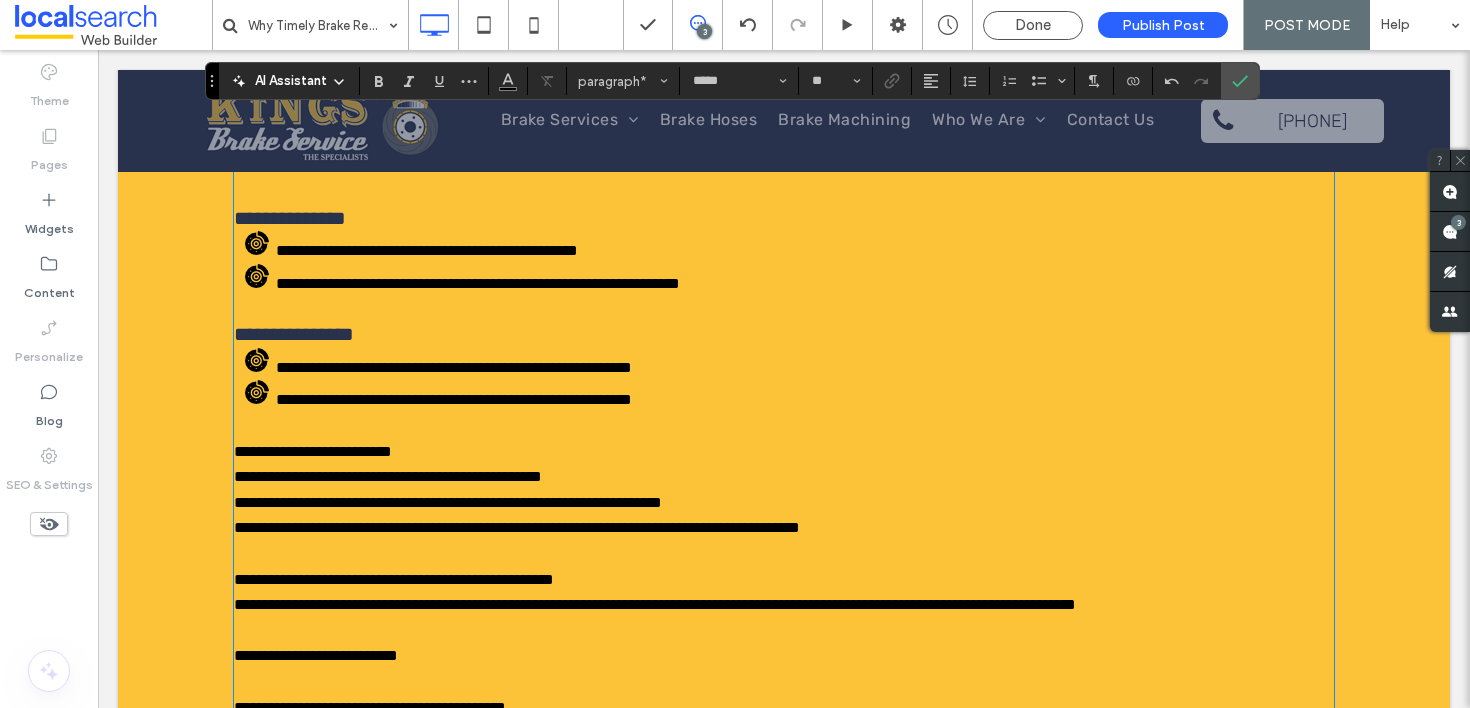 click on "**********" at bounding box center [313, 451] 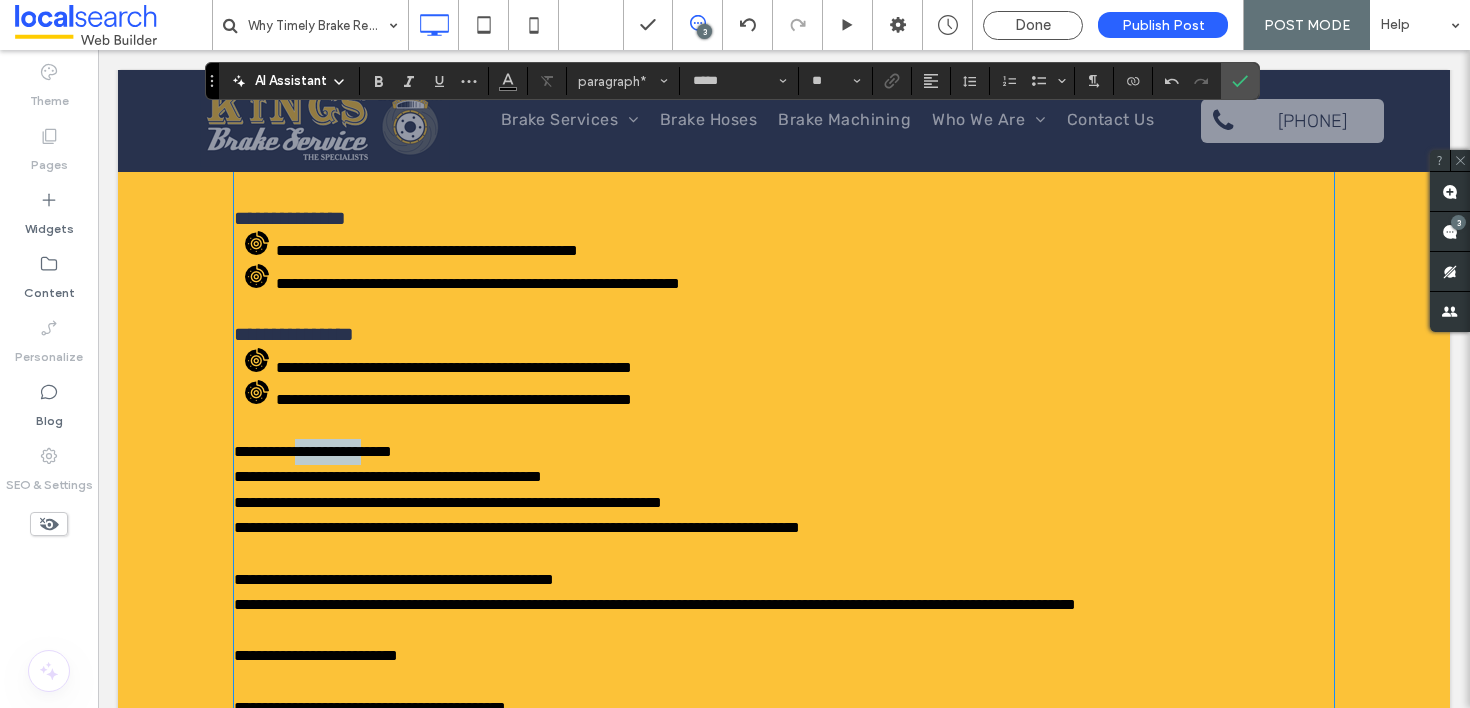 click on "**********" at bounding box center (313, 451) 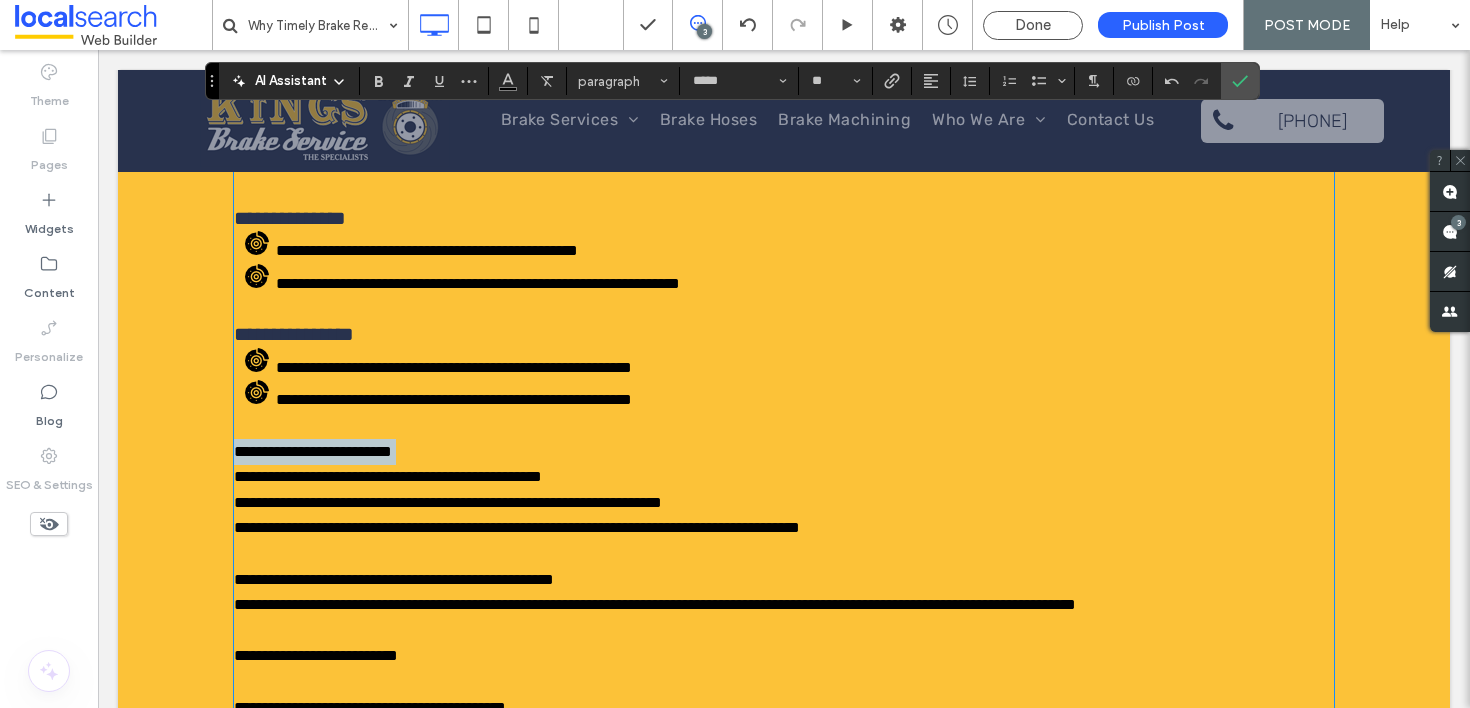 click on "**********" at bounding box center (313, 451) 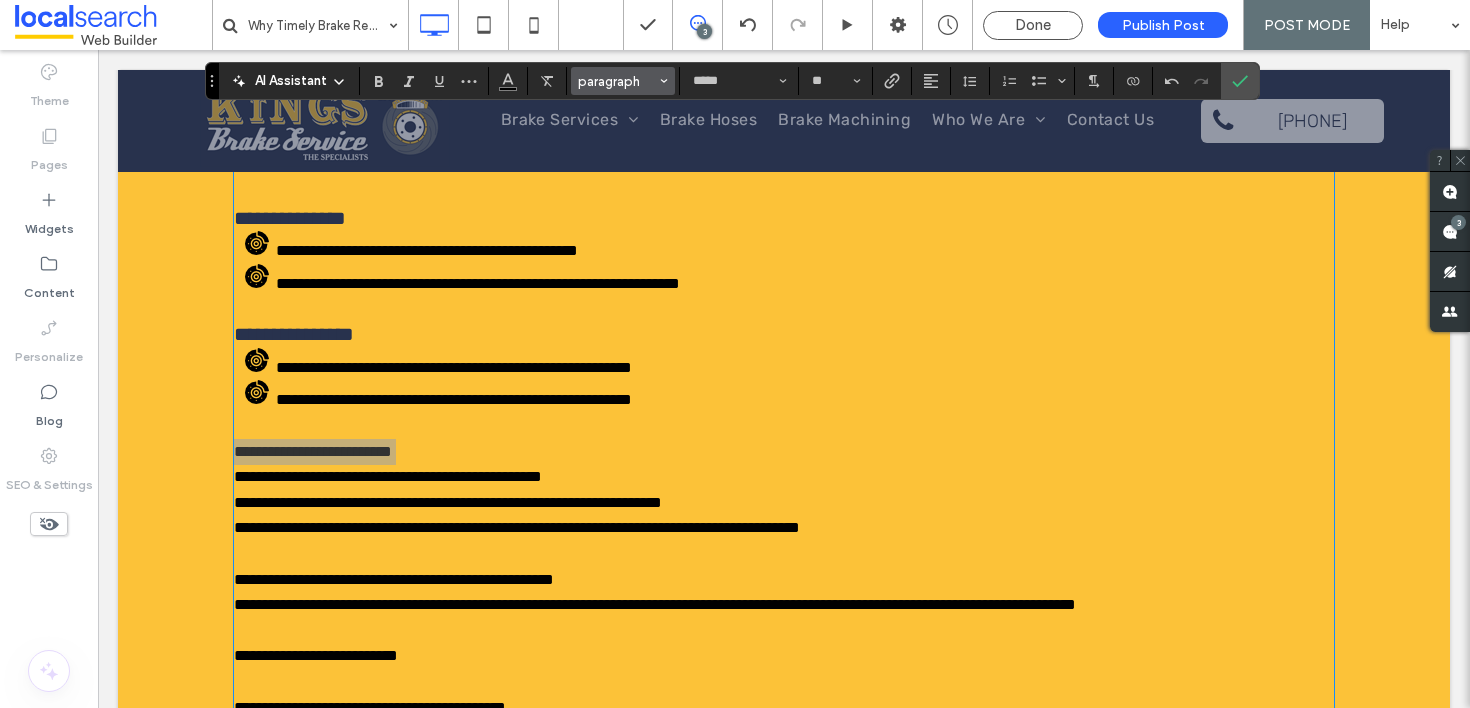 click on "paragraph" at bounding box center (617, 81) 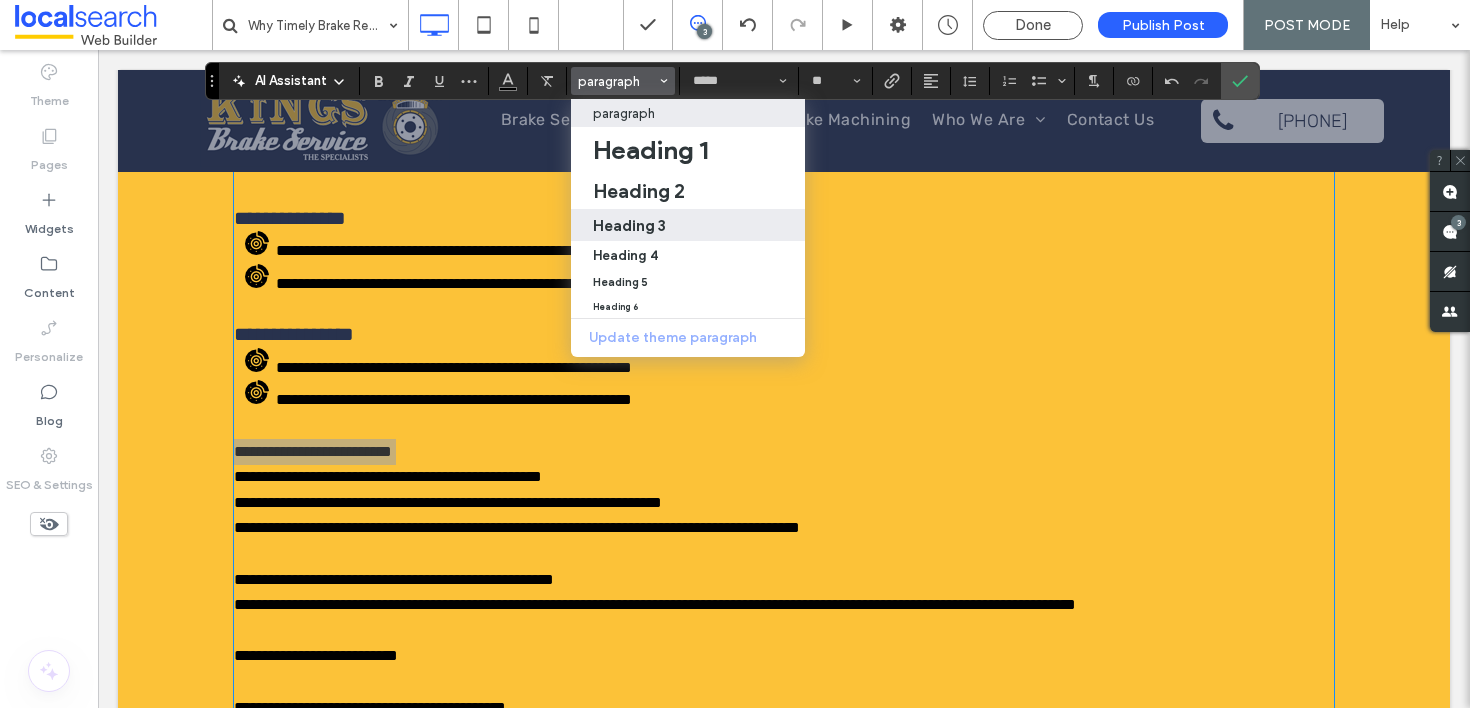 click on "Heading 3" at bounding box center (629, 225) 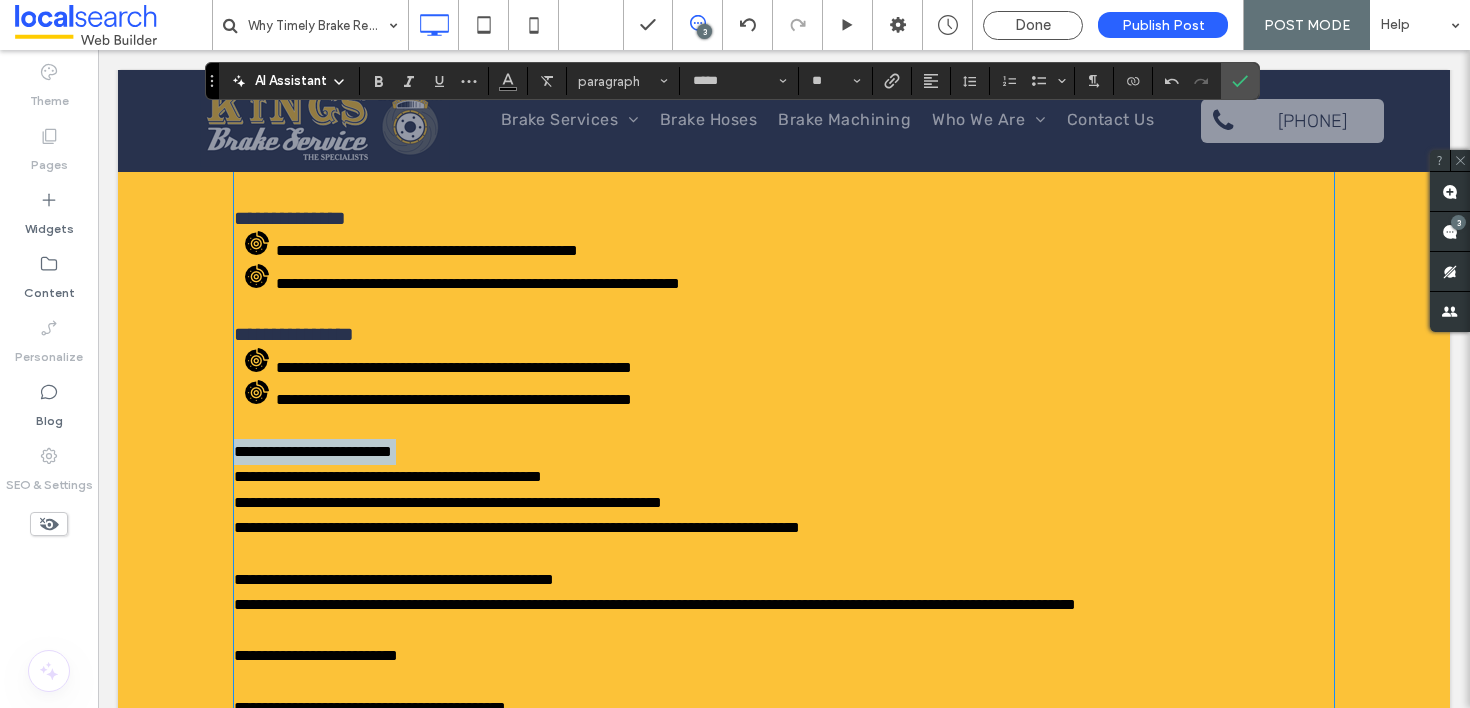 type 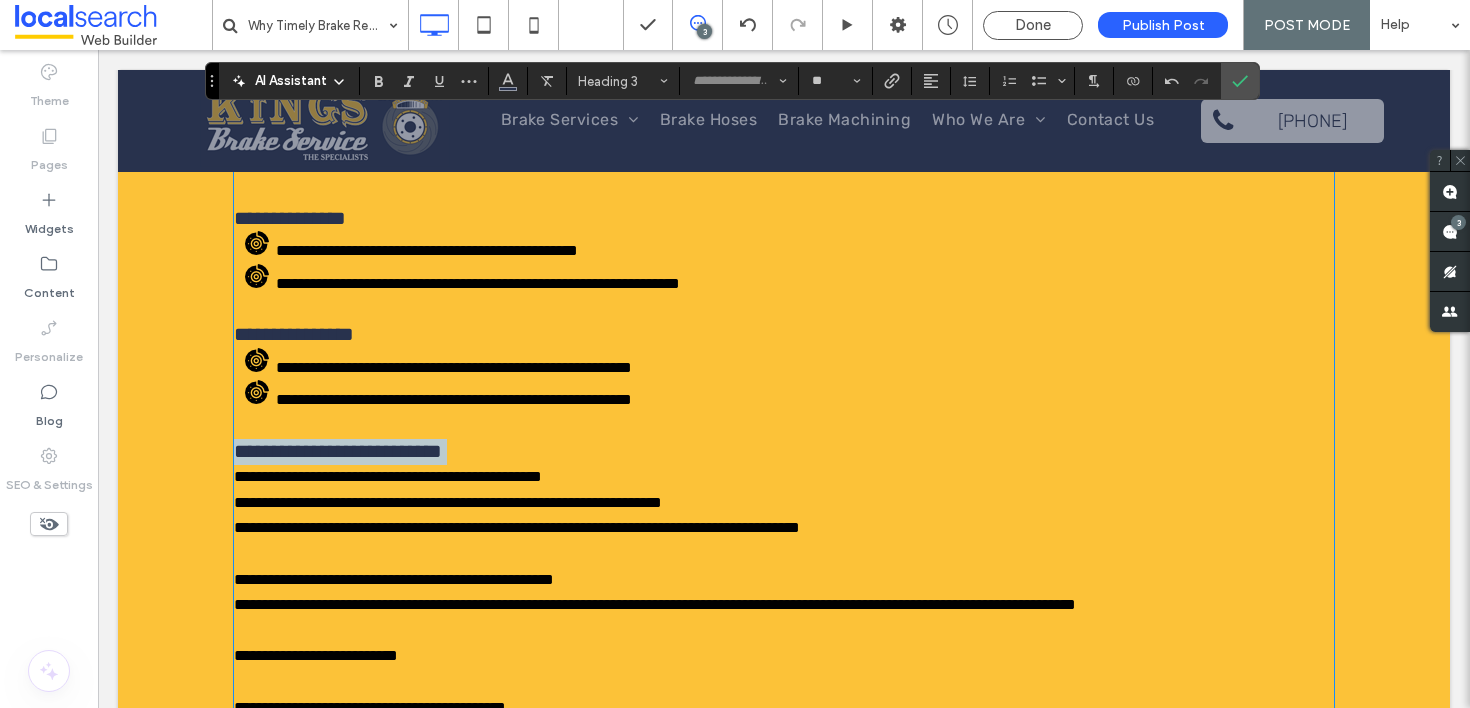 type on "*****" 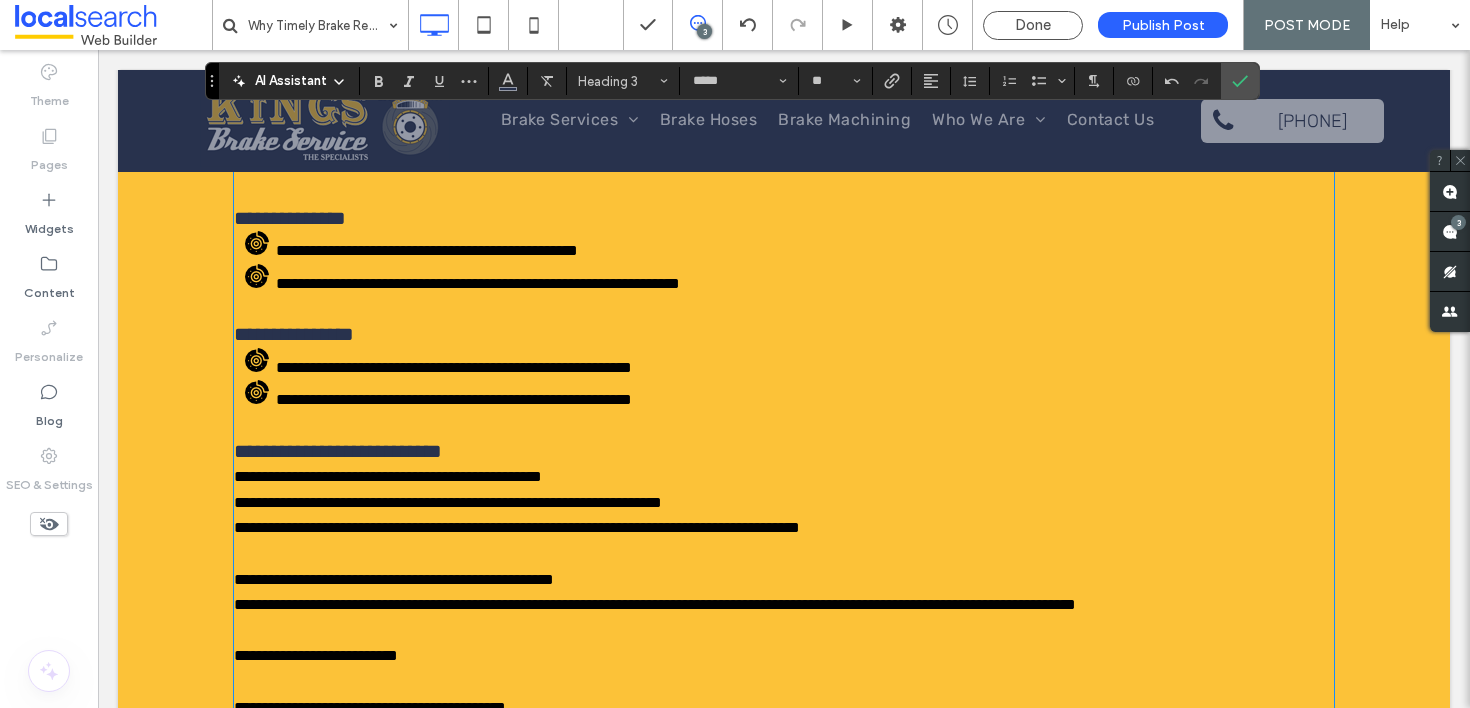 click on "**********" at bounding box center [448, 502] 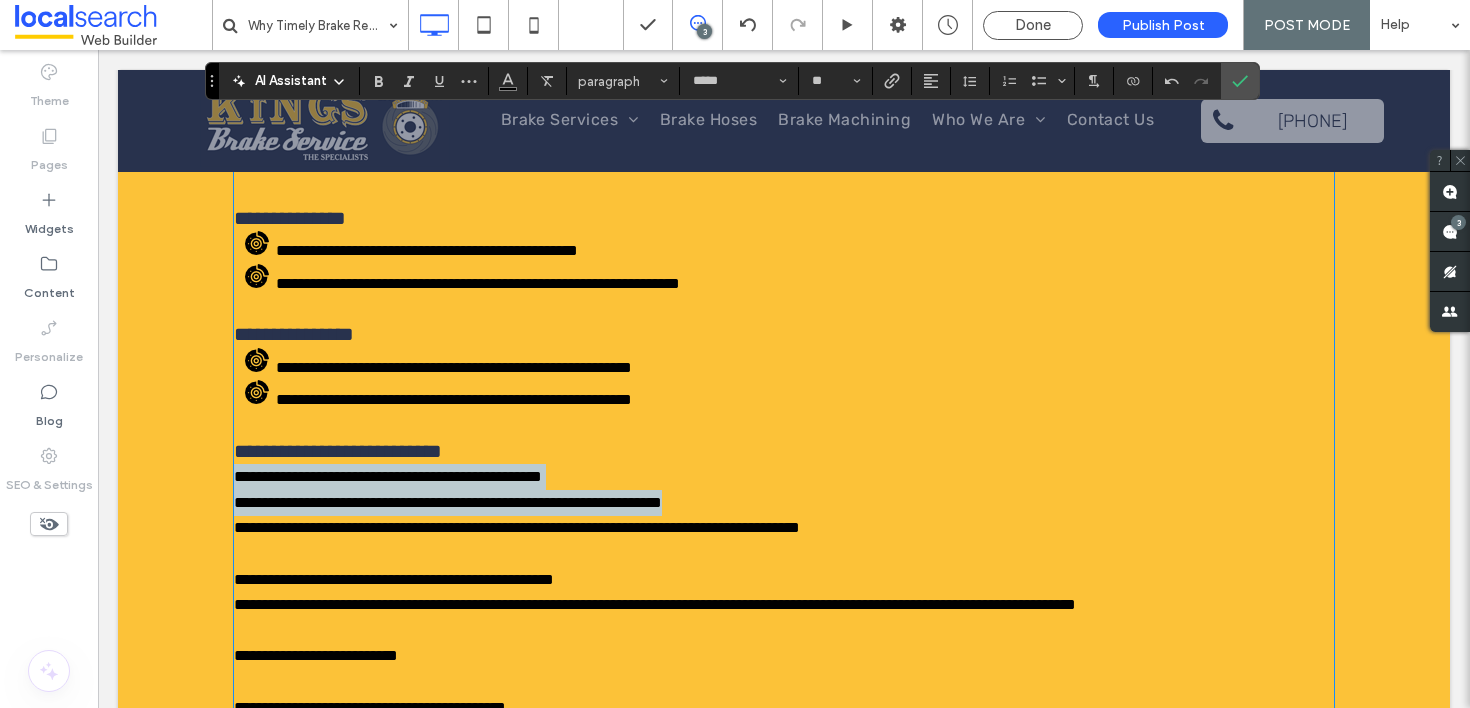 drag, startPoint x: 791, startPoint y: 500, endPoint x: 224, endPoint y: 482, distance: 567.28564 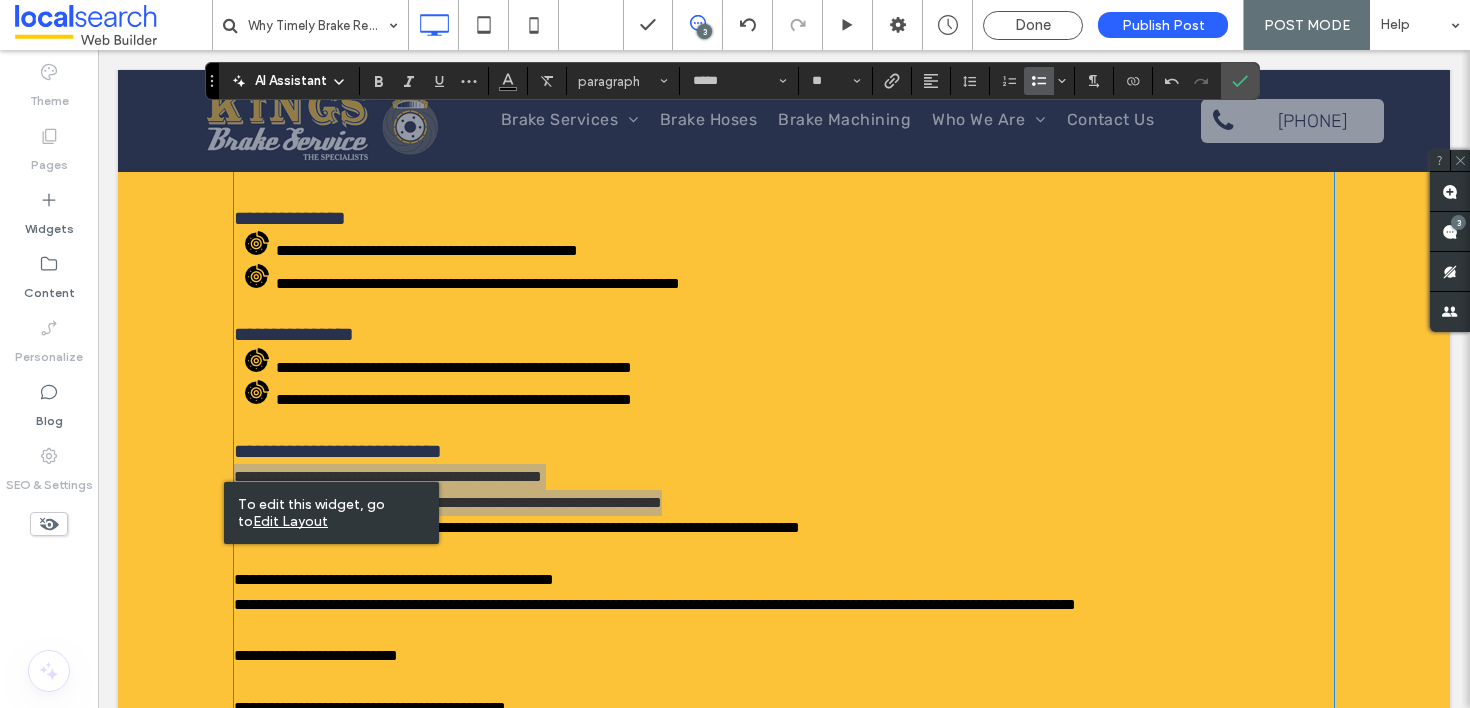 click 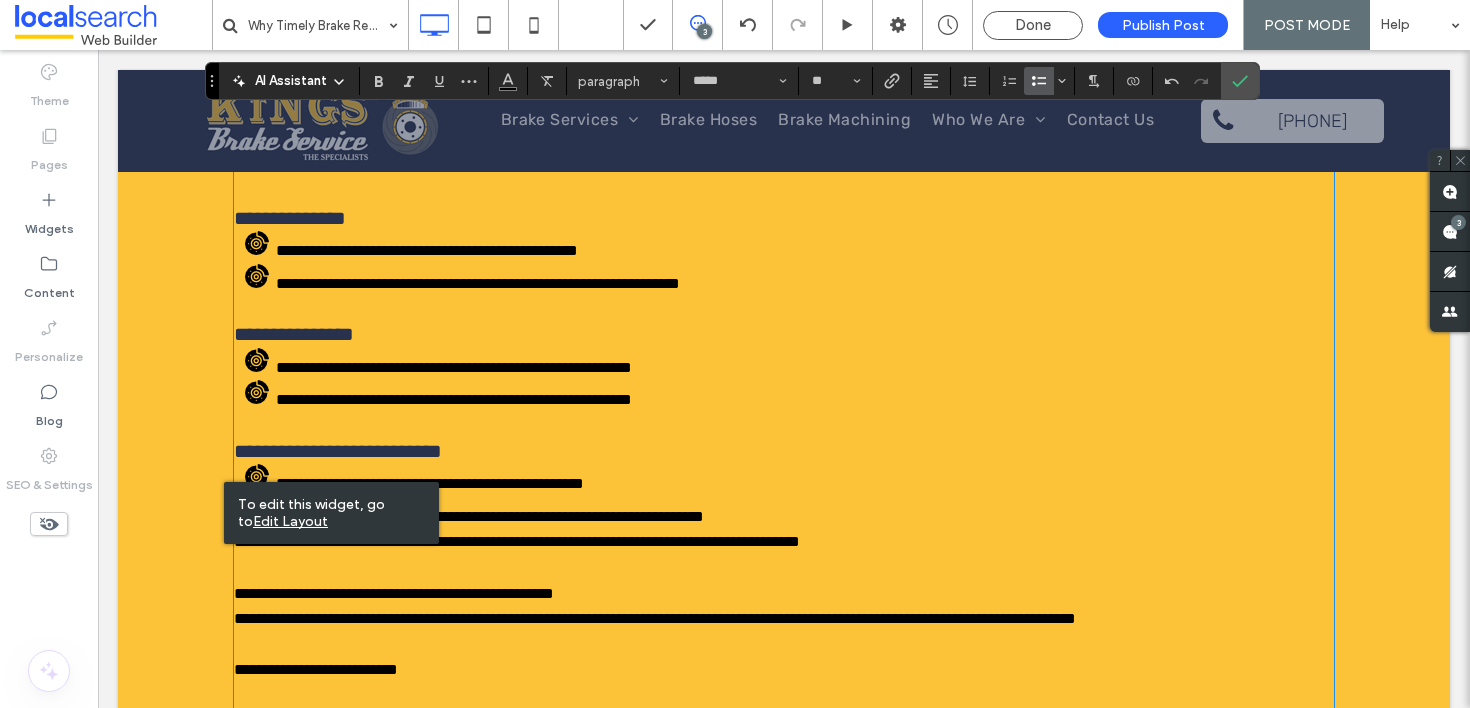 type 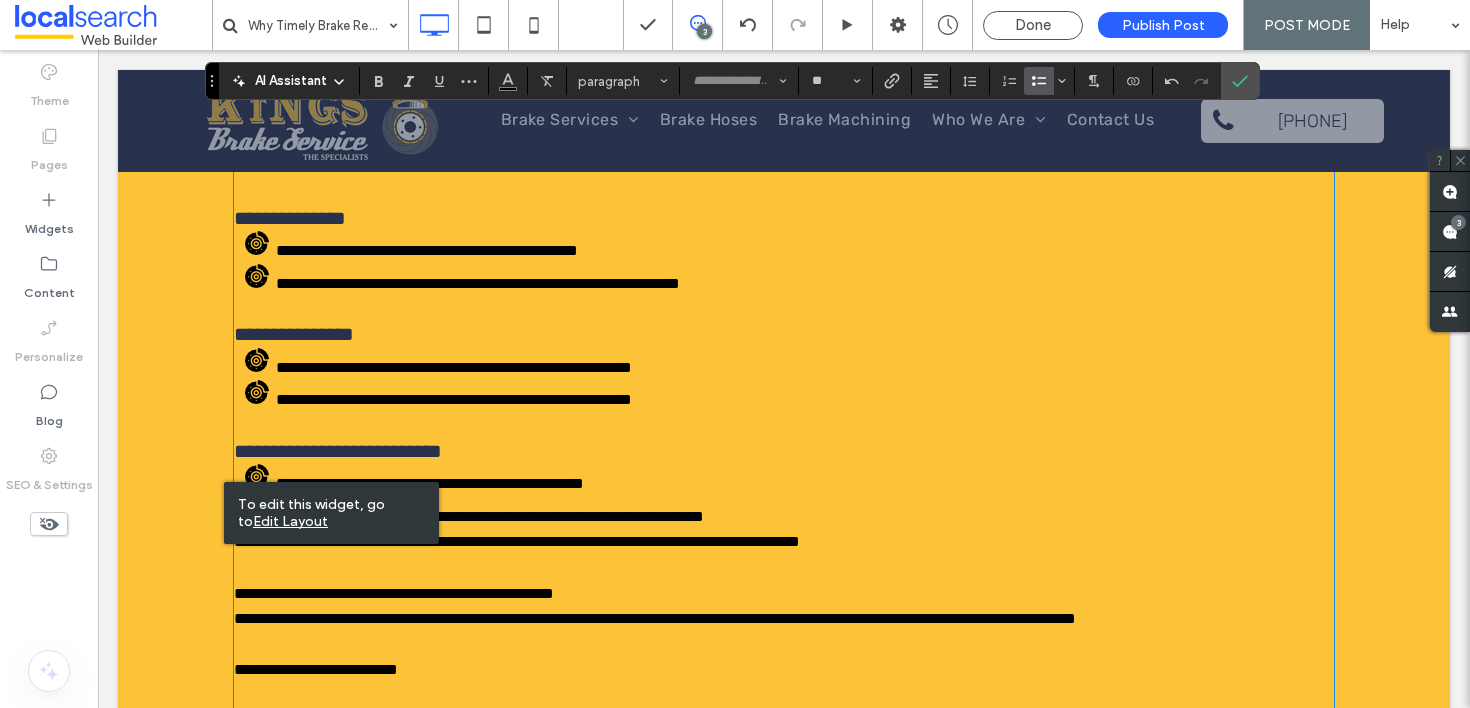 drag, startPoint x: 878, startPoint y: 451, endPoint x: 873, endPoint y: 467, distance: 16.763054 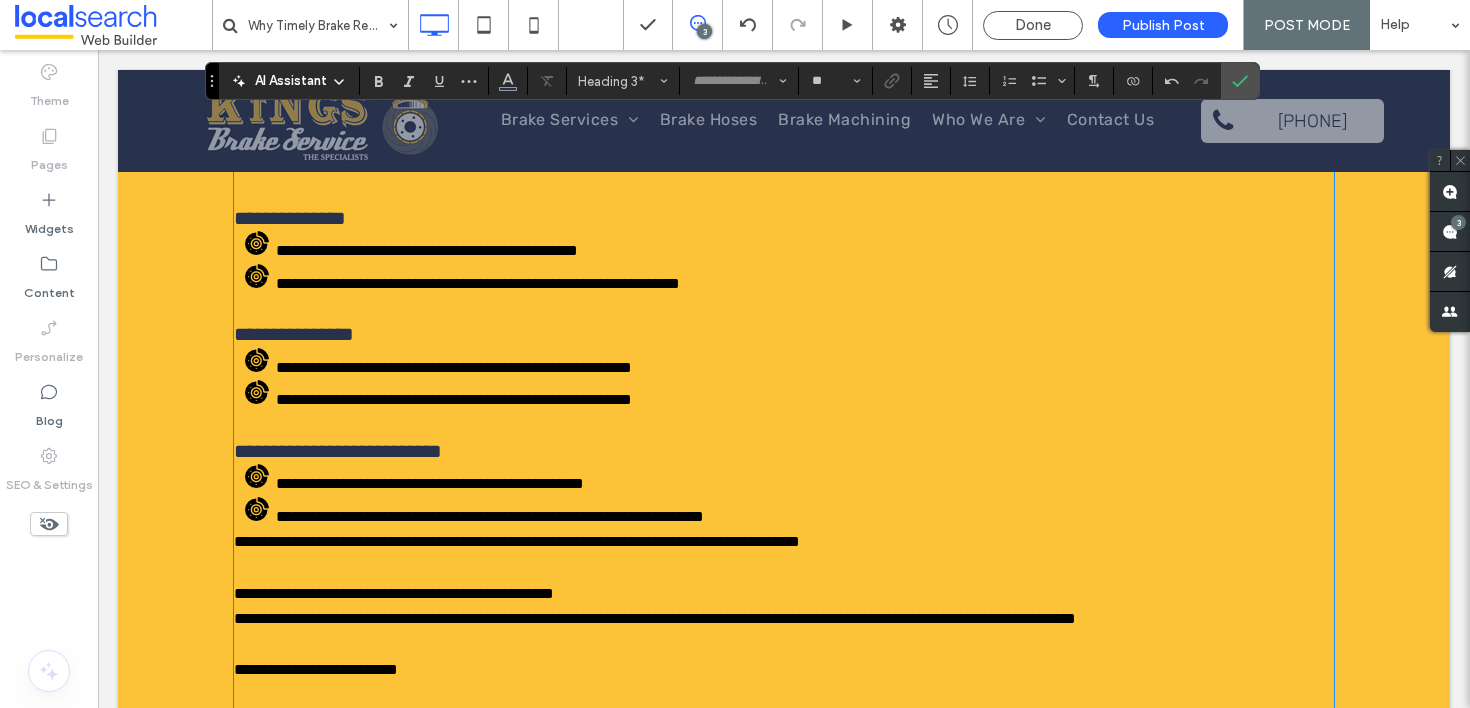 type on "*****" 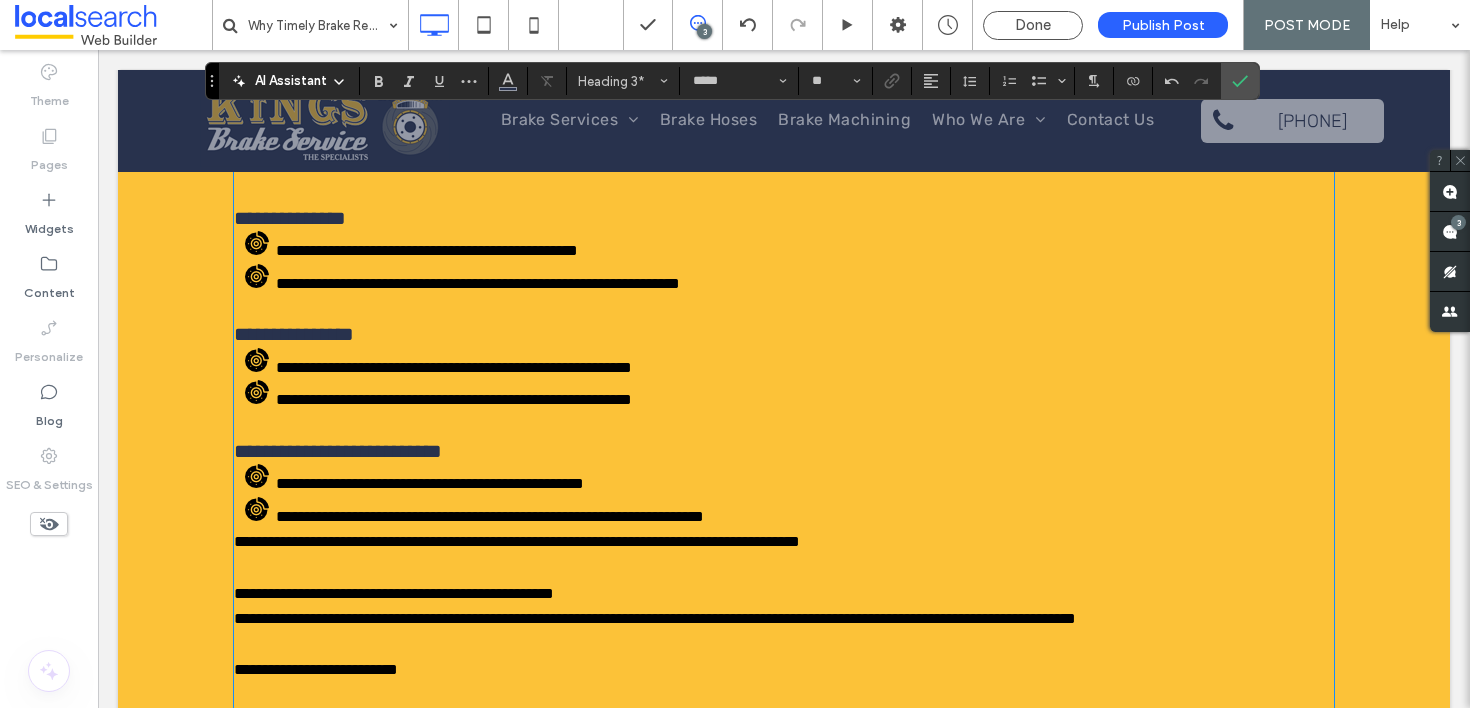 click on "**********" at bounding box center [805, 513] 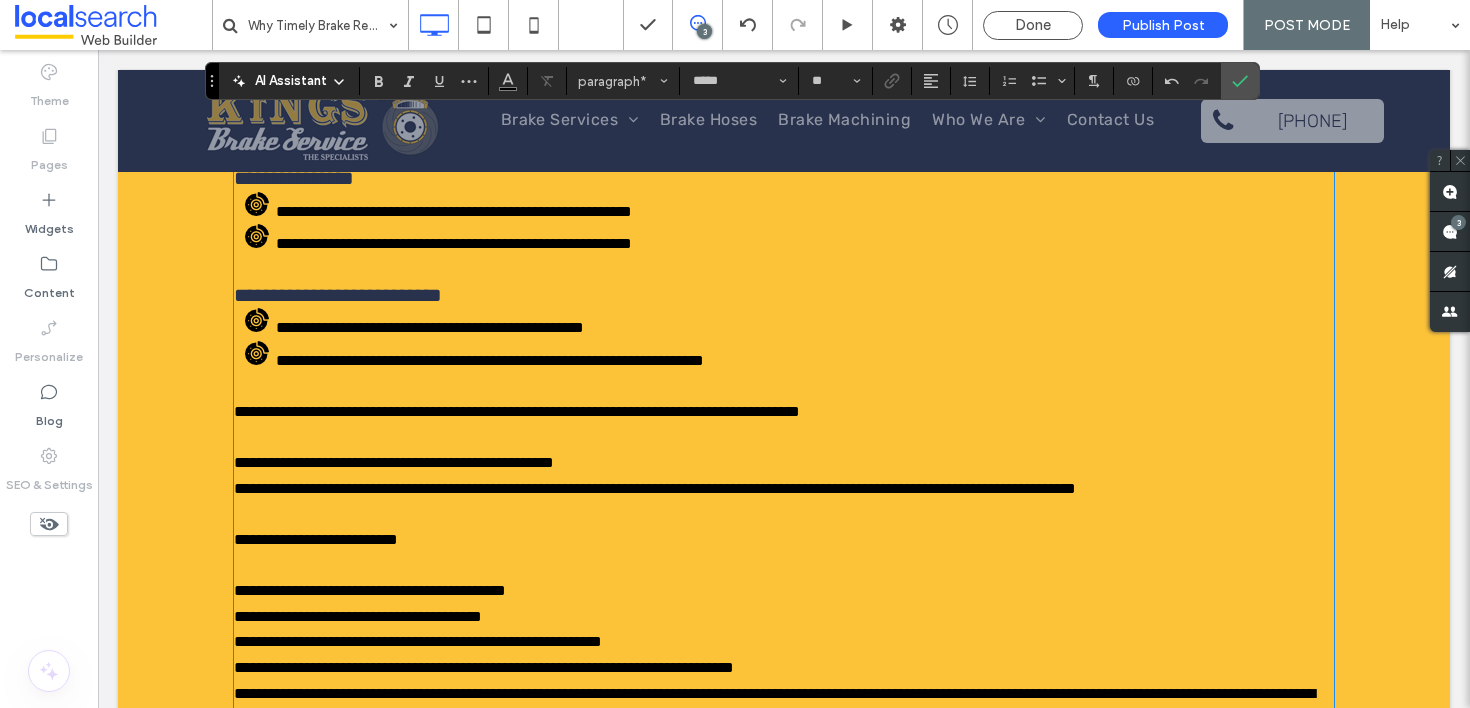 scroll, scrollTop: 3200, scrollLeft: 0, axis: vertical 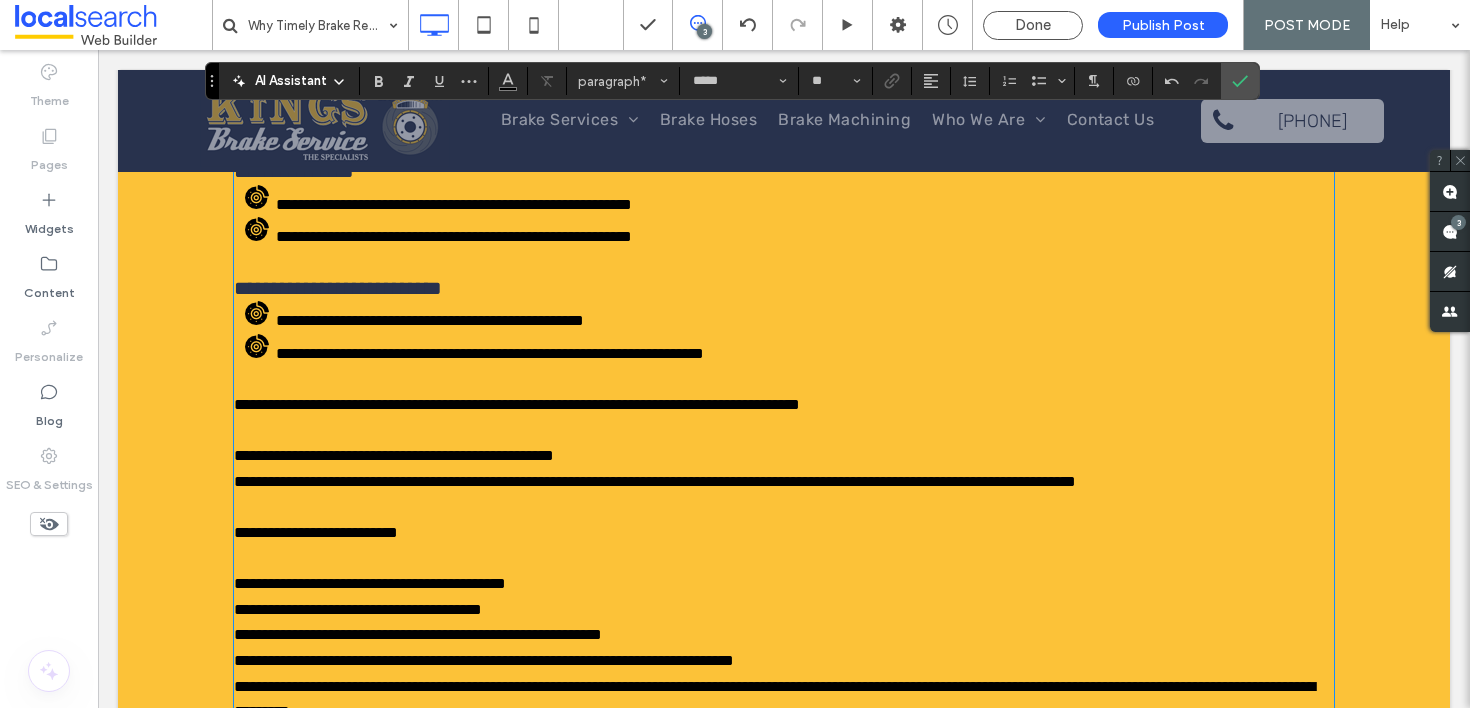 click on "**********" at bounding box center [394, 455] 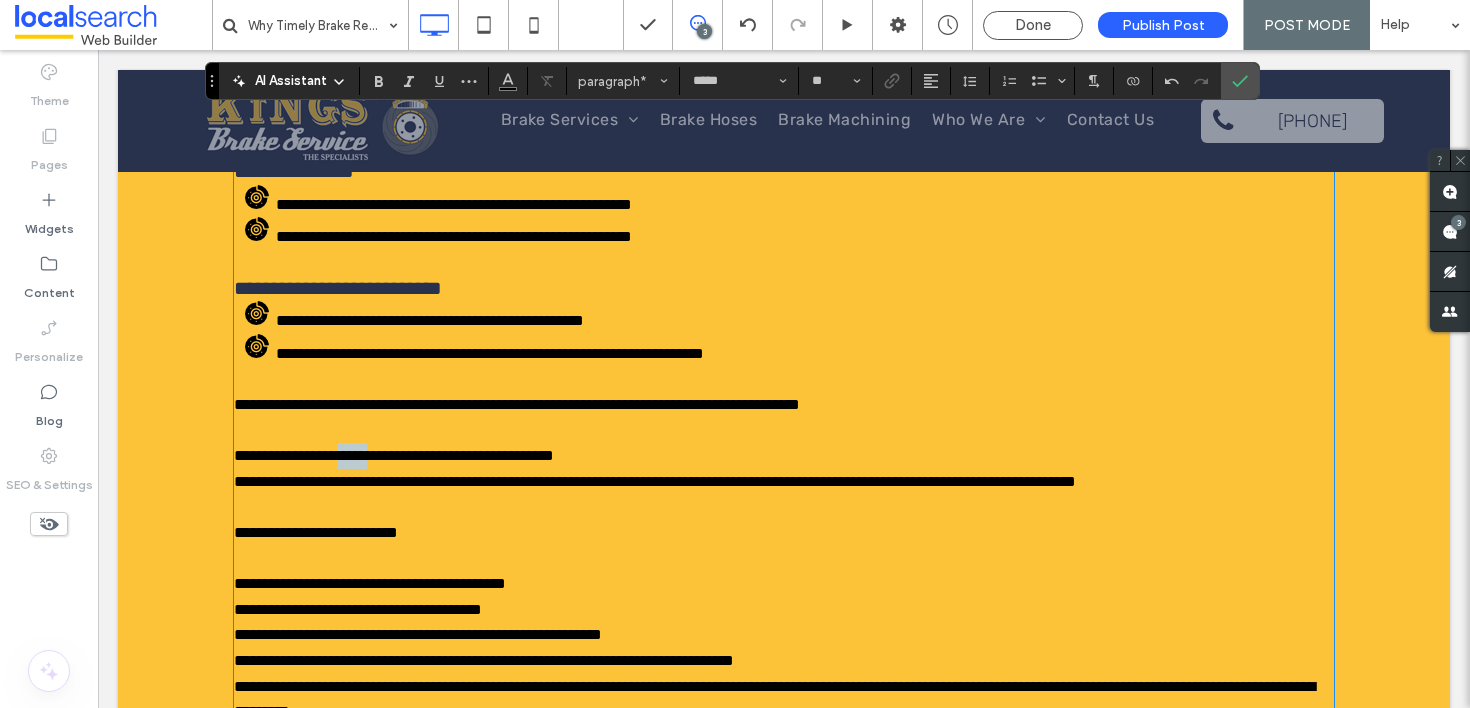 click on "**********" at bounding box center [394, 455] 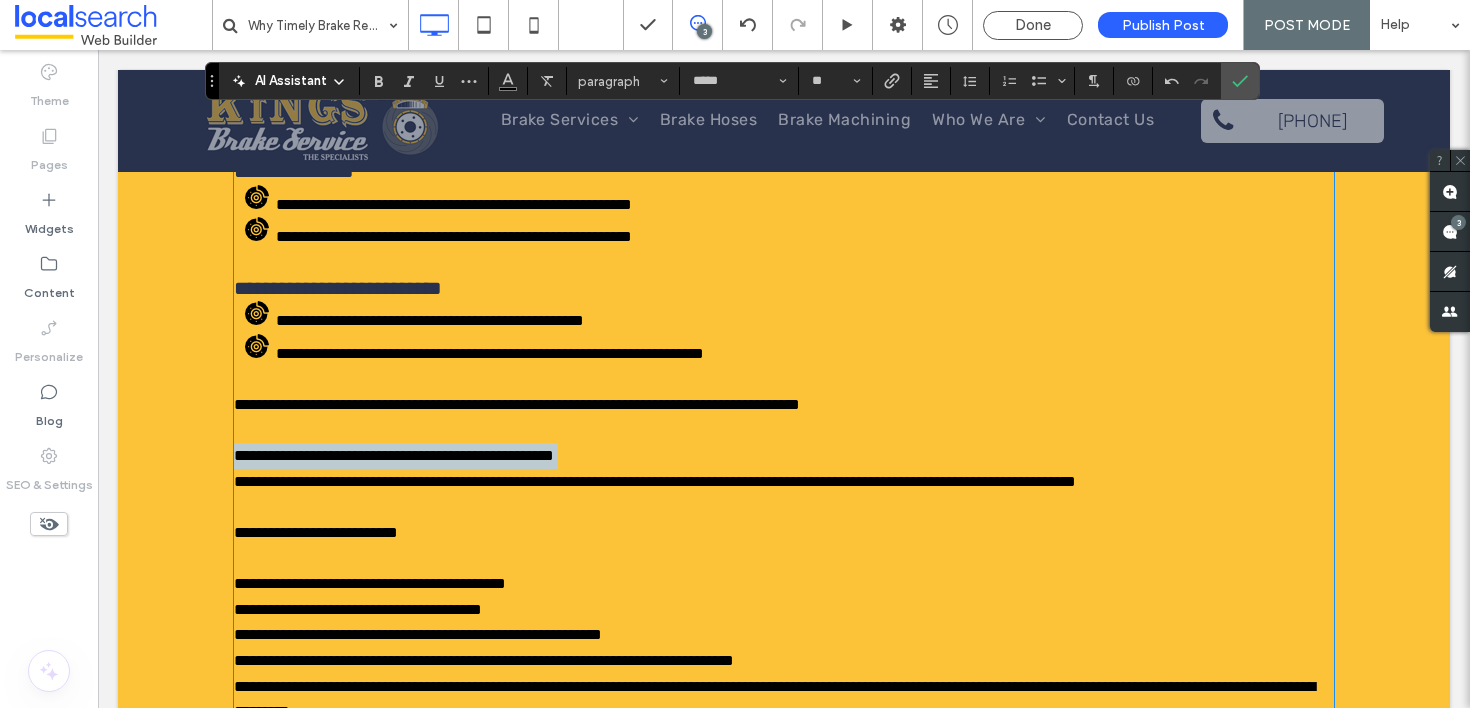click on "**********" at bounding box center (394, 455) 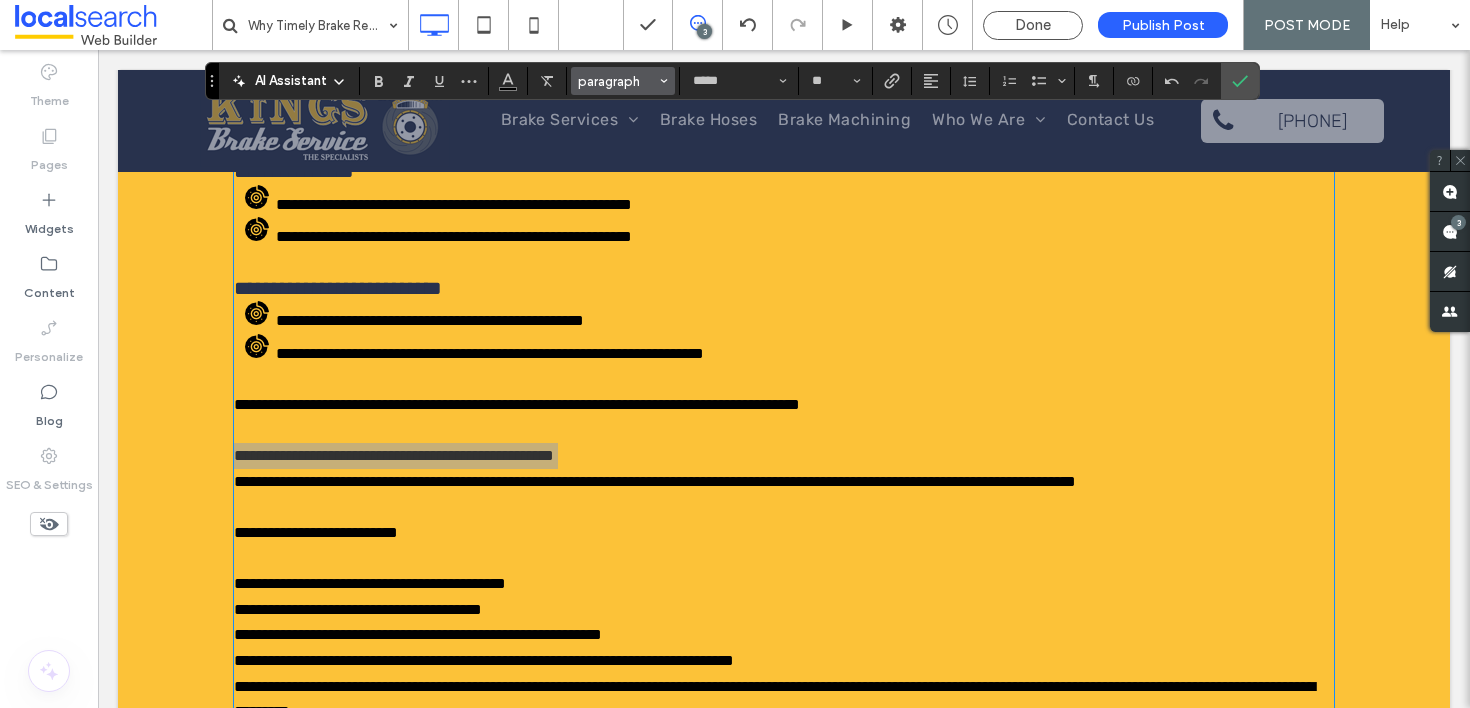 click on "paragraph" at bounding box center (617, 81) 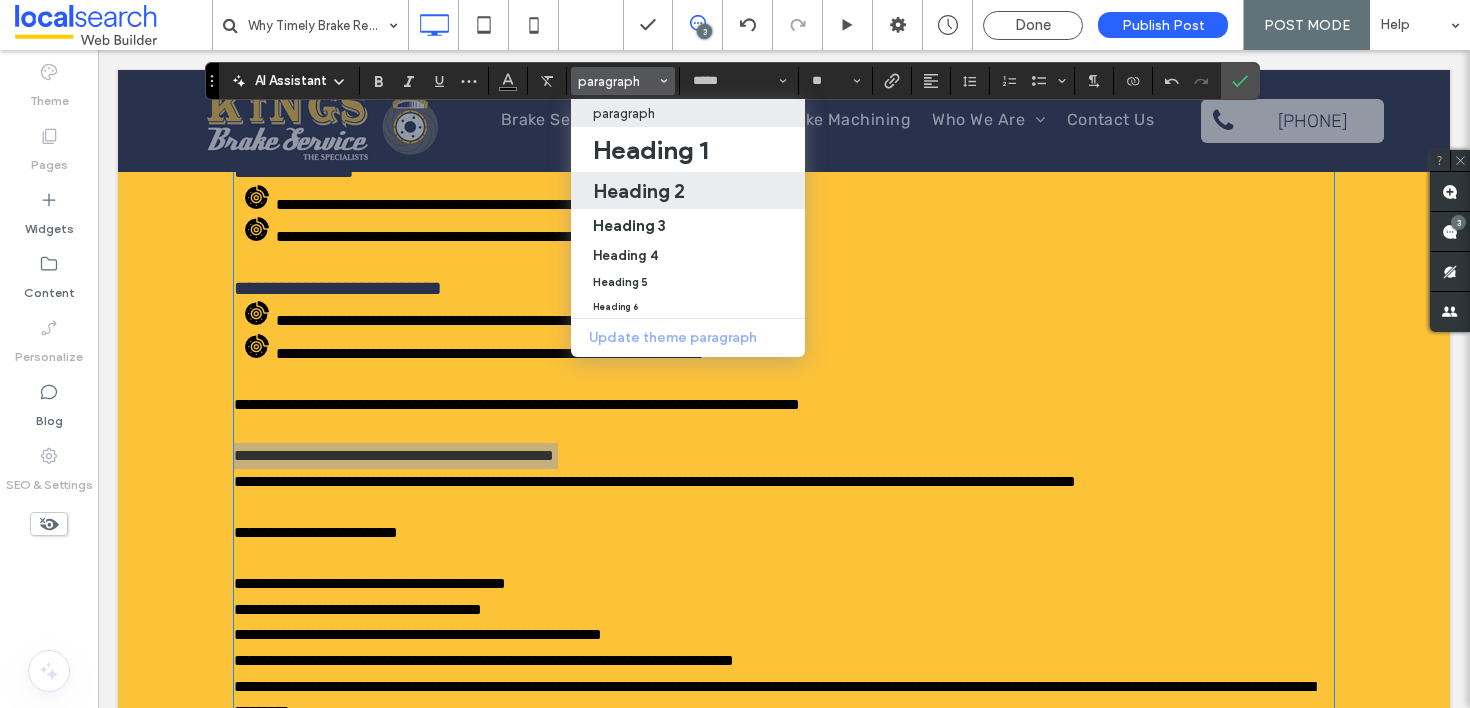 click on "Heading 2" at bounding box center [639, 191] 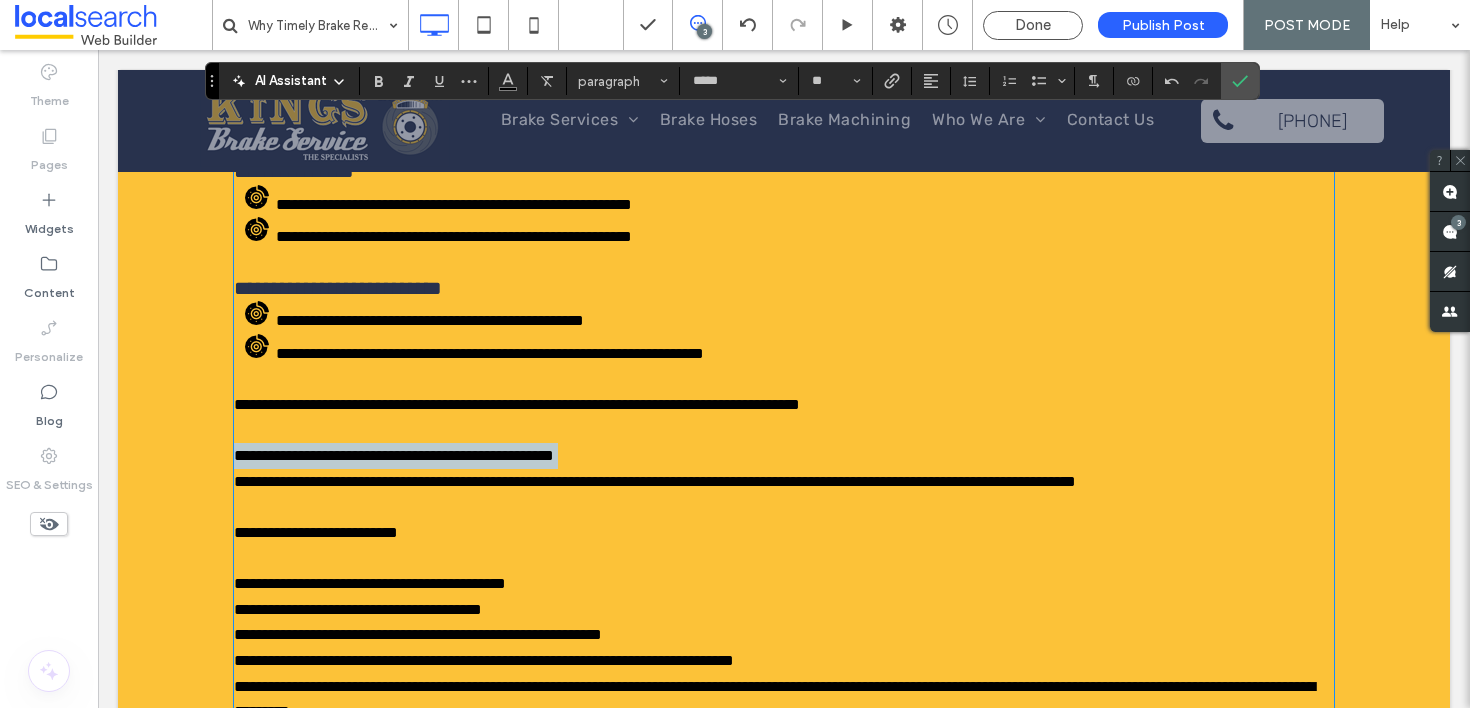 type 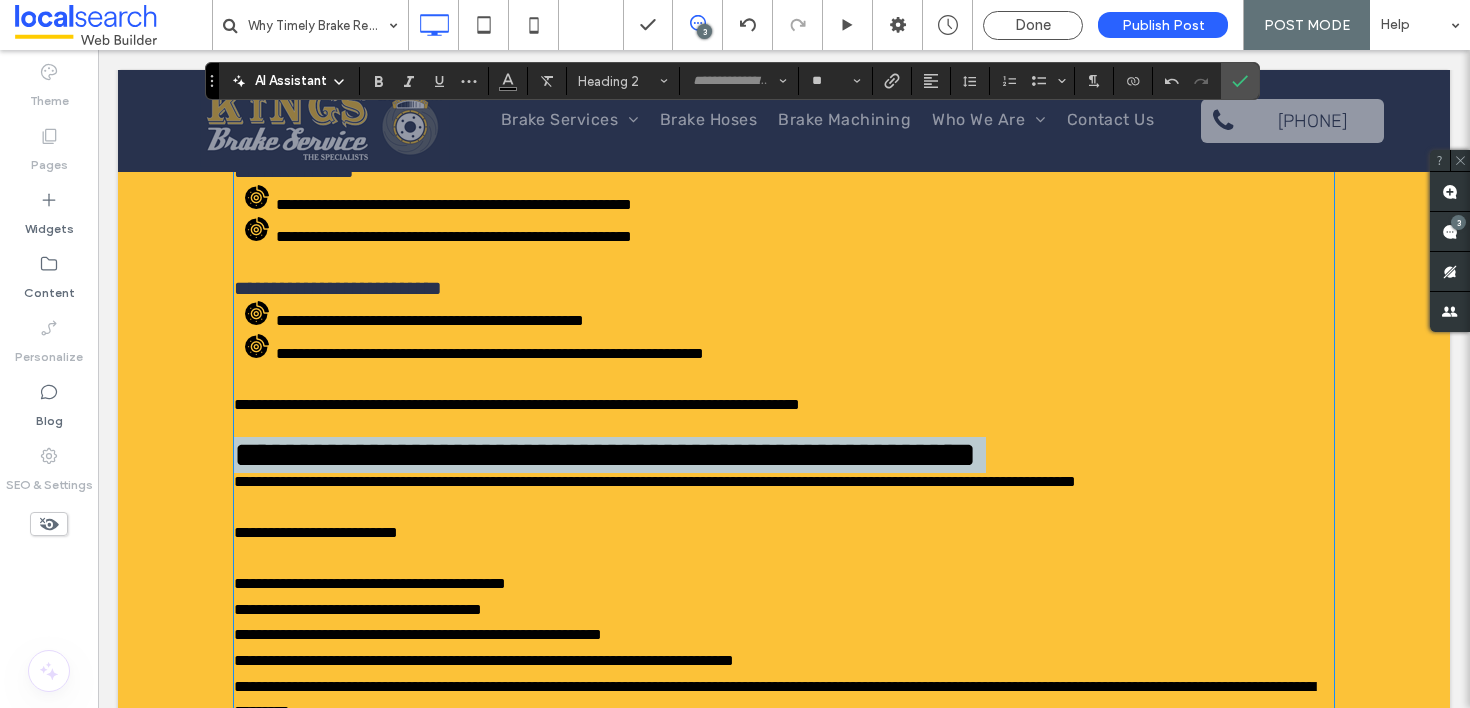 click on "**********" at bounding box center [605, 455] 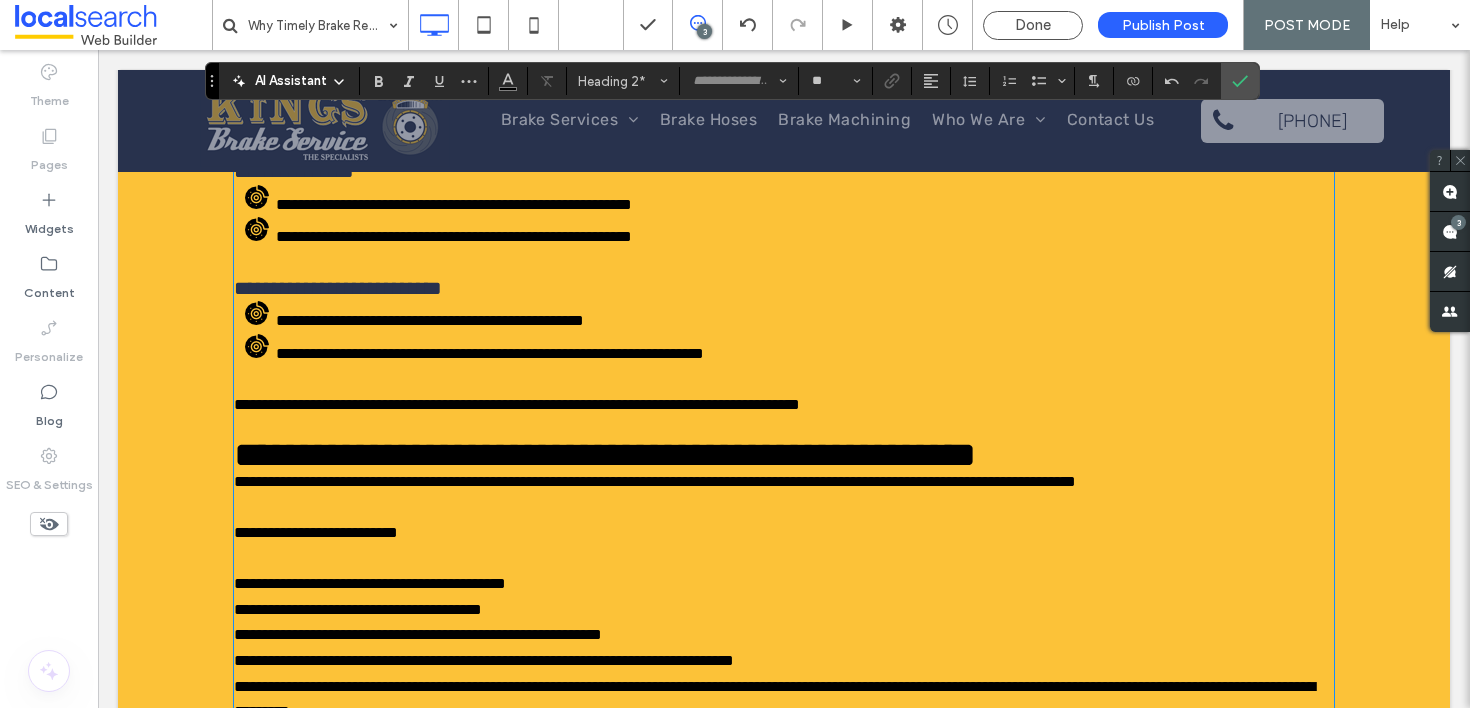type on "*****" 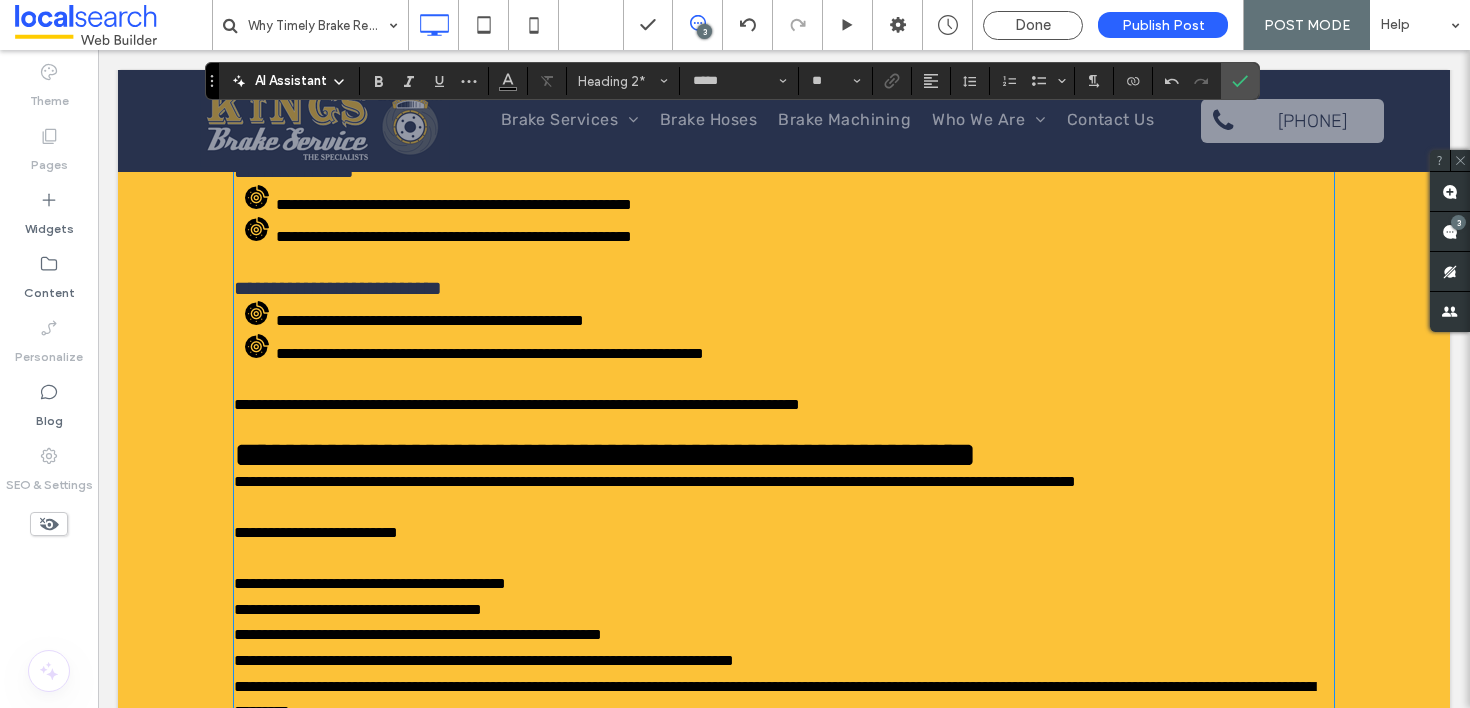 click on "**********" at bounding box center (655, 481) 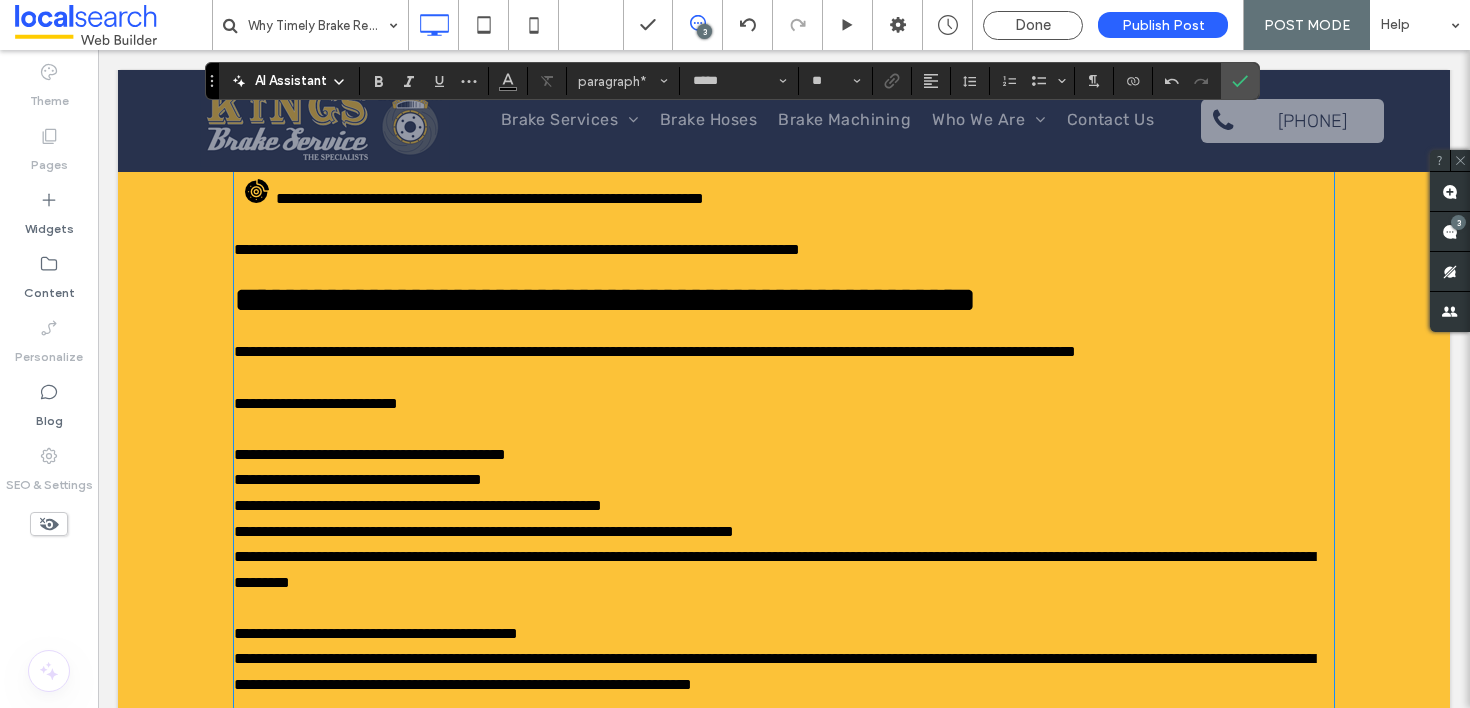 scroll, scrollTop: 3515, scrollLeft: 0, axis: vertical 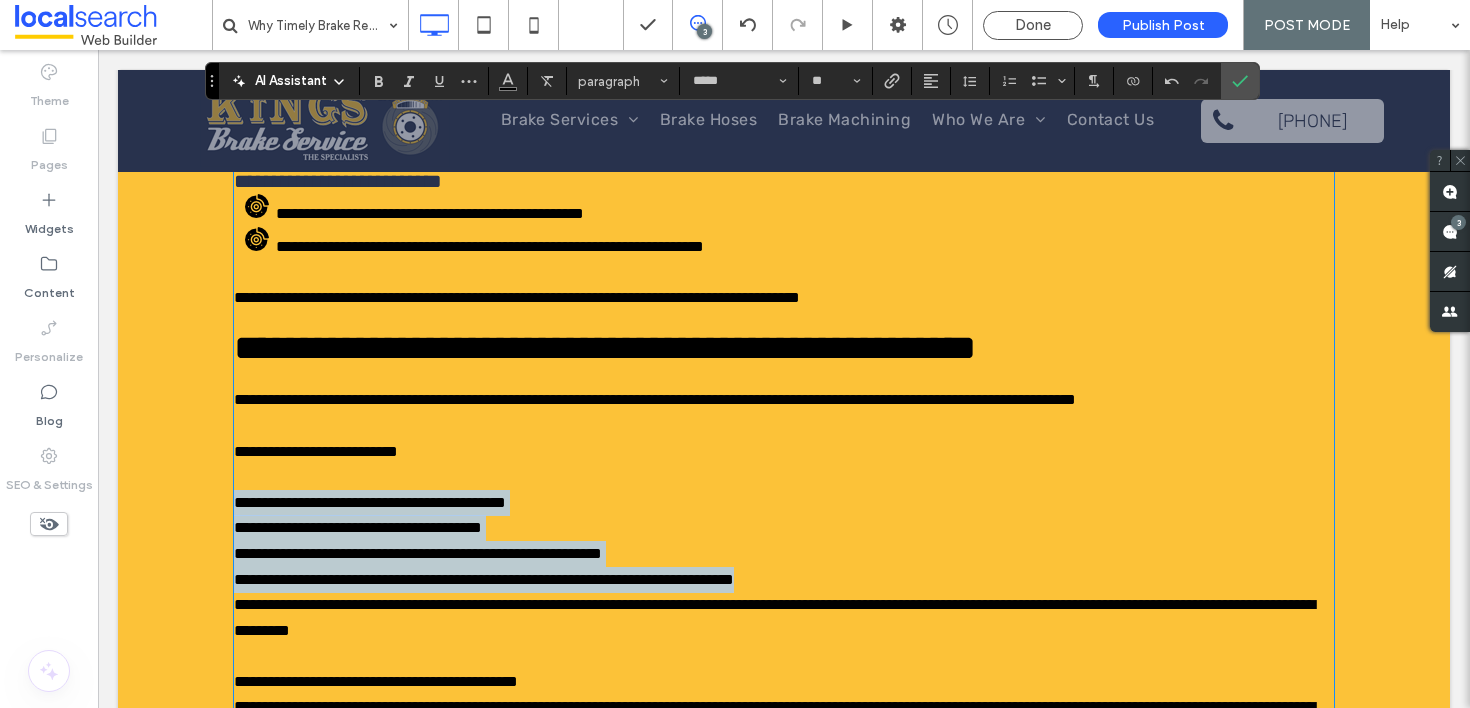 drag, startPoint x: 844, startPoint y: 572, endPoint x: 221, endPoint y: 506, distance: 626.4862 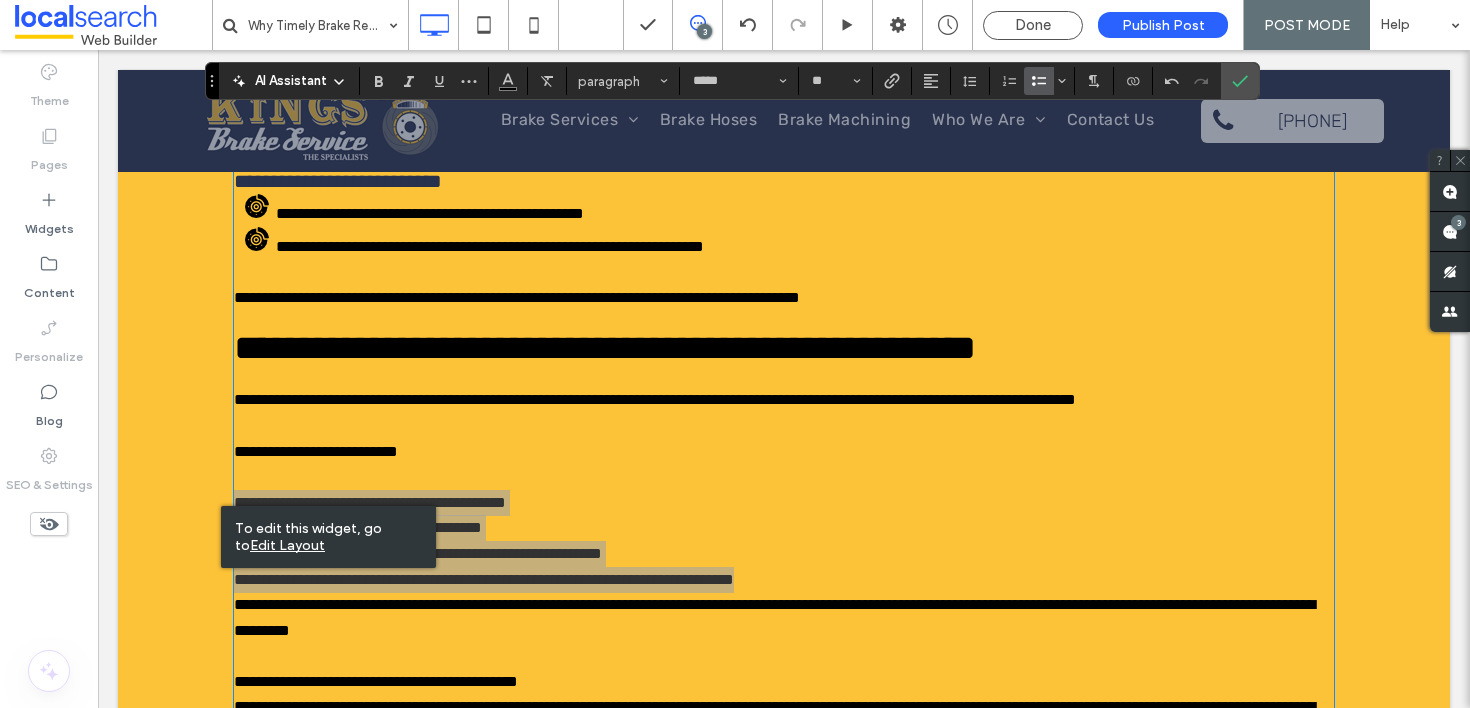 click 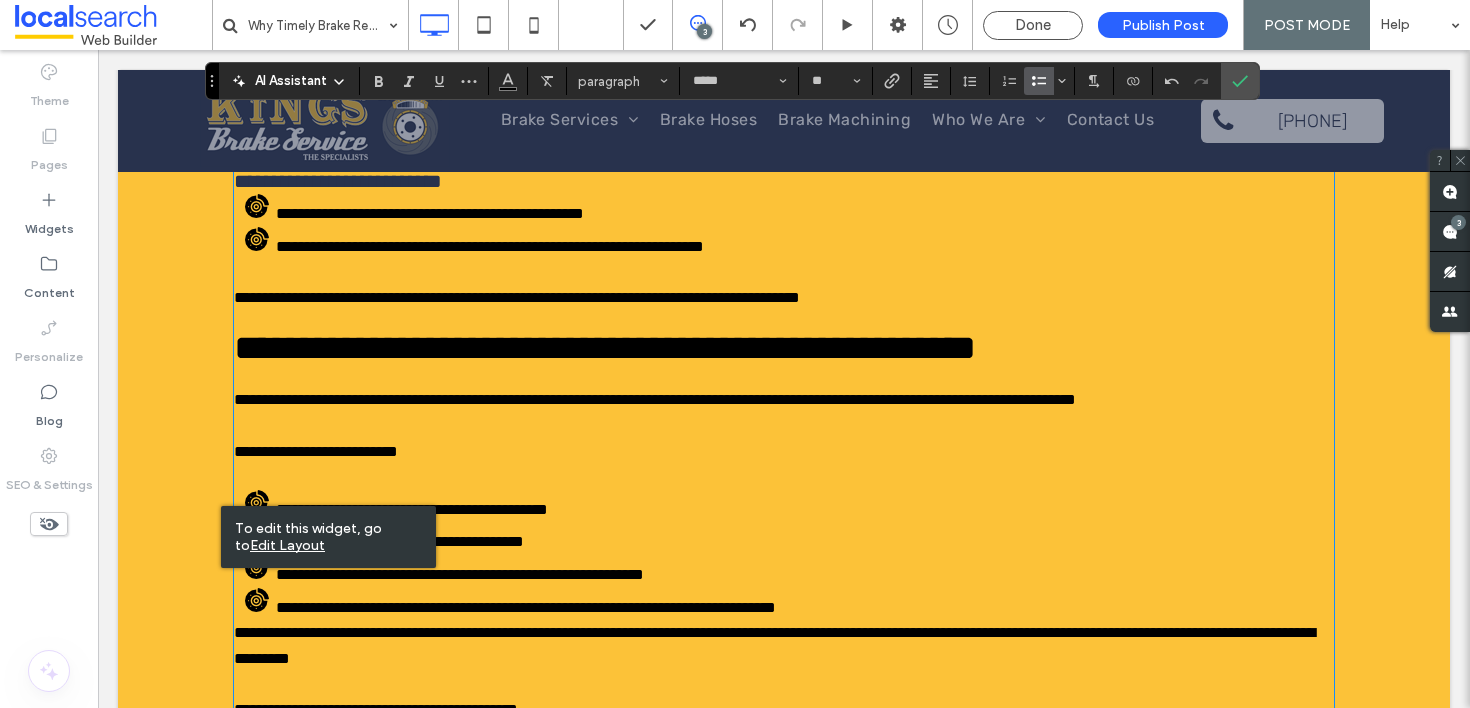 click on "**********" at bounding box center (784, 452) 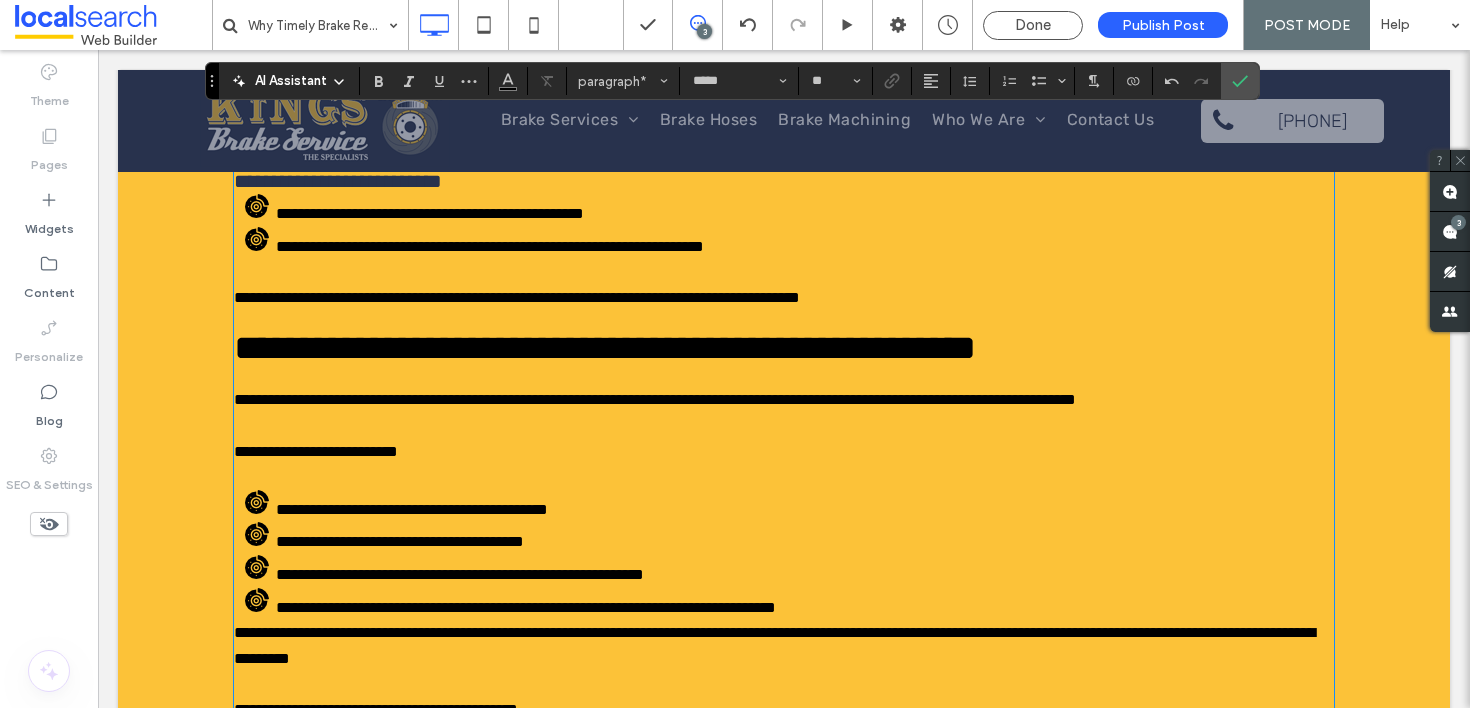 click at bounding box center (784, 477) 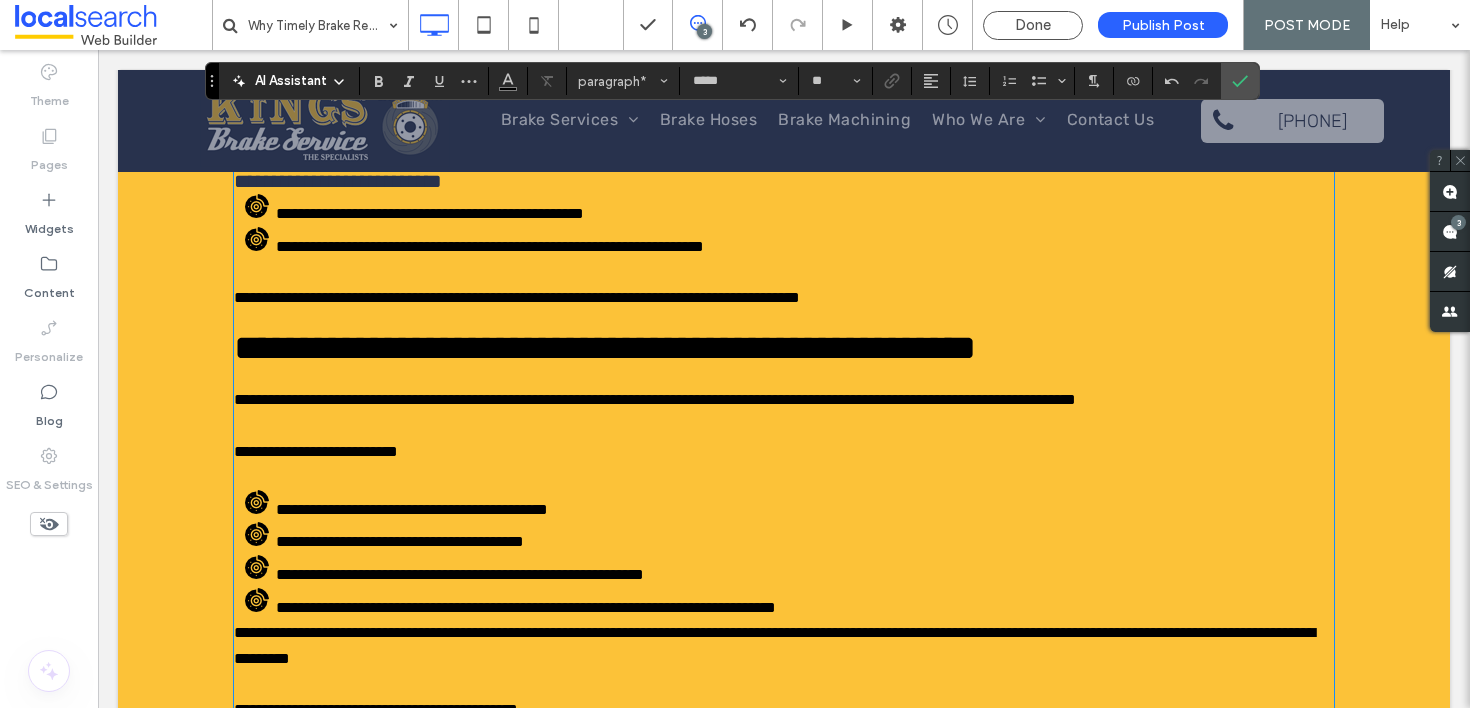 click on "**********" at bounding box center (784, 645) 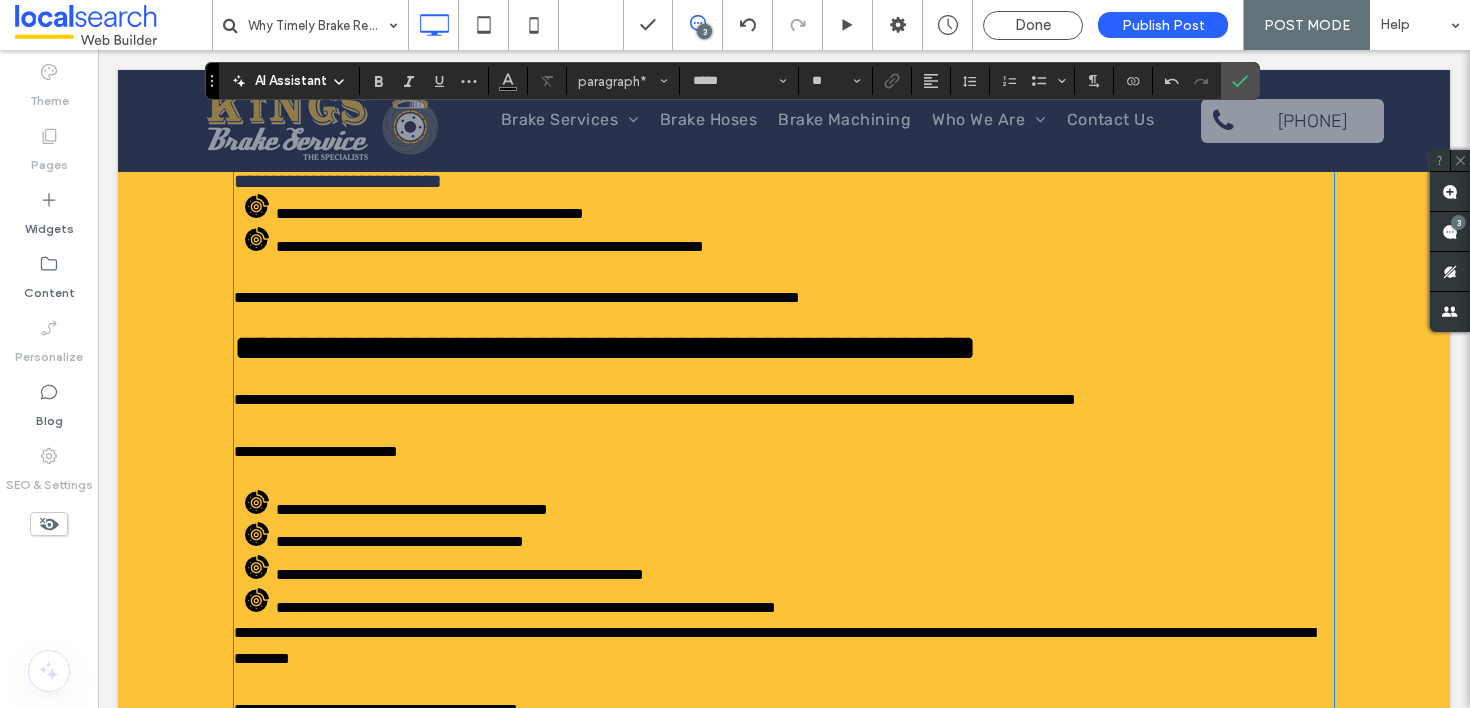 click on "**********" at bounding box center [784, -697] 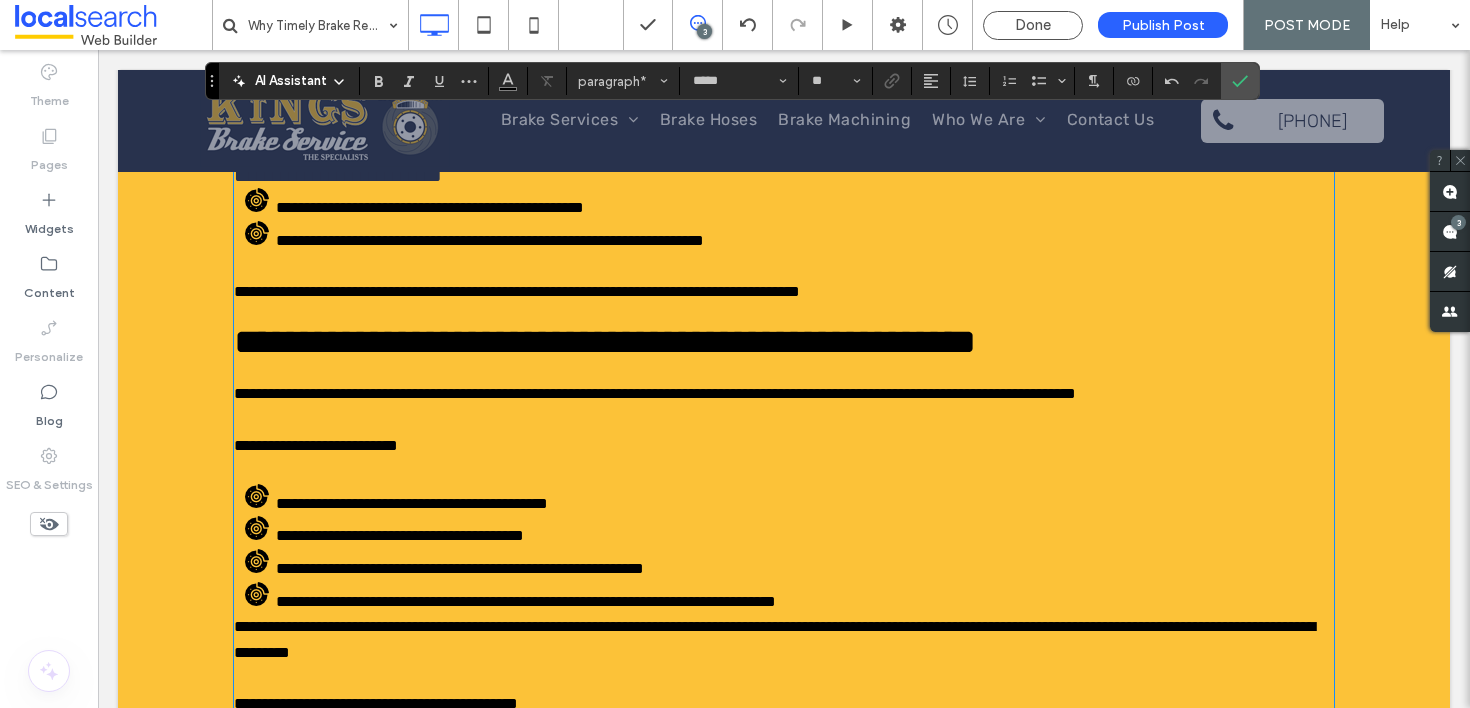 scroll, scrollTop: 3588, scrollLeft: 0, axis: vertical 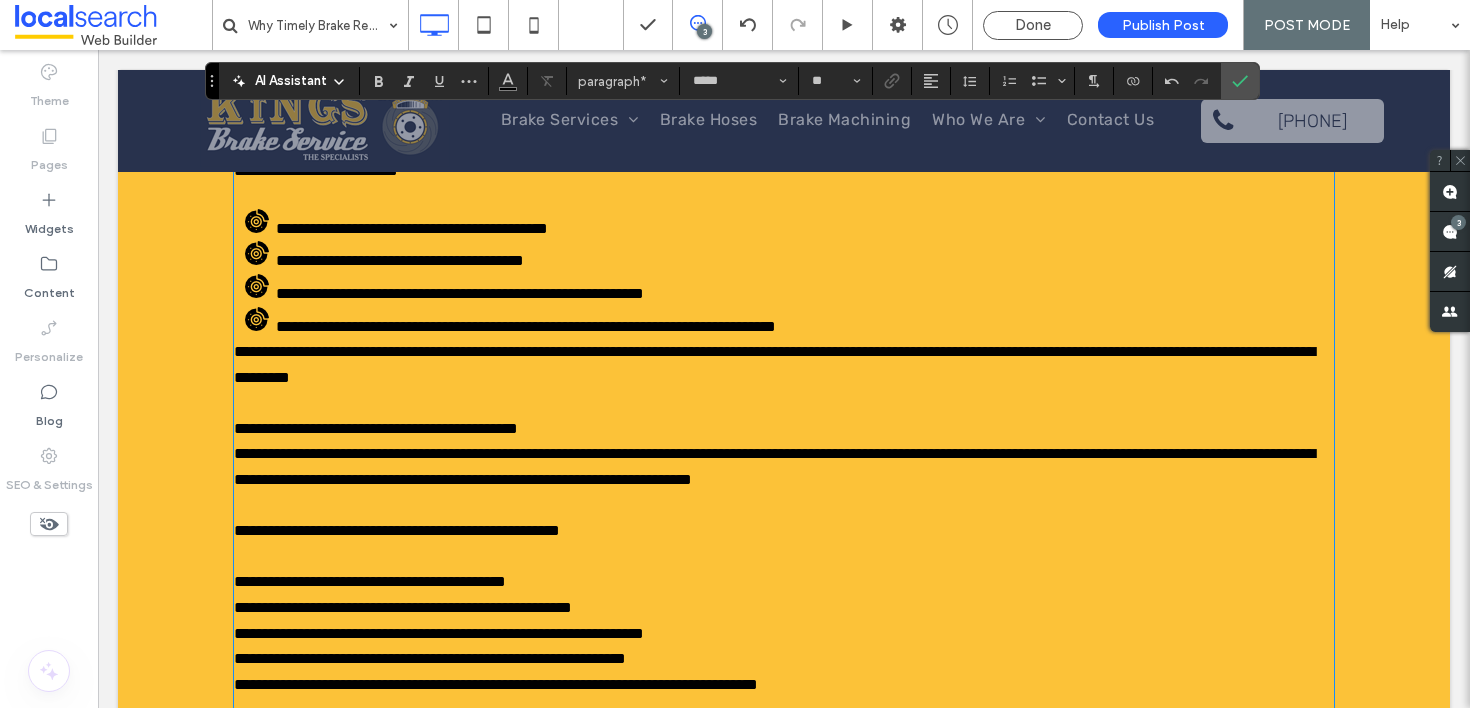 click on "**********" at bounding box center (774, 364) 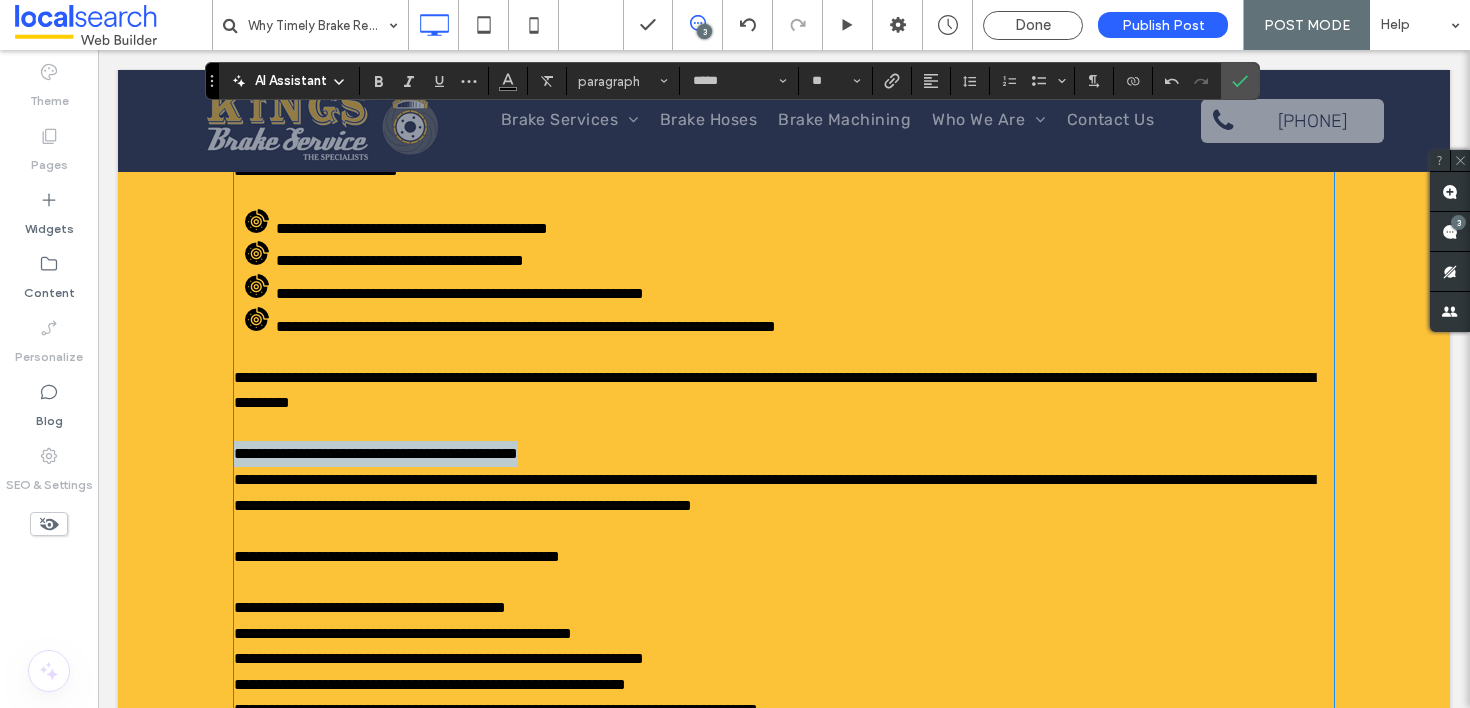 drag, startPoint x: 613, startPoint y: 448, endPoint x: 141, endPoint y: 454, distance: 472.03815 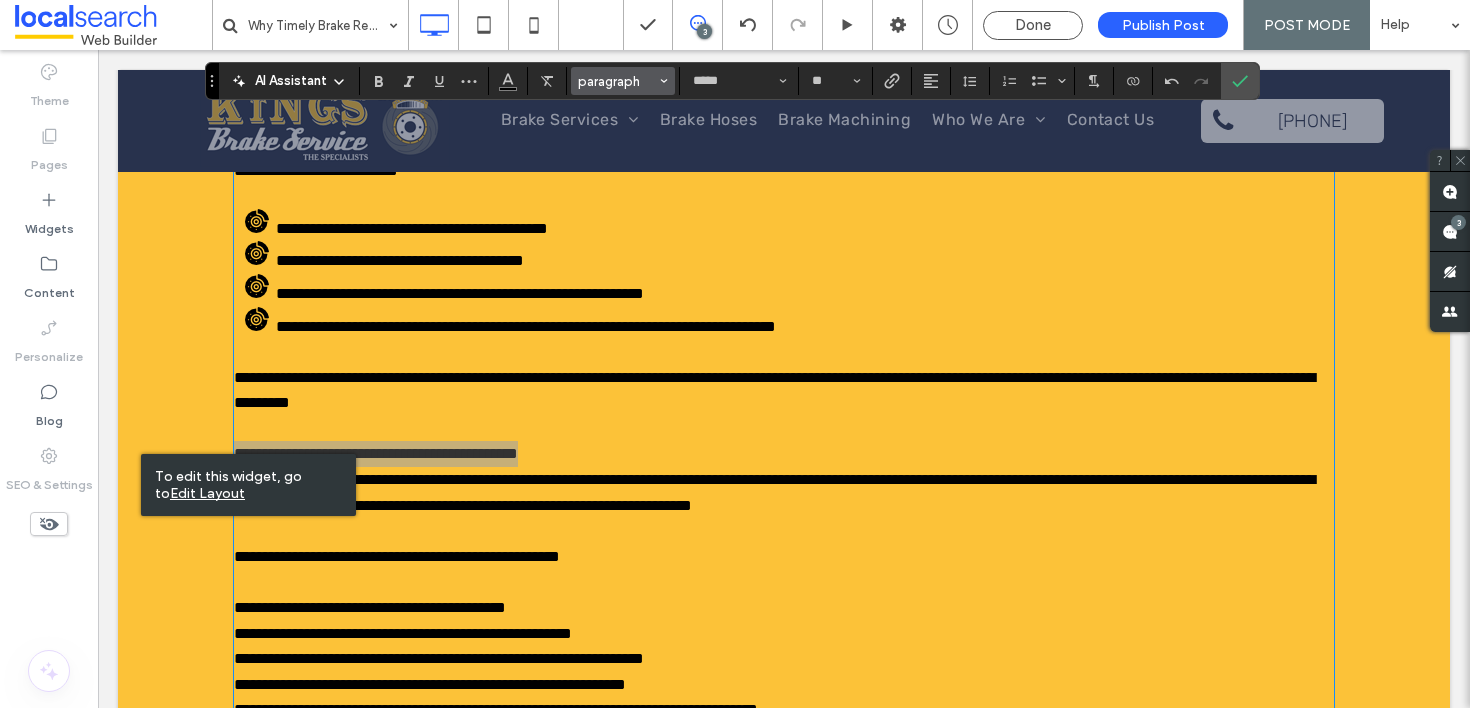 click on "paragraph" at bounding box center (617, 81) 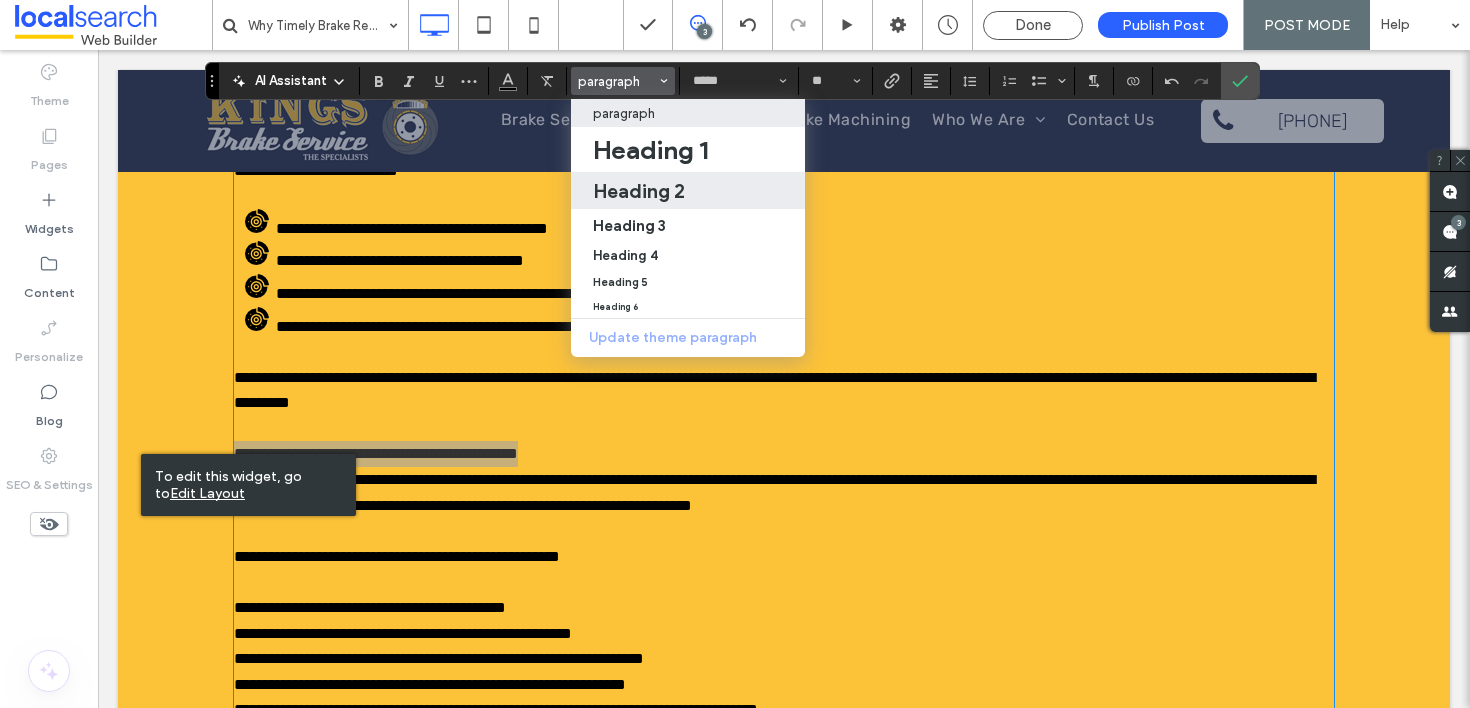 drag, startPoint x: 649, startPoint y: 190, endPoint x: 560, endPoint y: 159, distance: 94.24436 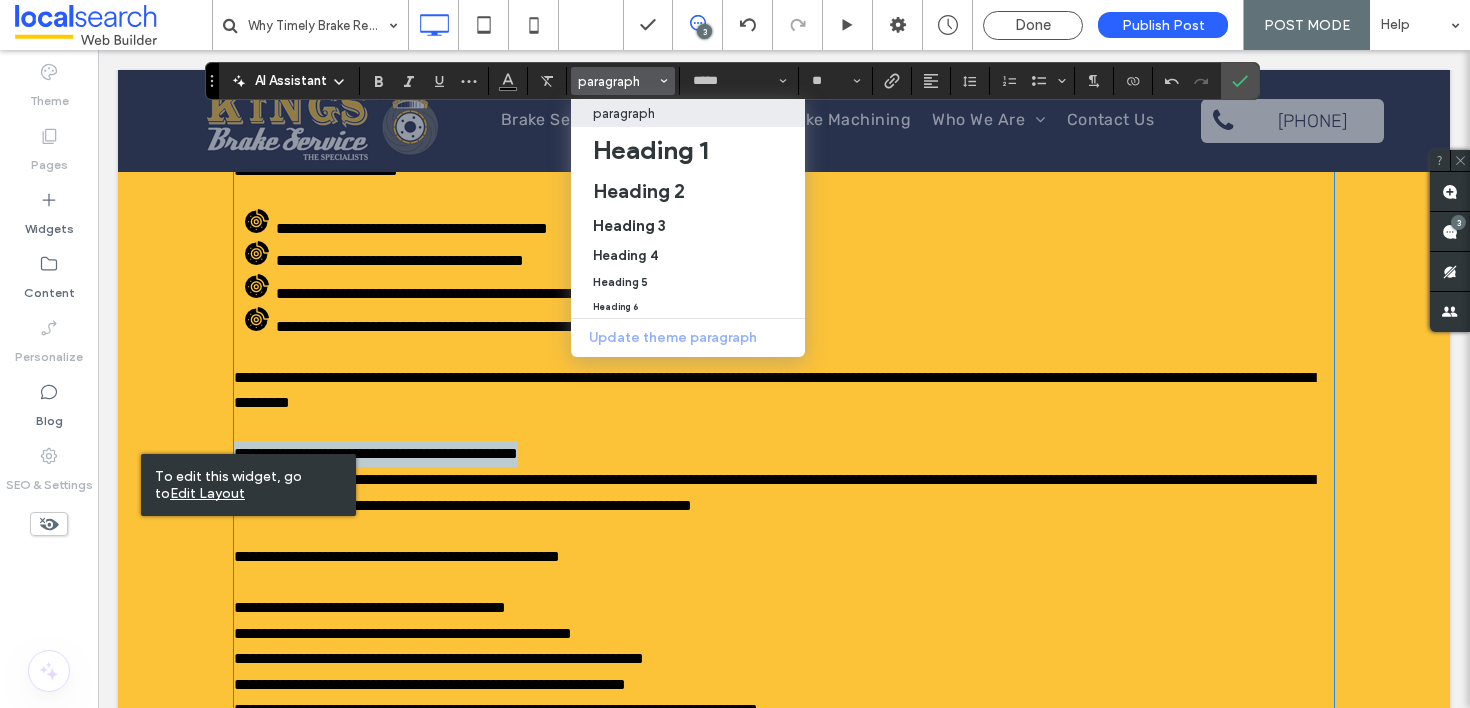 type 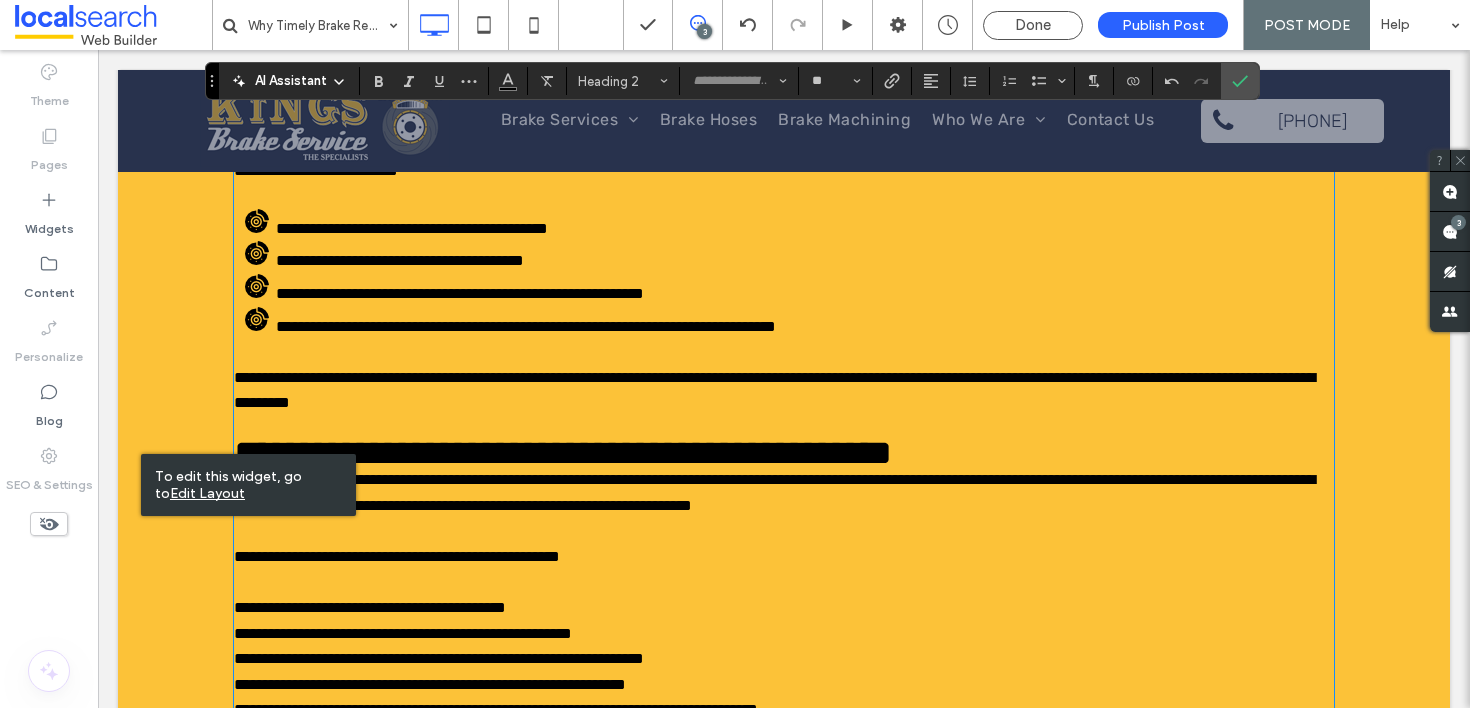 click on "**********" at bounding box center (784, 454) 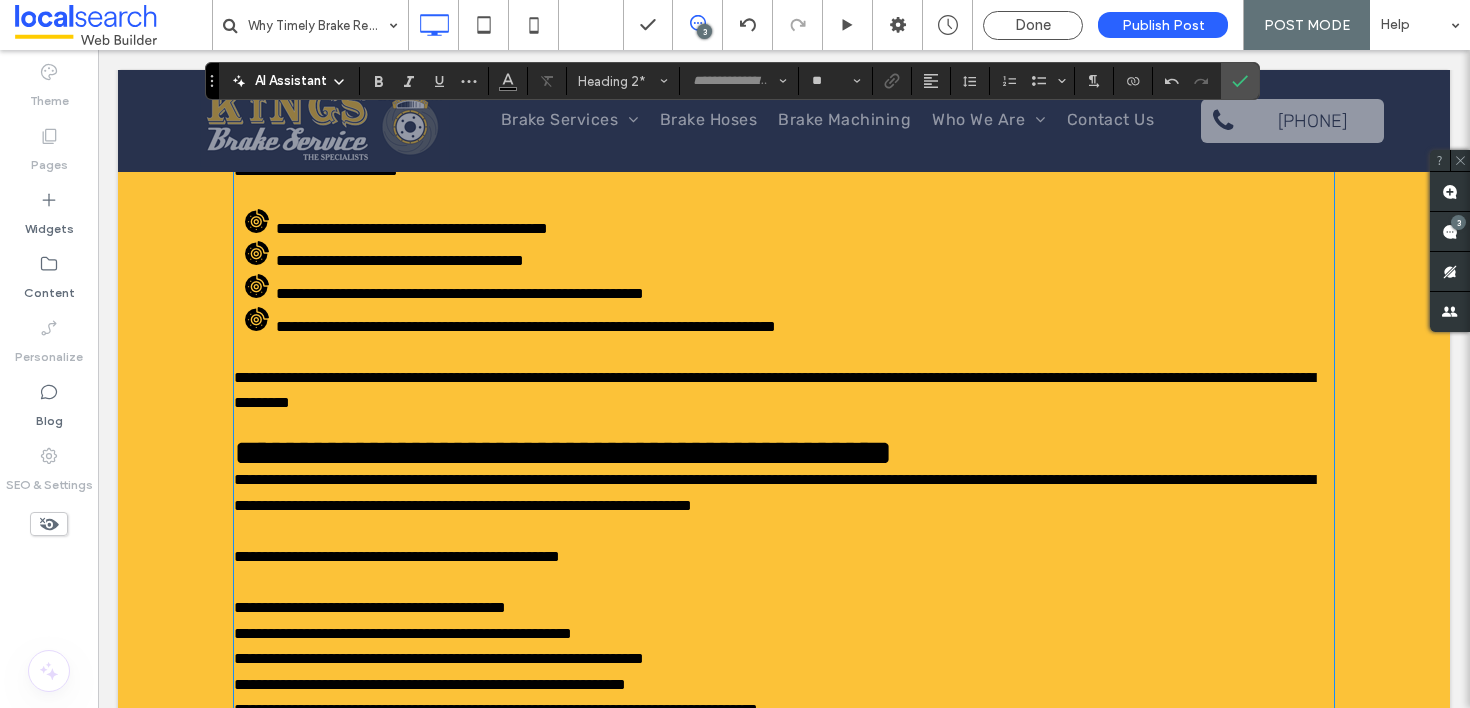 type on "*****" 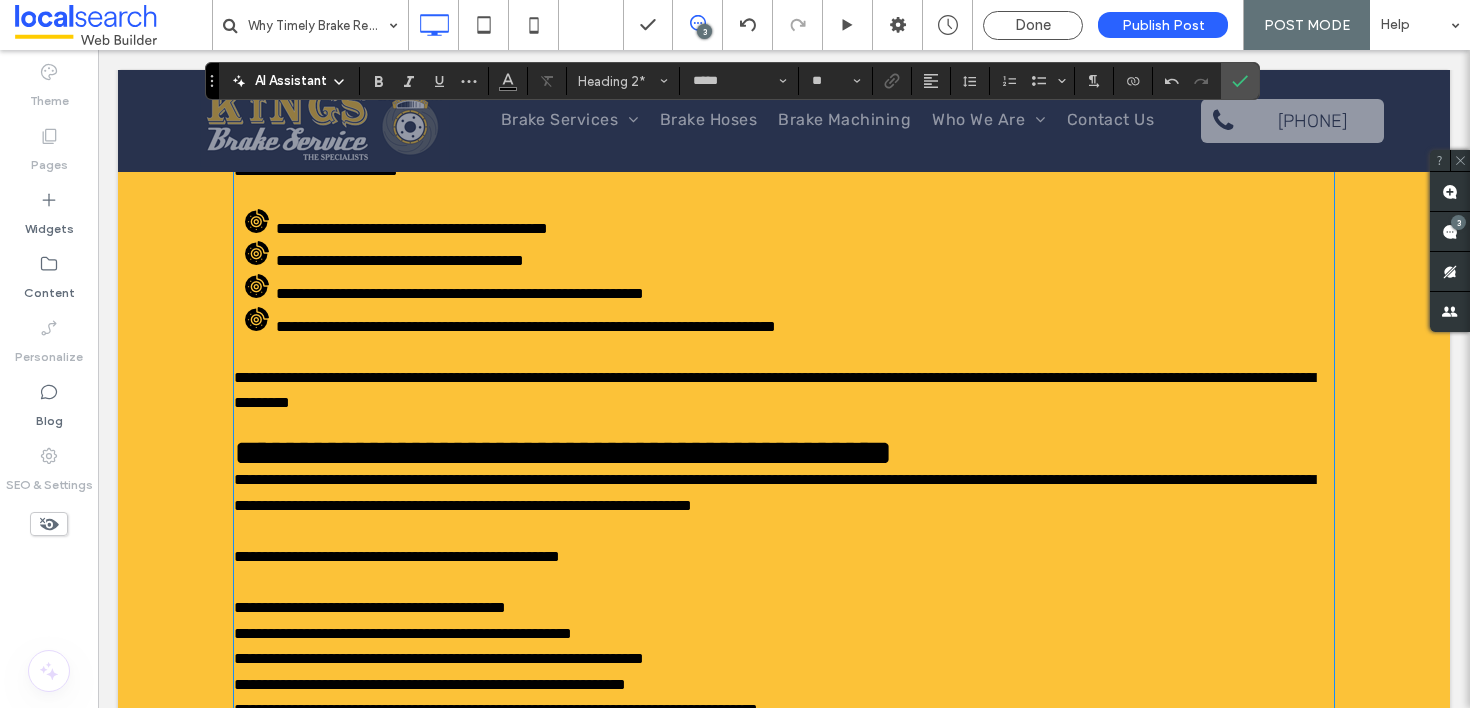 drag, startPoint x: 232, startPoint y: 476, endPoint x: 244, endPoint y: 468, distance: 14.422205 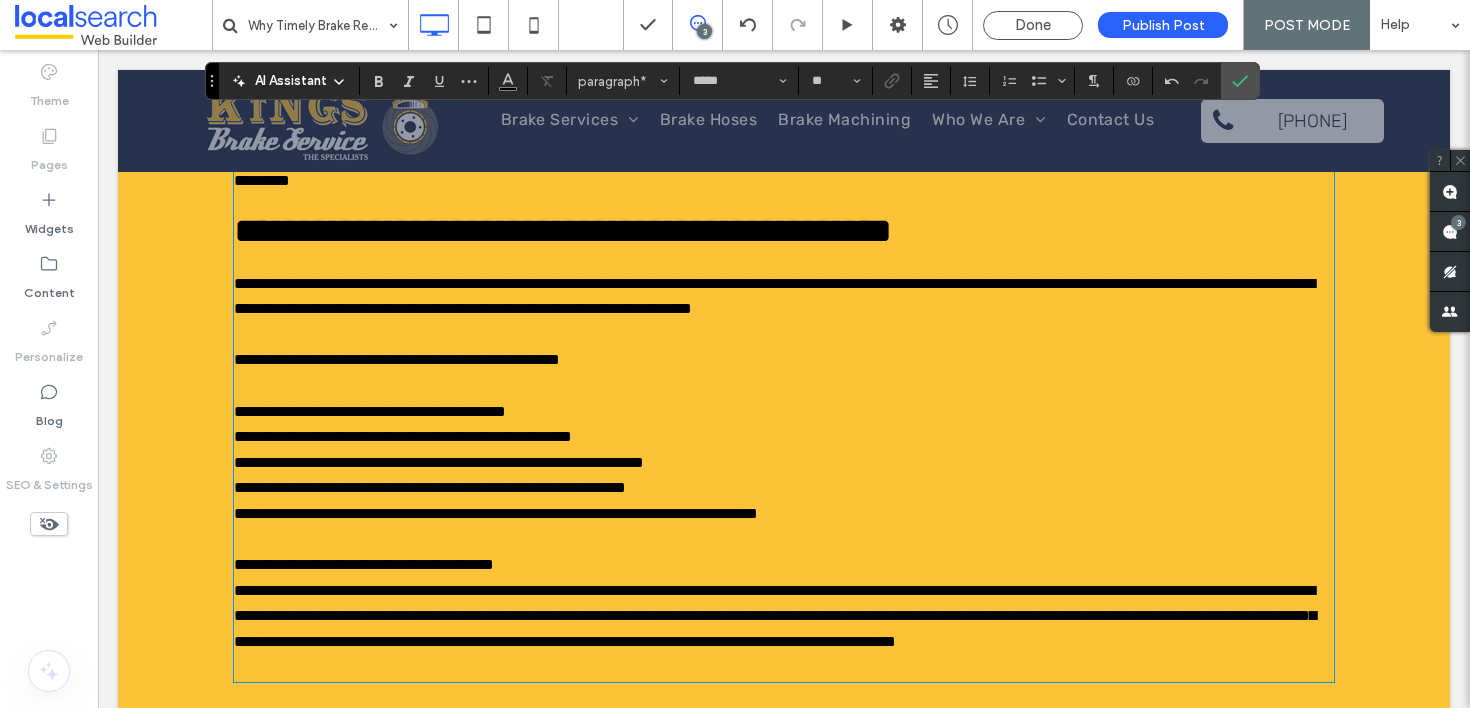 scroll, scrollTop: 3814, scrollLeft: 0, axis: vertical 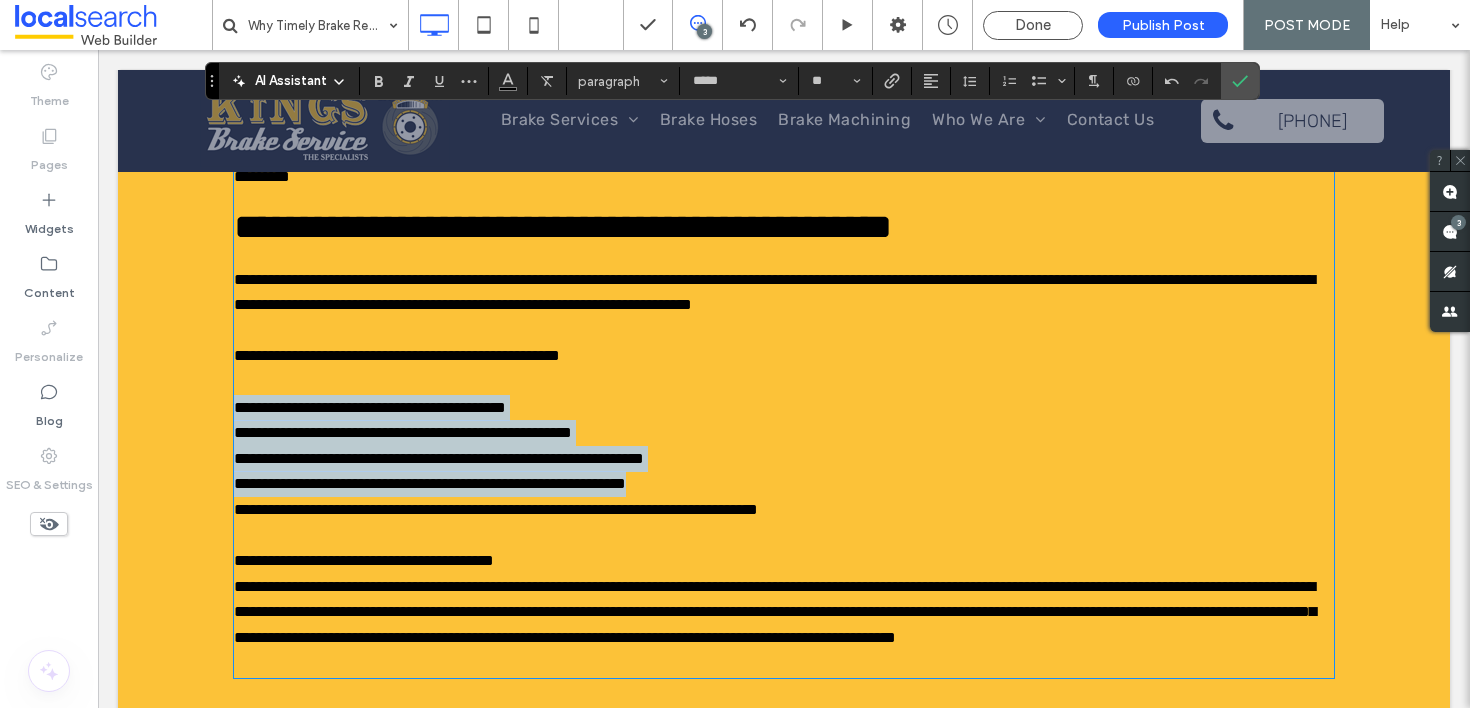 drag, startPoint x: 709, startPoint y: 481, endPoint x: 206, endPoint y: 403, distance: 509.01178 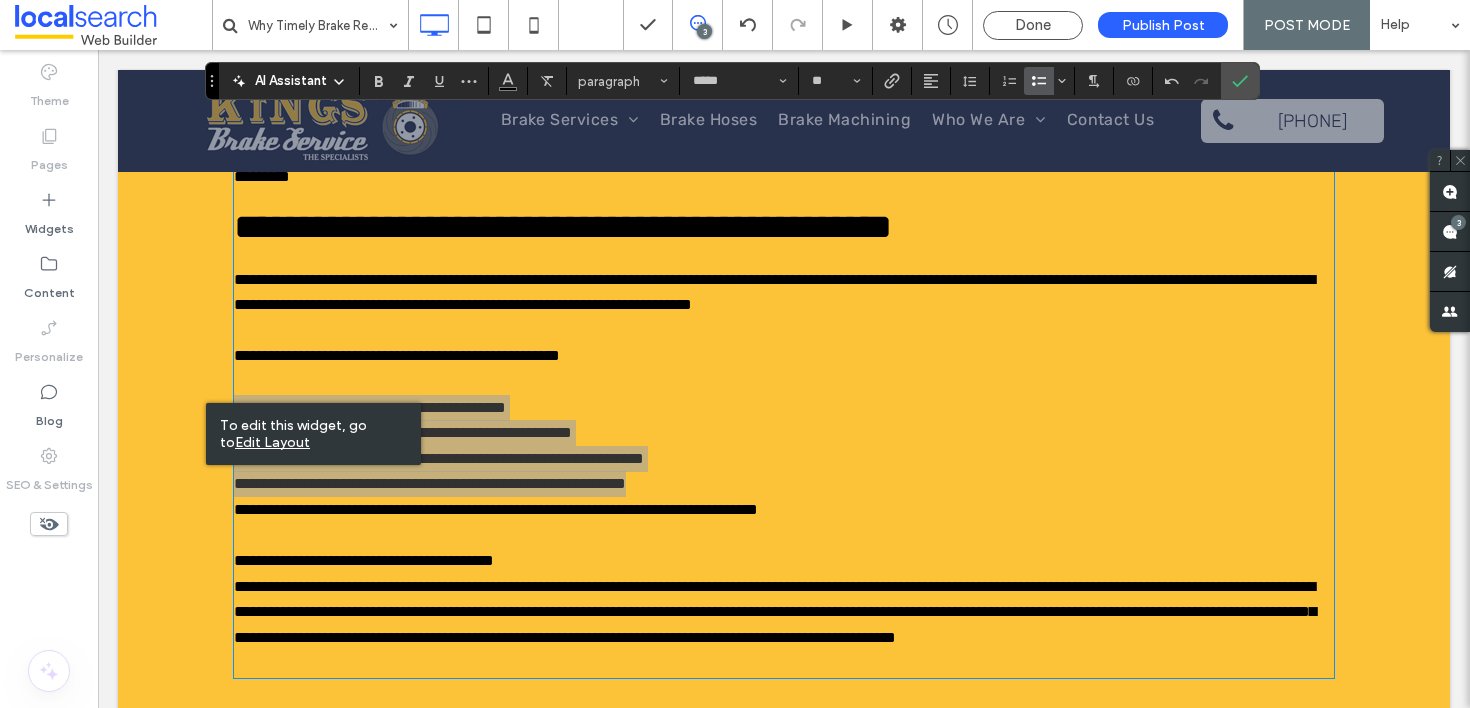 drag, startPoint x: 1038, startPoint y: 83, endPoint x: 901, endPoint y: 68, distance: 137.81873 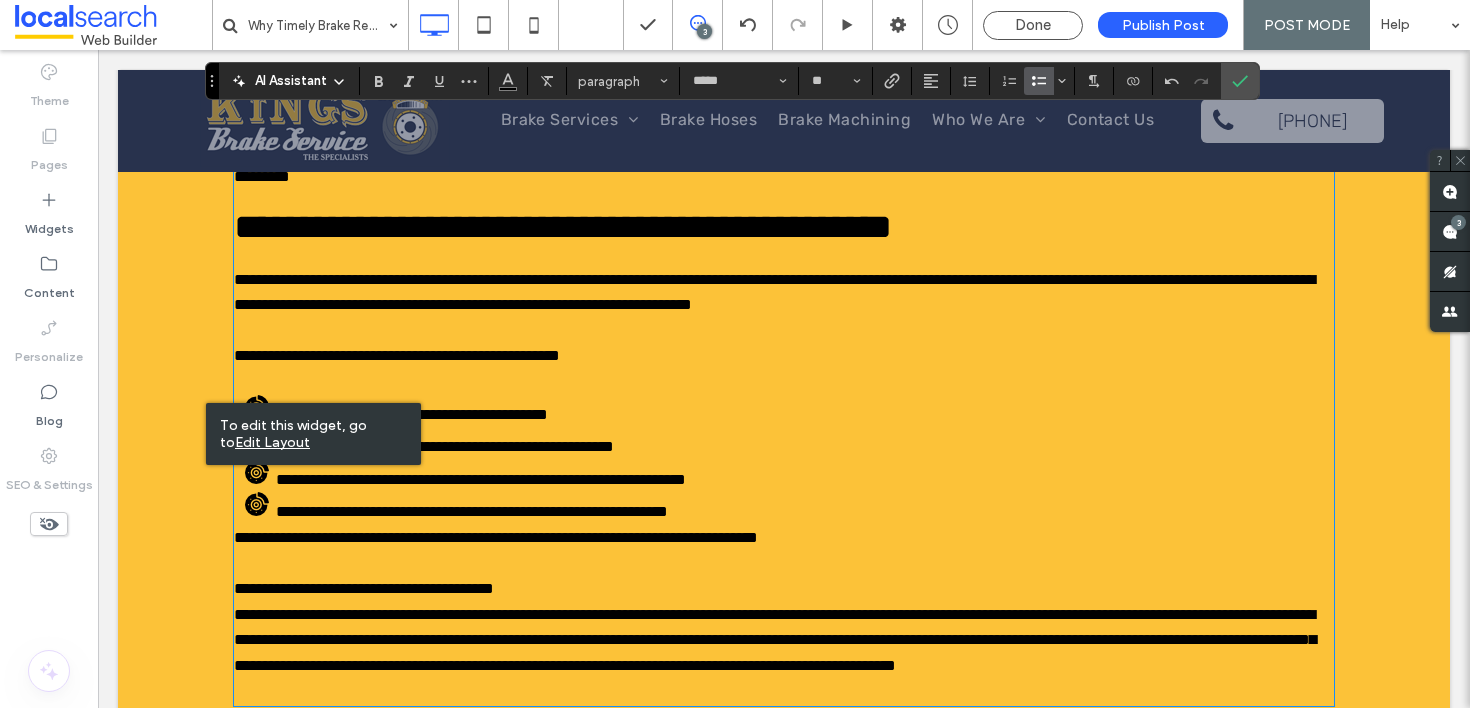click on "**********" at bounding box center (784, -1164) 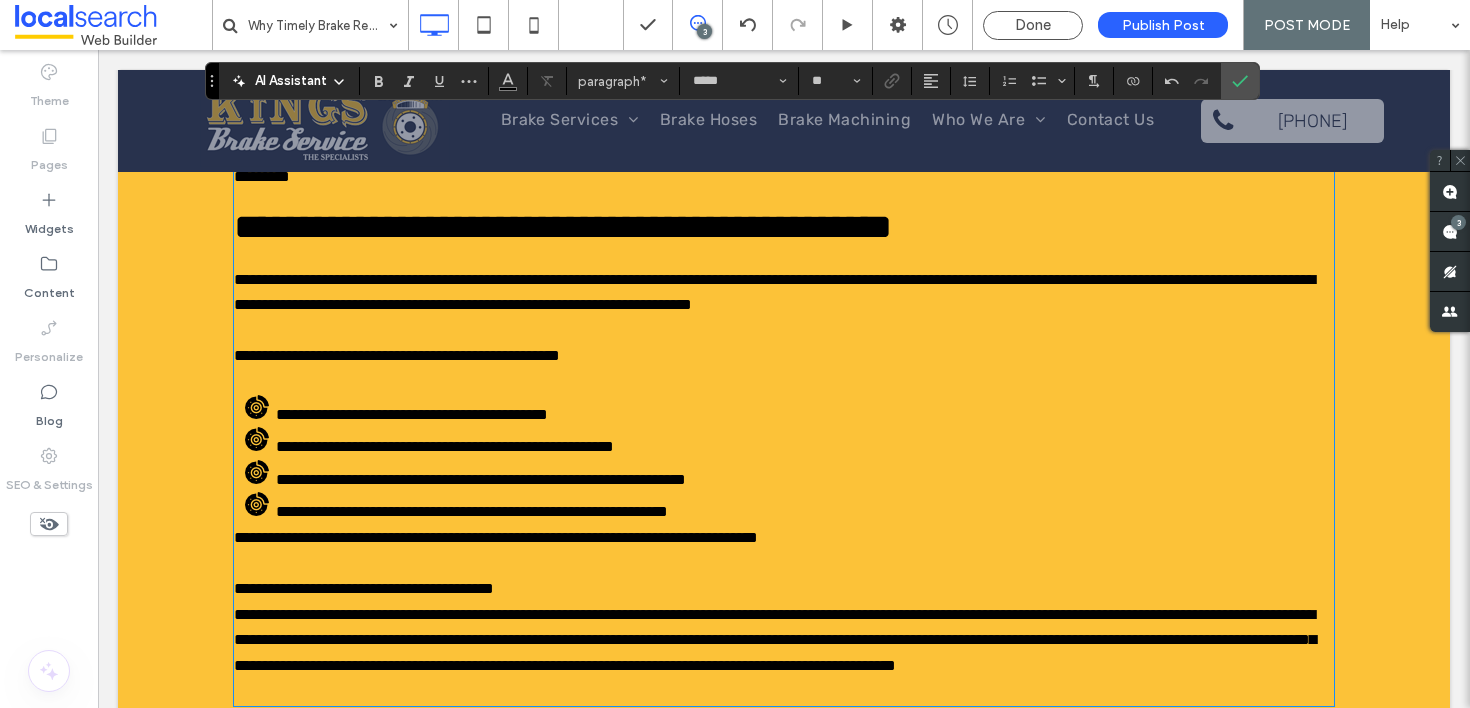 click on "**********" at bounding box center [496, 537] 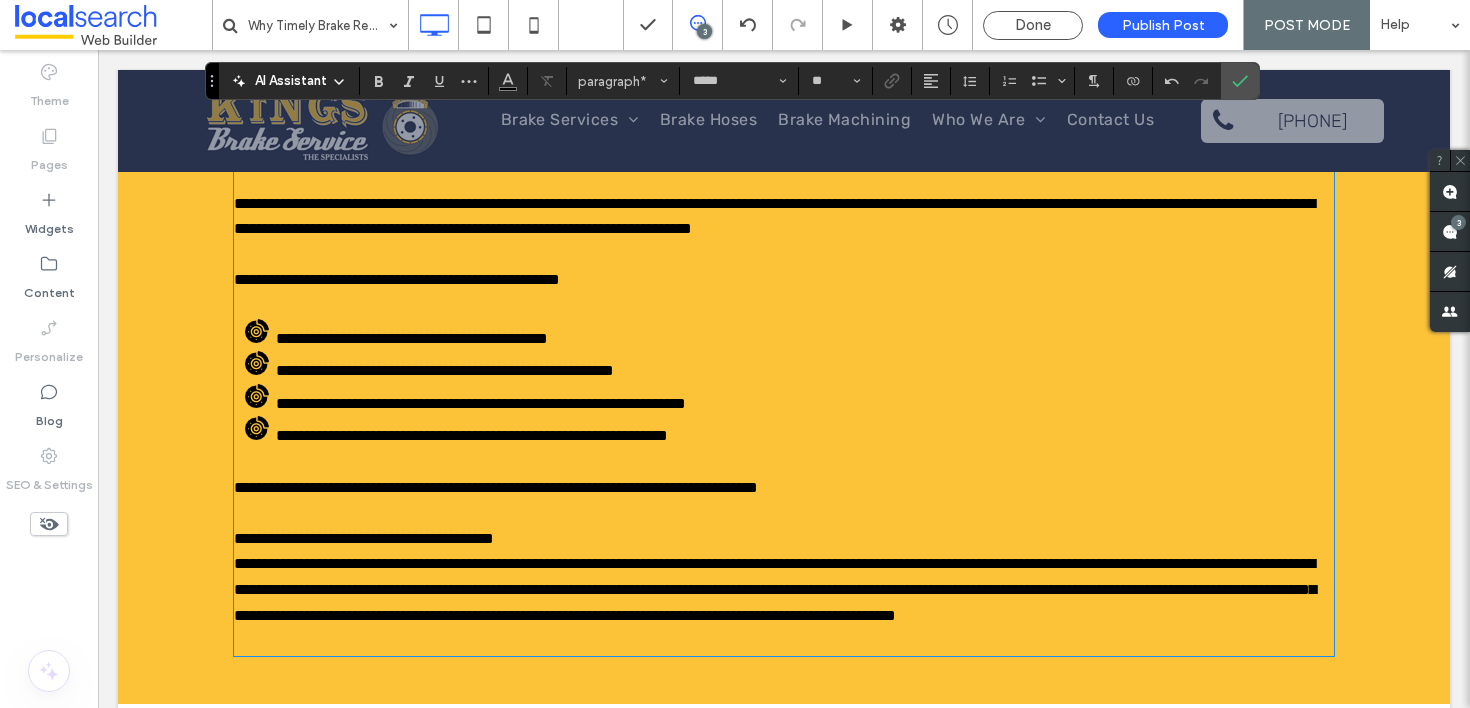 scroll, scrollTop: 3922, scrollLeft: 0, axis: vertical 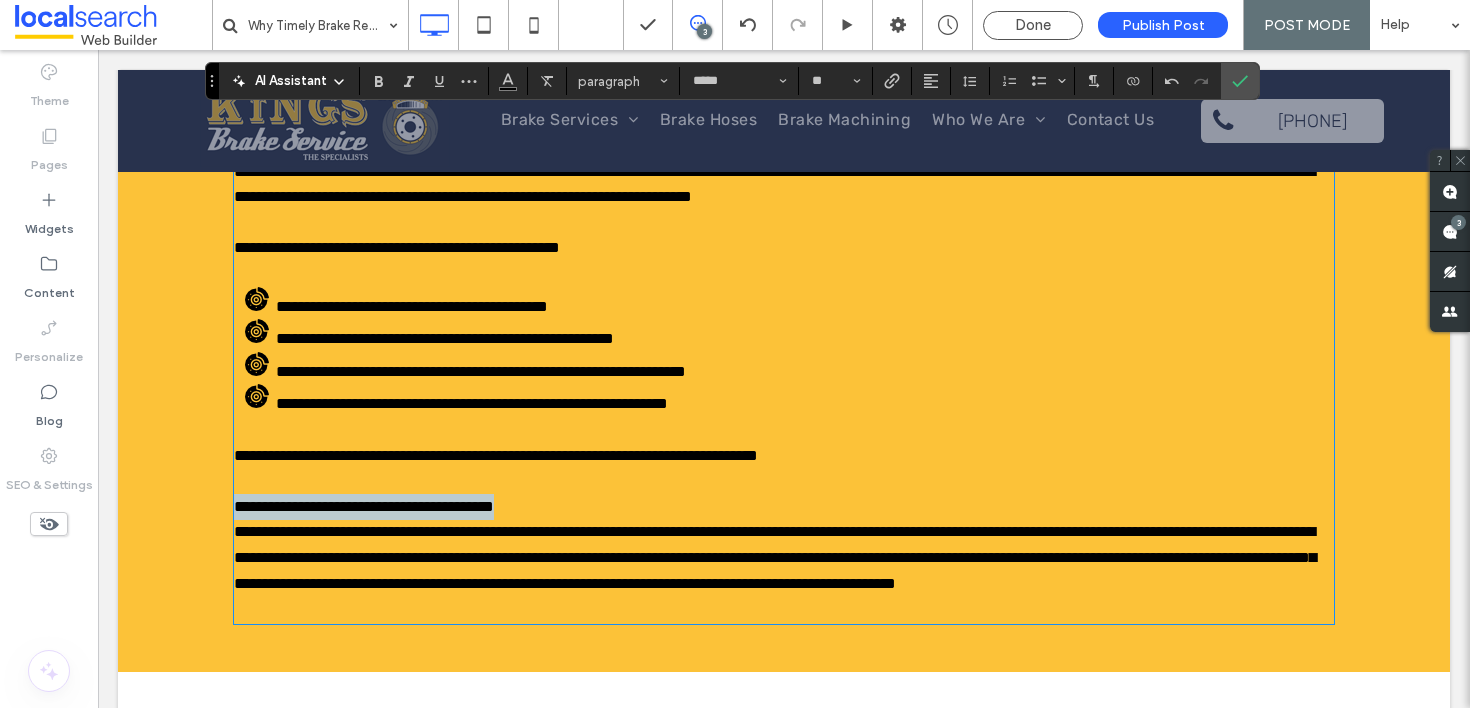 drag, startPoint x: 572, startPoint y: 500, endPoint x: 216, endPoint y: 502, distance: 356.0056 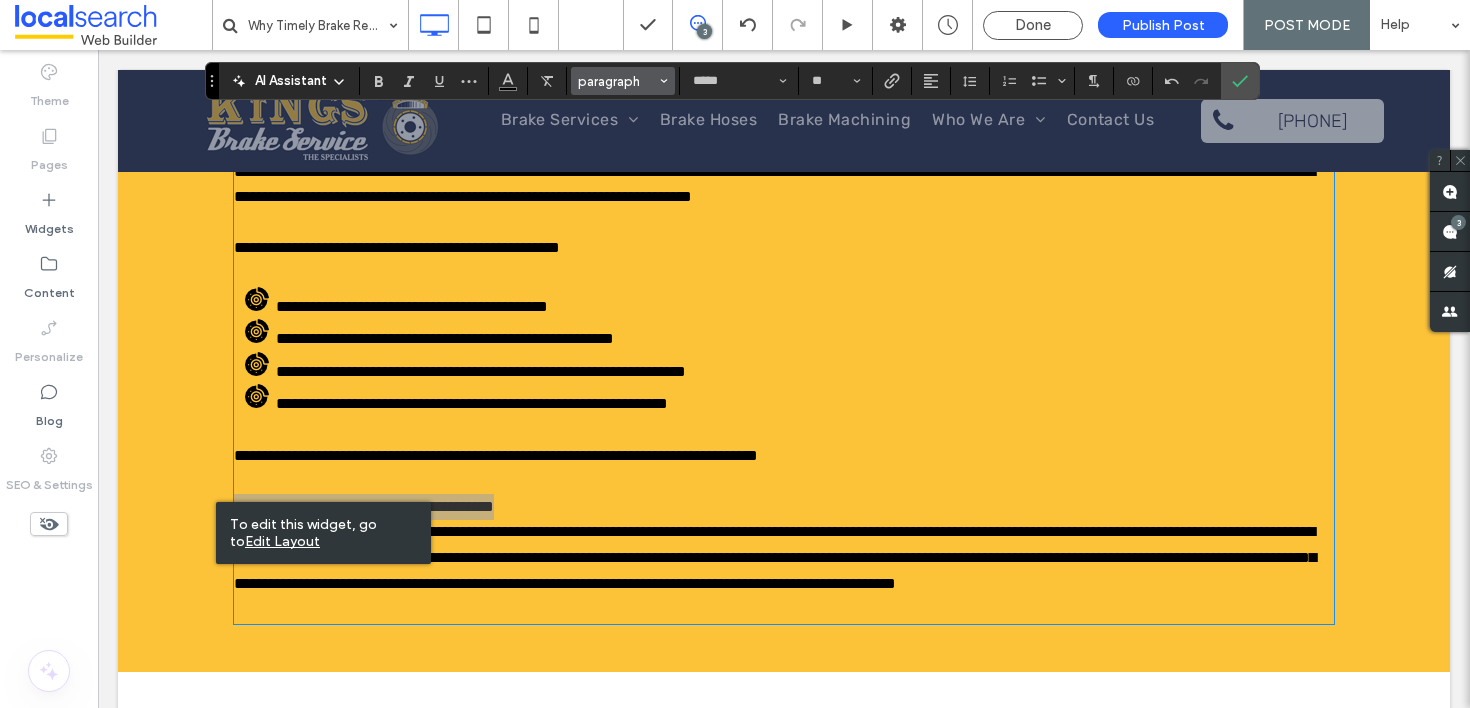 click on "paragraph" at bounding box center [623, 81] 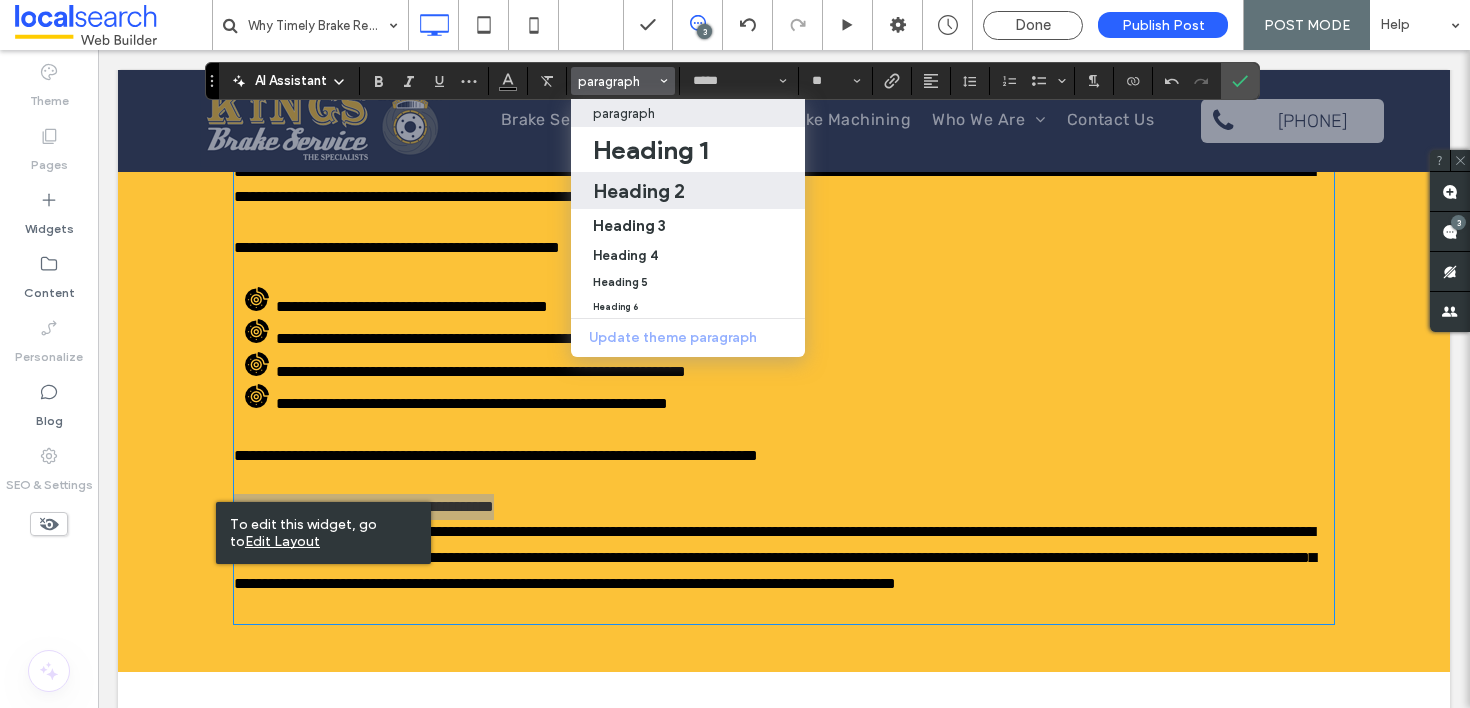 click on "Heading 2" at bounding box center (639, 191) 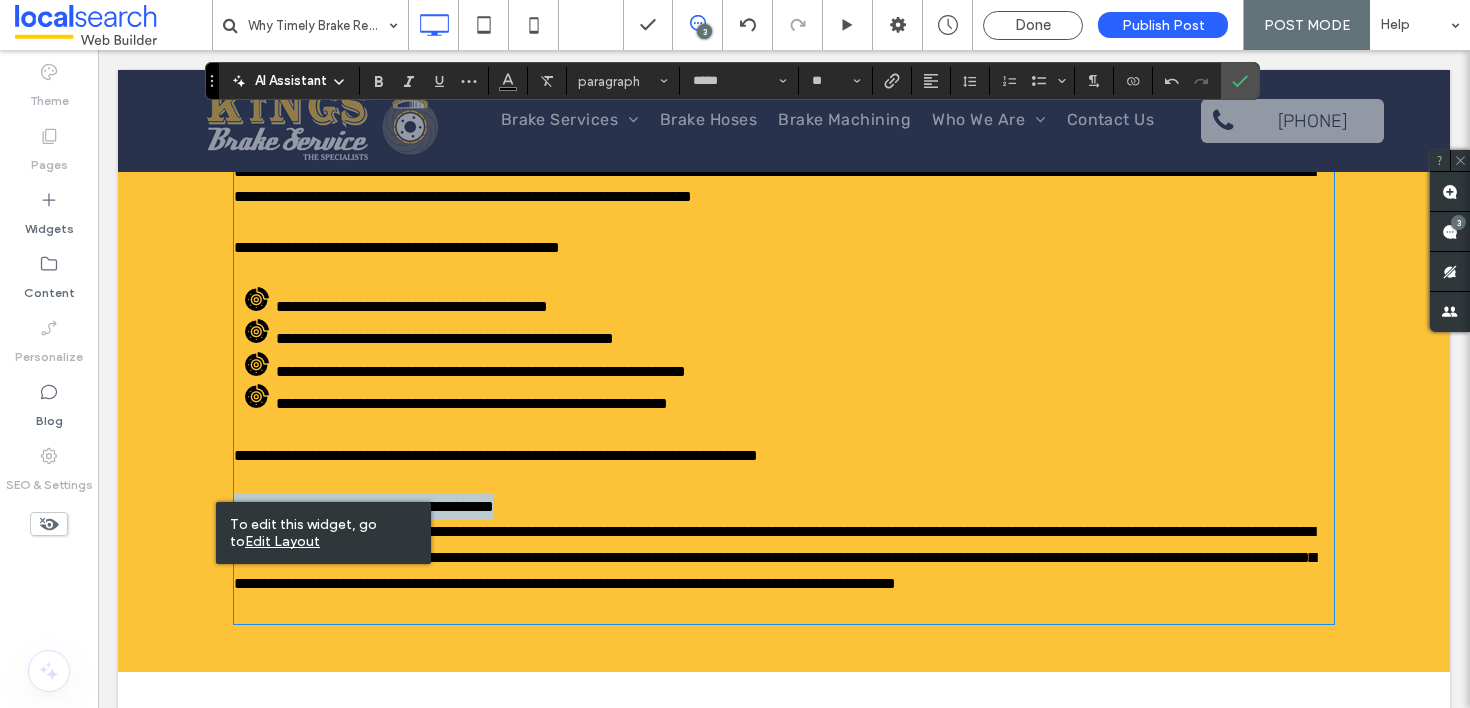type 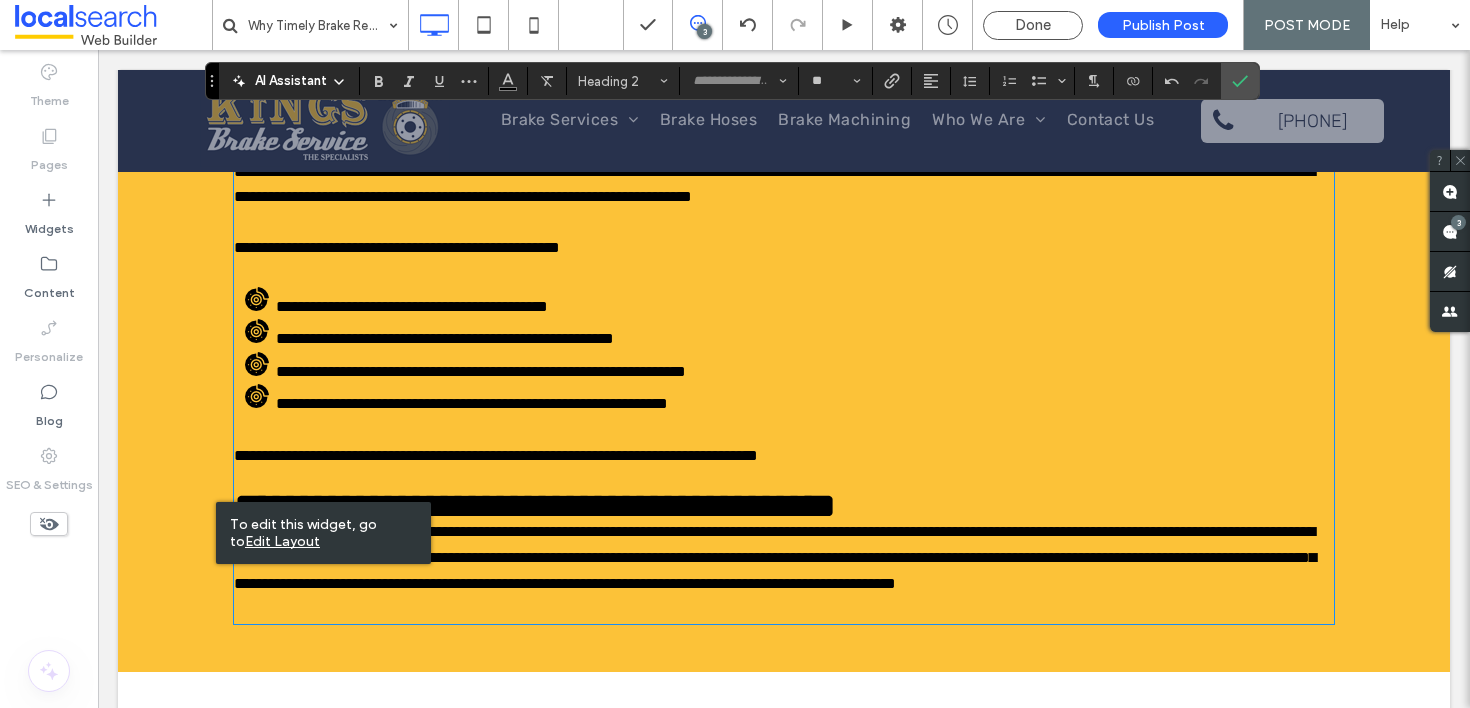type on "*****" 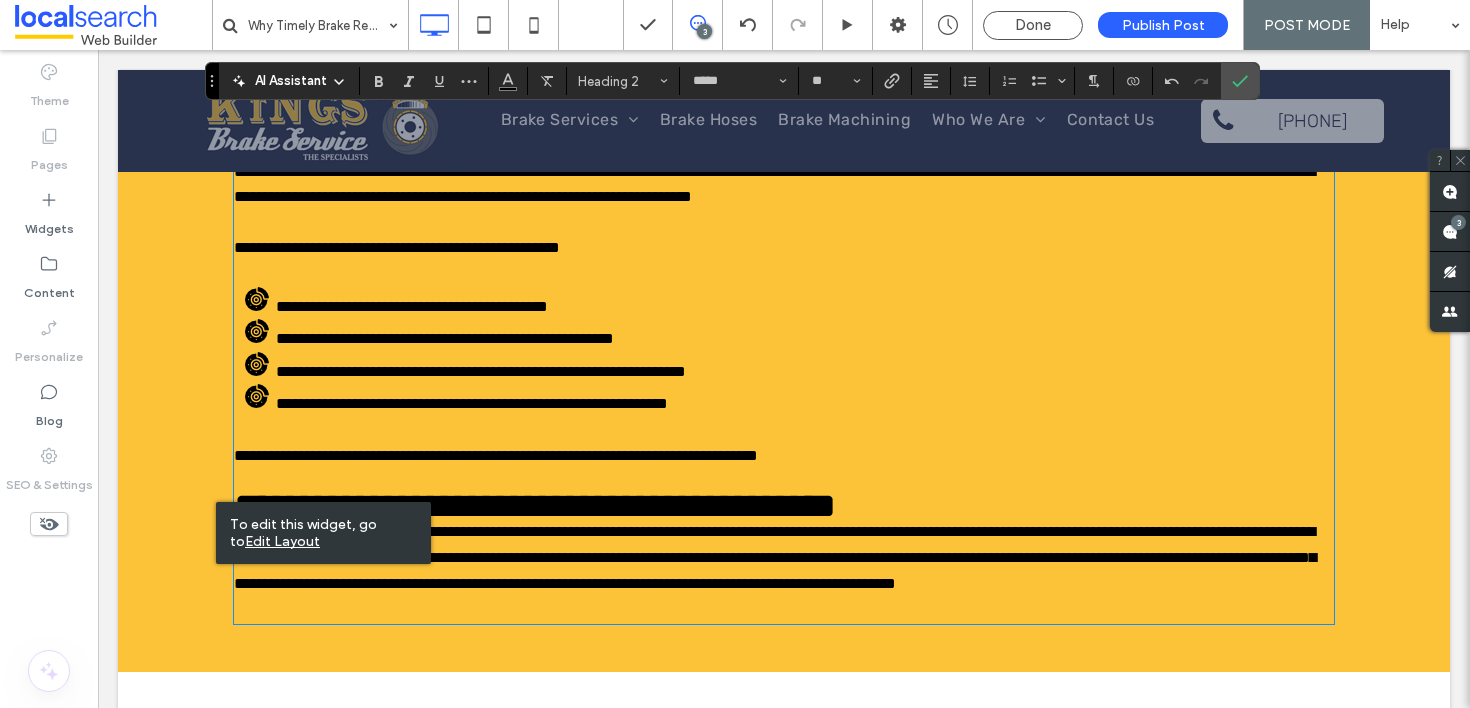 click at bounding box center (784, 481) 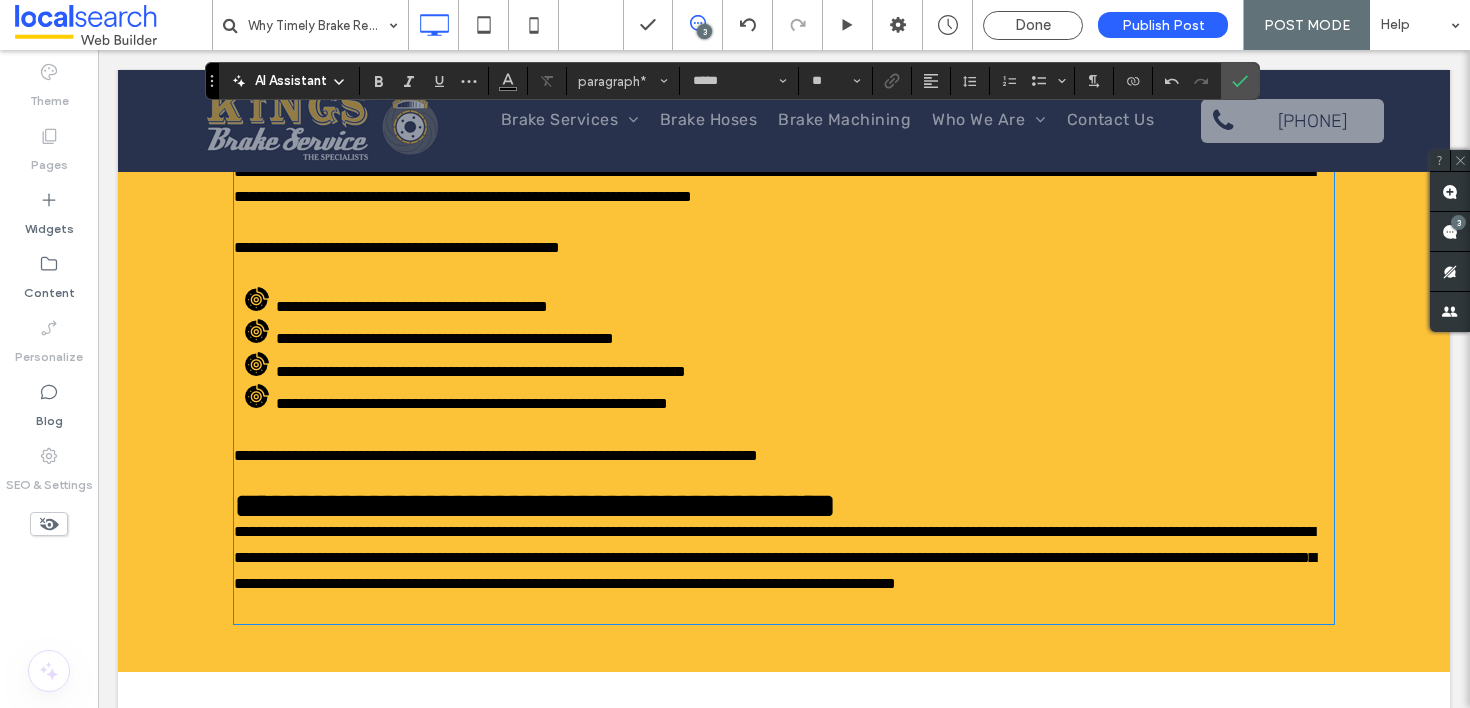 click on "**********" at bounding box center [784, 557] 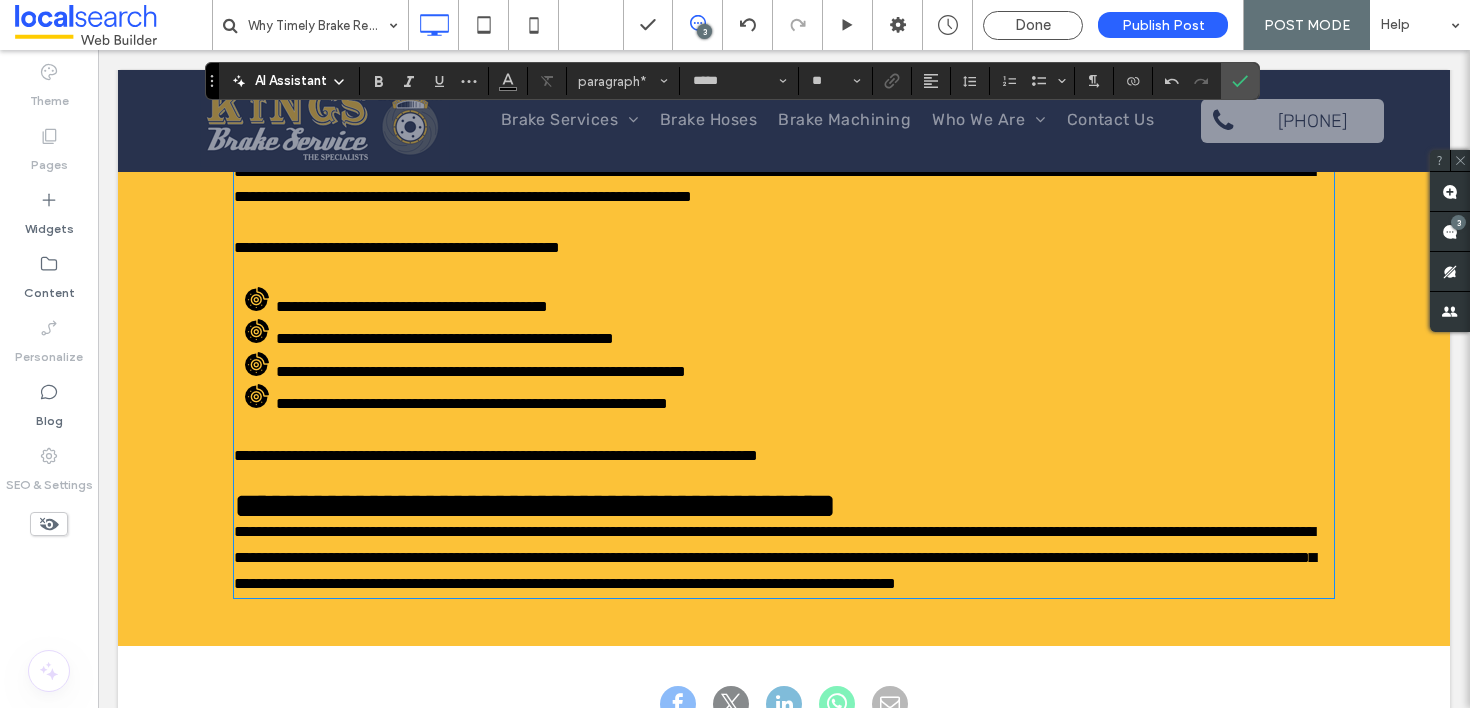click on "**********" at bounding box center (775, 557) 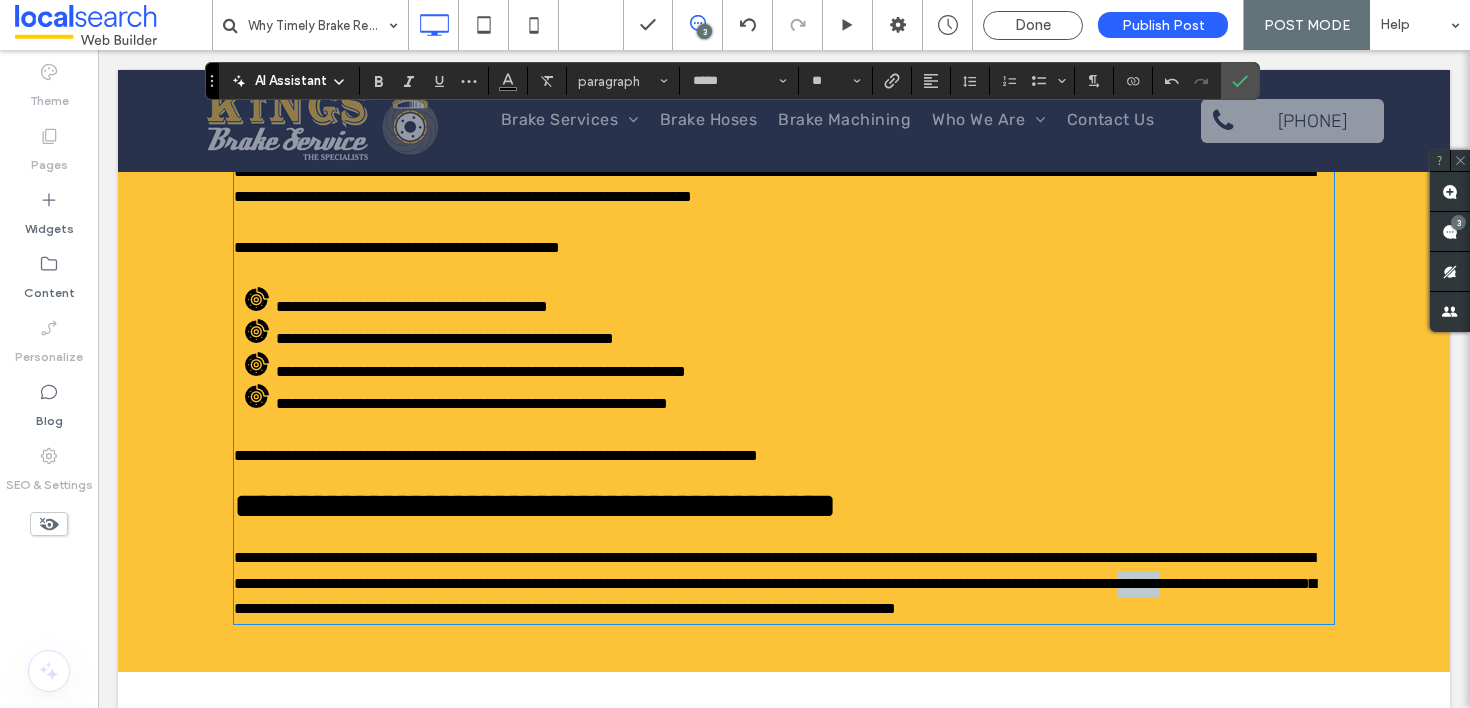 drag, startPoint x: 370, startPoint y: 605, endPoint x: 424, endPoint y: 603, distance: 54.037025 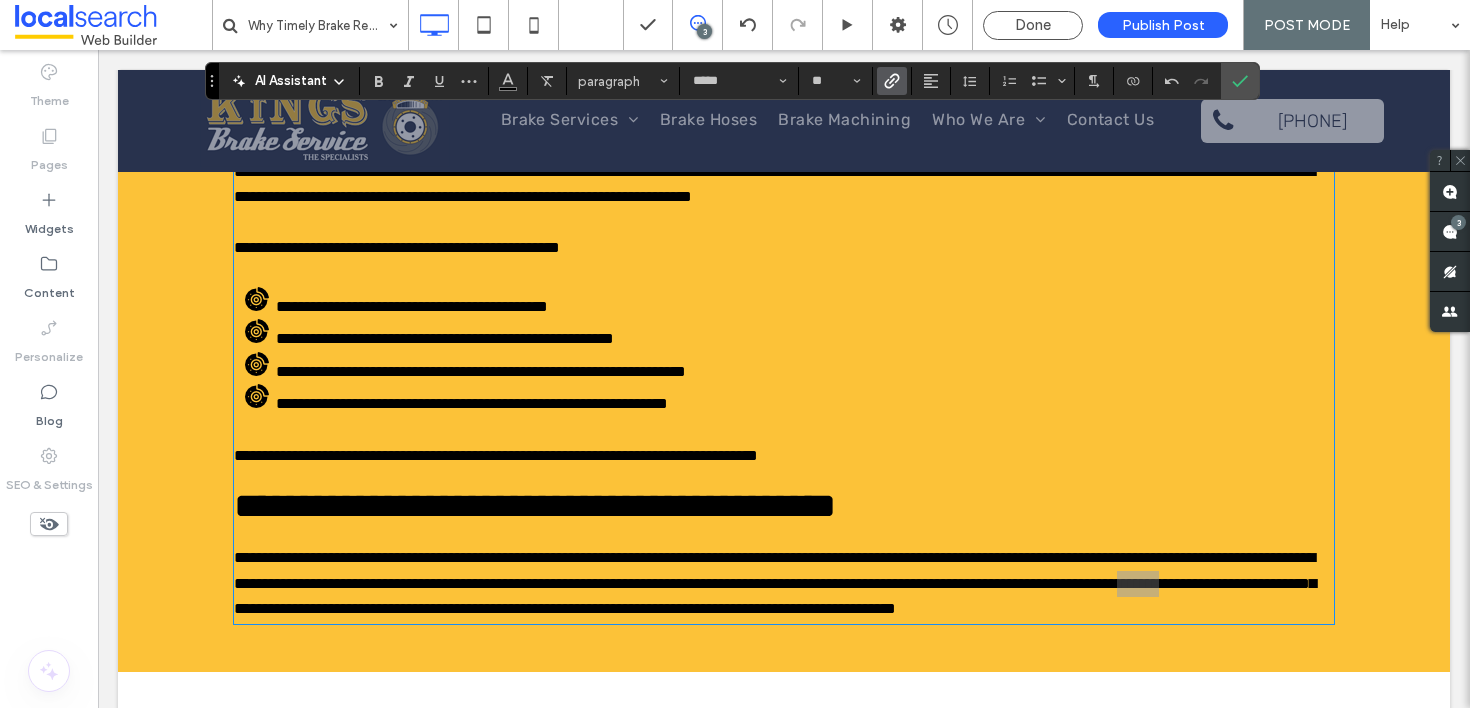 click 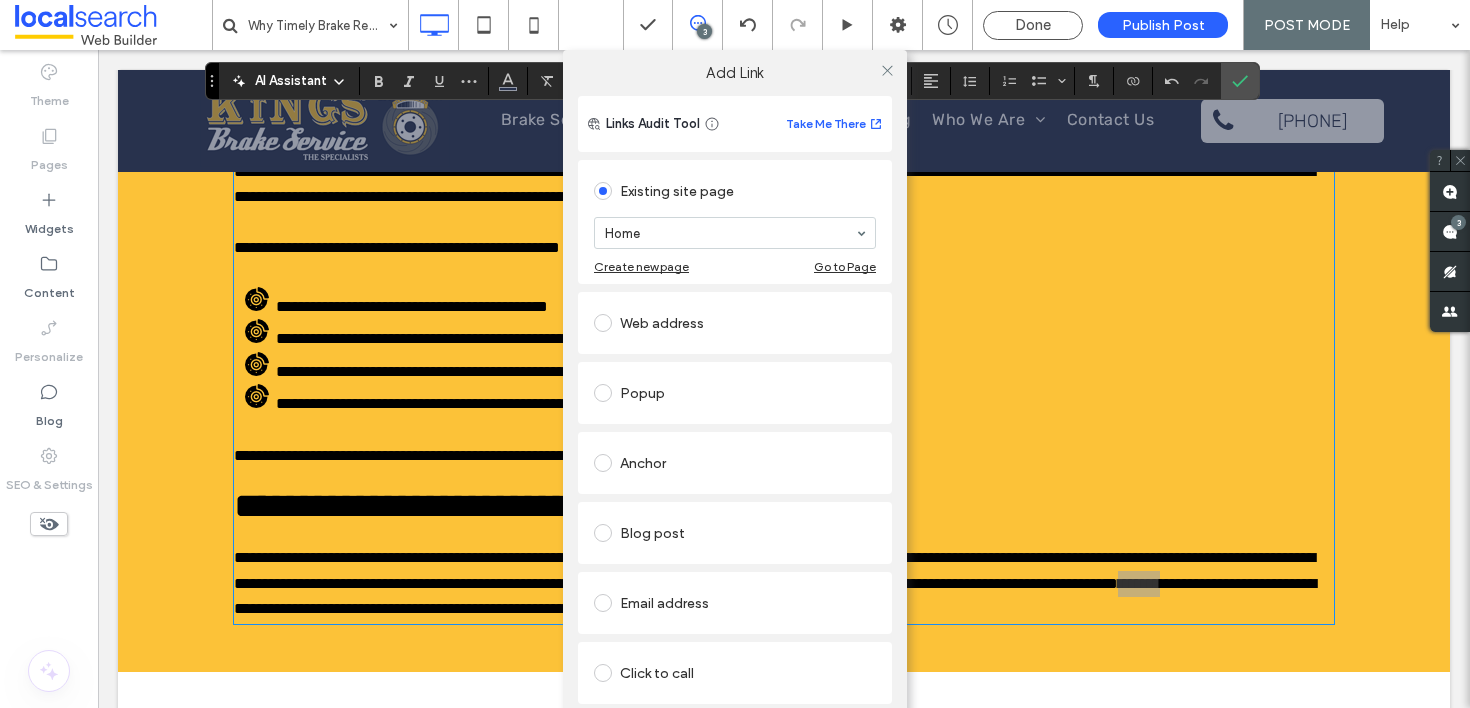 click on "Home" at bounding box center (735, 233) 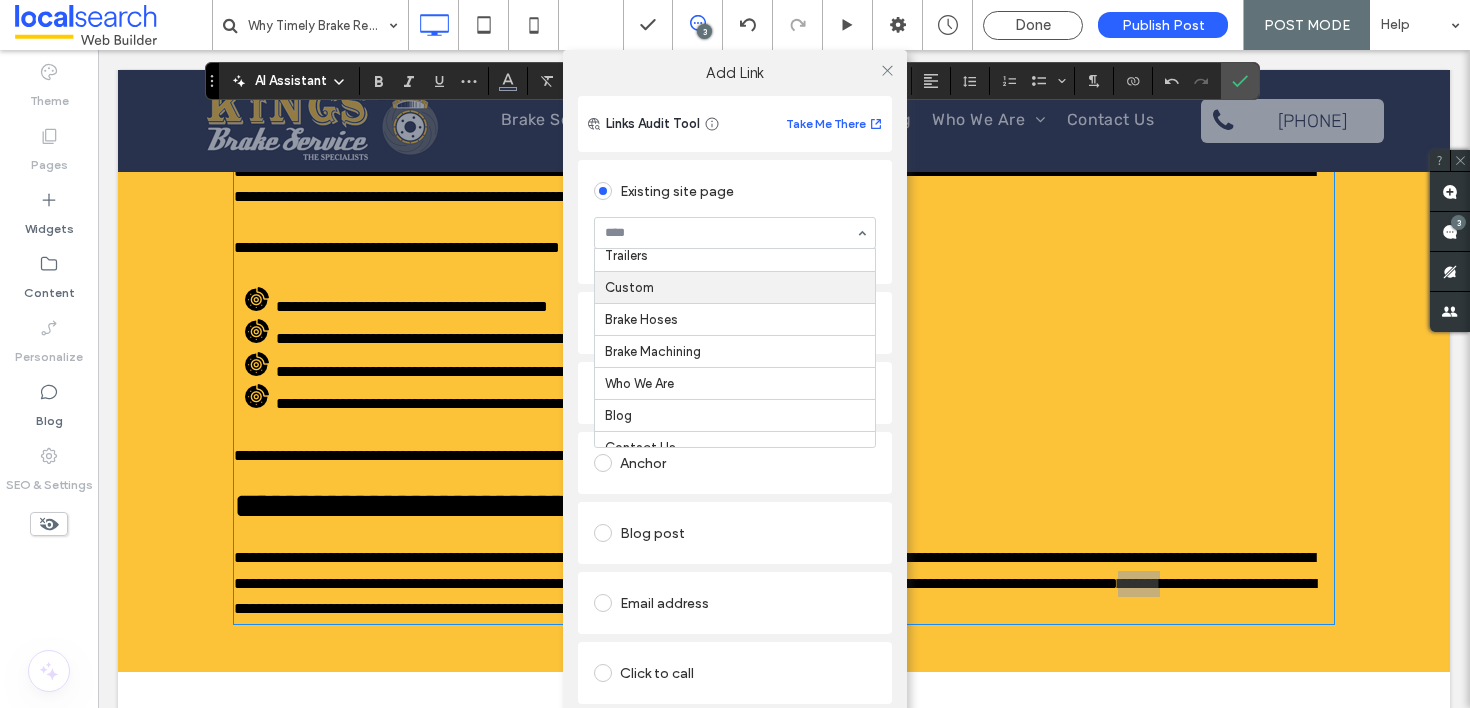 scroll, scrollTop: 164, scrollLeft: 0, axis: vertical 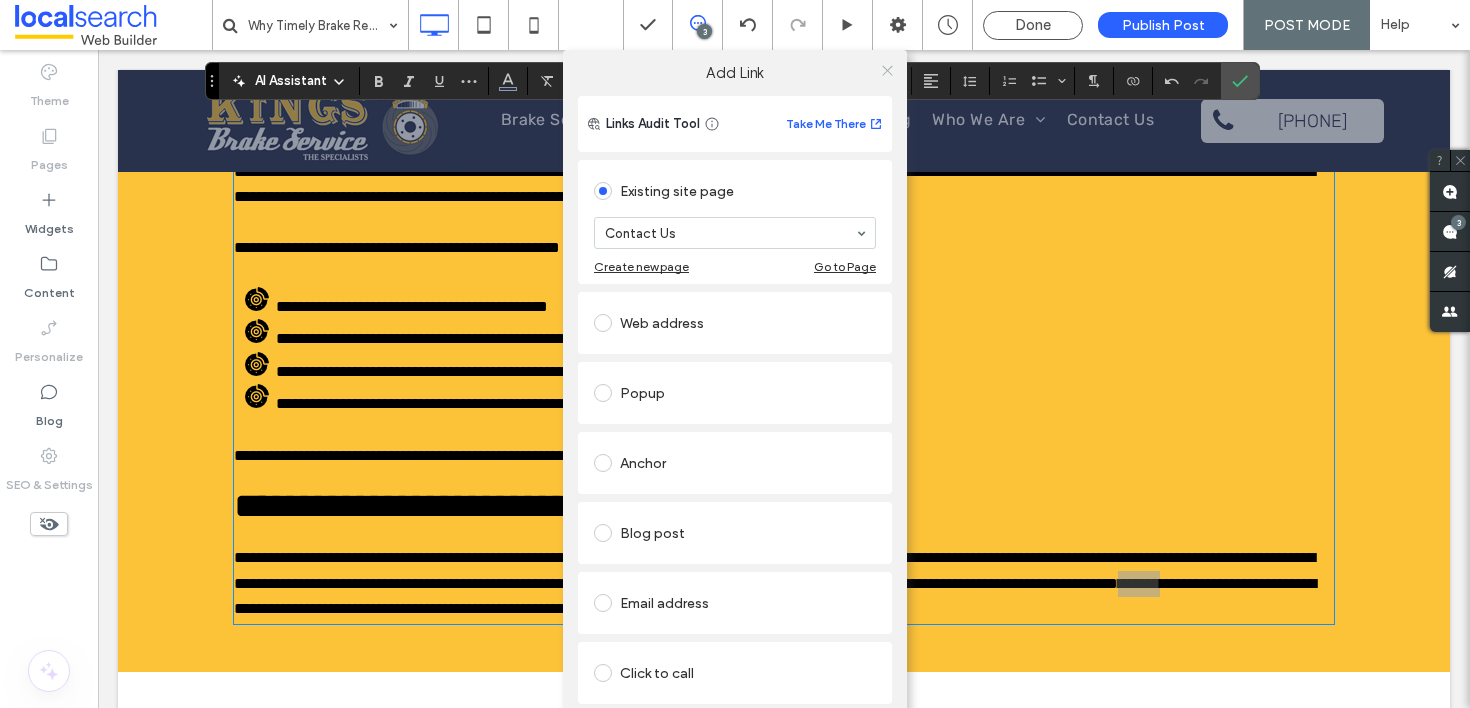 click 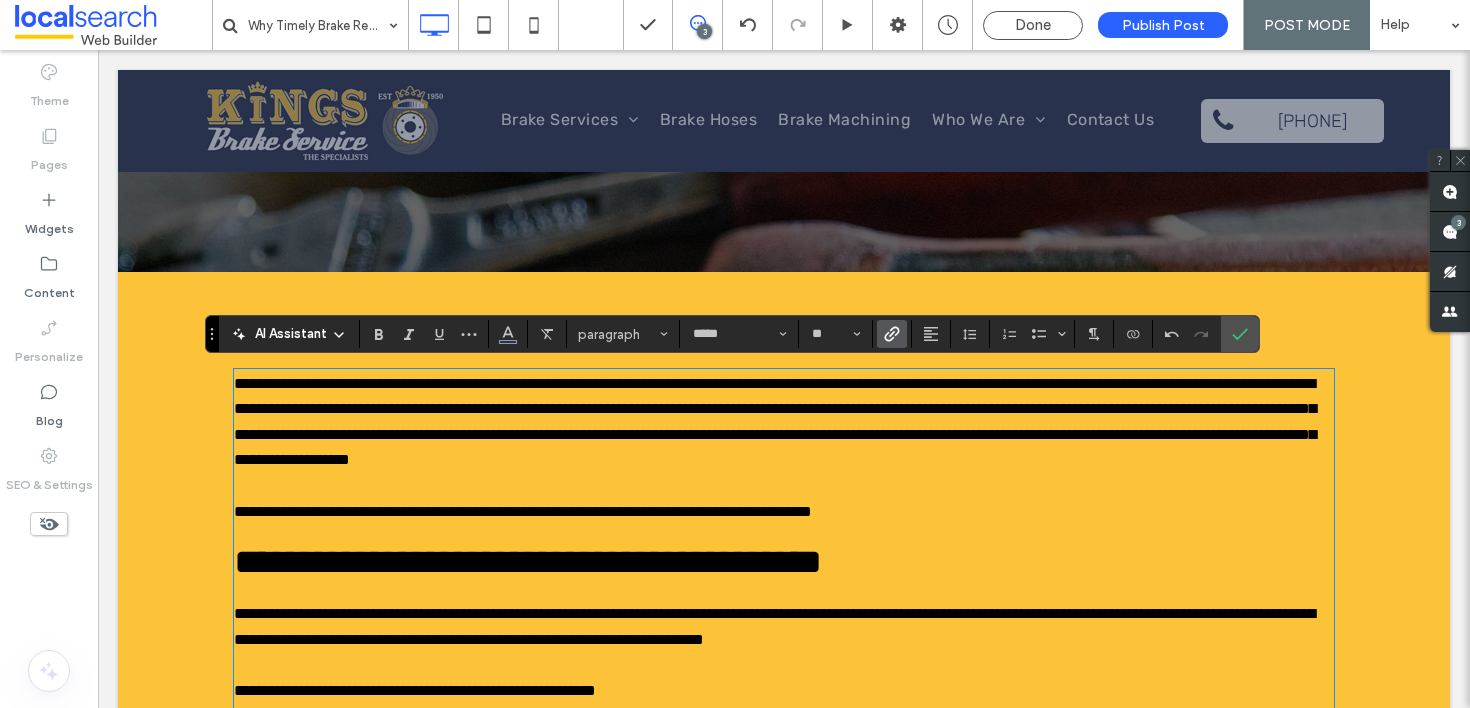 scroll, scrollTop: 460, scrollLeft: 0, axis: vertical 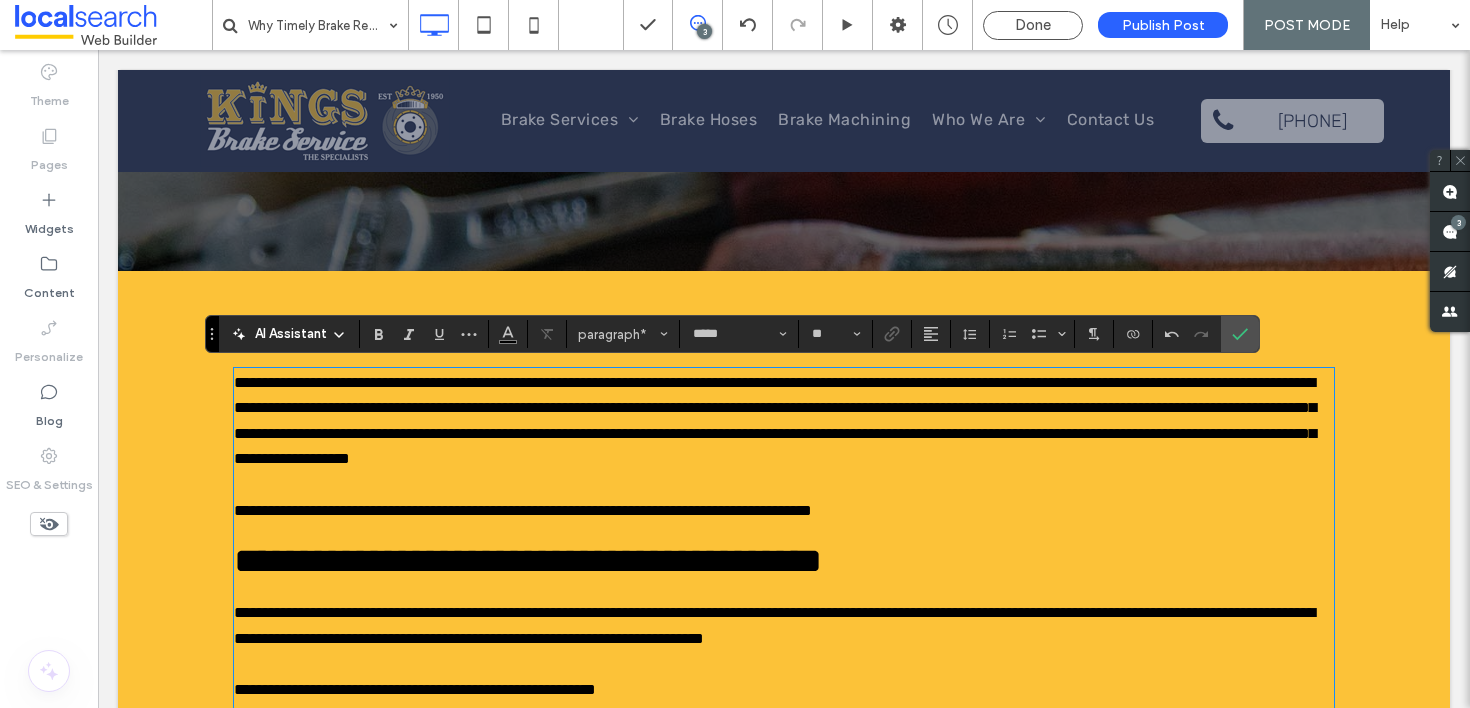 click on "**********" at bounding box center (775, 421) 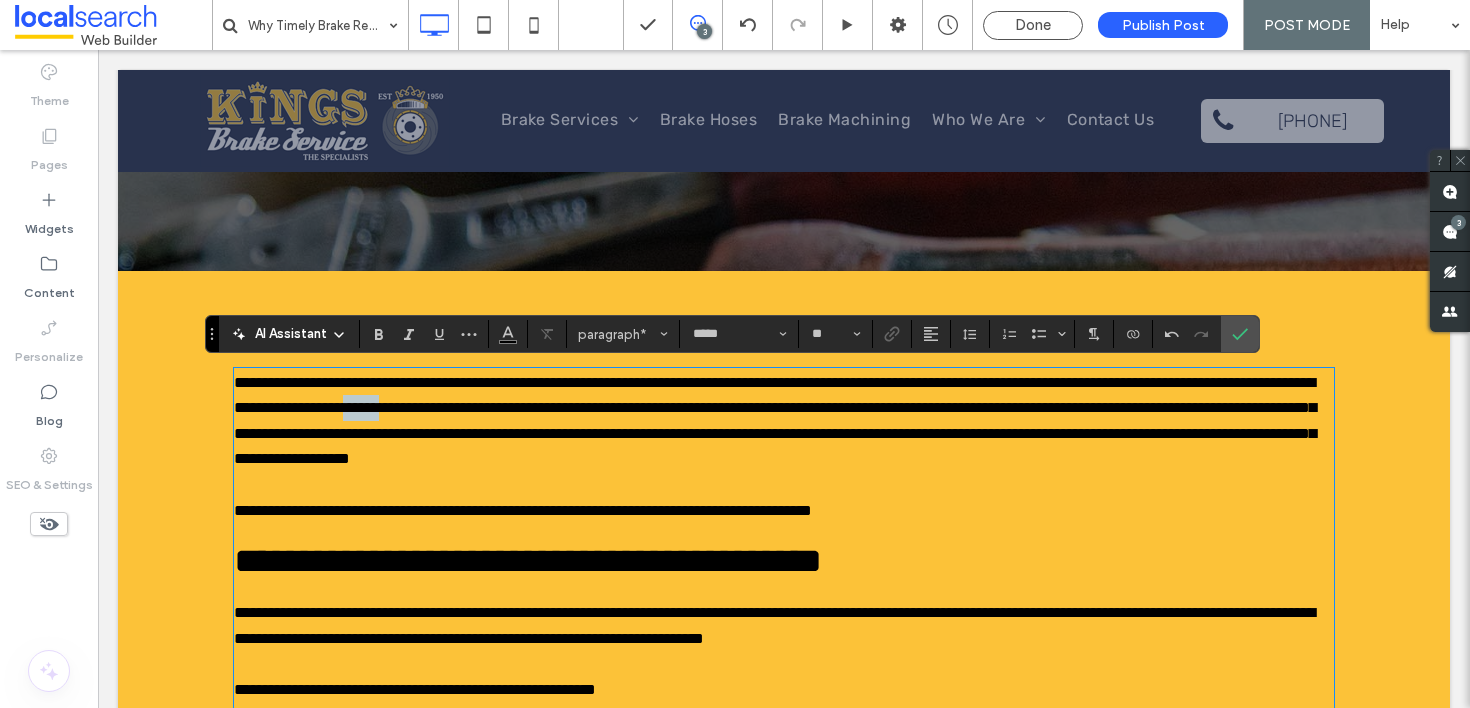 click on "**********" at bounding box center [775, 421] 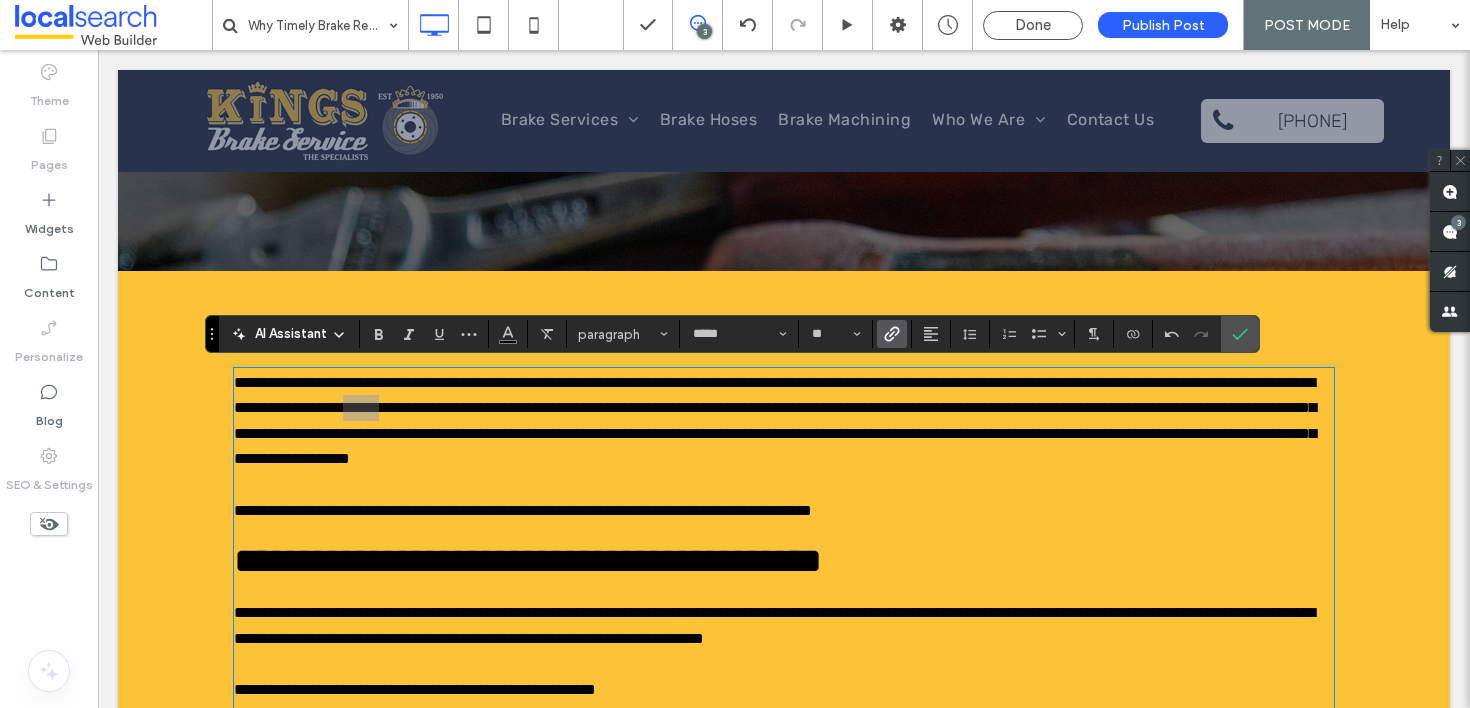 click 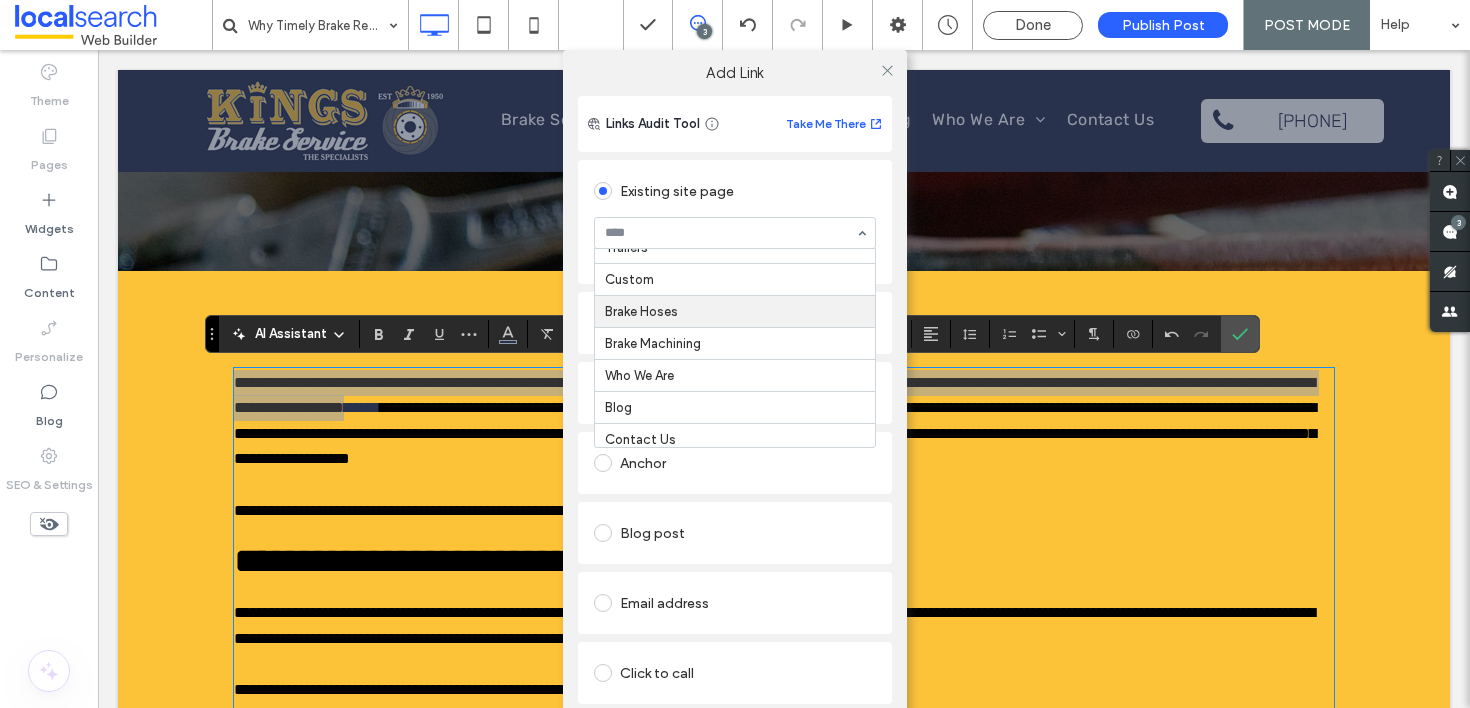 scroll, scrollTop: 164, scrollLeft: 0, axis: vertical 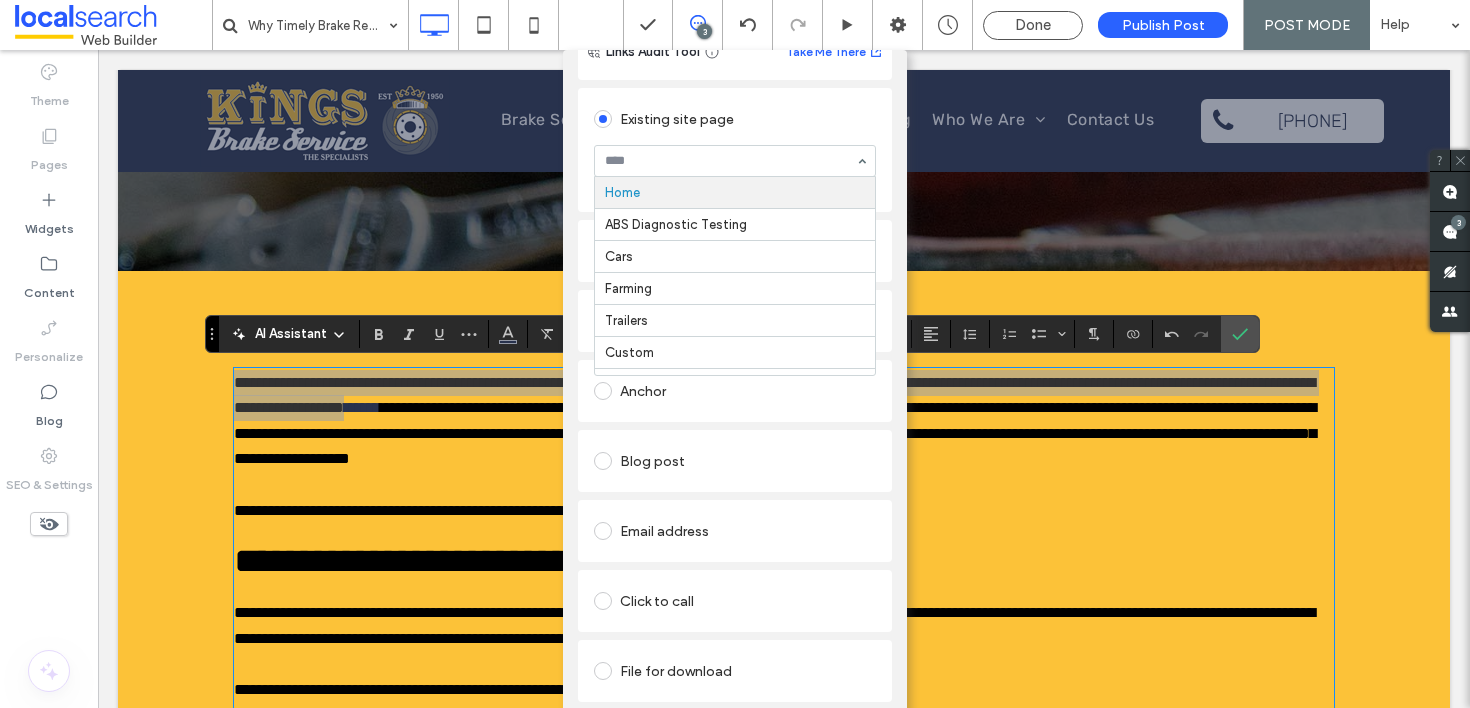click on "Add Link Links Audit Tool Take Me There Existing site page Home ABS Diagnostic Testing Cars Farming Trailers Custom Brake Hoses Brake Machining Who We Are Blog Contact Us Create new page Go to Page Web address Popup Anchor Blog post Email address Click to call File for download Remove link" at bounding box center [735, 404] 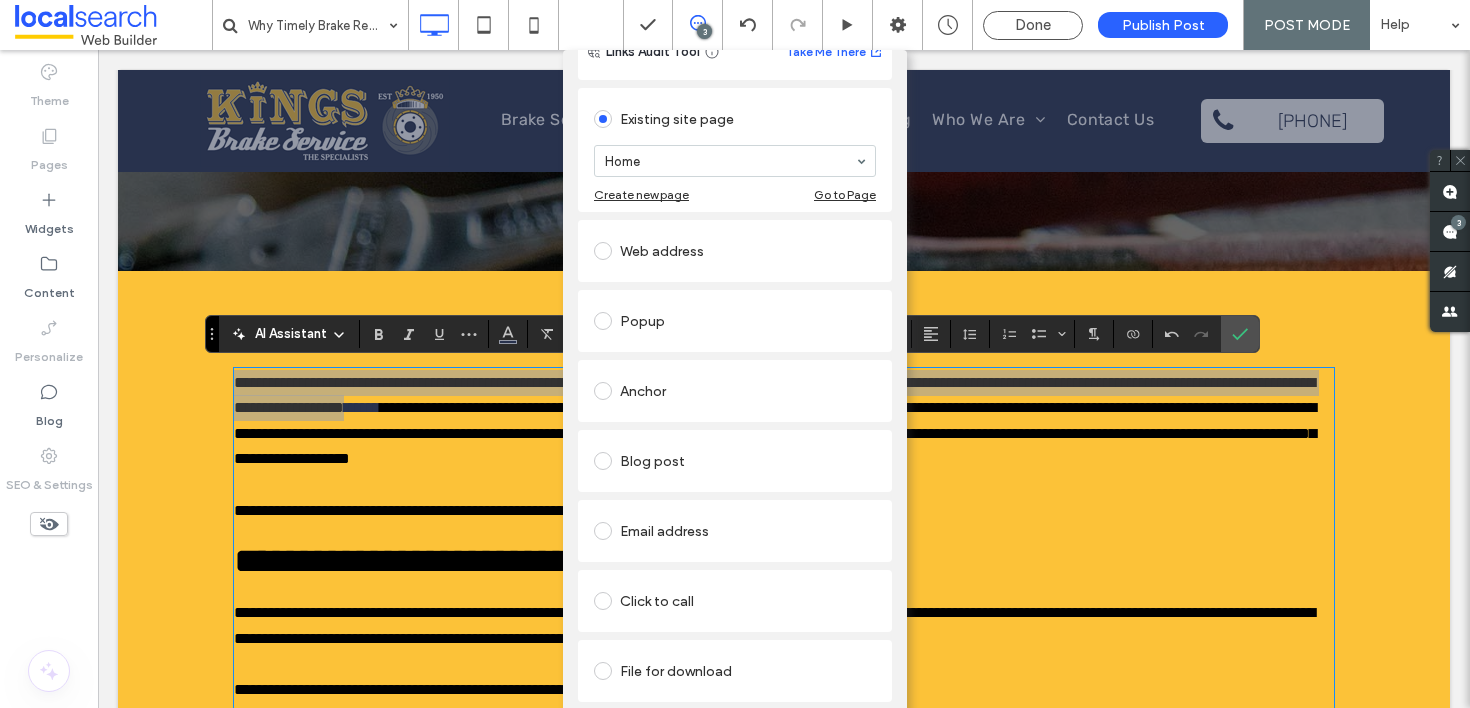 click on "Add Link Links Audit Tool Take Me There Existing site page Home Create new page Go to Page Web address Popup Anchor Blog post Email address Click to call File for download Remove link" at bounding box center [735, 404] 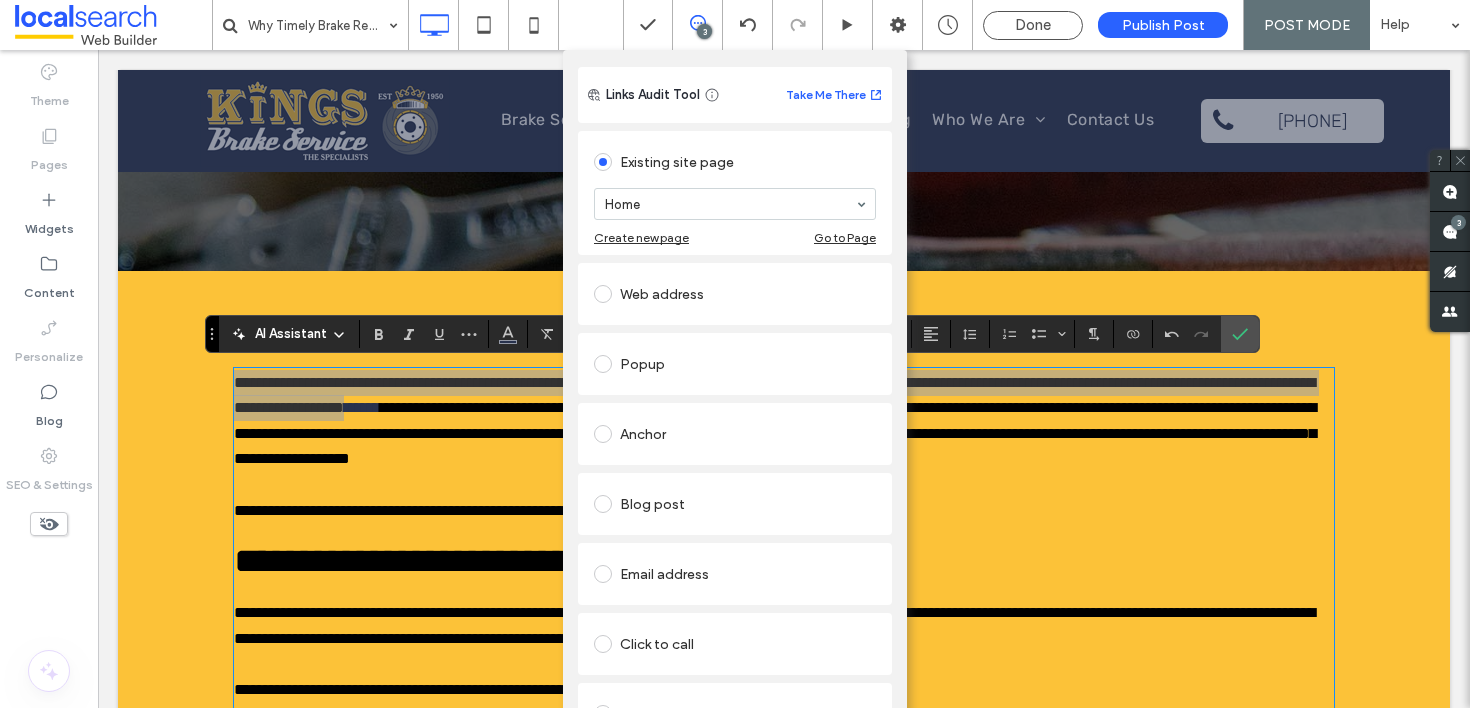 scroll, scrollTop: 0, scrollLeft: 0, axis: both 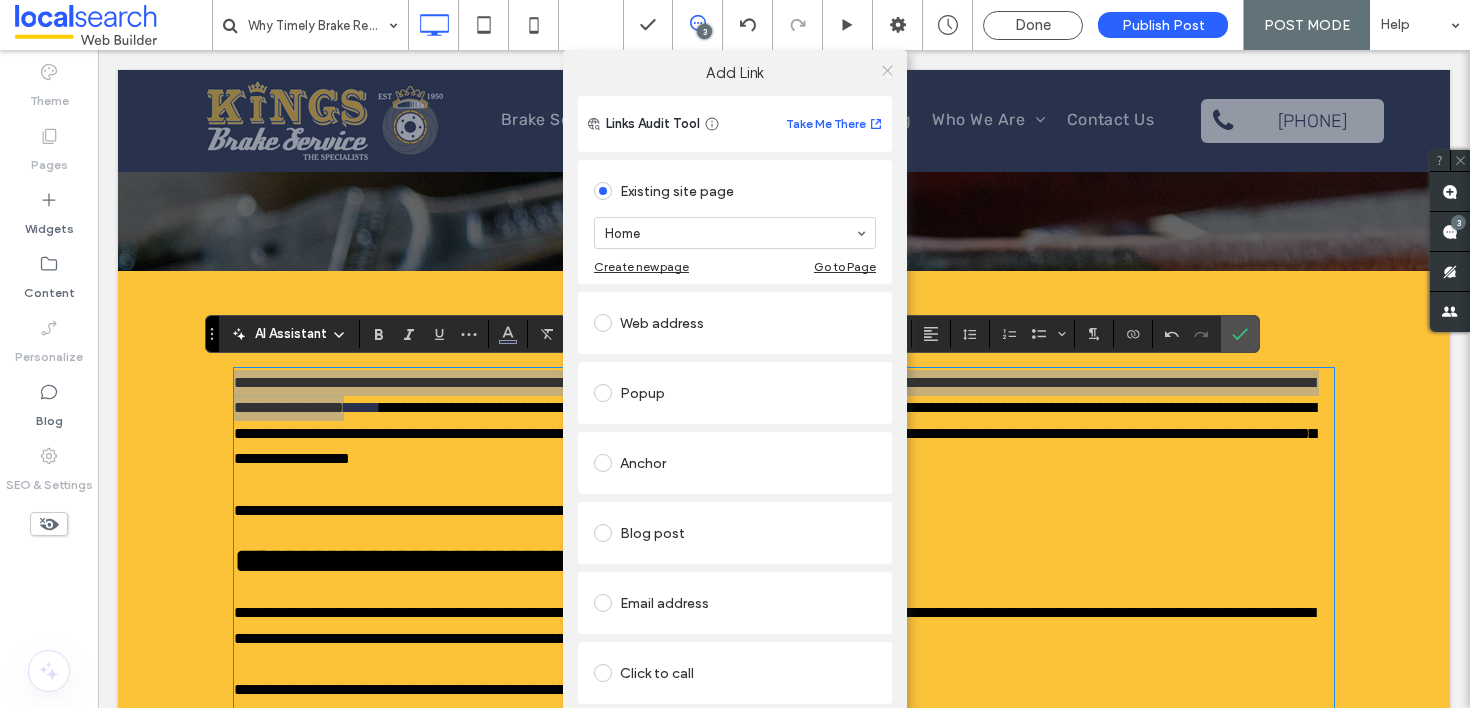 click 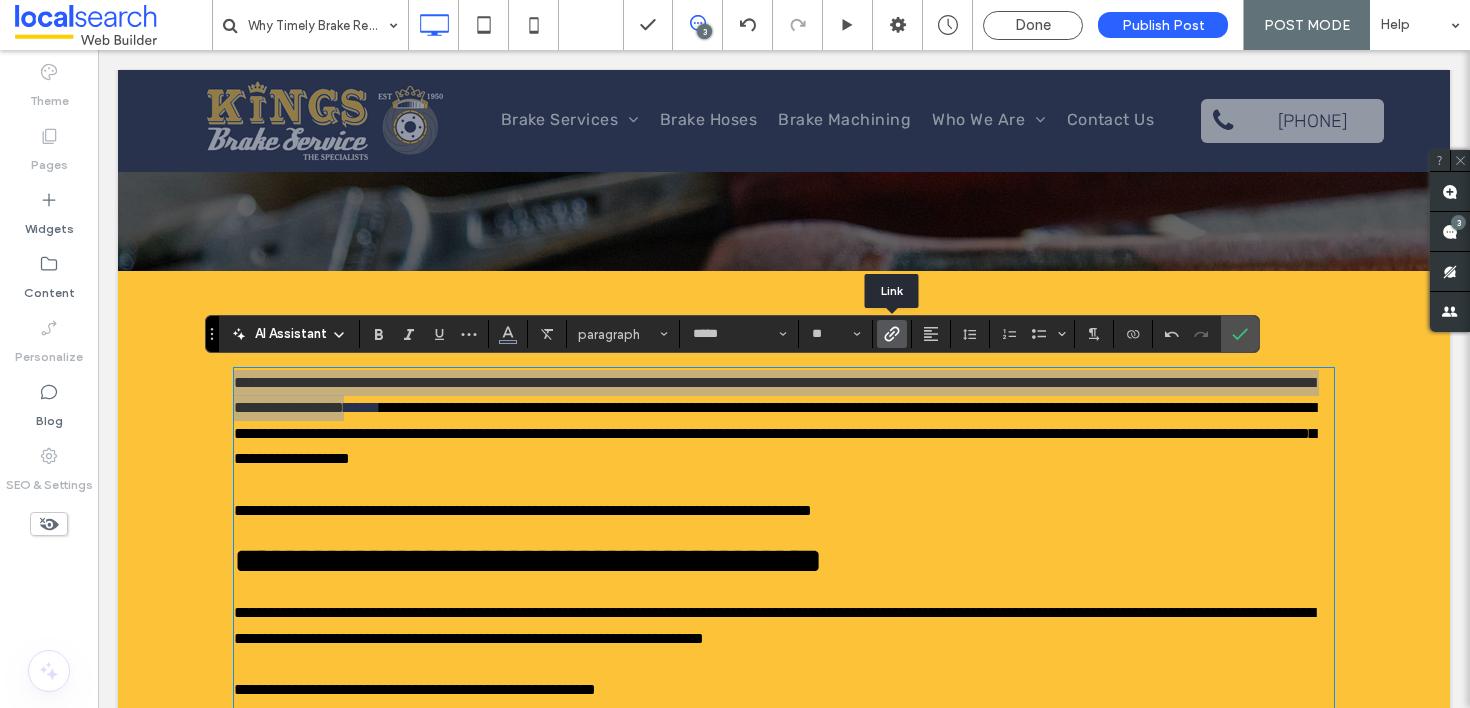 click 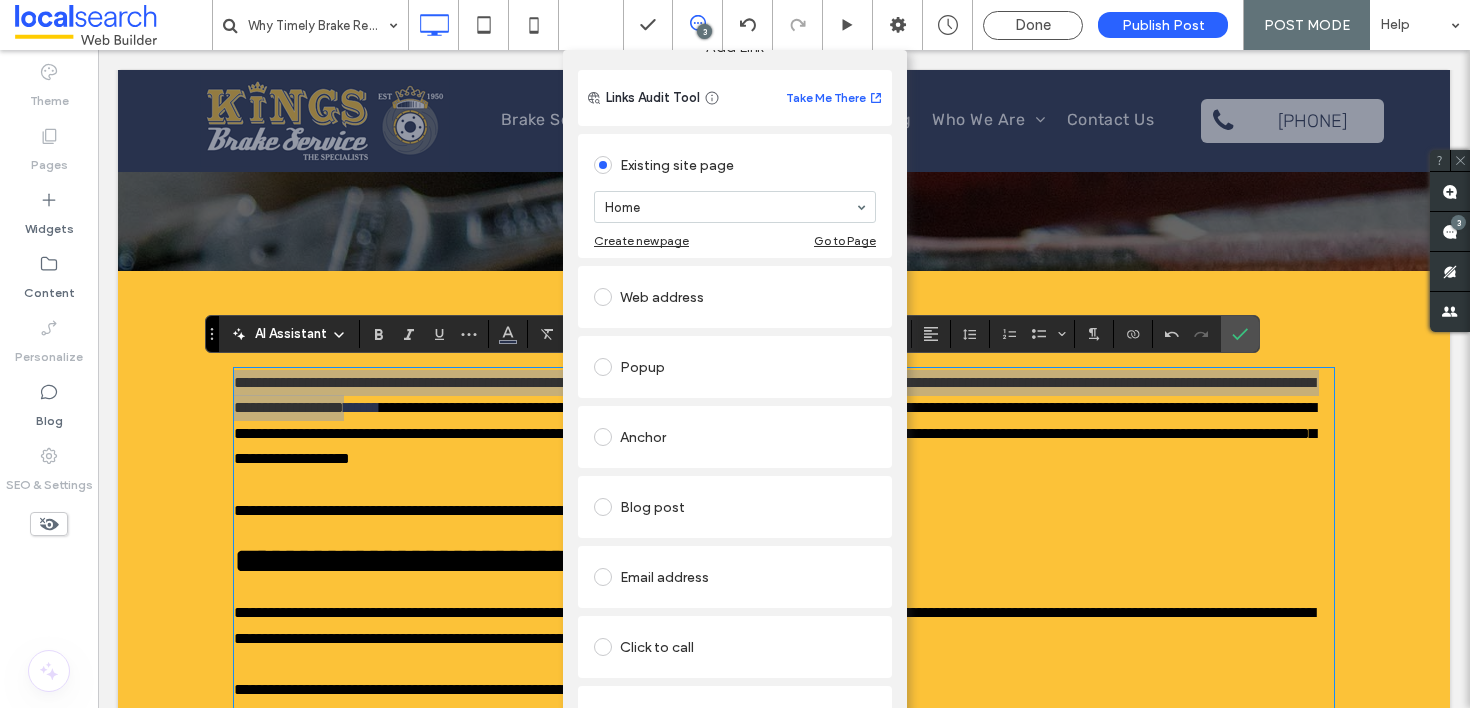 scroll, scrollTop: 87, scrollLeft: 0, axis: vertical 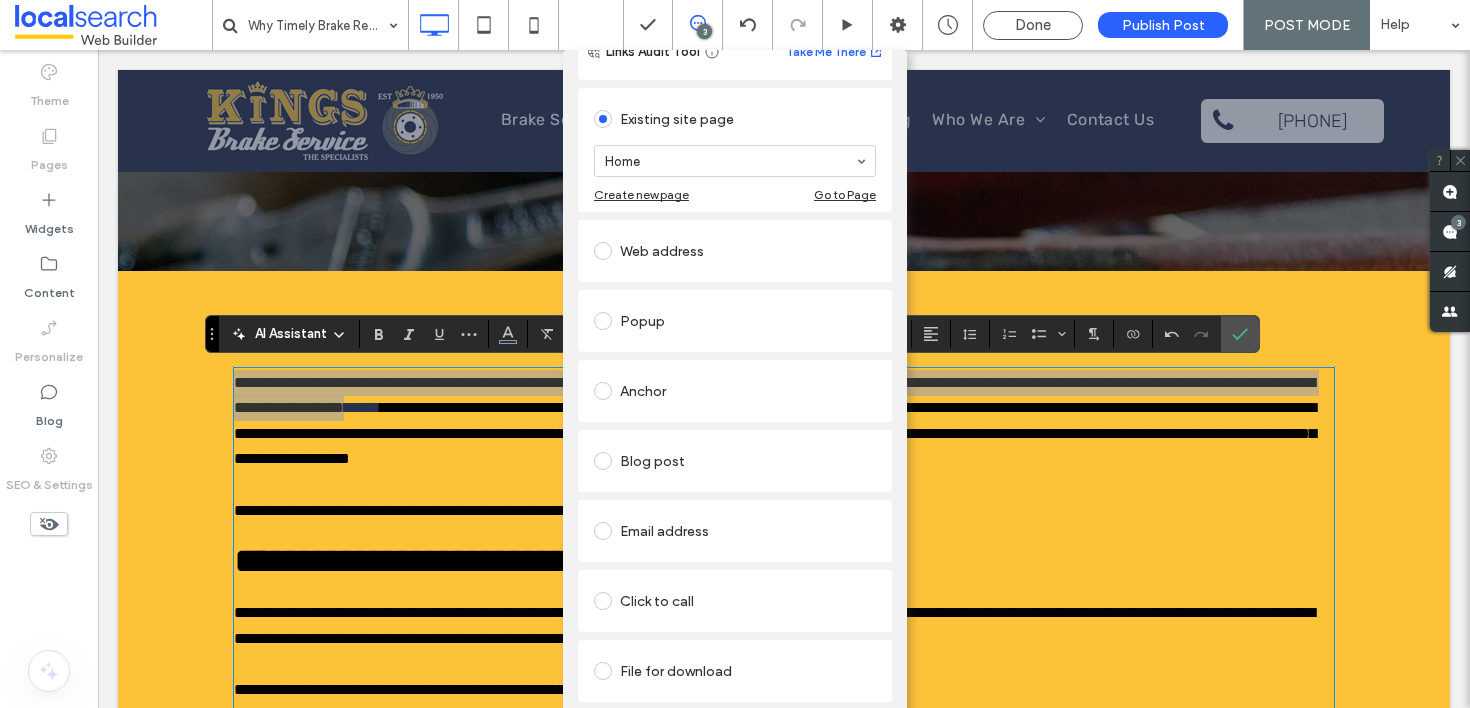 click on "Remove link" at bounding box center [735, 720] 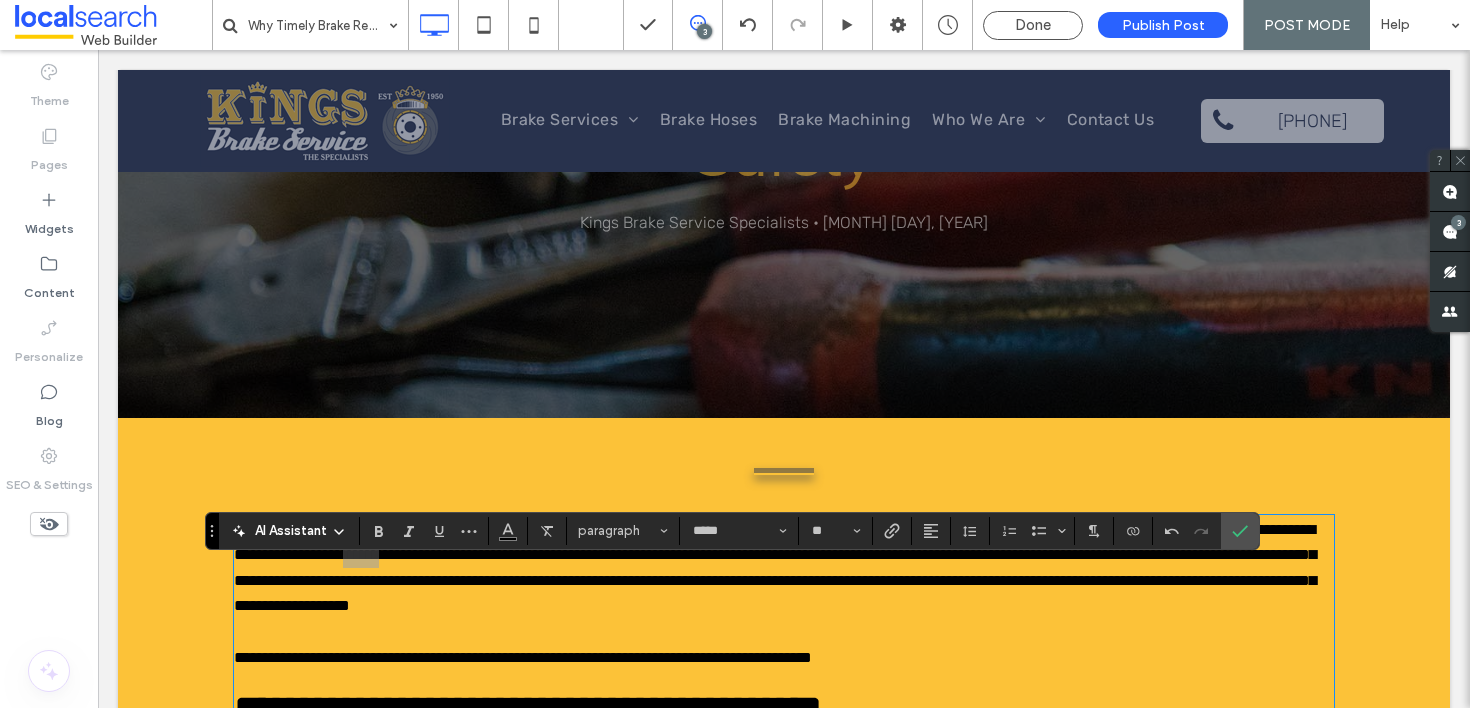 scroll, scrollTop: 570, scrollLeft: 0, axis: vertical 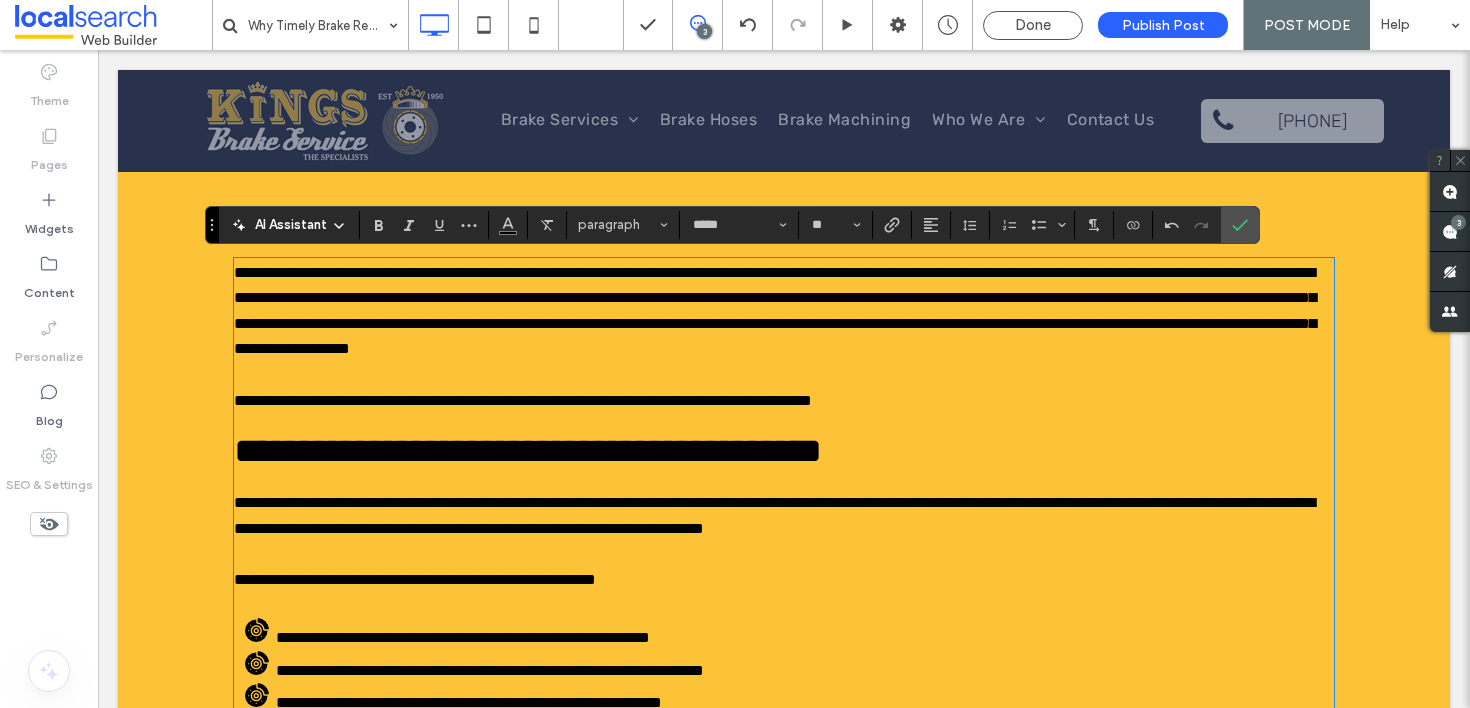 click on "**********" at bounding box center [523, 400] 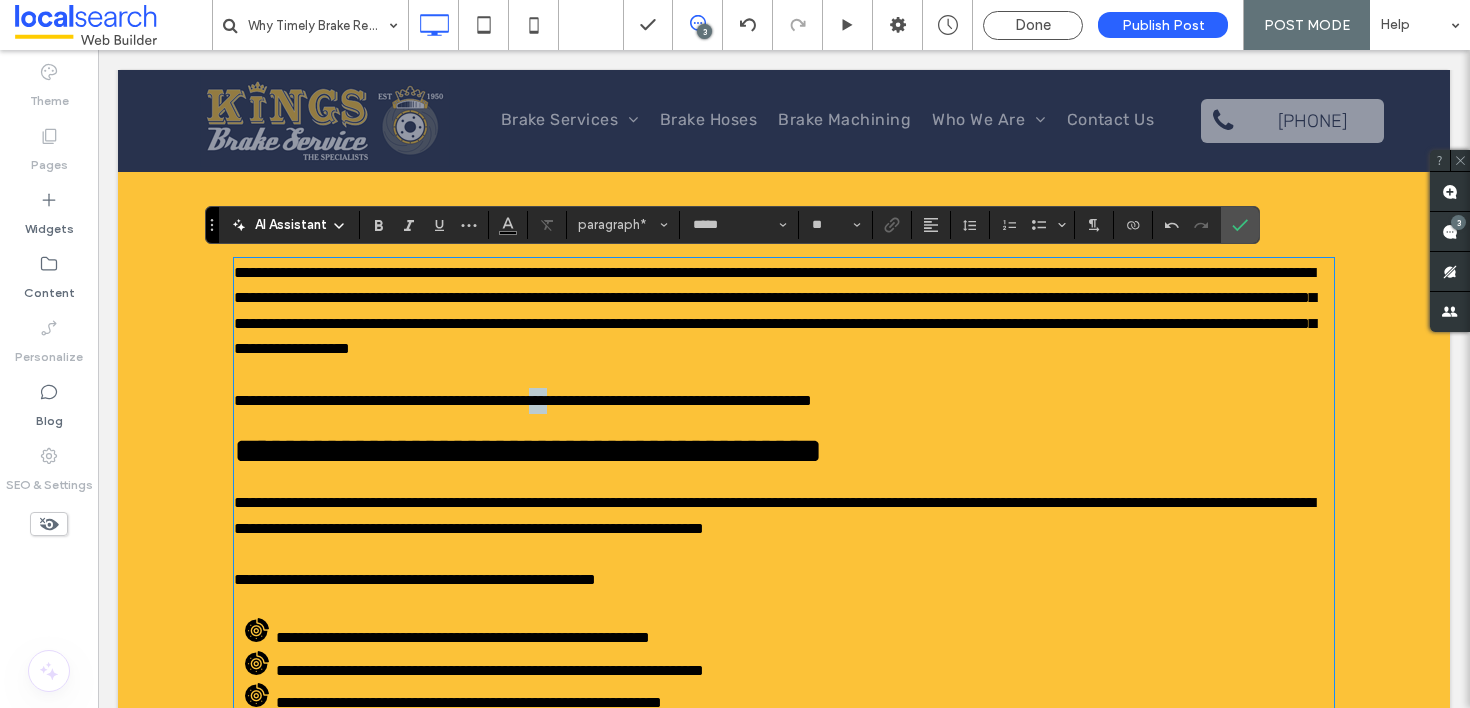 click on "**********" at bounding box center (523, 400) 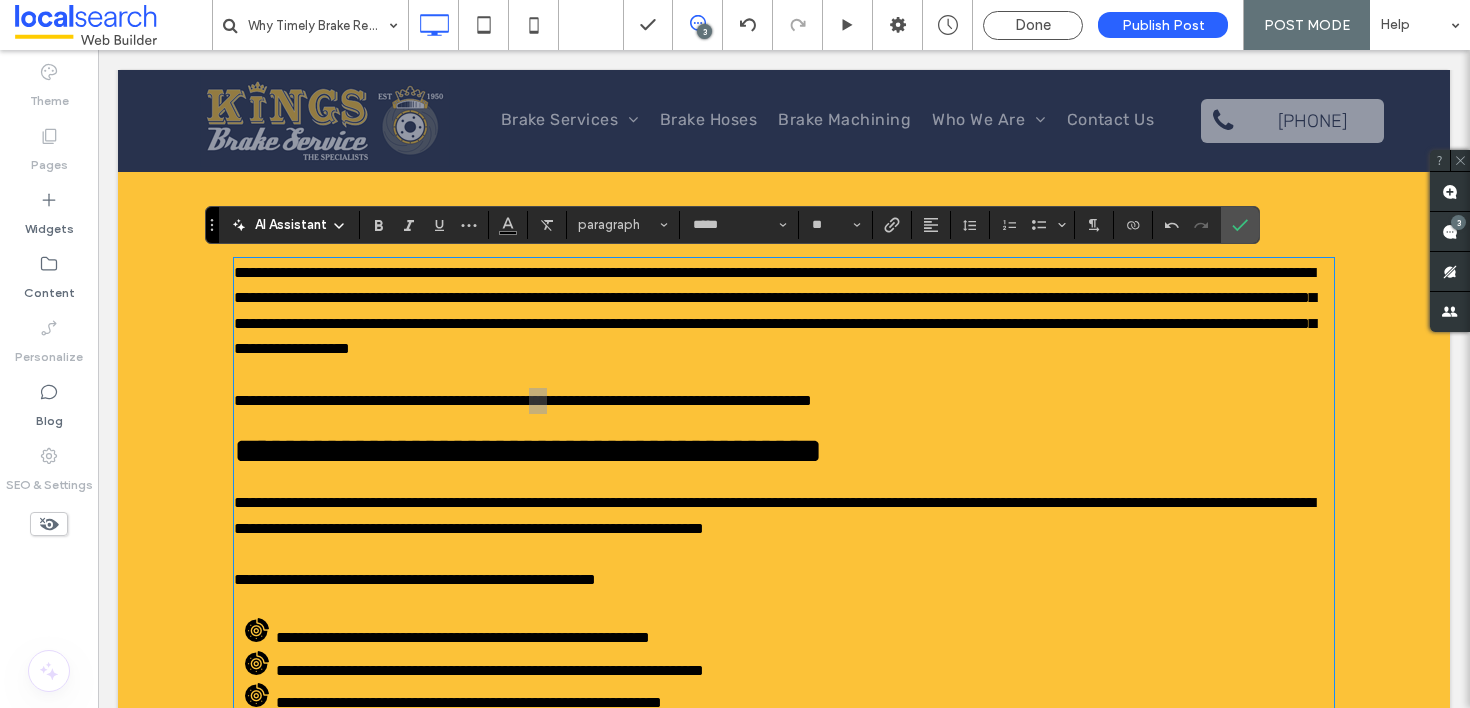 click at bounding box center [931, 225] 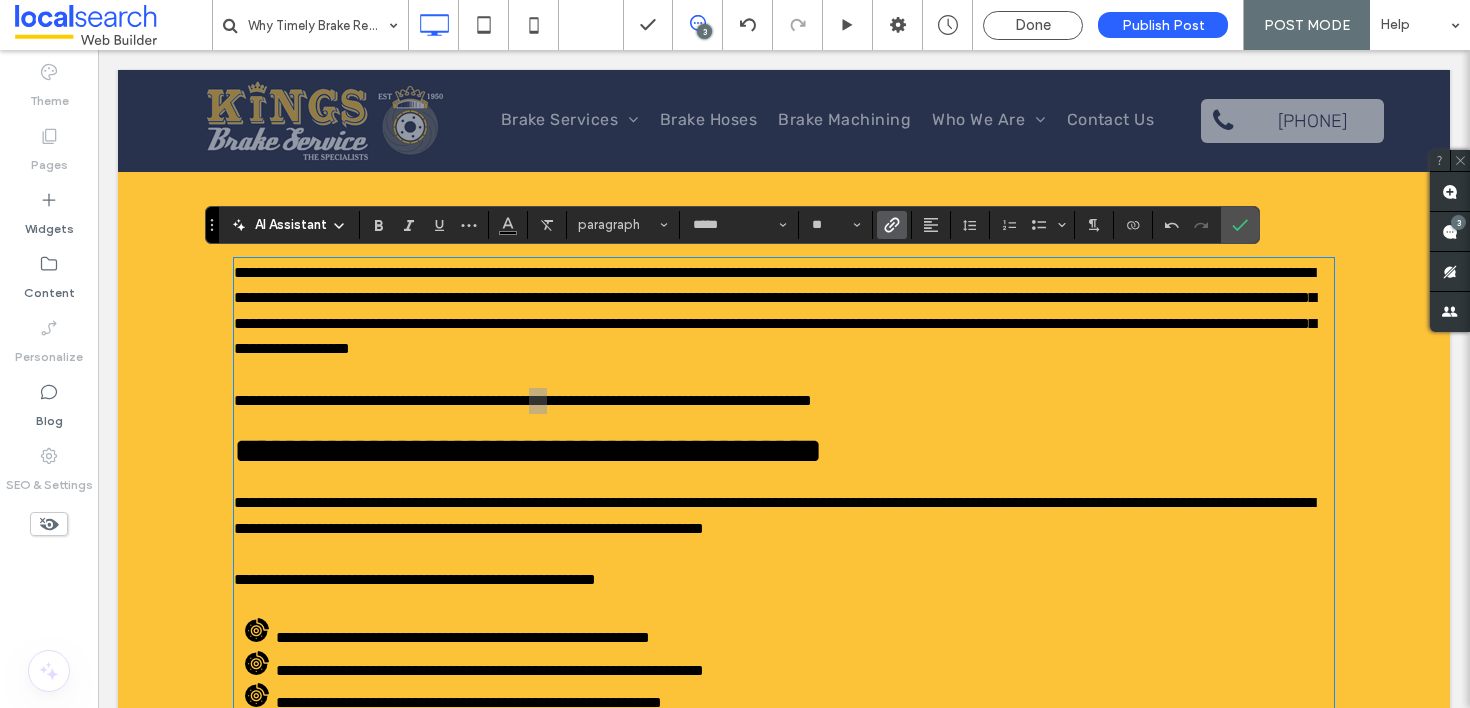 click 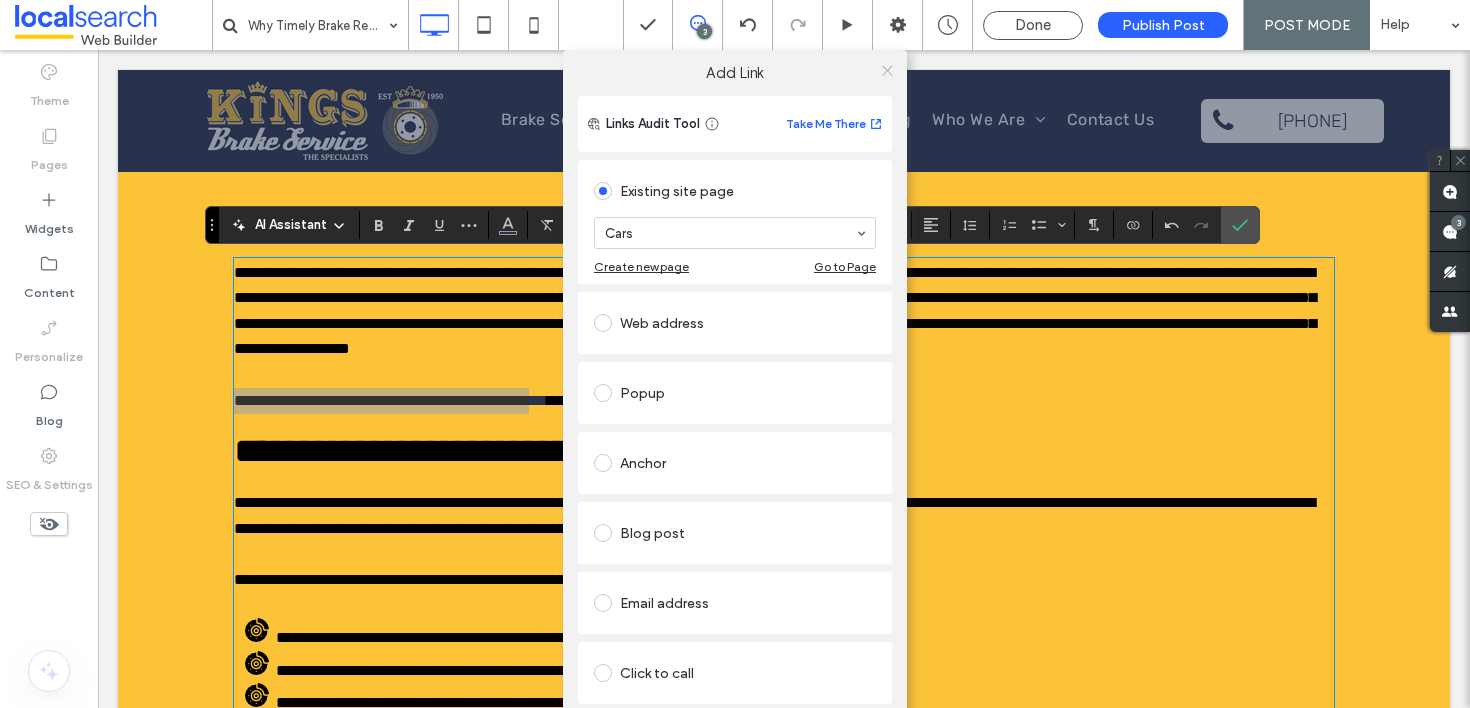 click 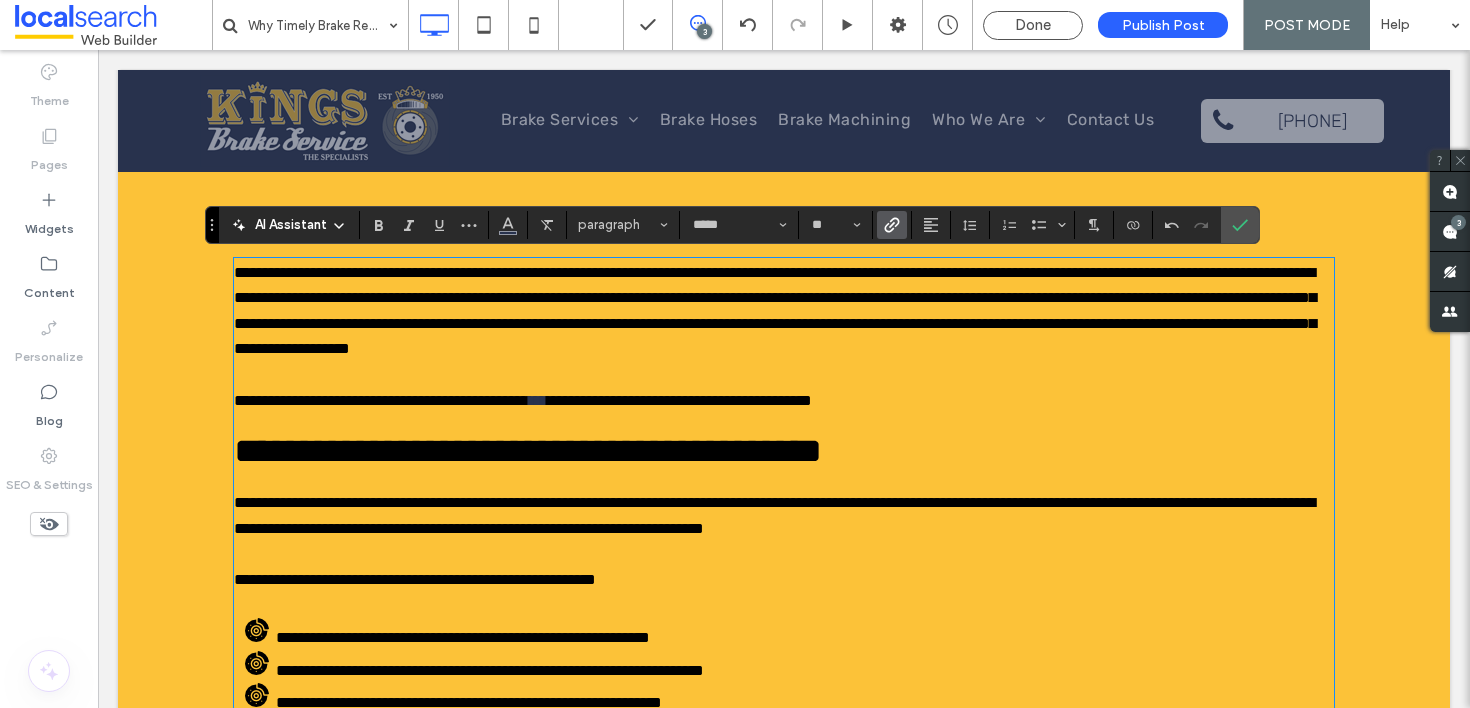 click on "**********" at bounding box center [775, 311] 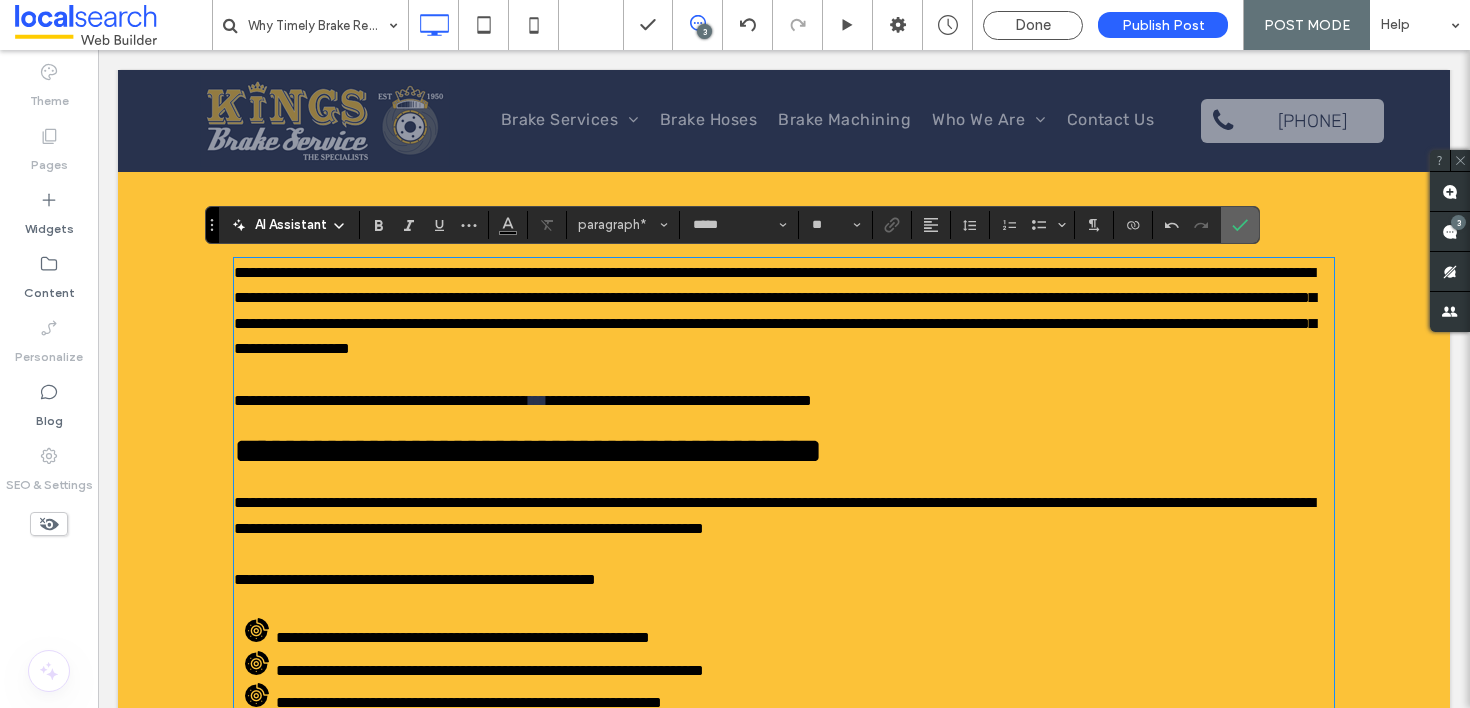 click 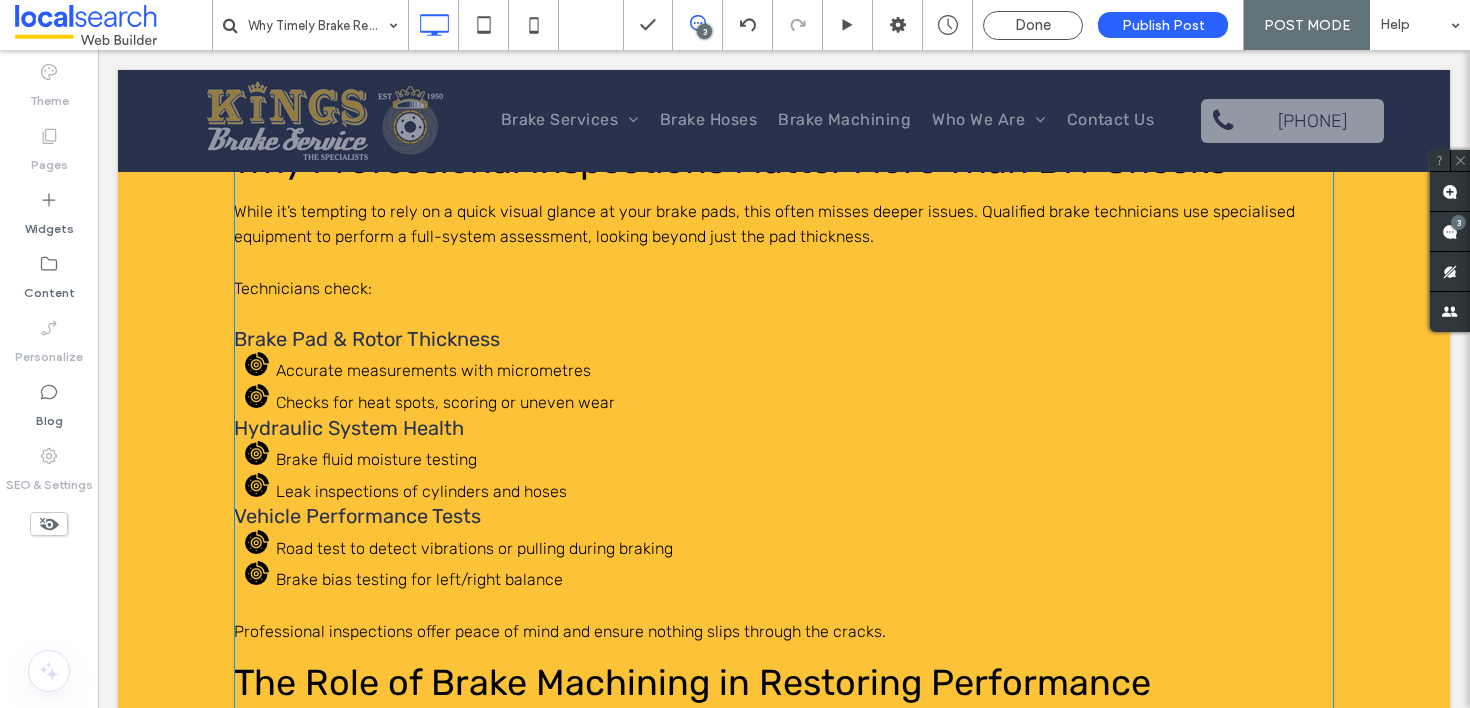 scroll, scrollTop: 1684, scrollLeft: 0, axis: vertical 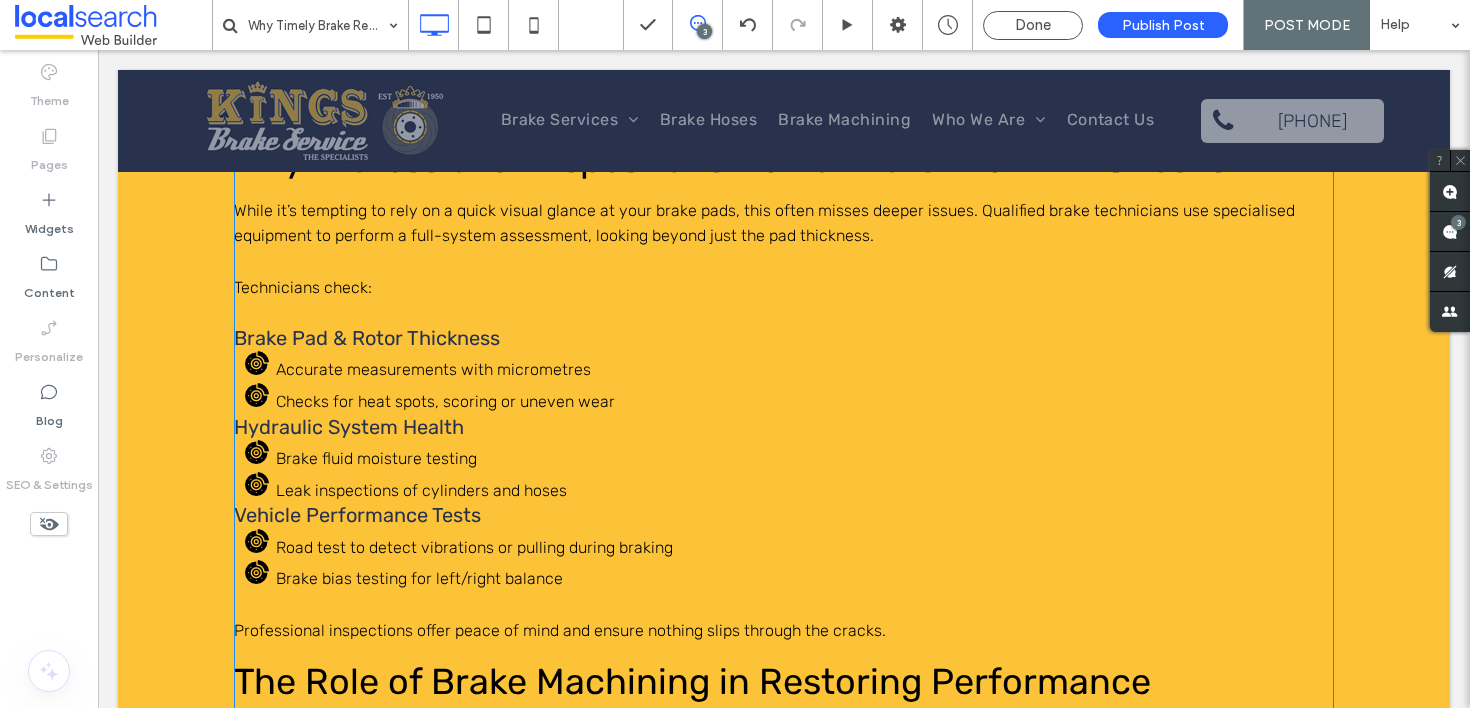 click on "Checks for heat spots, scoring or uneven wear" at bounding box center [805, 399] 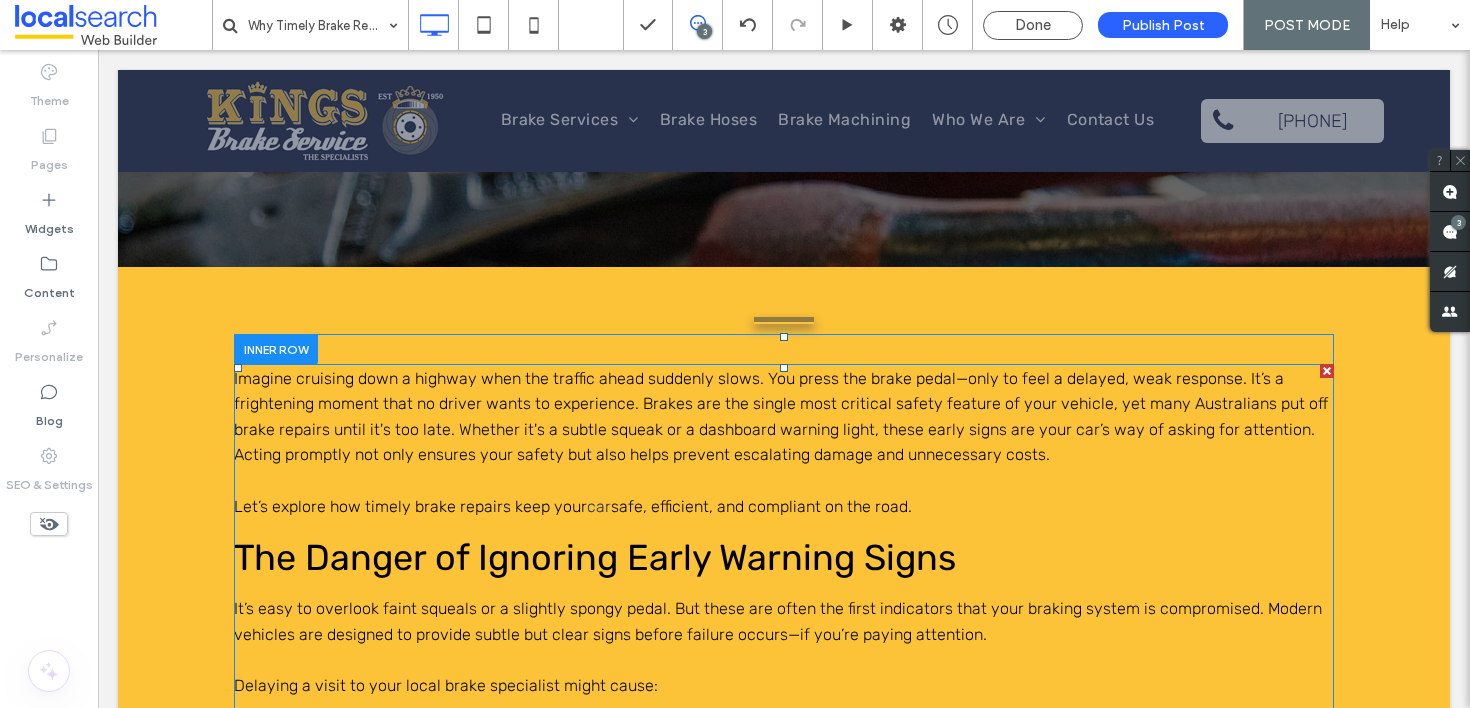 type on "*****" 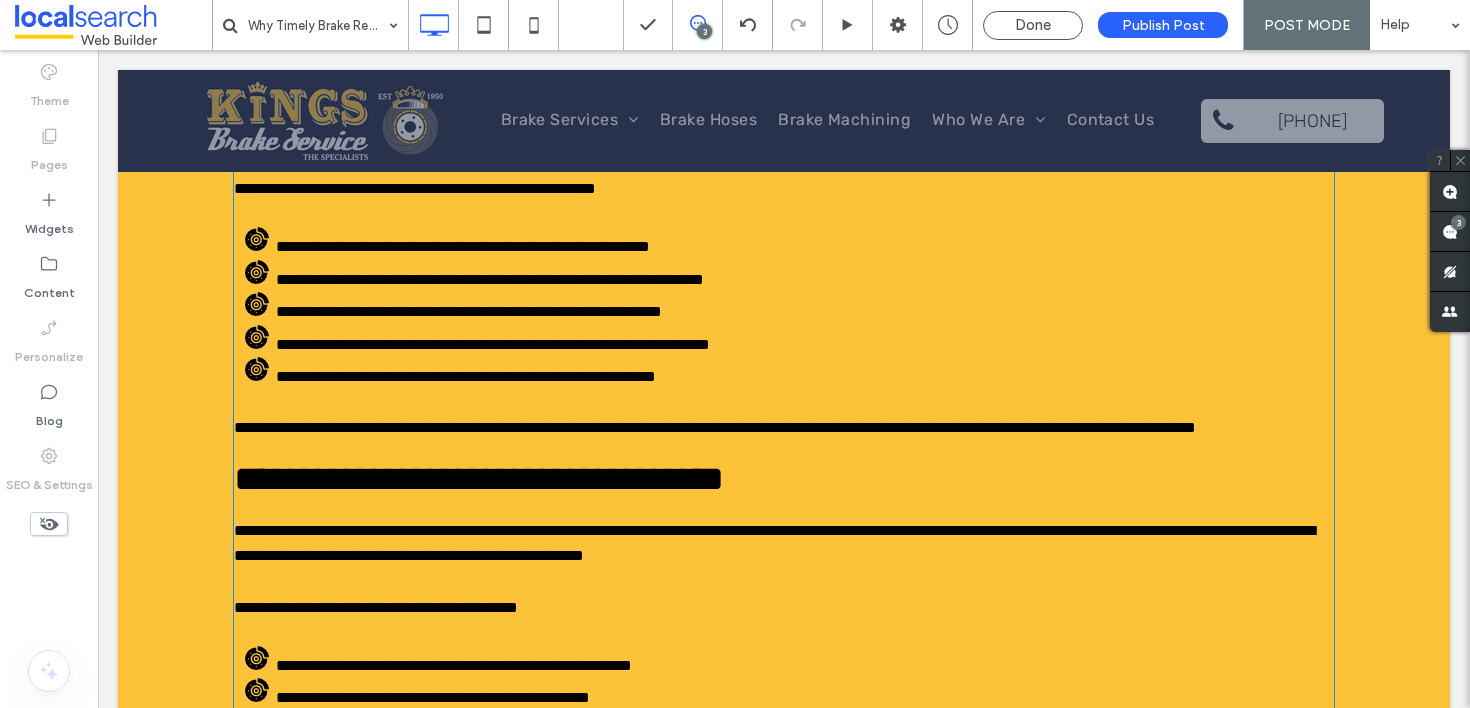 scroll, scrollTop: 937, scrollLeft: 0, axis: vertical 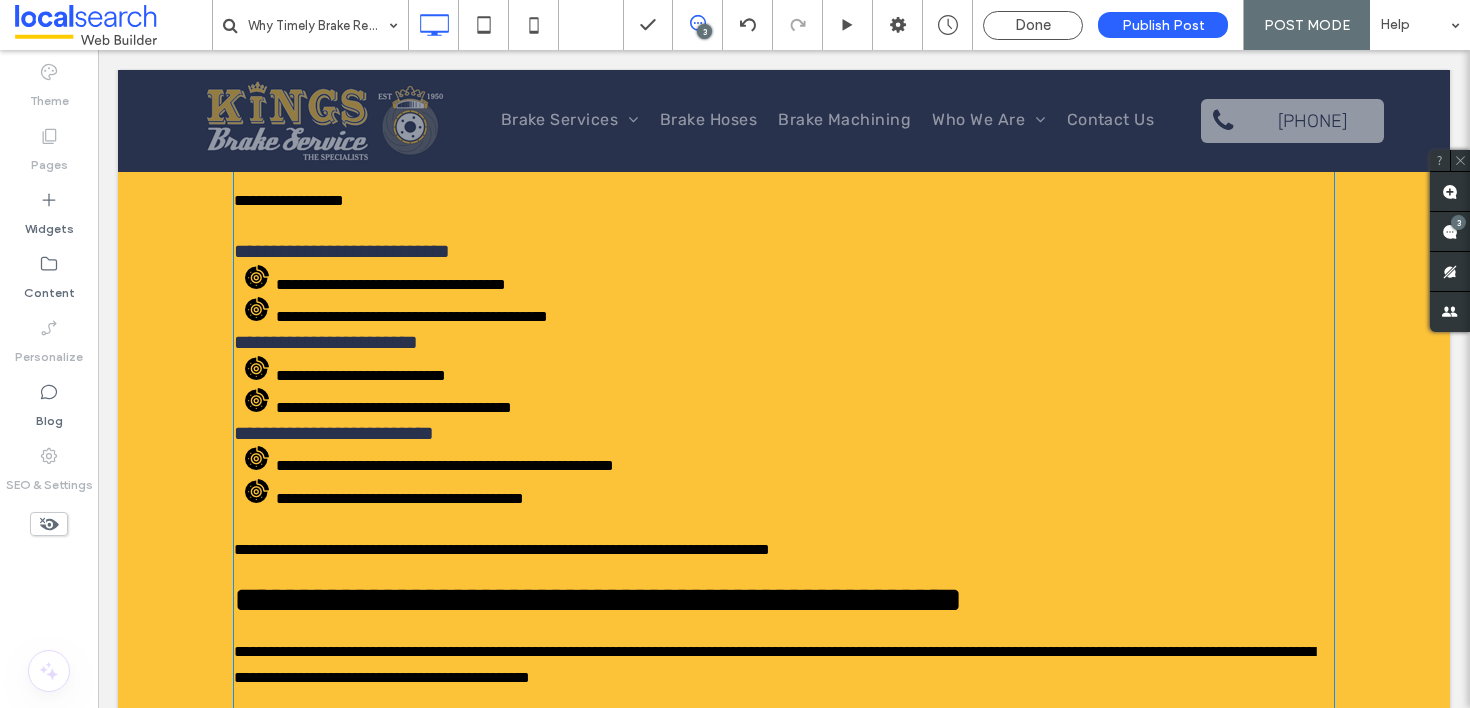 type 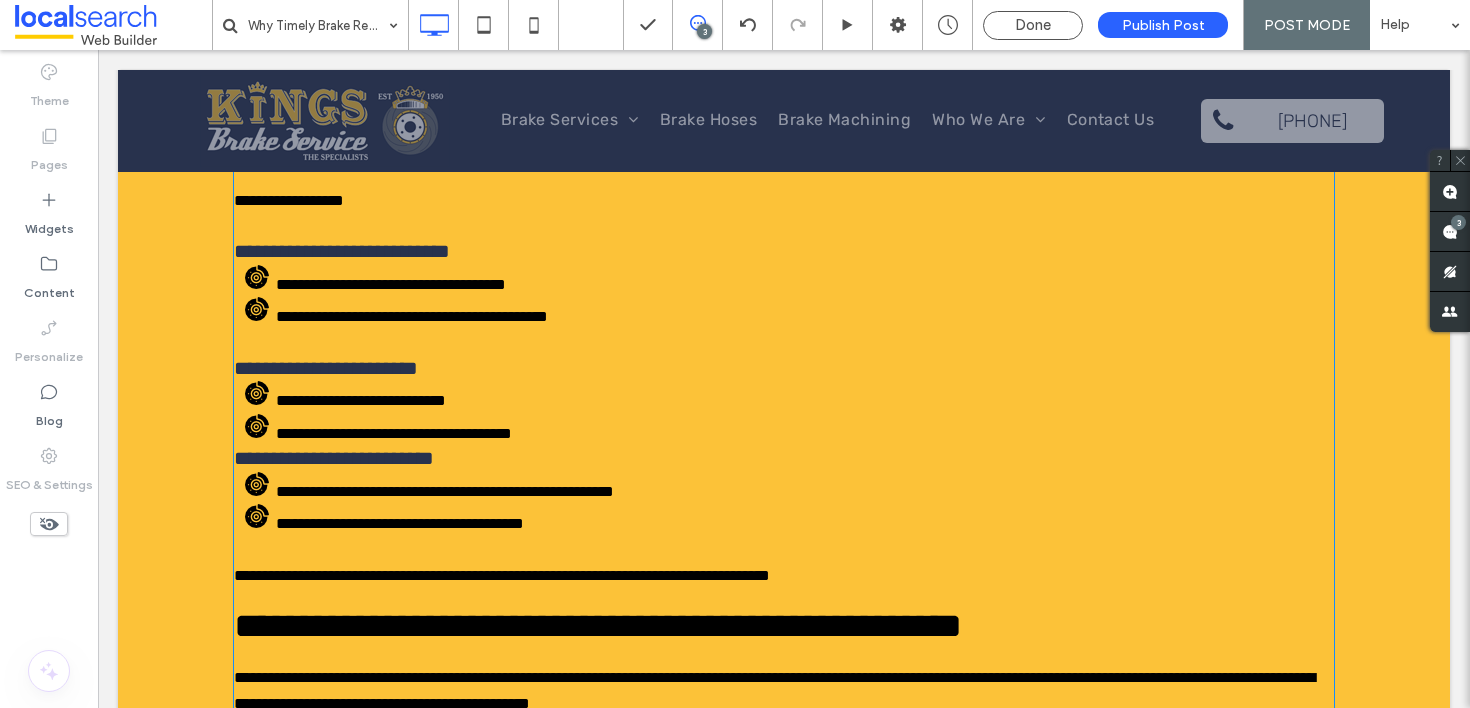 click at bounding box center (784, 227) 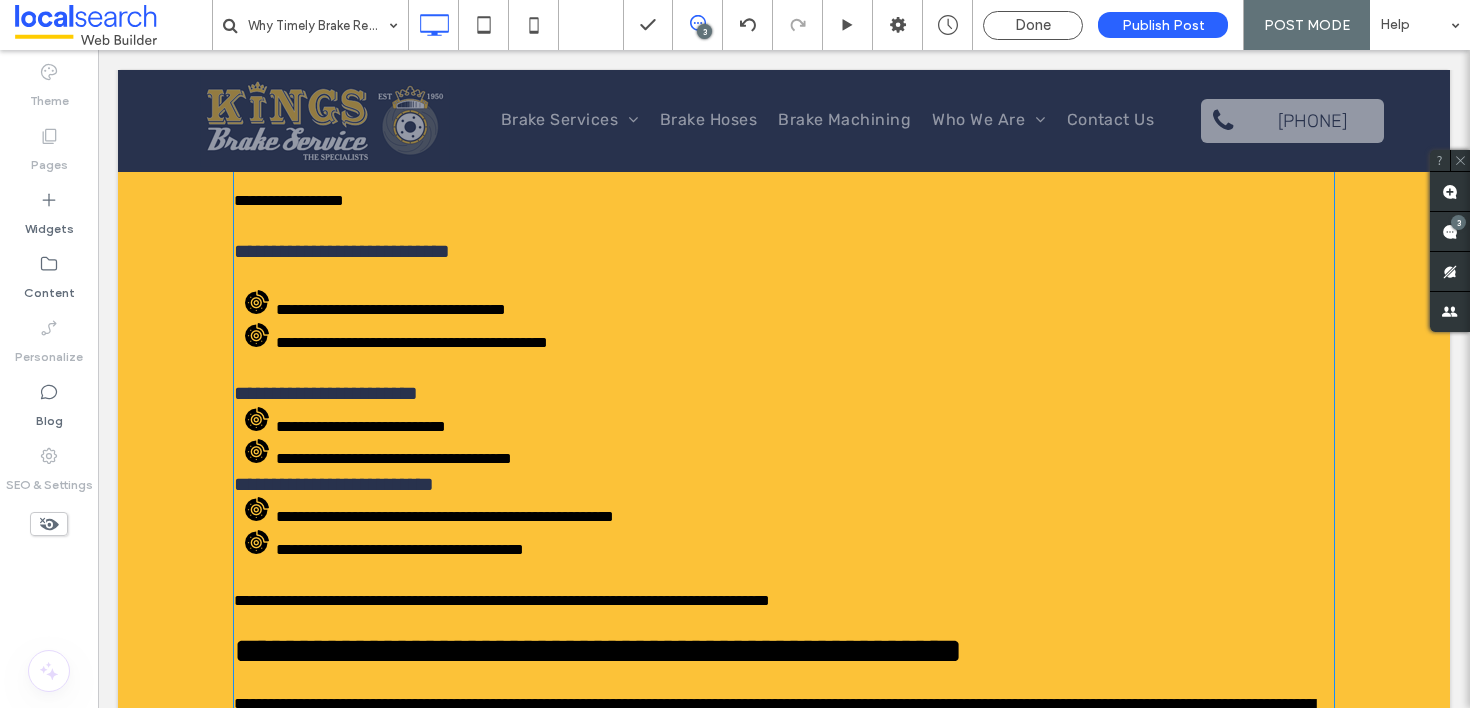 click on "**********" at bounding box center [784, 394] 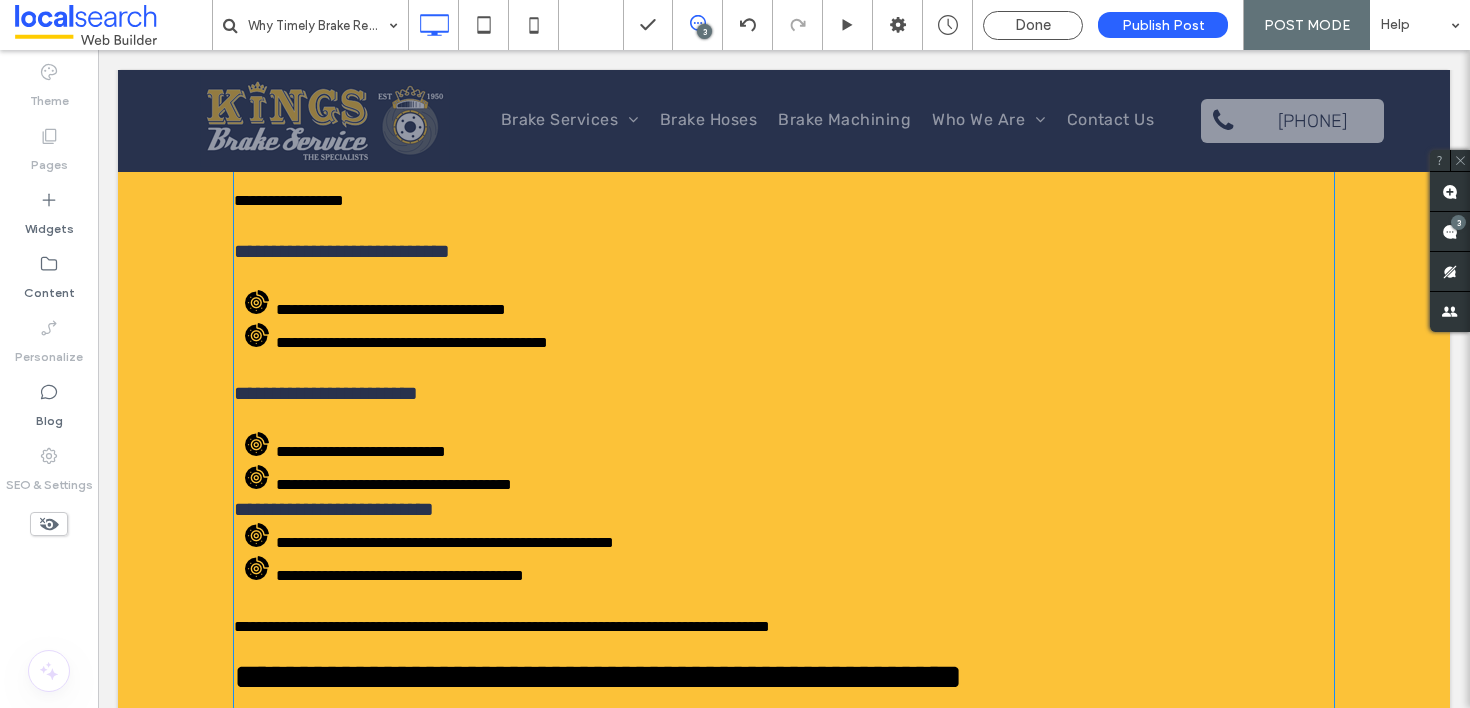 type on "*****" 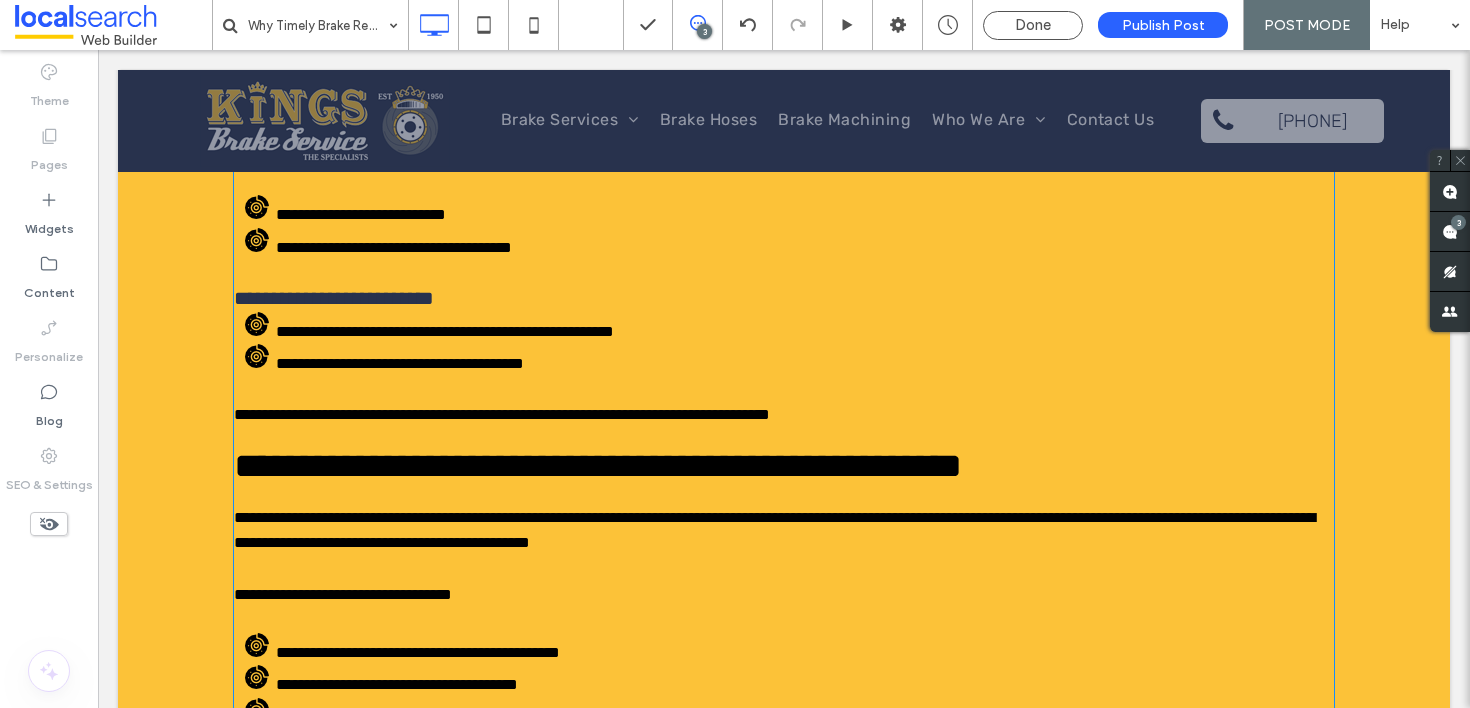 scroll, scrollTop: 2045, scrollLeft: 0, axis: vertical 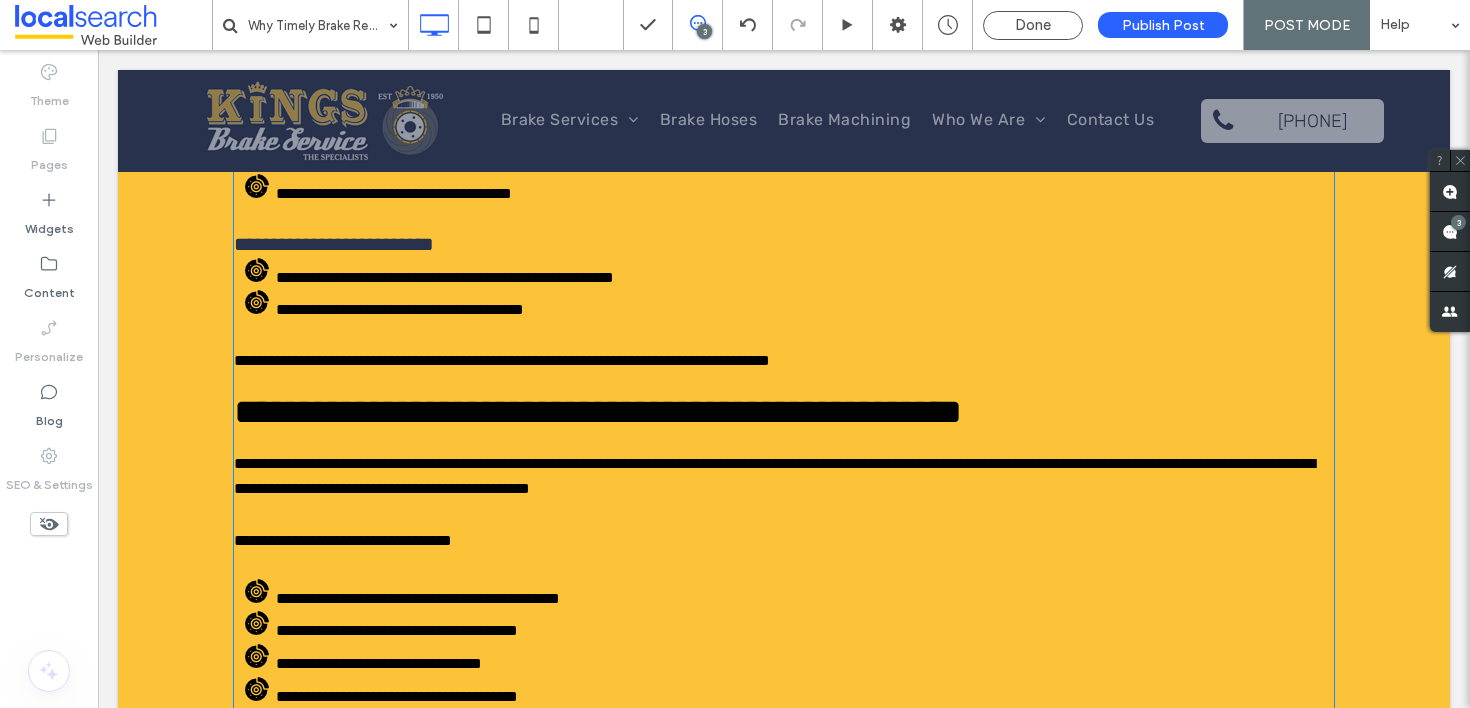 type 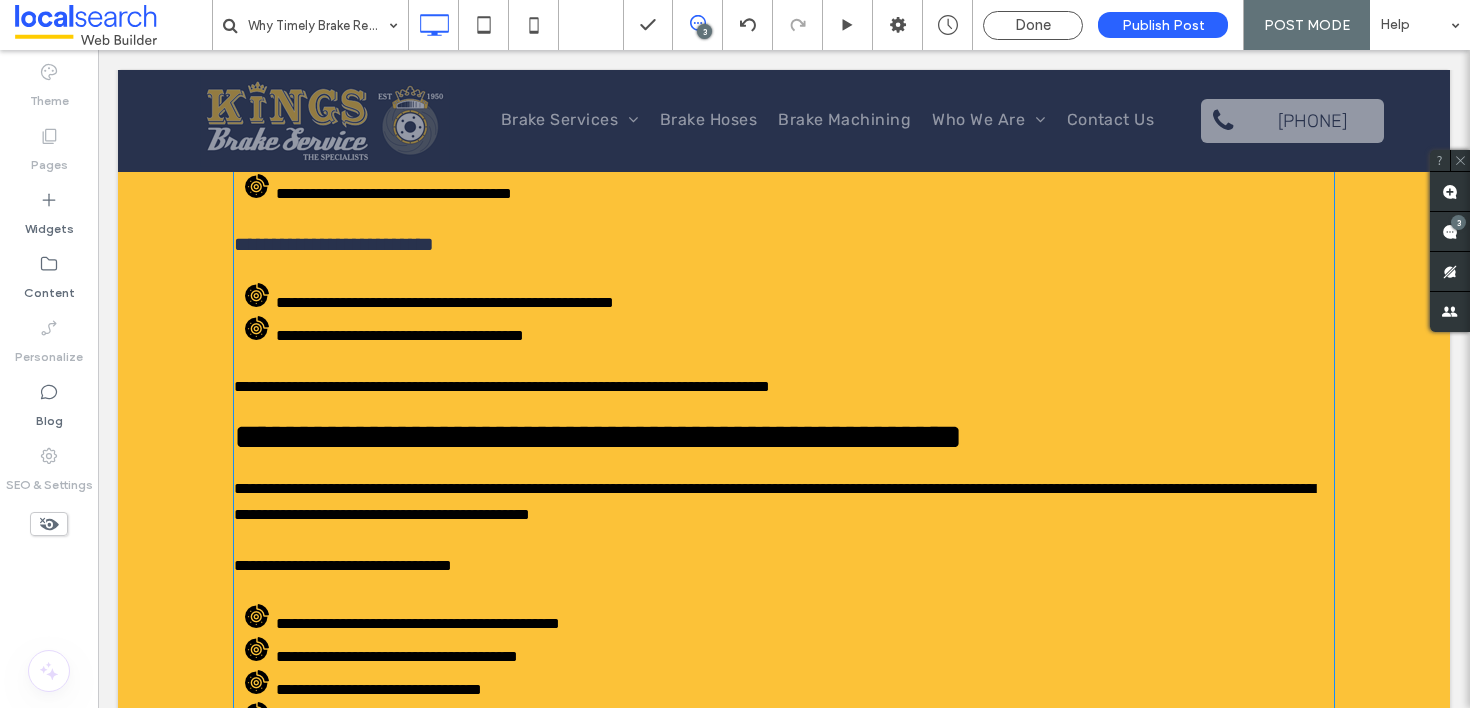 type on "*****" 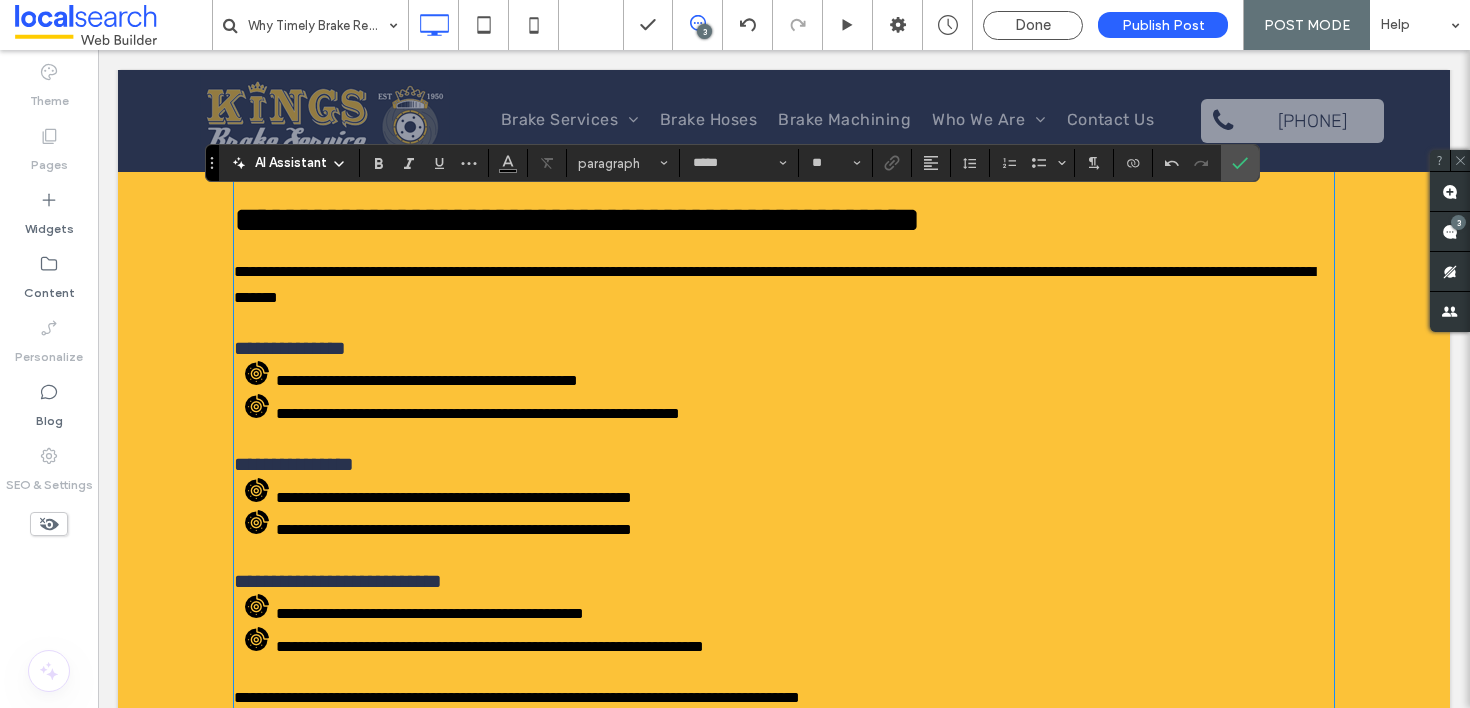 scroll, scrollTop: 3094, scrollLeft: 0, axis: vertical 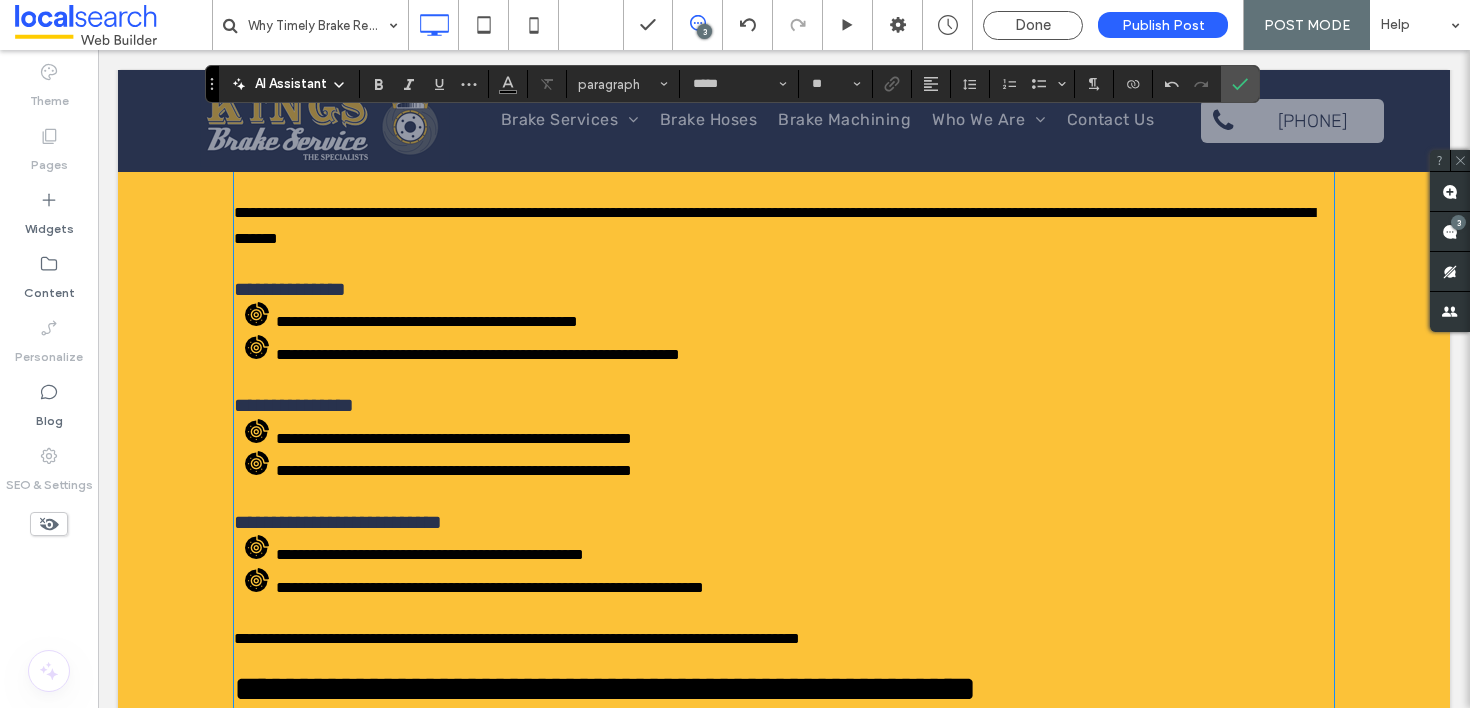 type 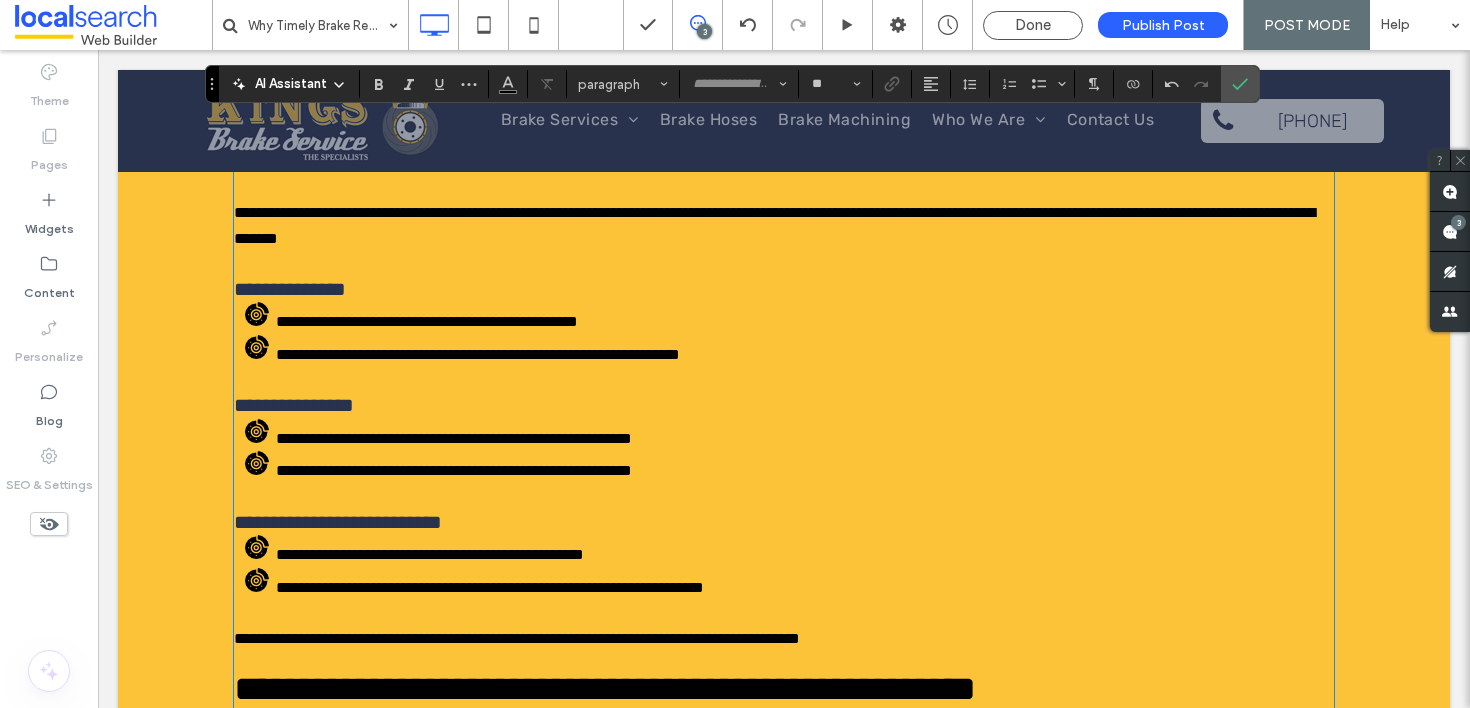 click on "**********" at bounding box center (784, 290) 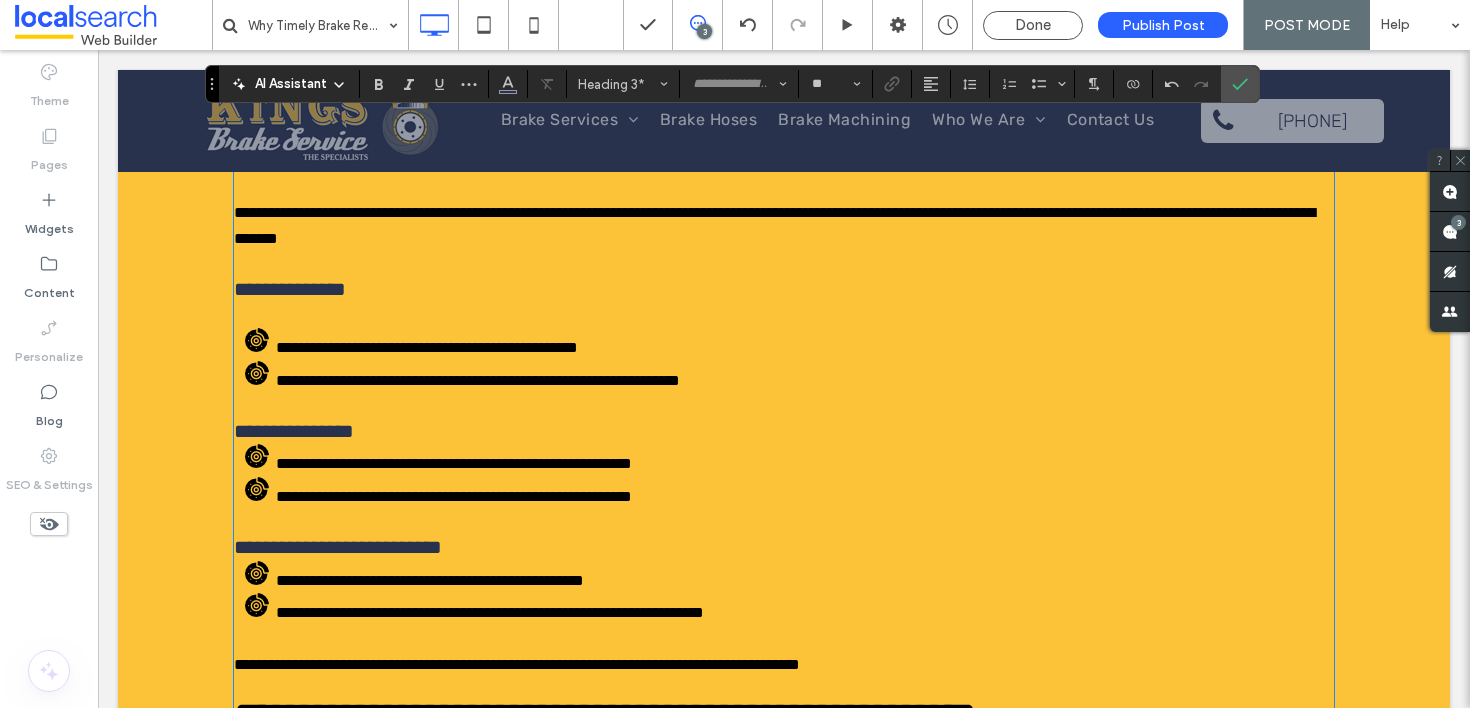 type on "*****" 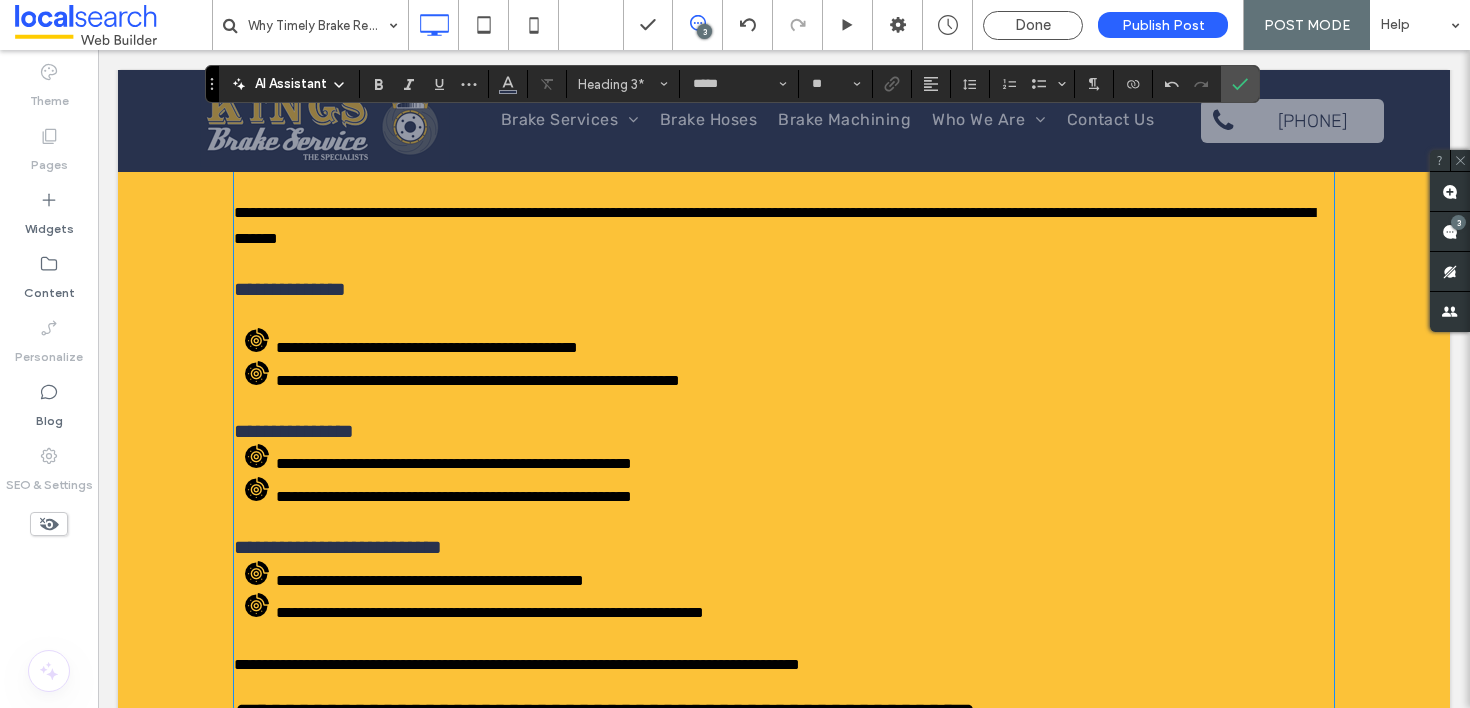 click on "**********" at bounding box center (454, 463) 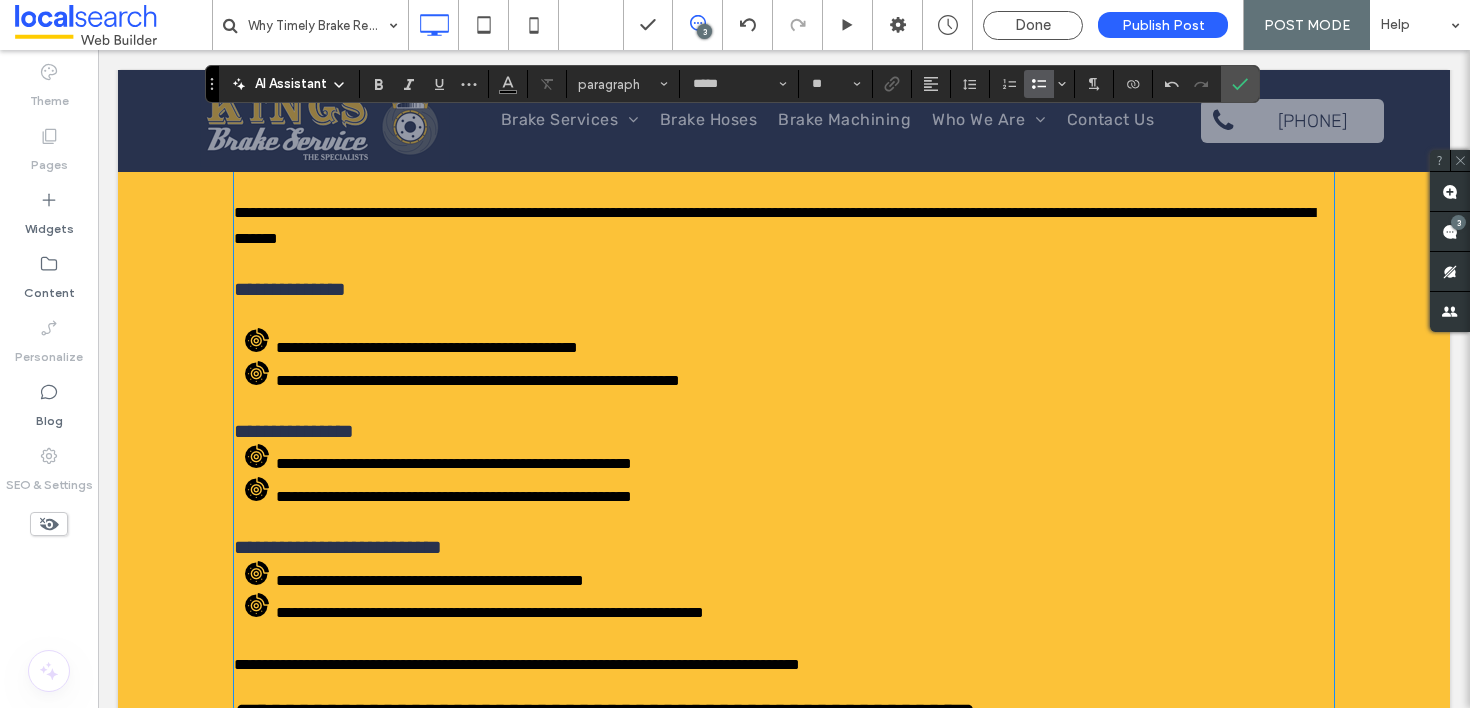 type 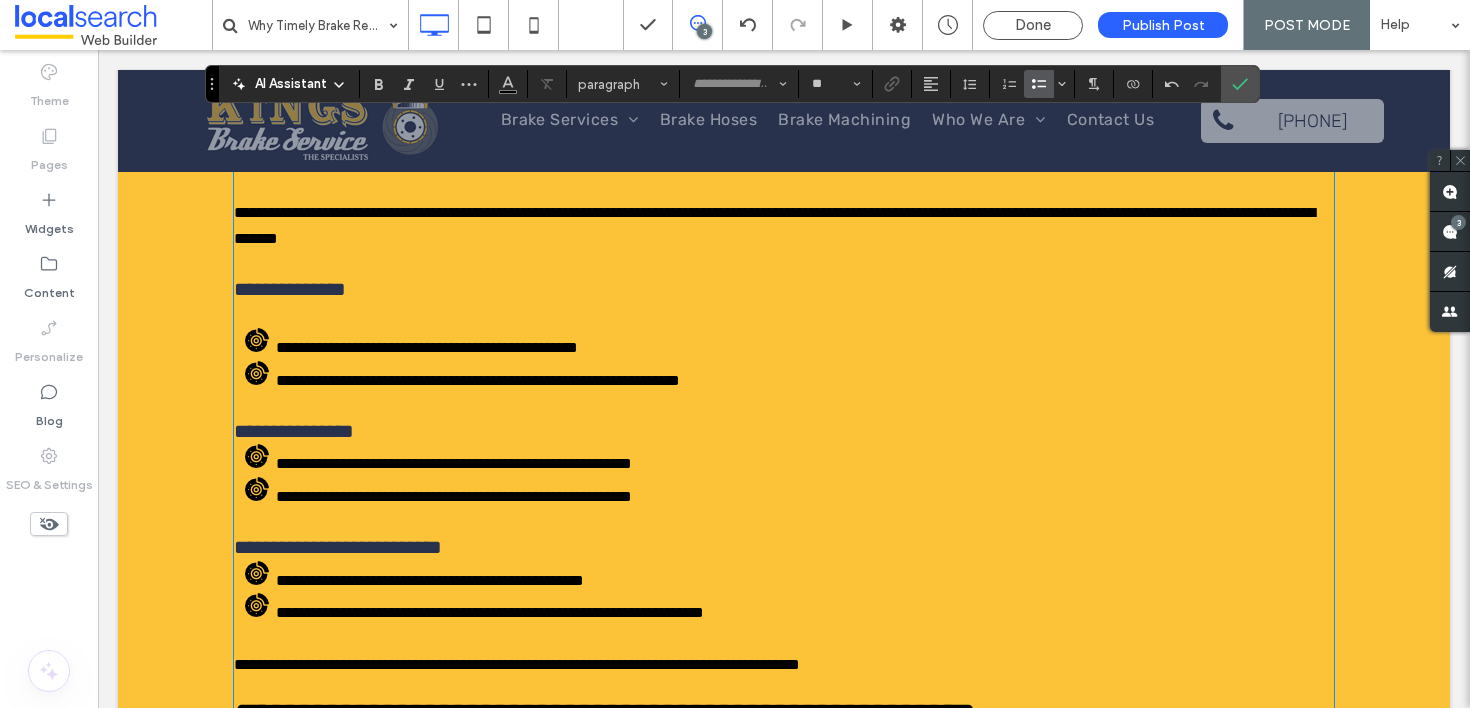 click on "**********" at bounding box center (784, 432) 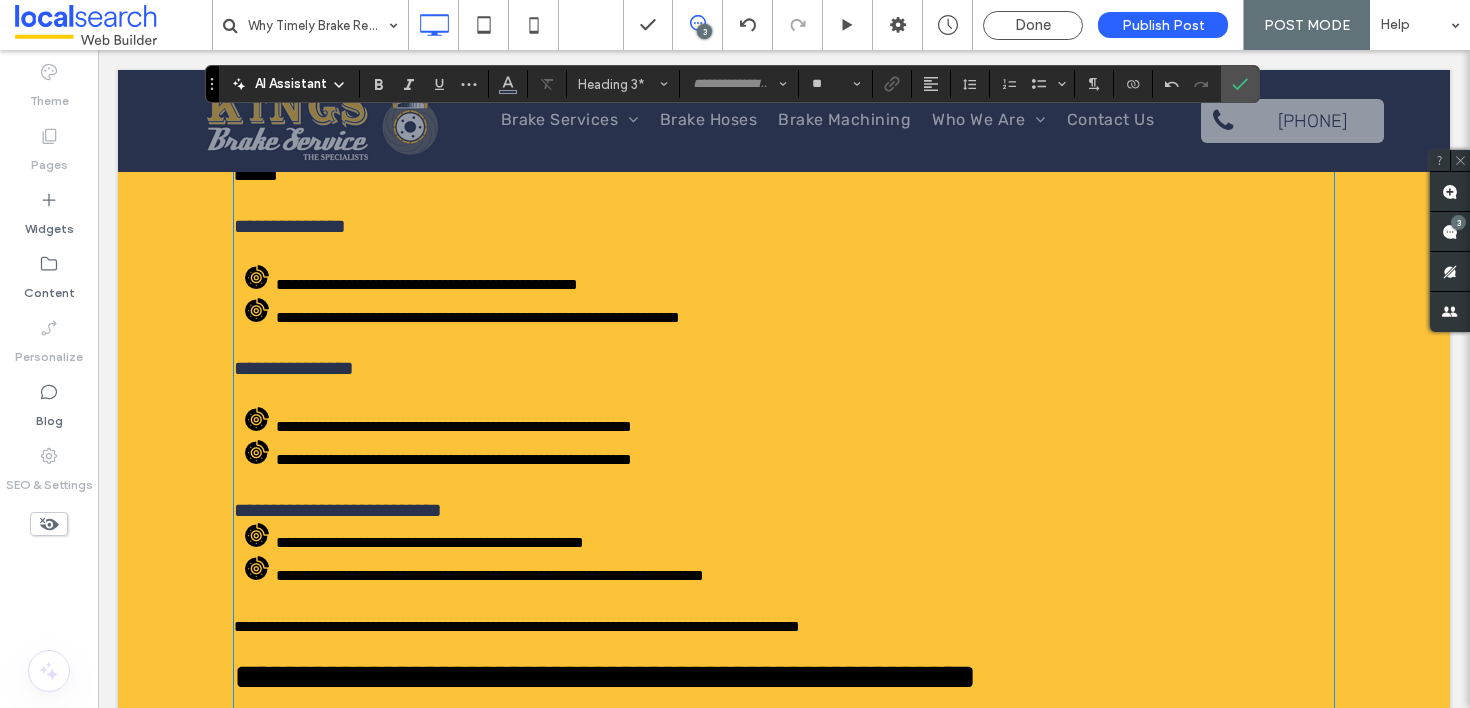 scroll, scrollTop: 3250, scrollLeft: 0, axis: vertical 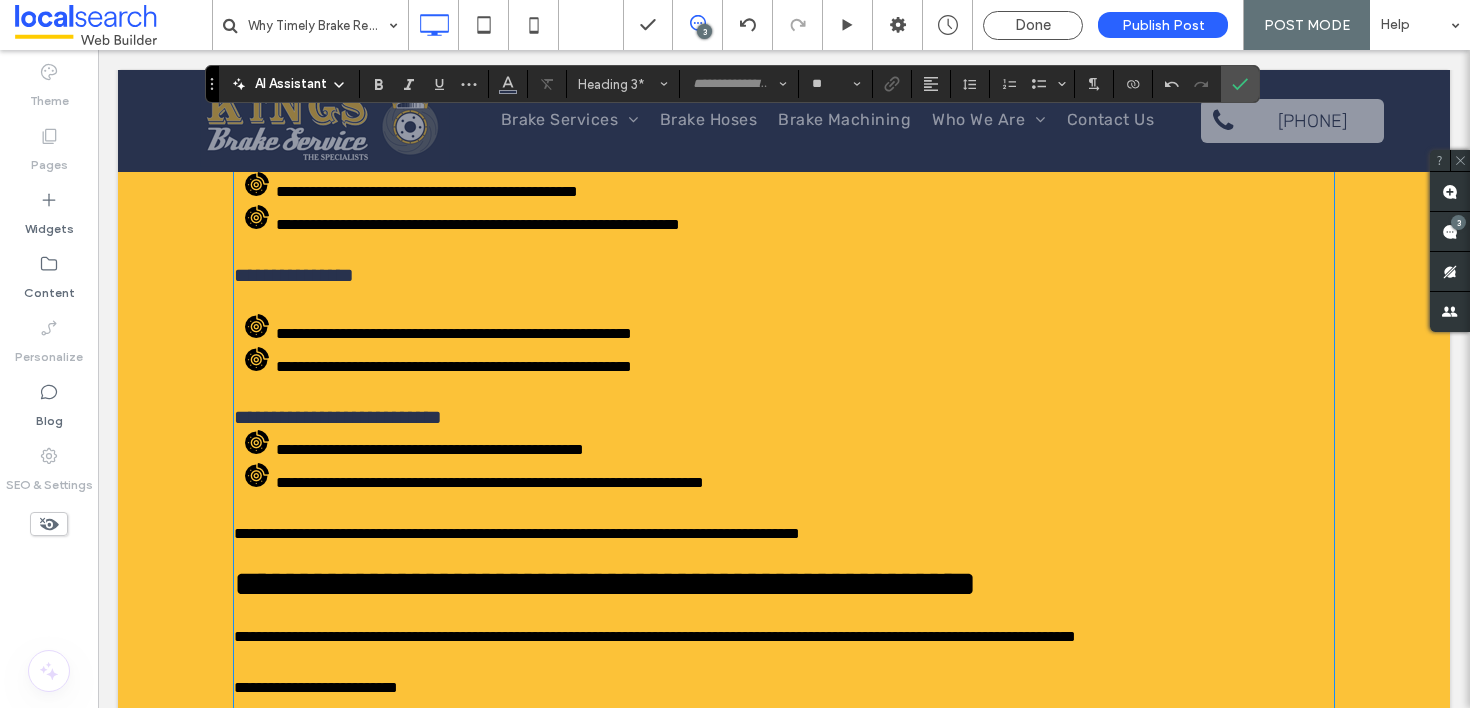 click on "**********" at bounding box center [784, 418] 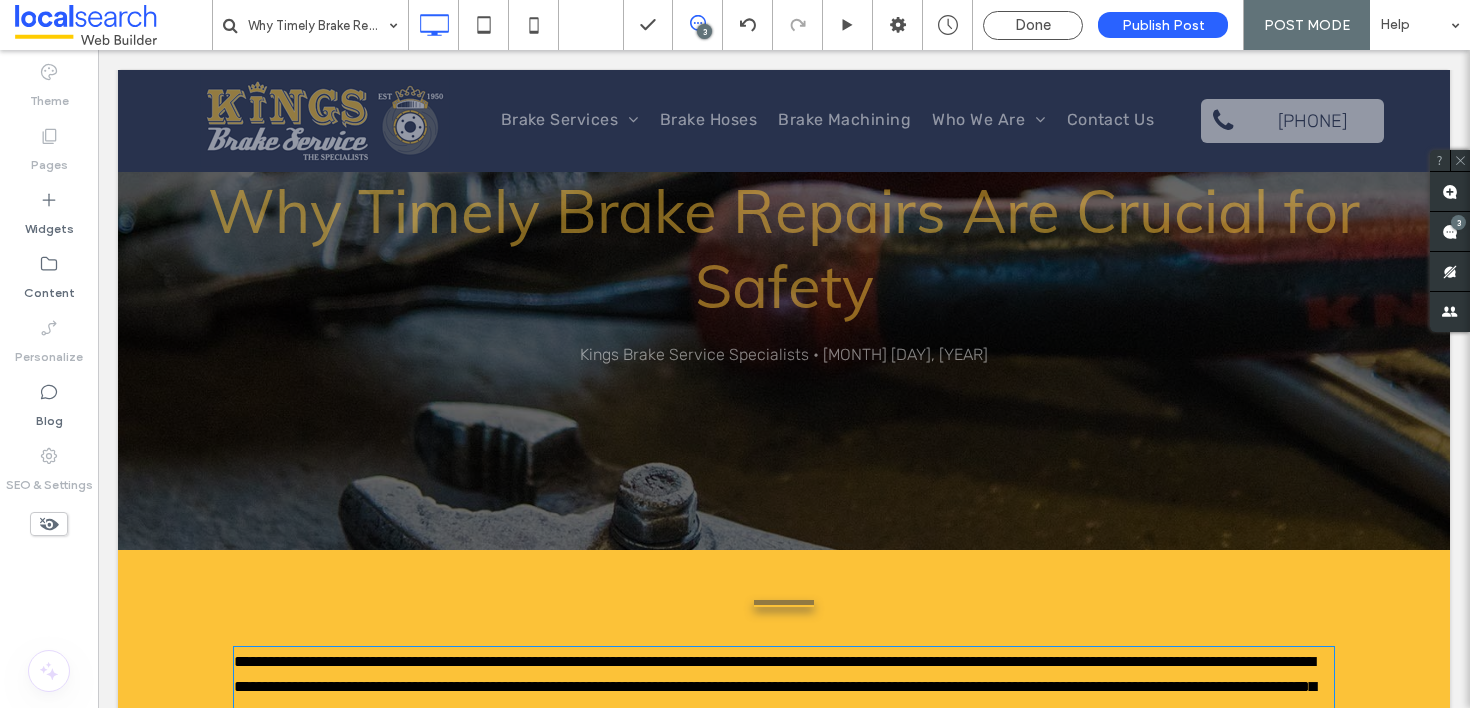 scroll, scrollTop: 0, scrollLeft: 0, axis: both 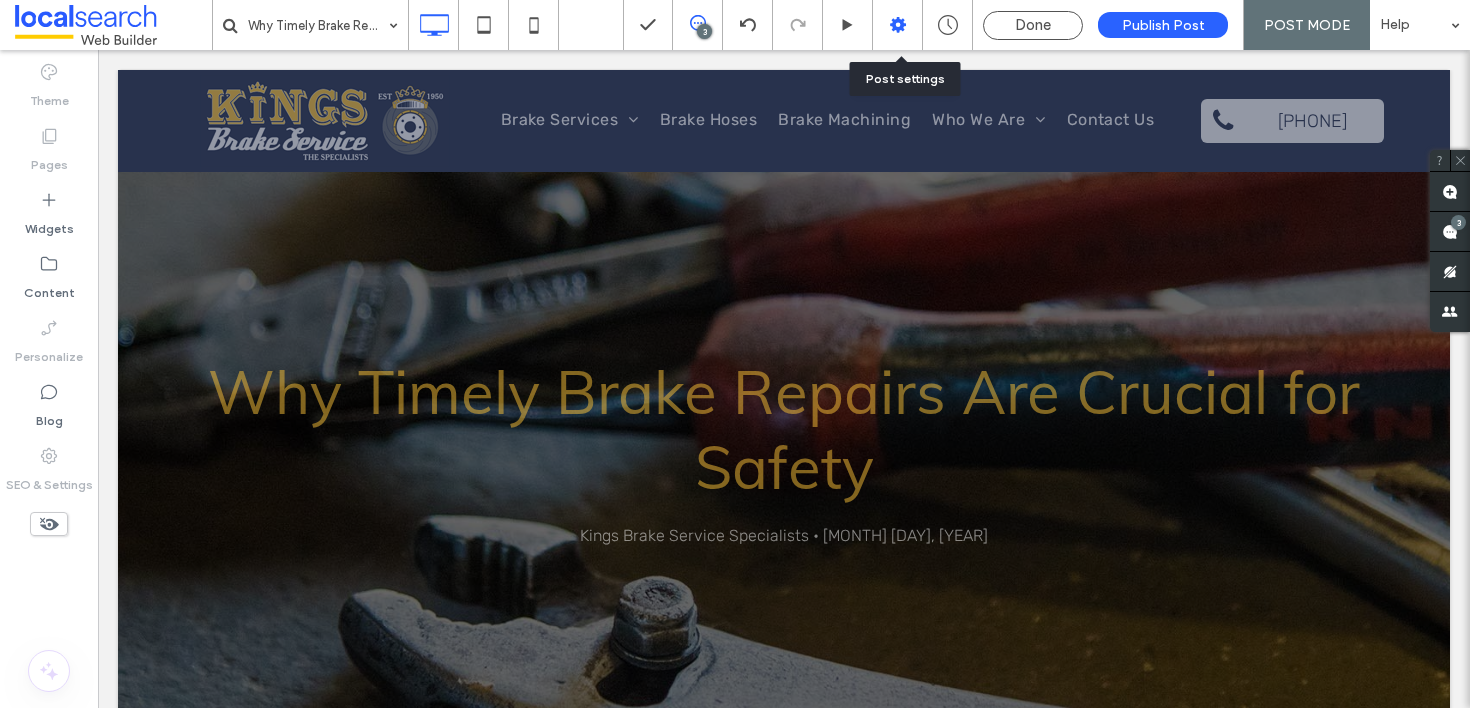 click at bounding box center [898, 25] 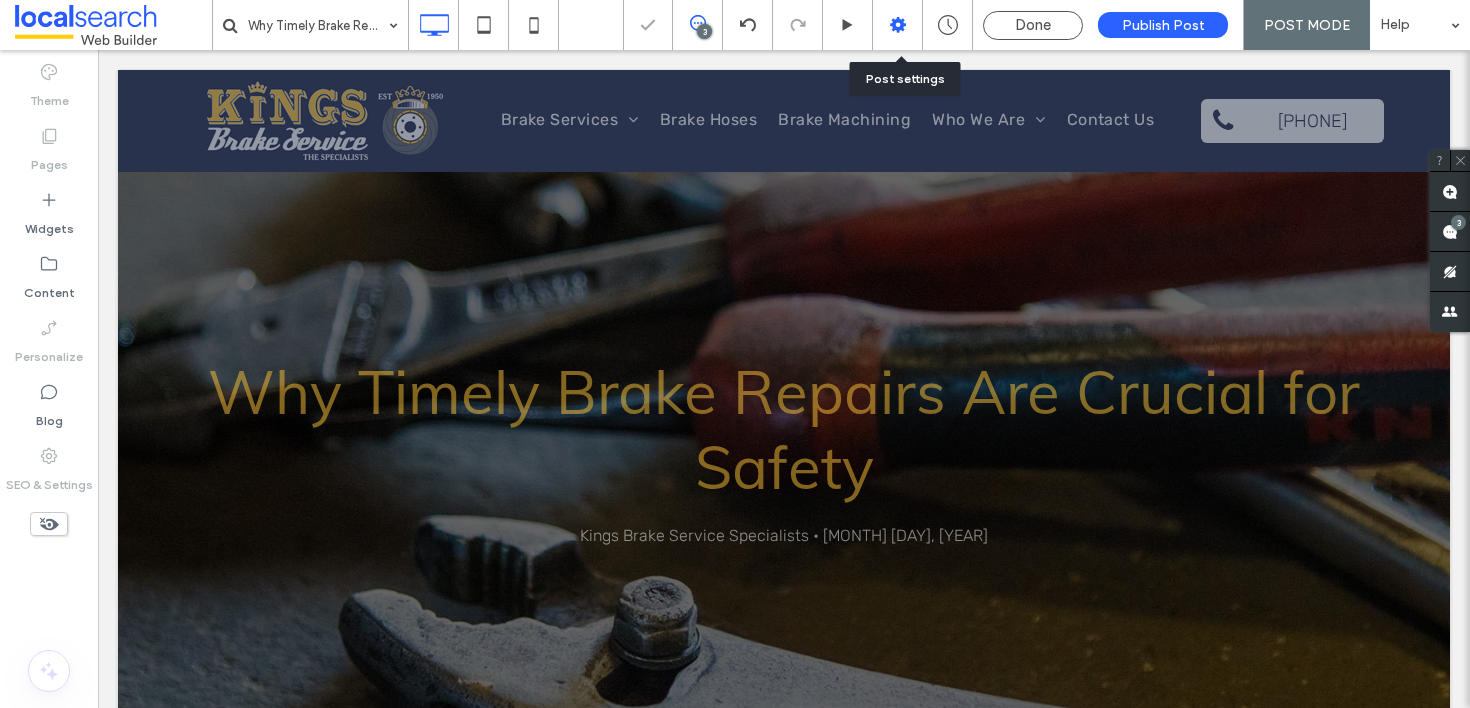 click 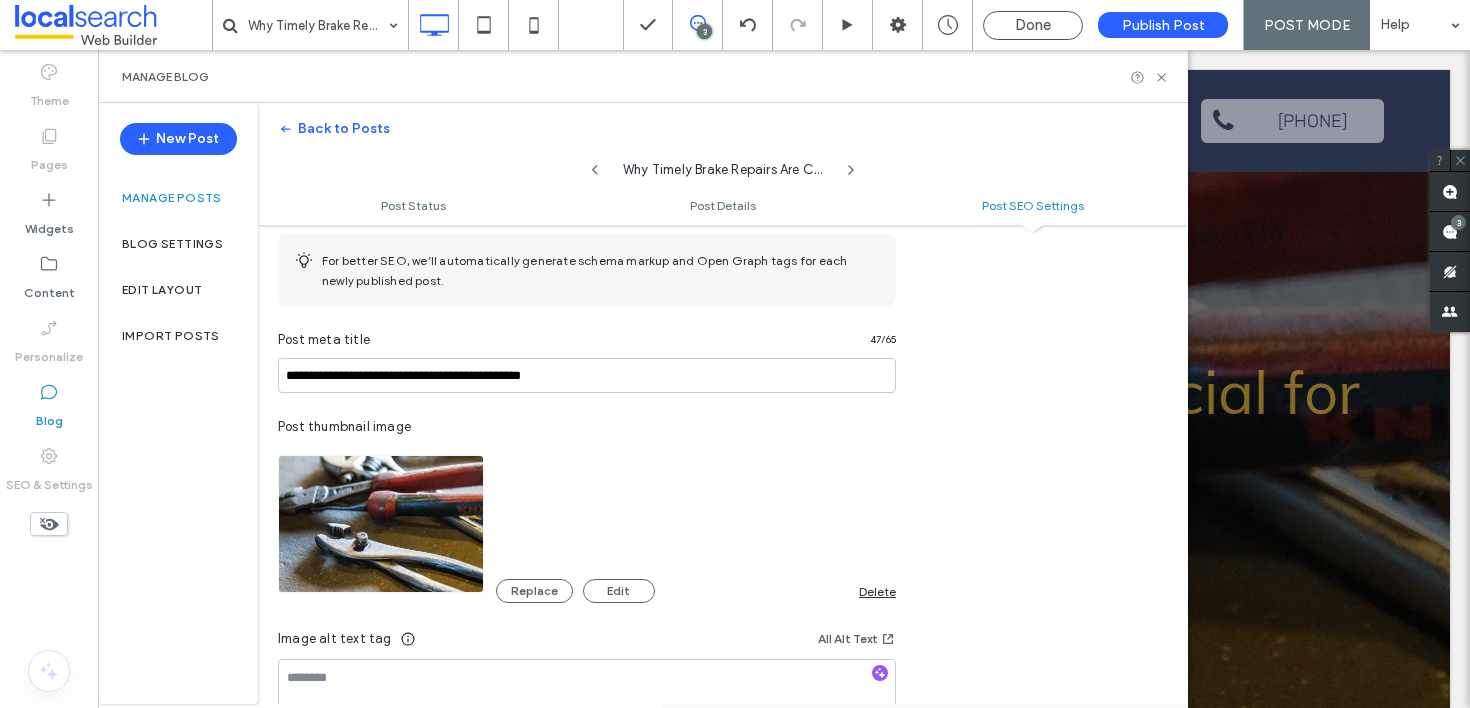 scroll, scrollTop: 859, scrollLeft: 0, axis: vertical 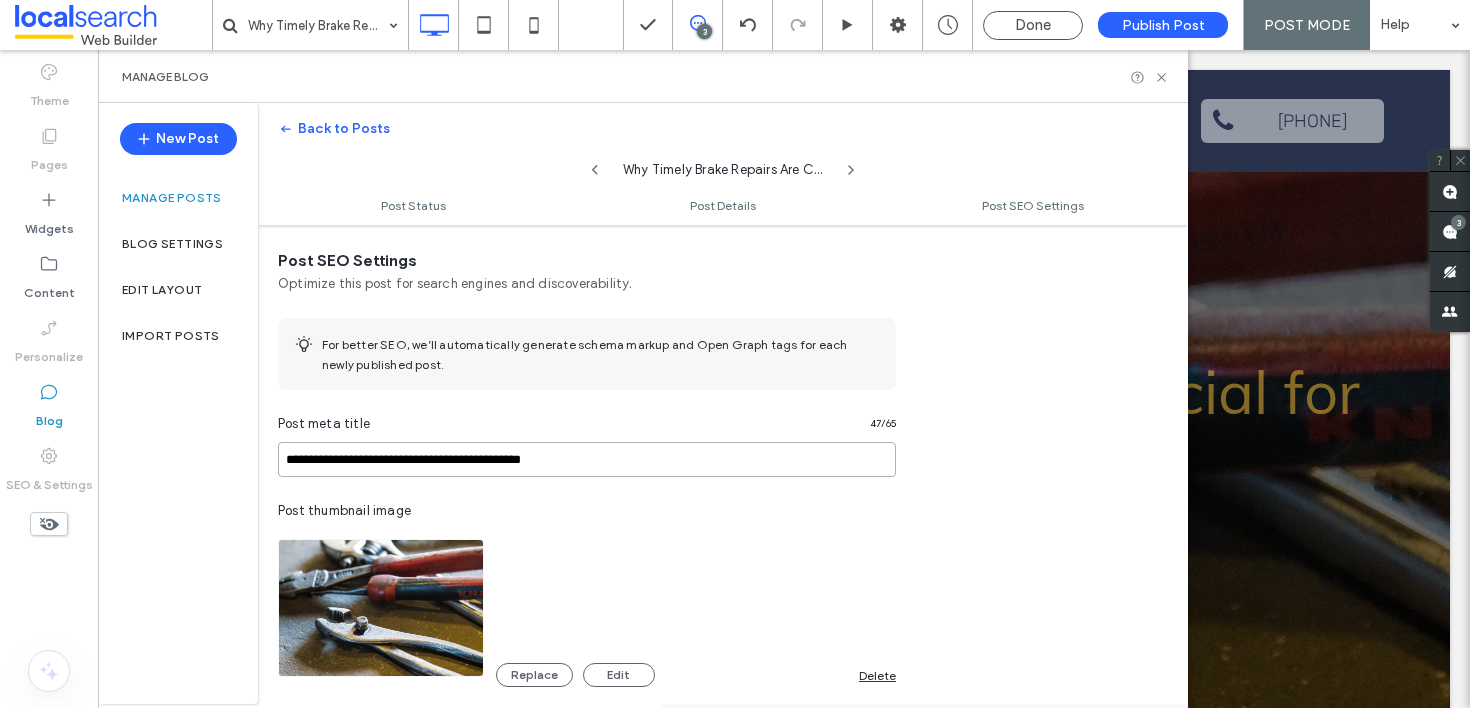 click on "**********" at bounding box center (587, 459) 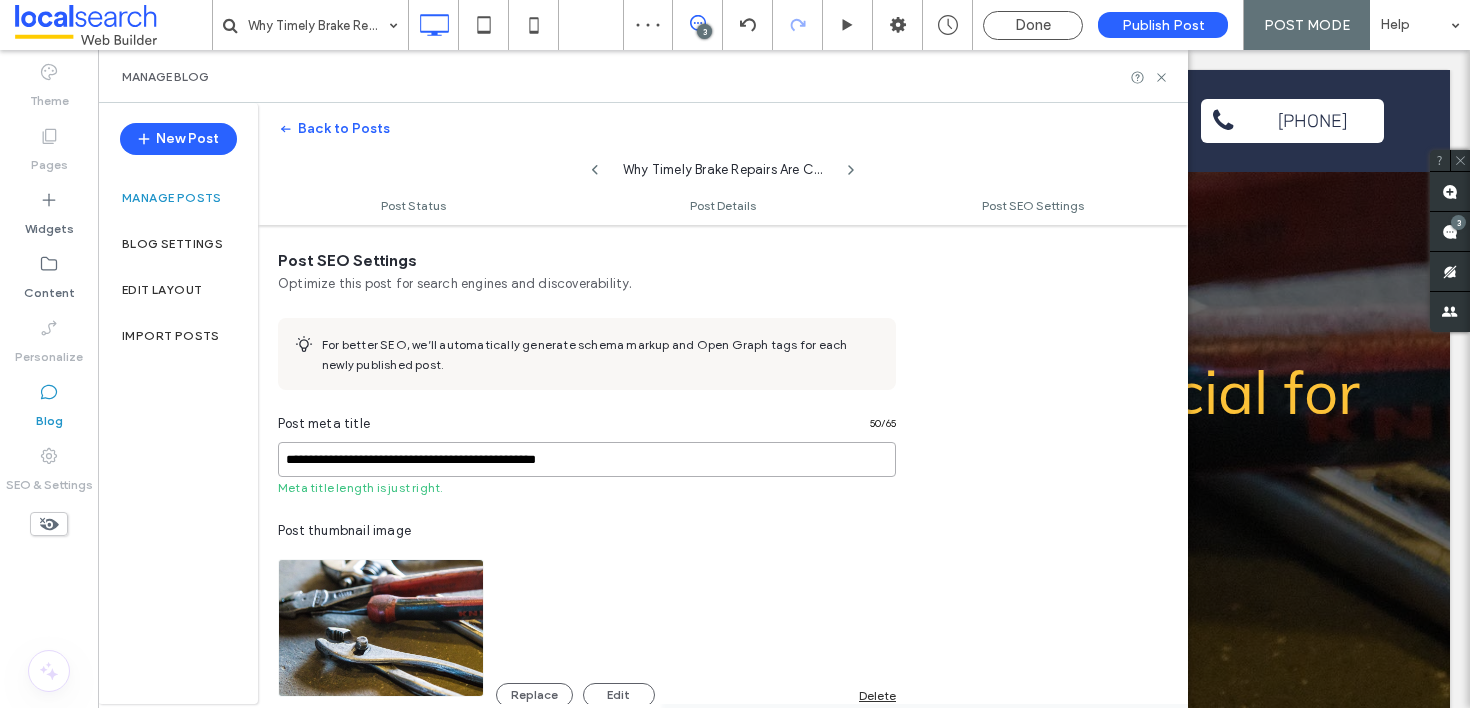 scroll, scrollTop: 0, scrollLeft: 0, axis: both 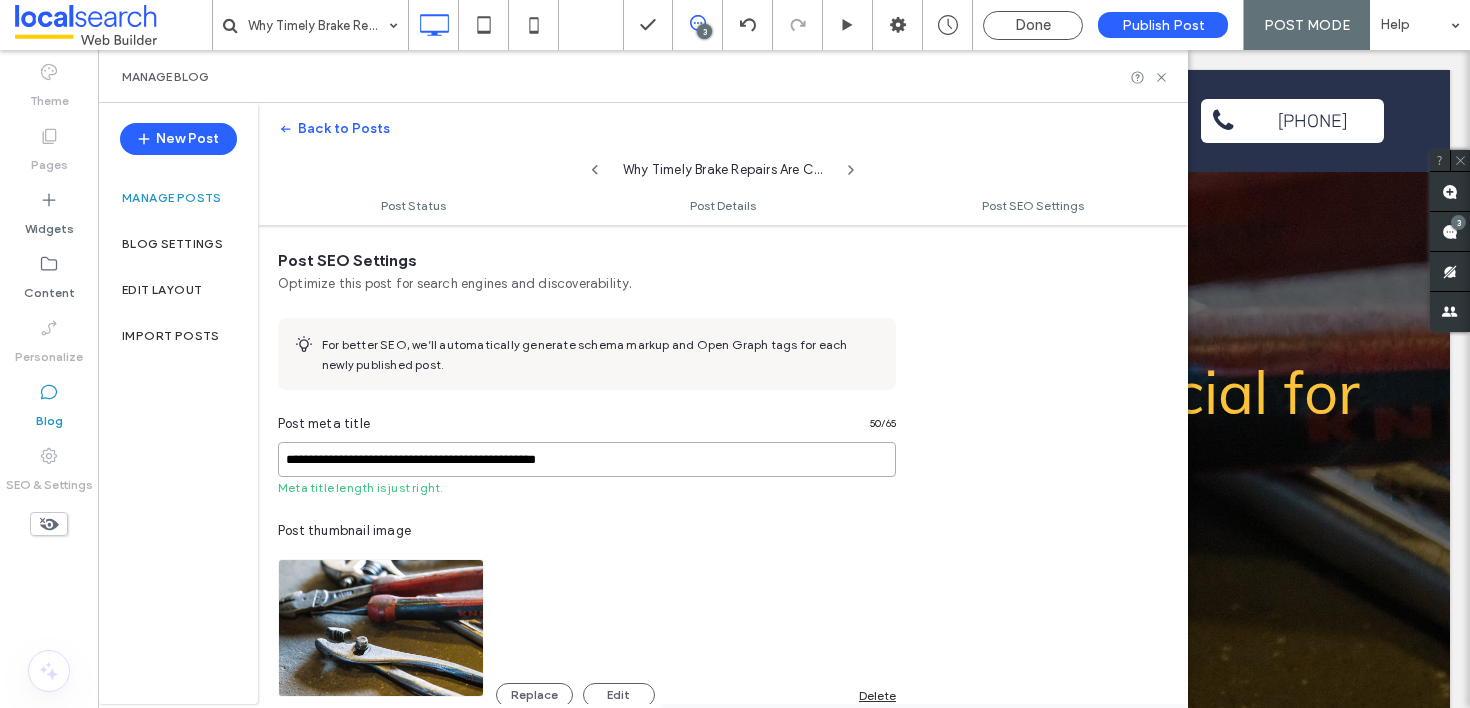 click on "**********" at bounding box center (587, 459) 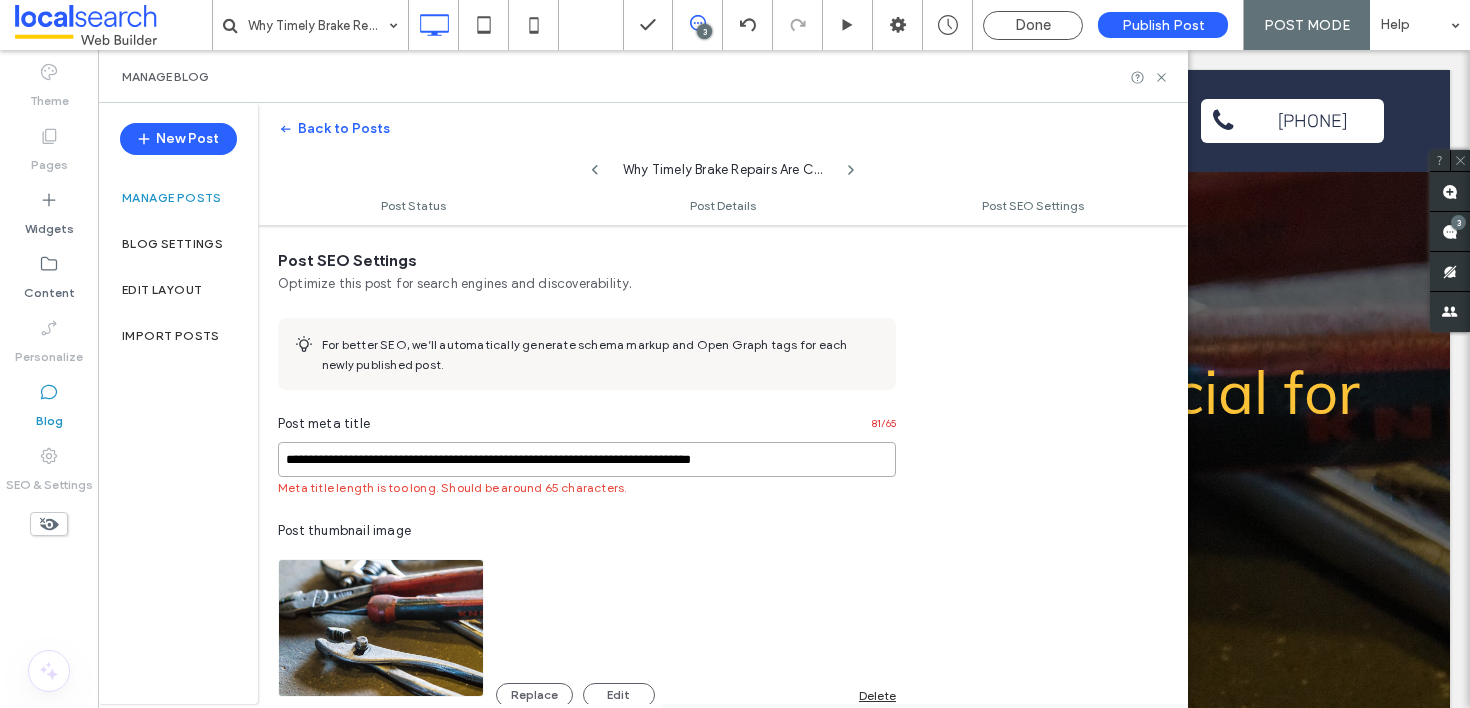 drag, startPoint x: 792, startPoint y: 465, endPoint x: 616, endPoint y: 450, distance: 176.63805 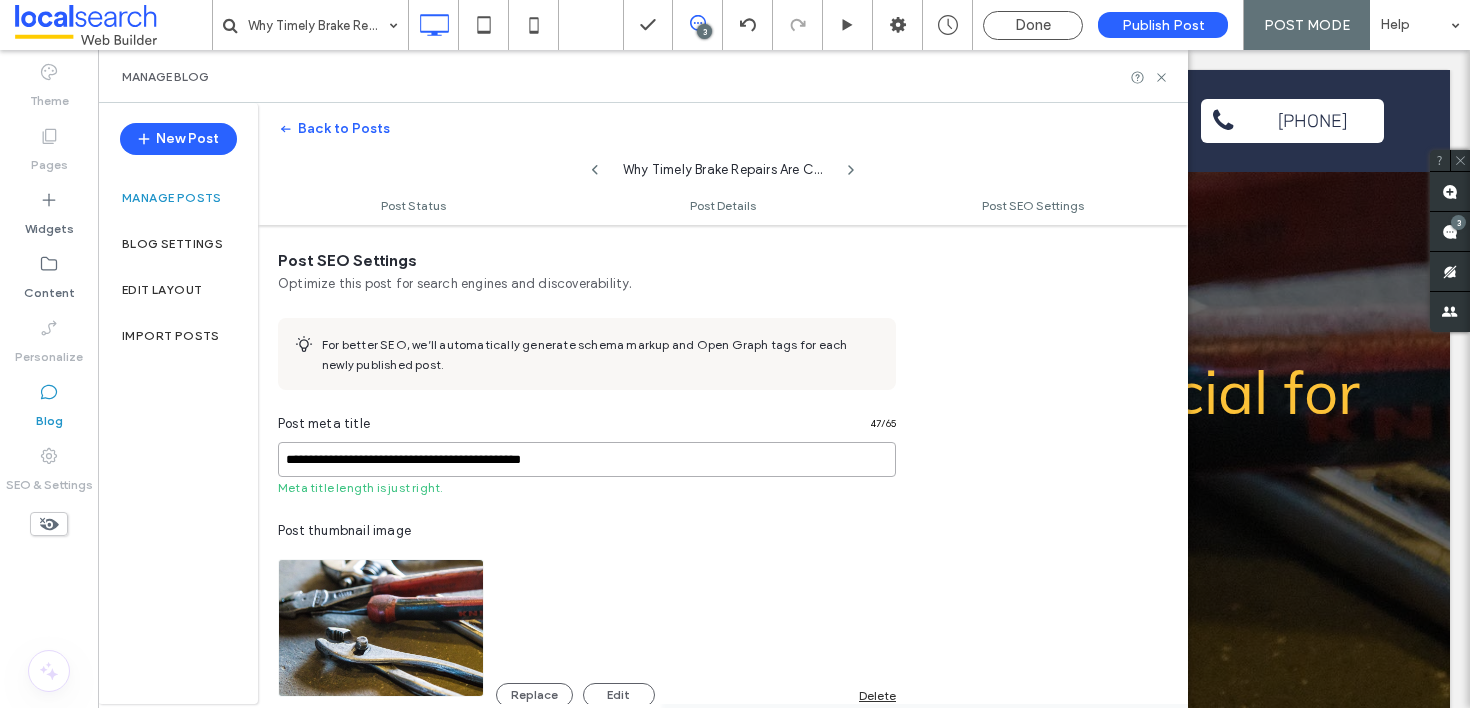 type on "**********" 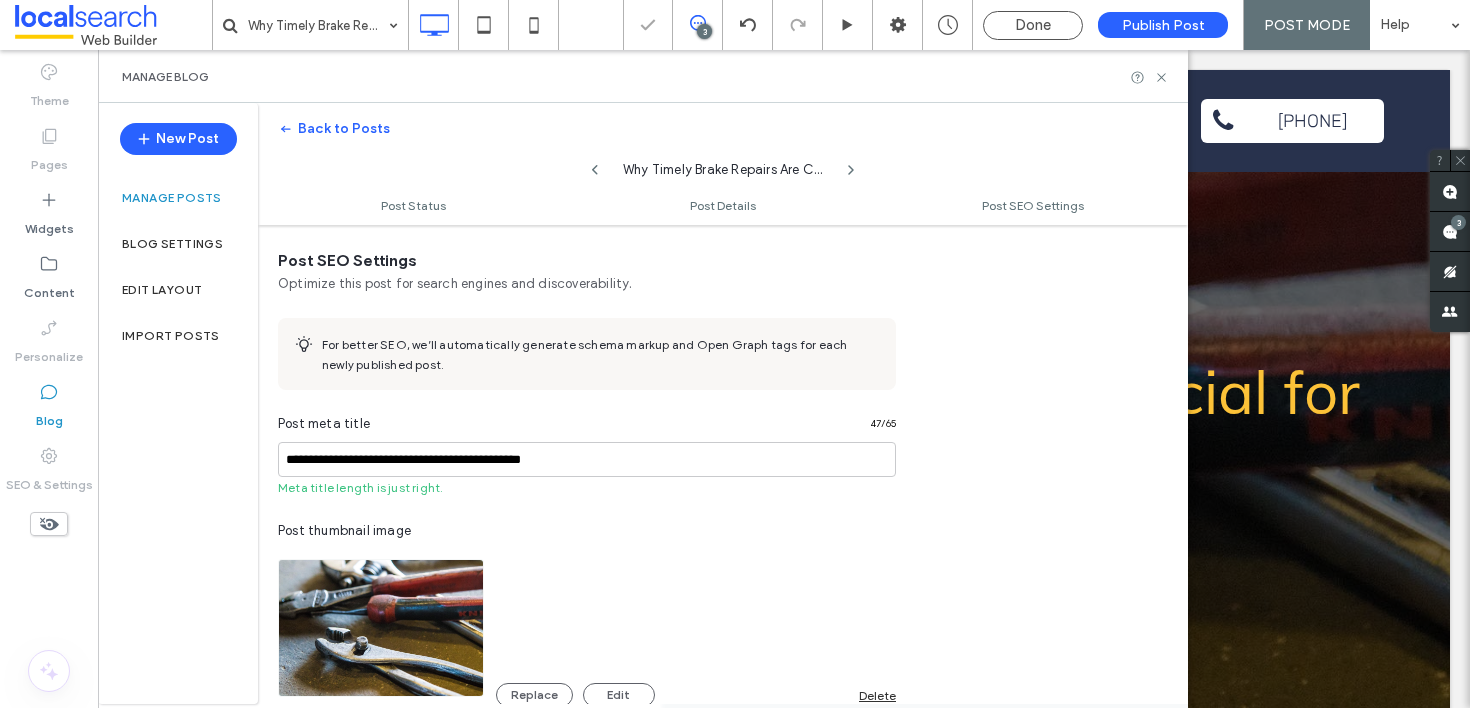 click on "Replace Edit Delete" at bounding box center [587, 628] 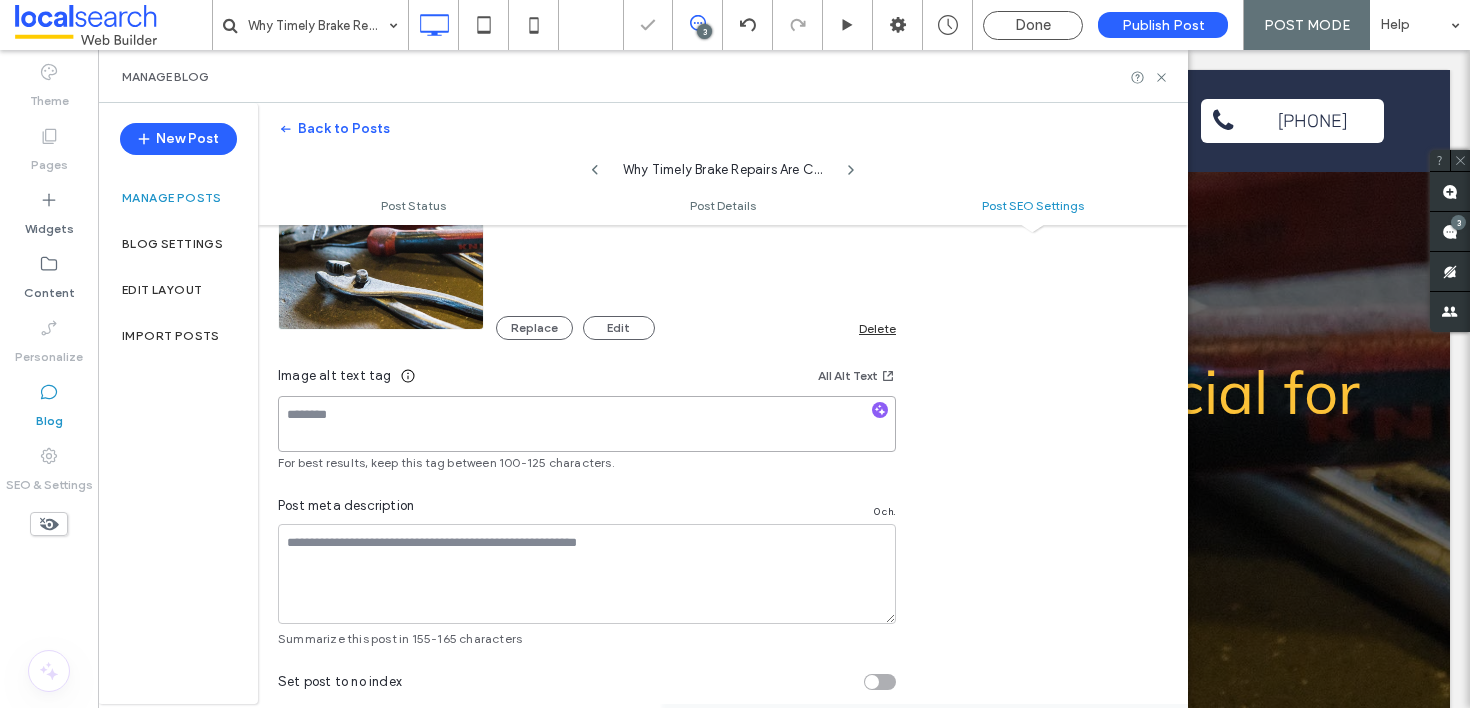 click at bounding box center (587, 424) 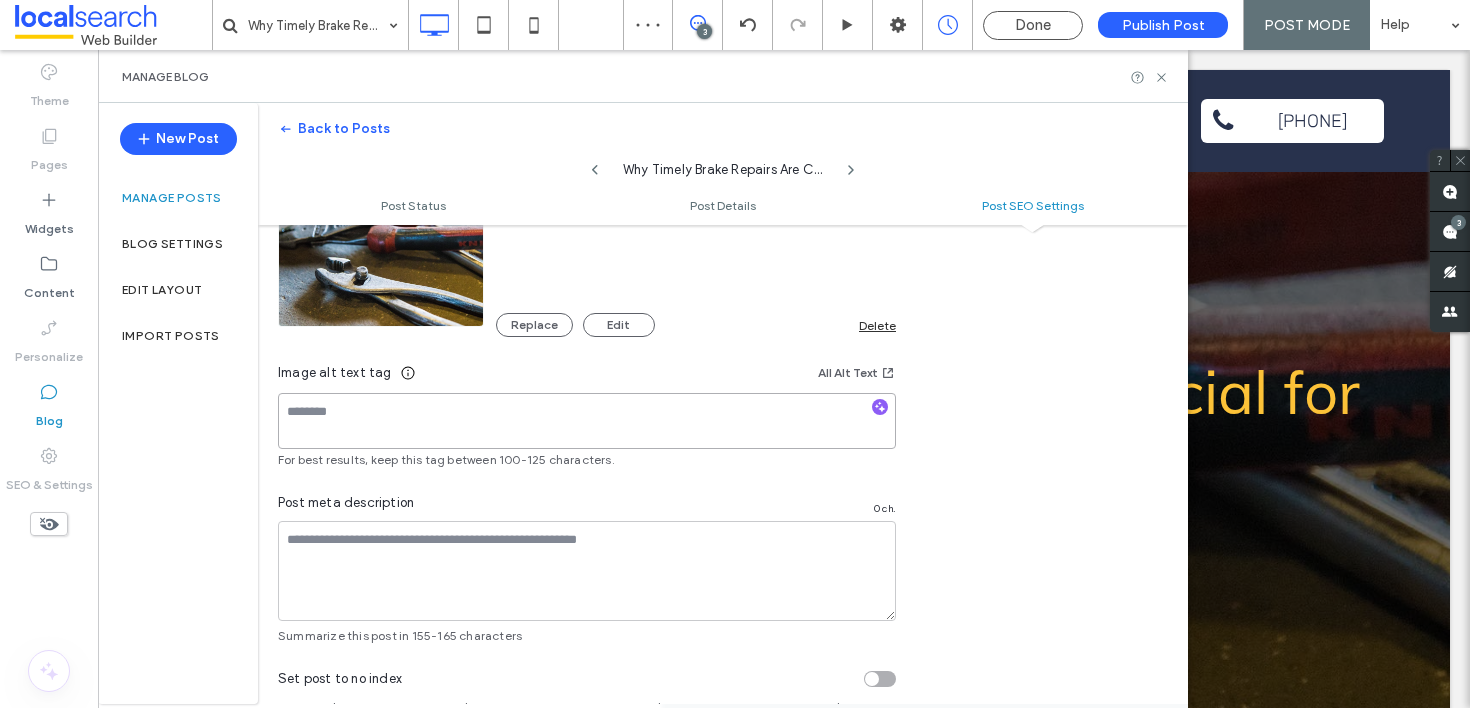 scroll, scrollTop: 0, scrollLeft: 0, axis: both 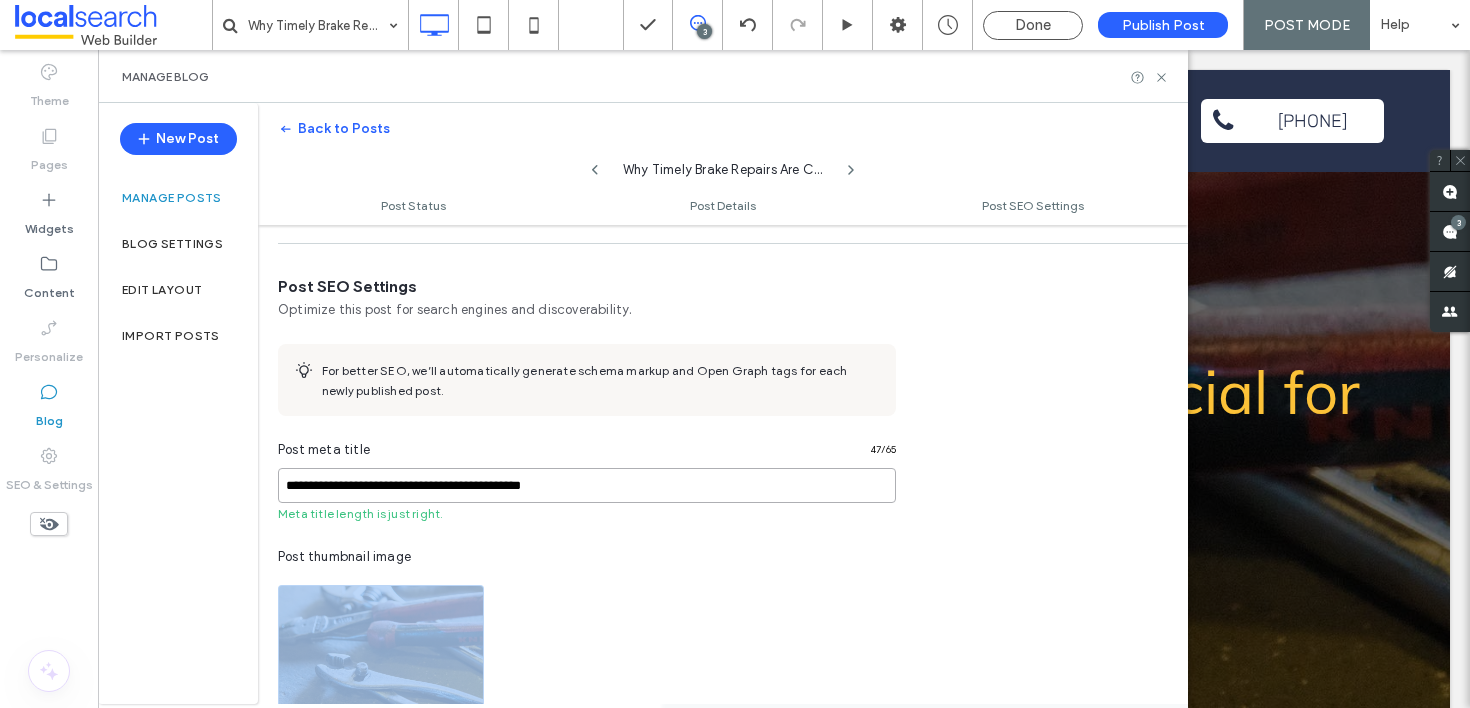 click on "**********" at bounding box center (587, 485) 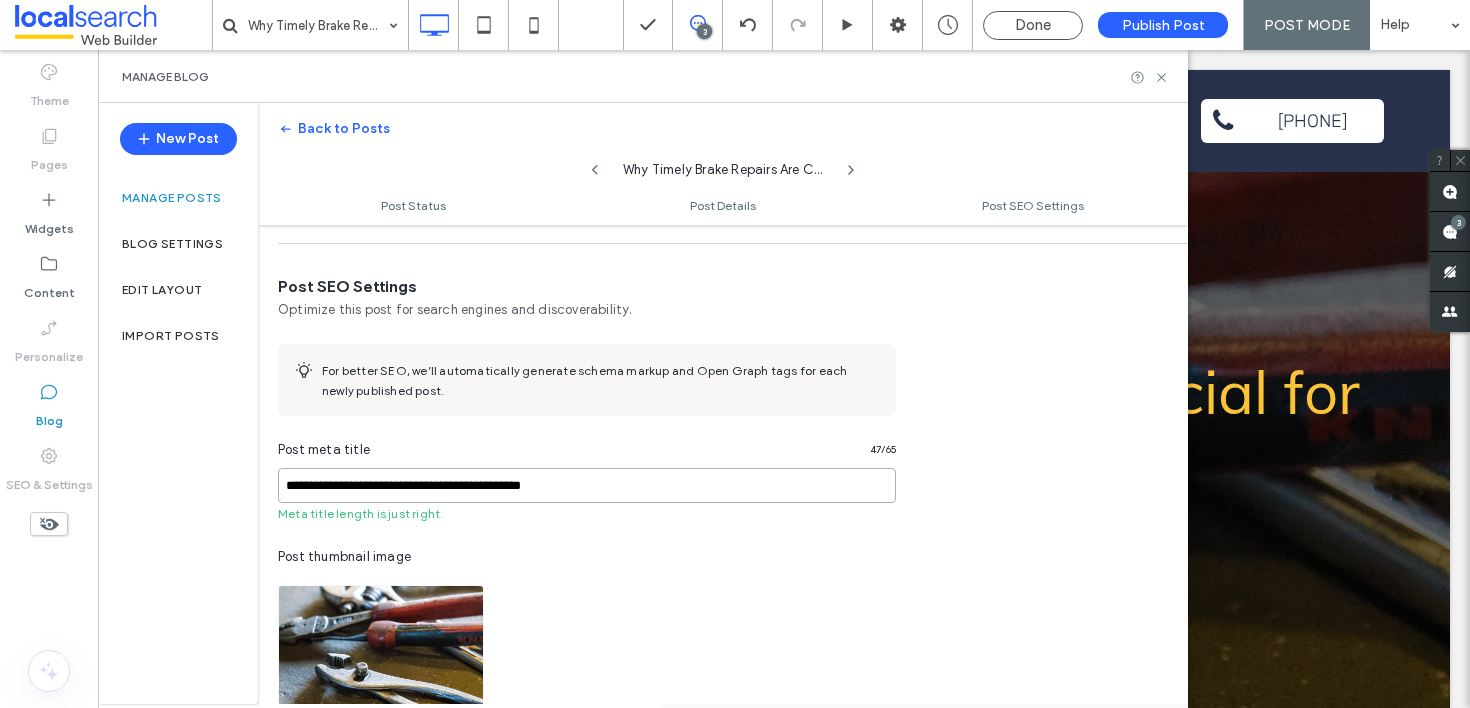 click on "**********" at bounding box center [587, 485] 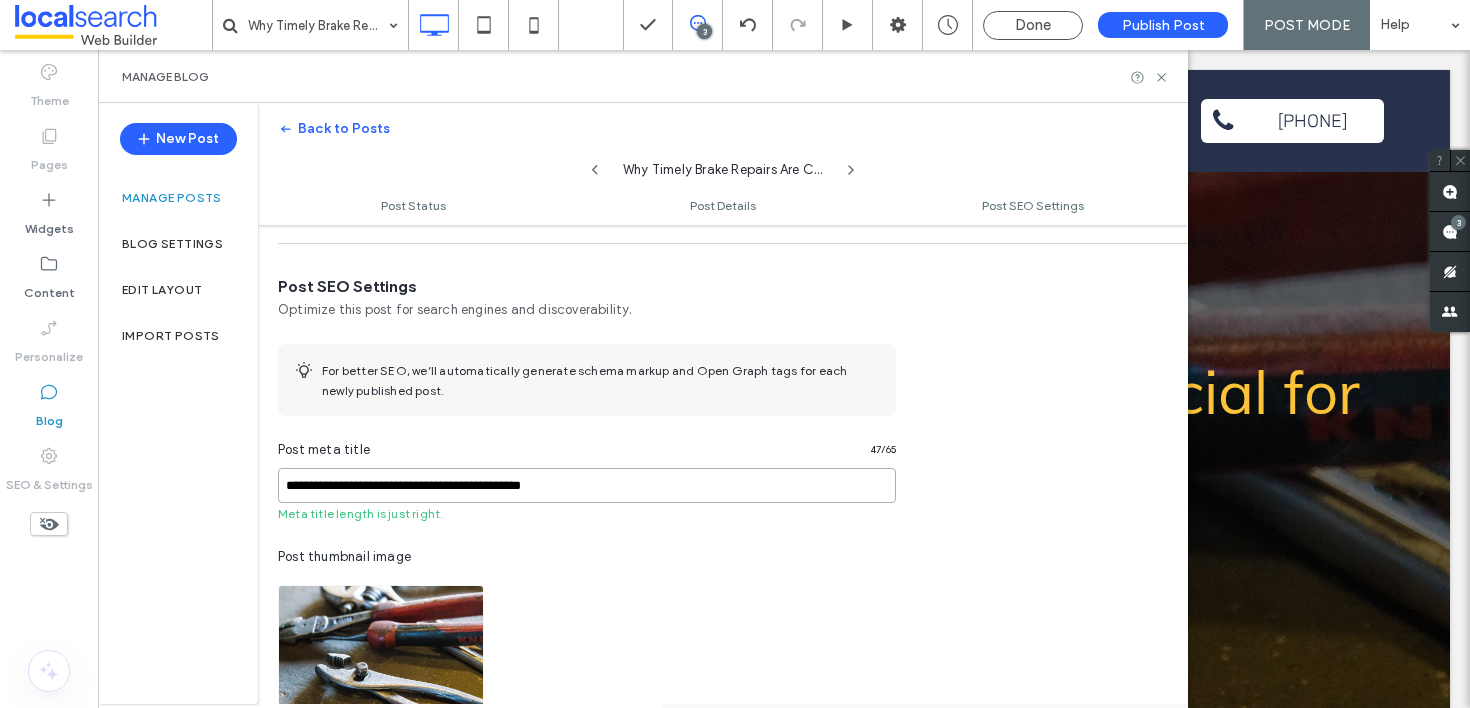 scroll, scrollTop: 0, scrollLeft: 0, axis: both 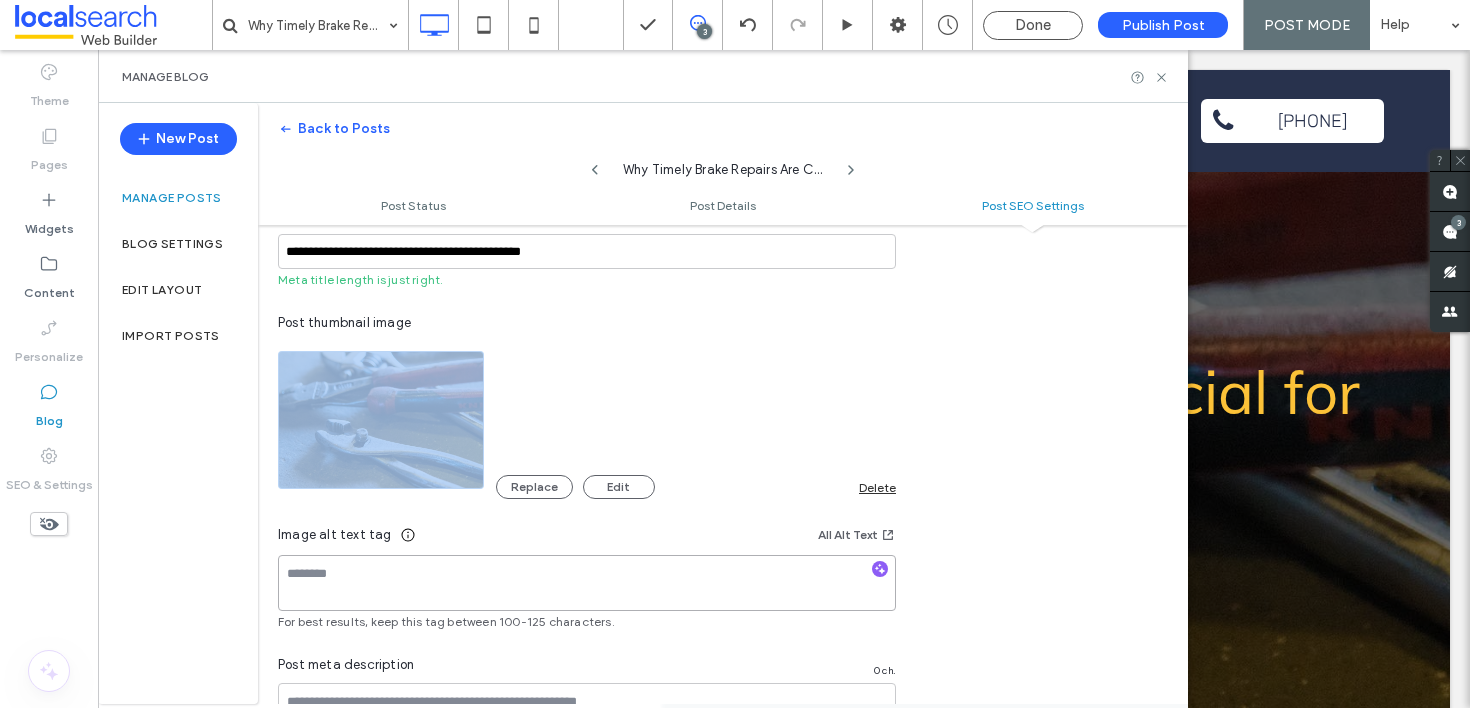 click at bounding box center [587, 583] 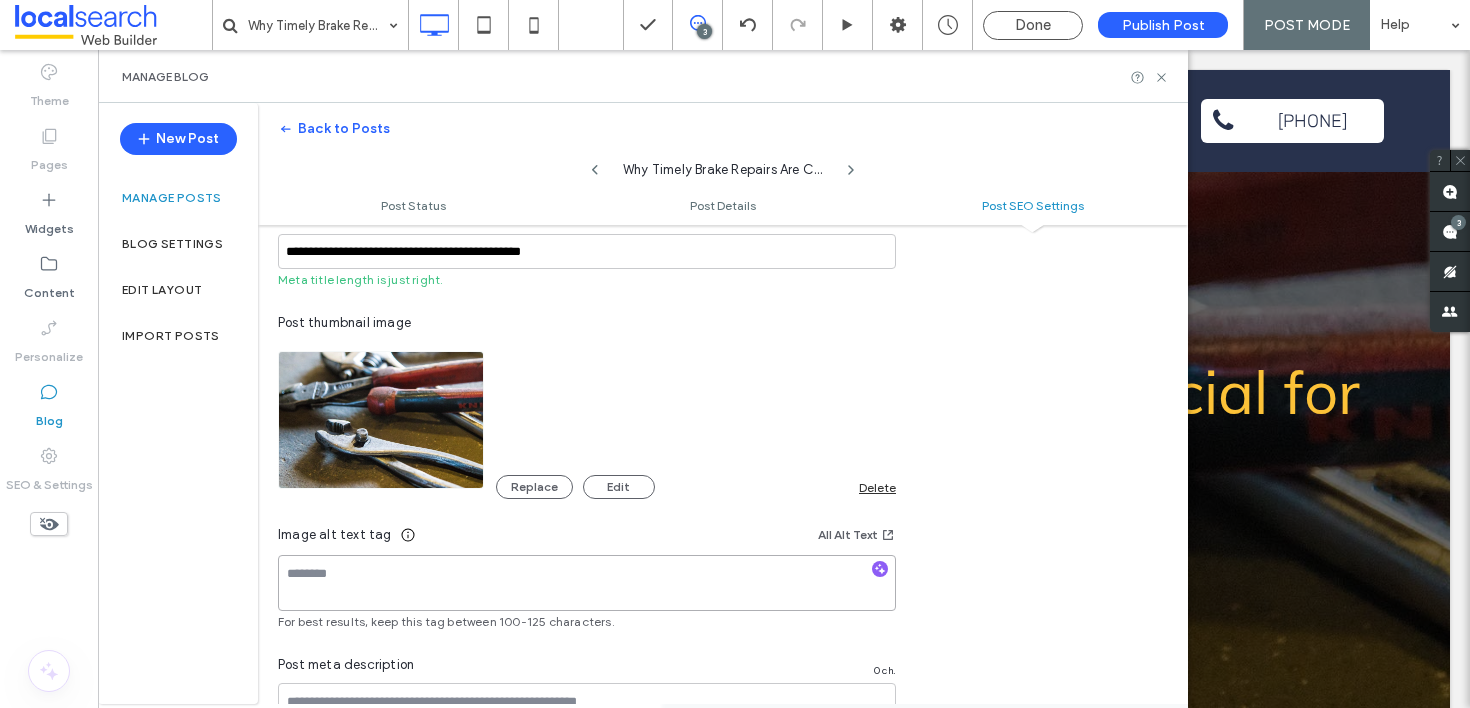 paste on "**********" 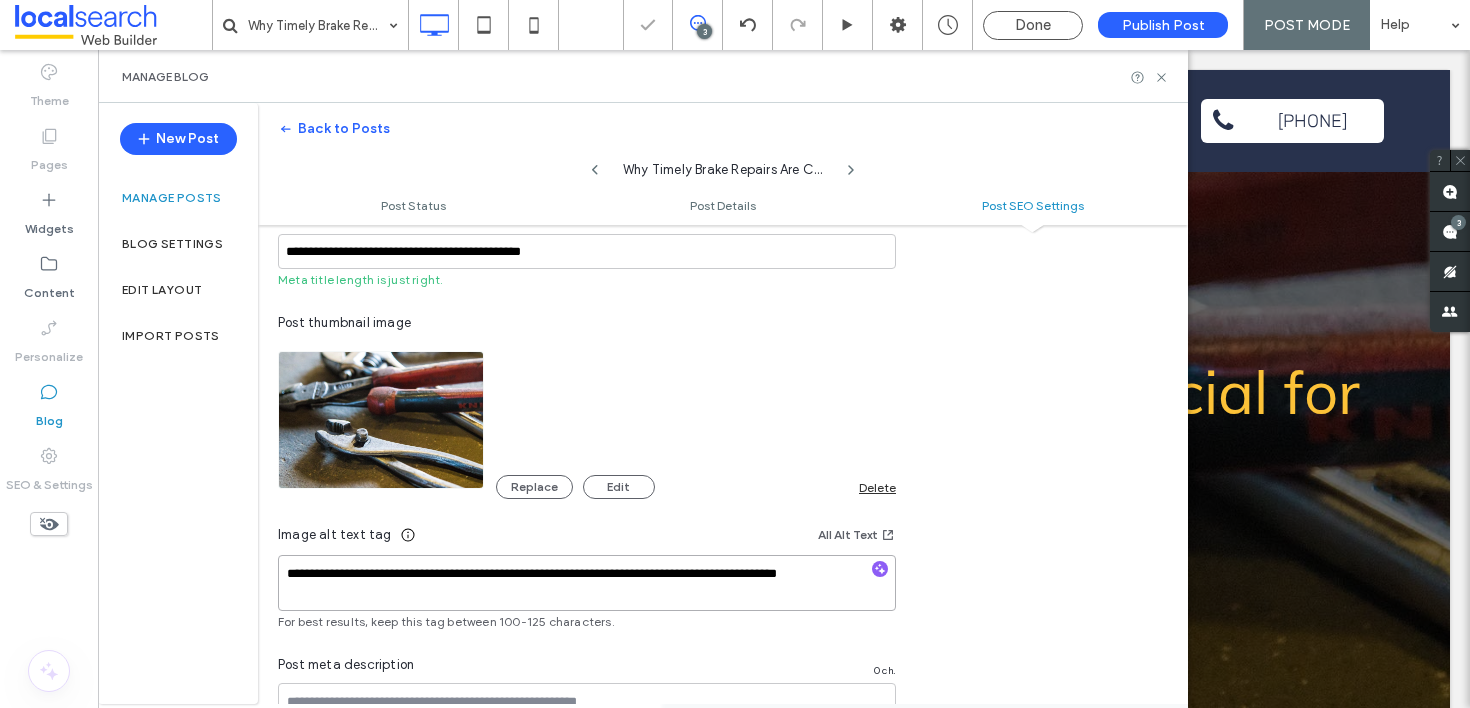 click on "**********" at bounding box center (587, 583) 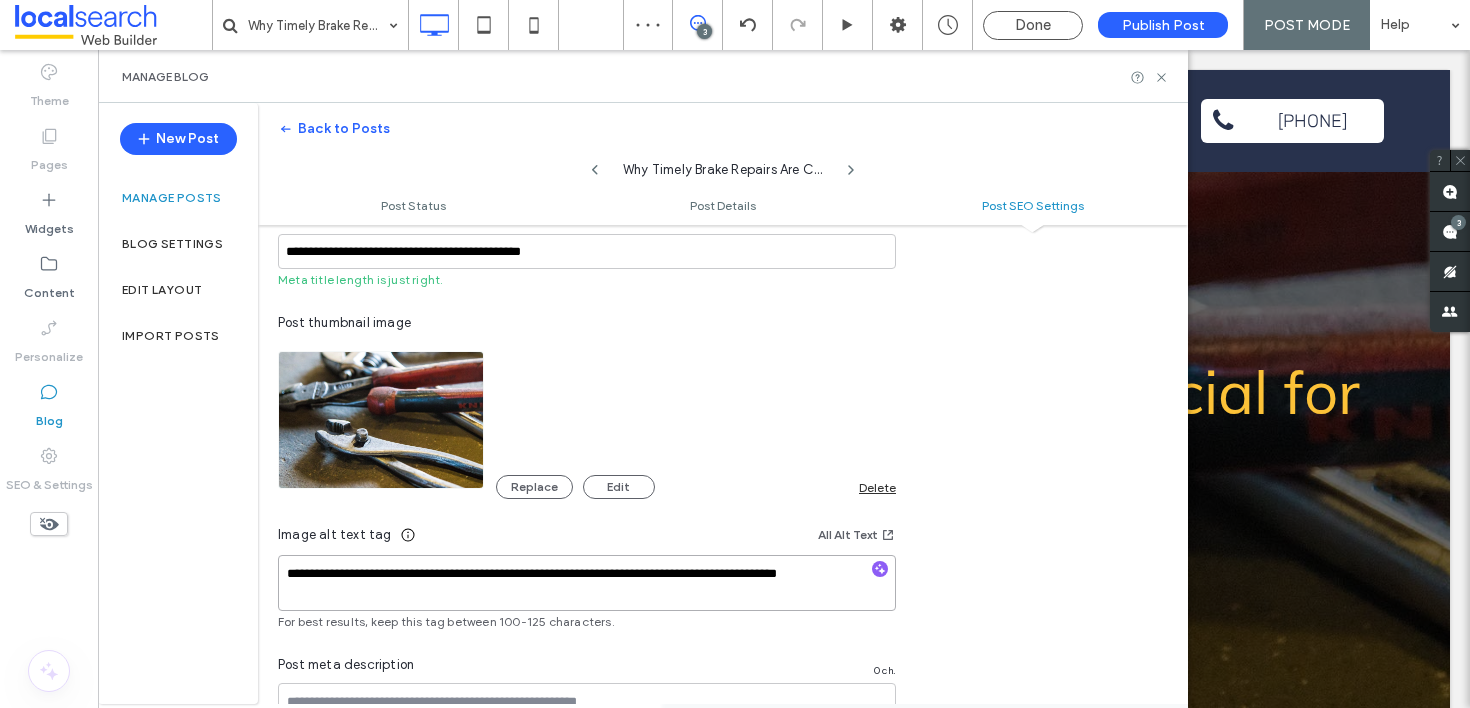 click on "**********" at bounding box center (587, 583) 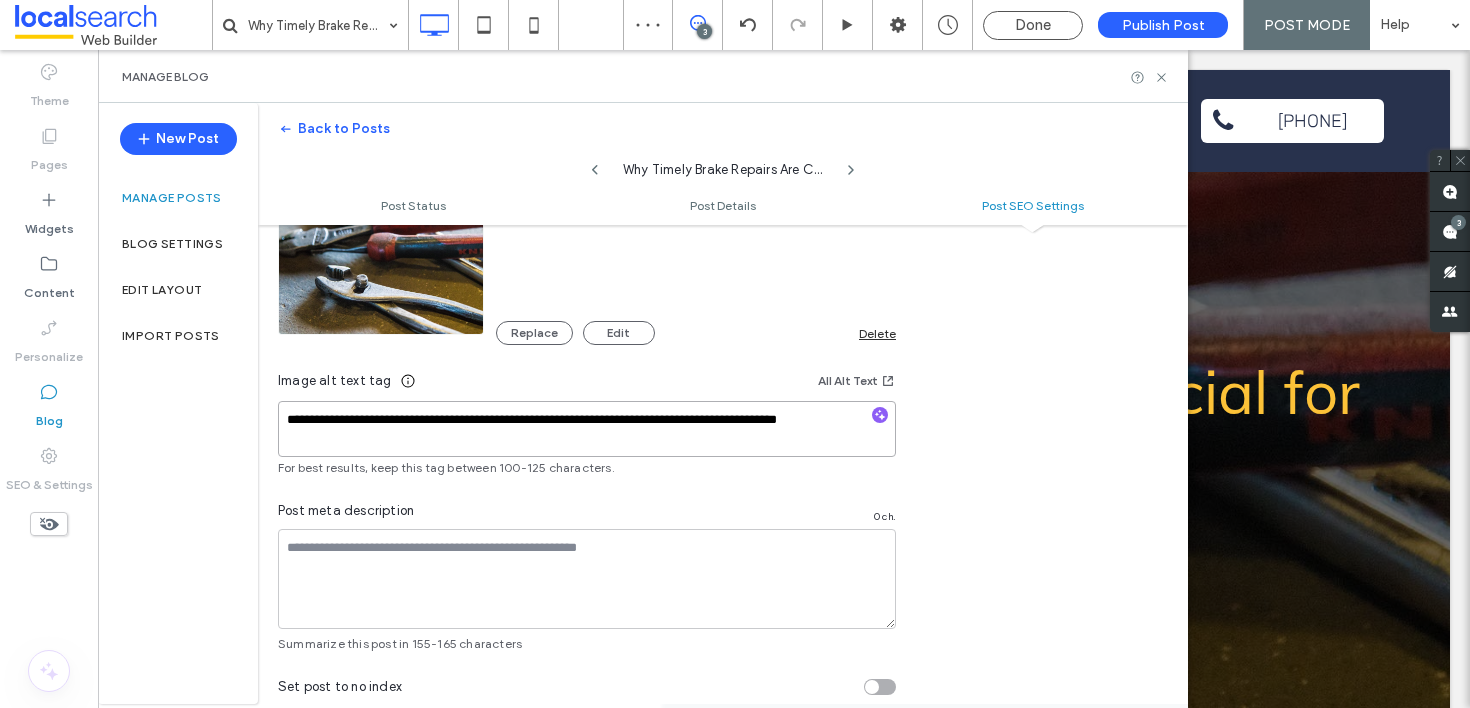 type on "**********" 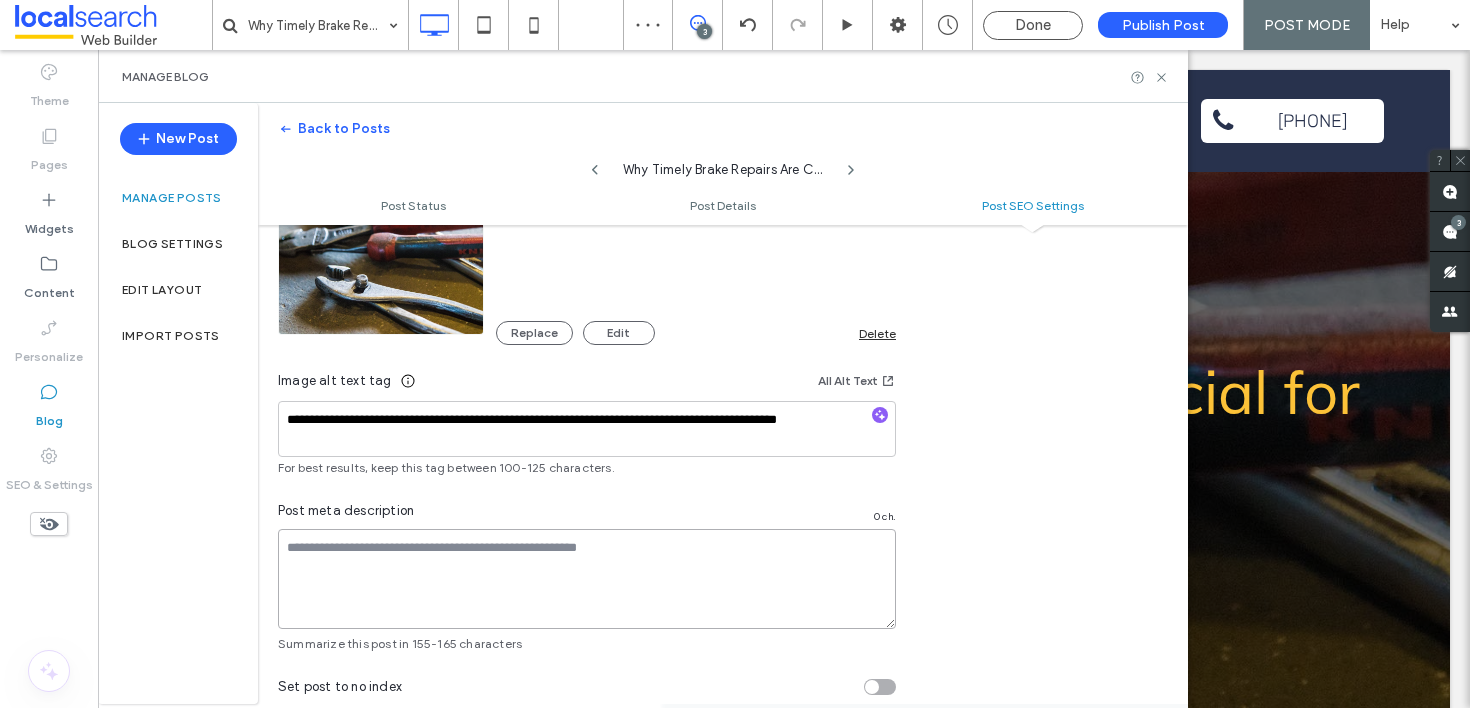 click at bounding box center [587, 579] 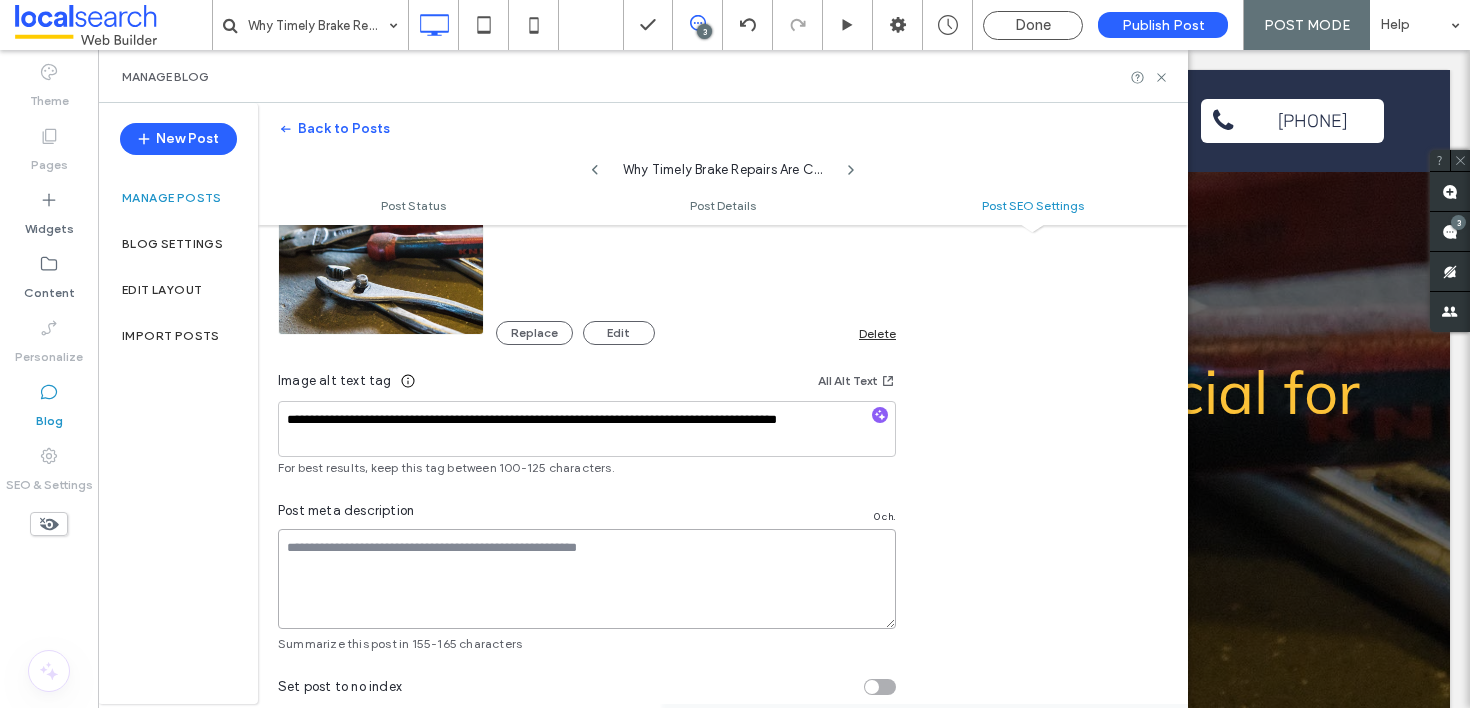 click at bounding box center (587, 579) 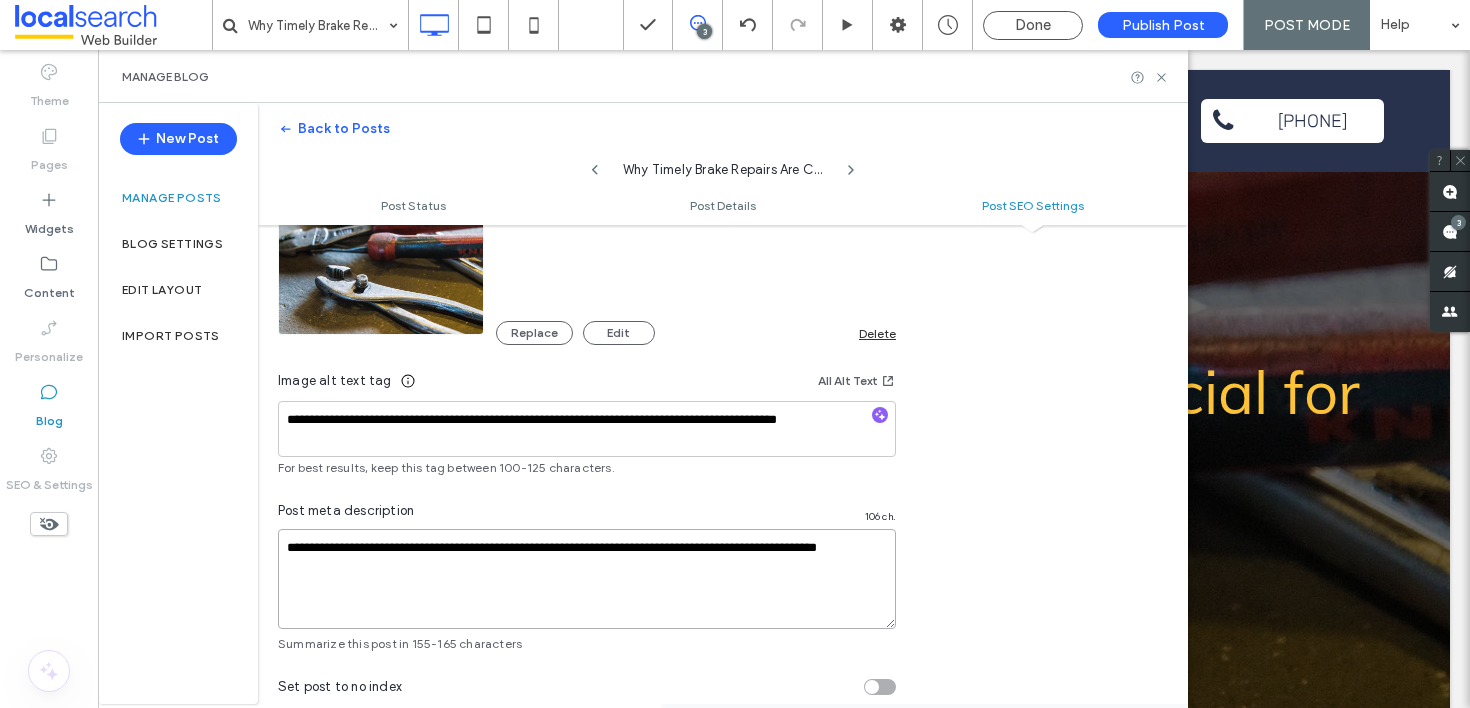 drag, startPoint x: 641, startPoint y: 588, endPoint x: 252, endPoint y: 549, distance: 390.95013 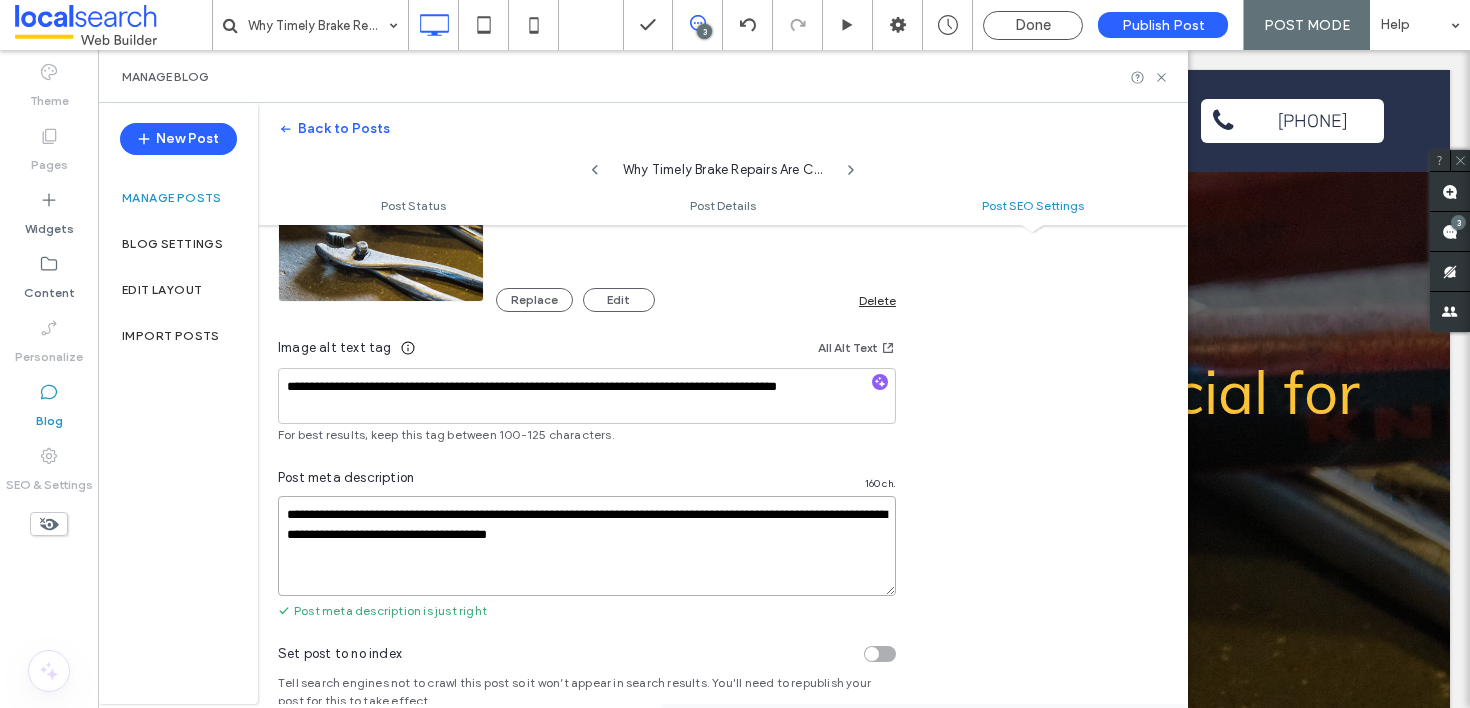 scroll, scrollTop: 1258, scrollLeft: 0, axis: vertical 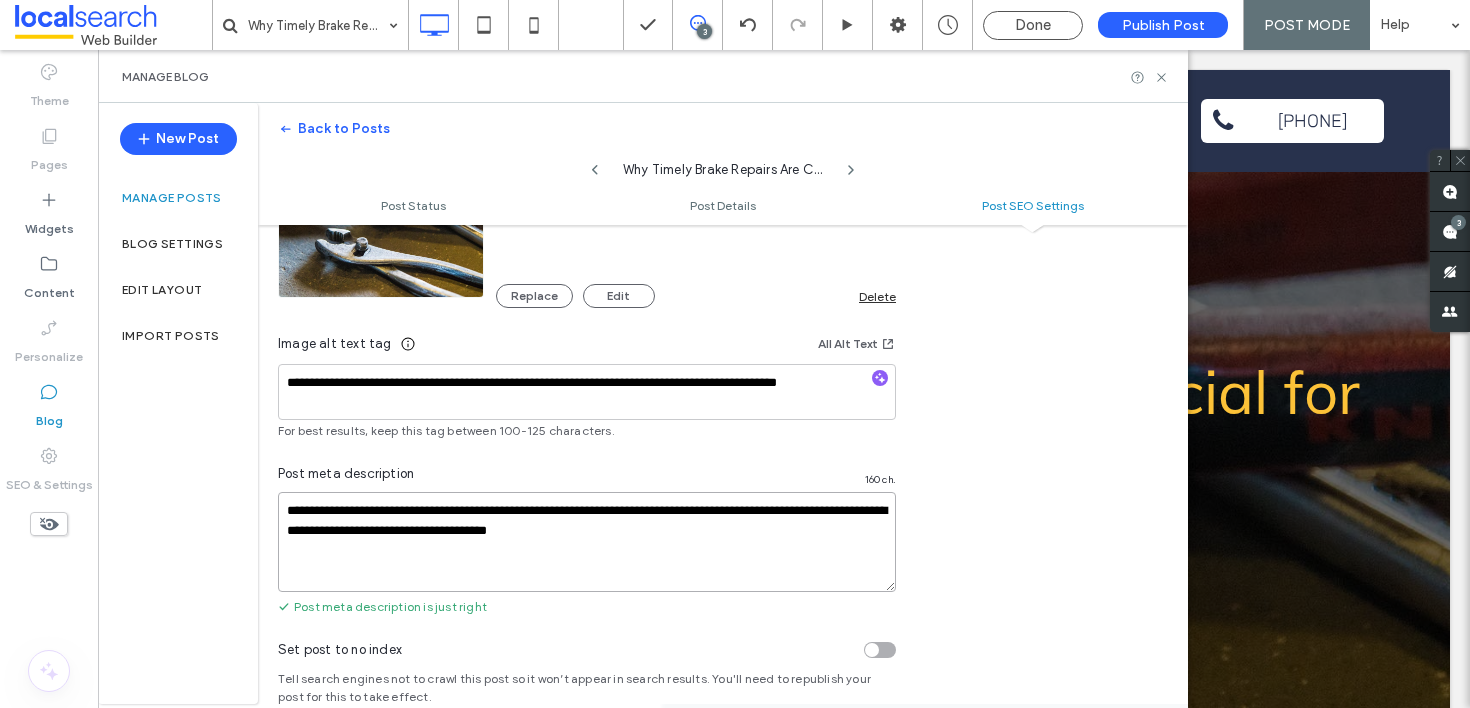 click on "**********" at bounding box center (587, 542) 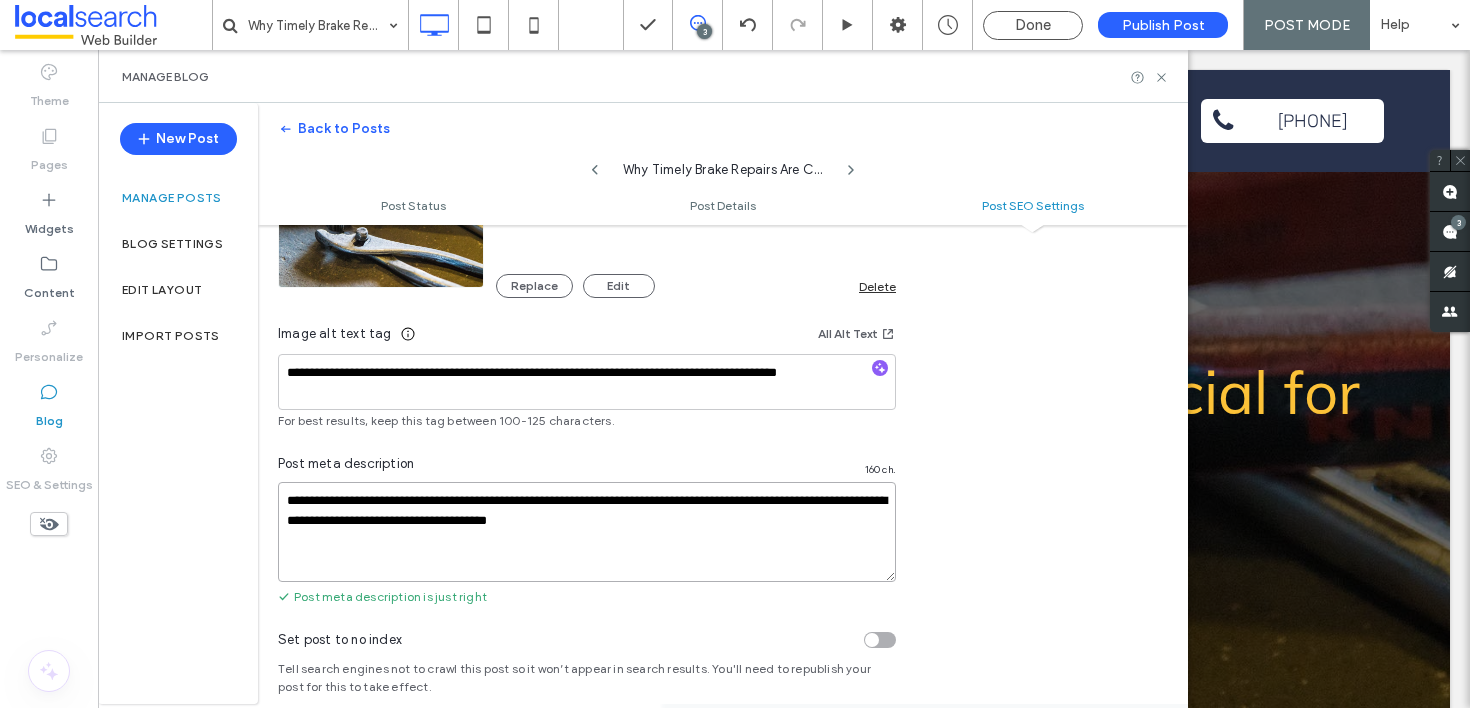 scroll, scrollTop: 1295, scrollLeft: 0, axis: vertical 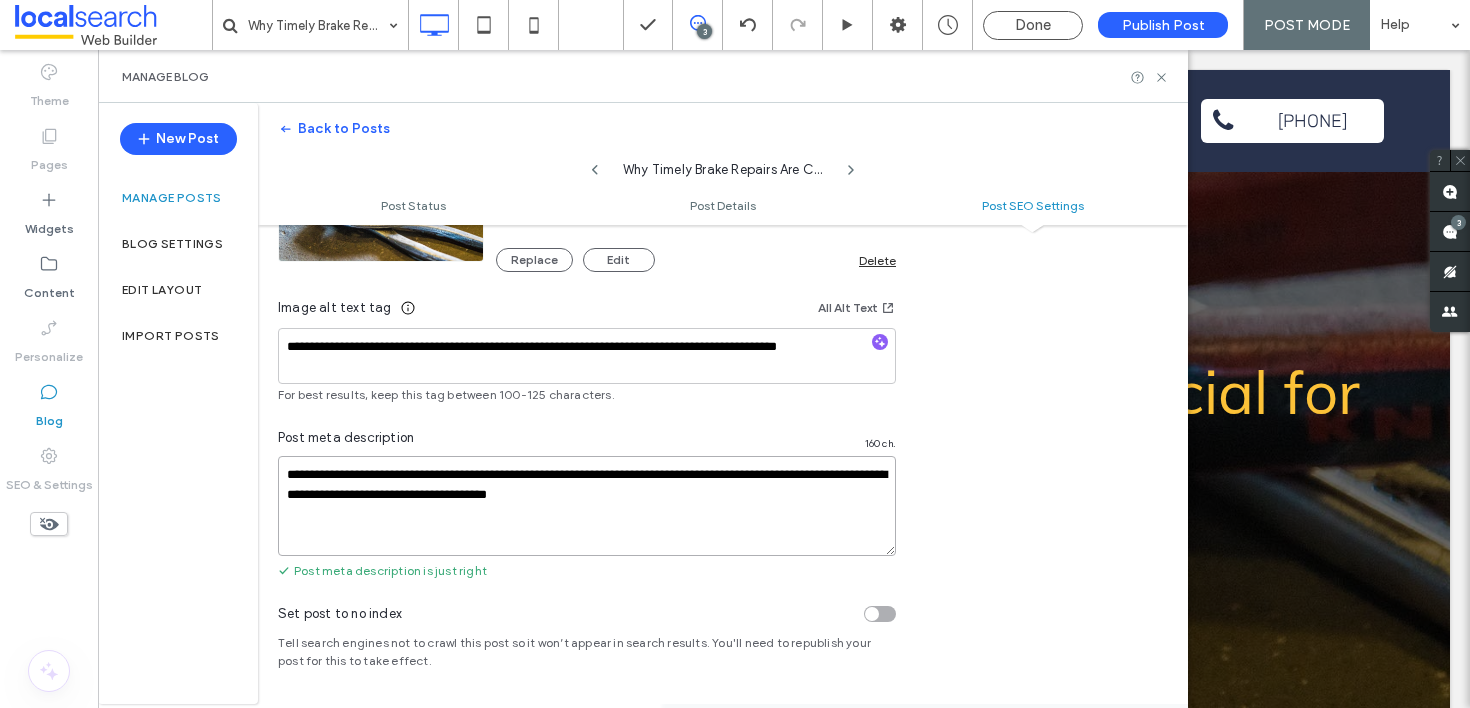 drag, startPoint x: 463, startPoint y: 498, endPoint x: 382, endPoint y: 504, distance: 81.22192 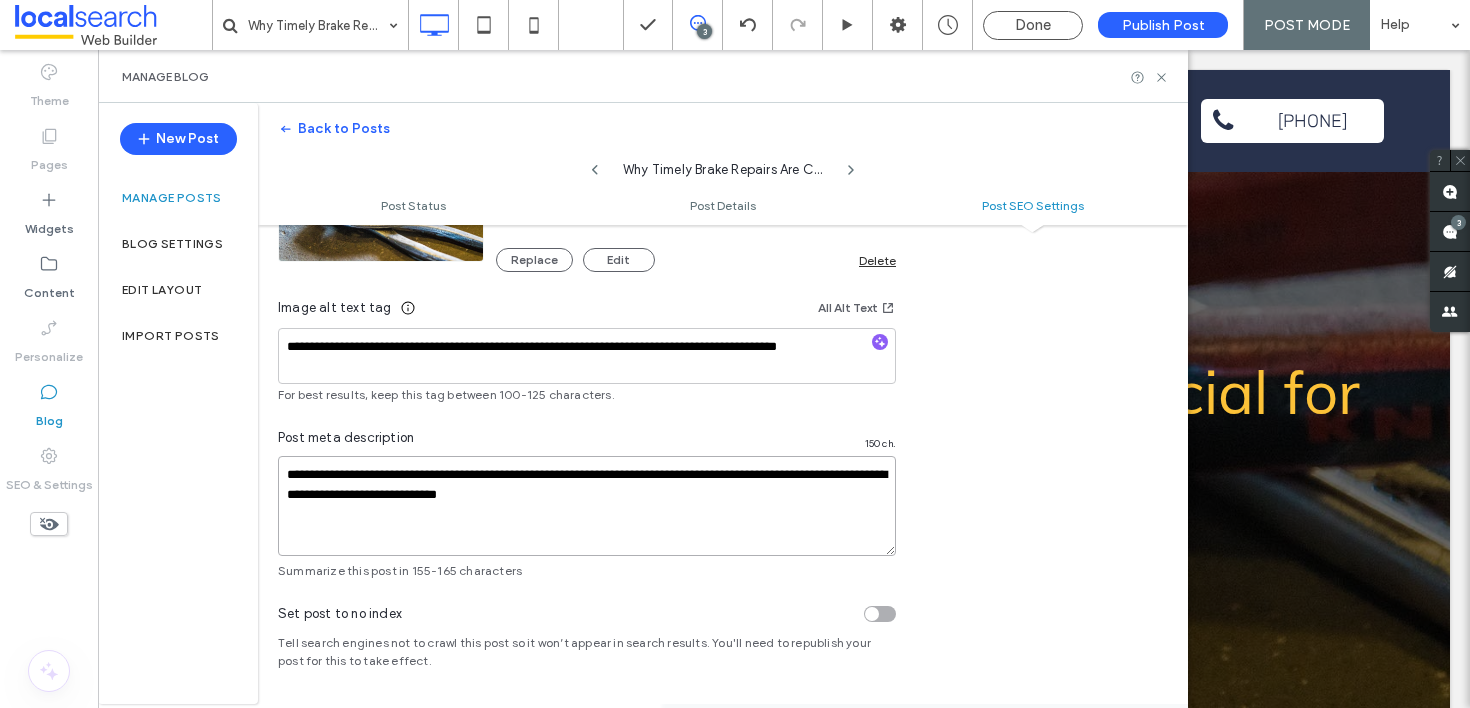 click on "**********" at bounding box center [587, 506] 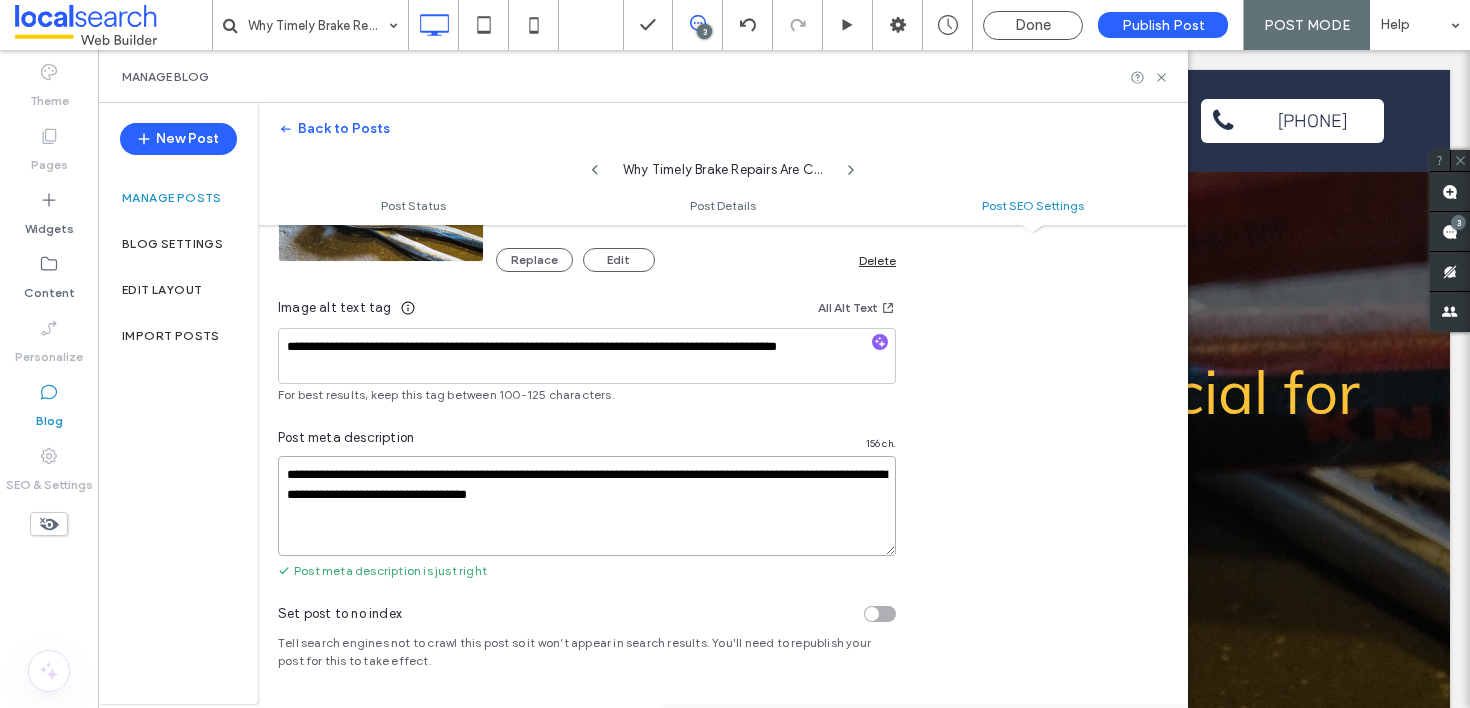 click on "**********" at bounding box center (587, 506) 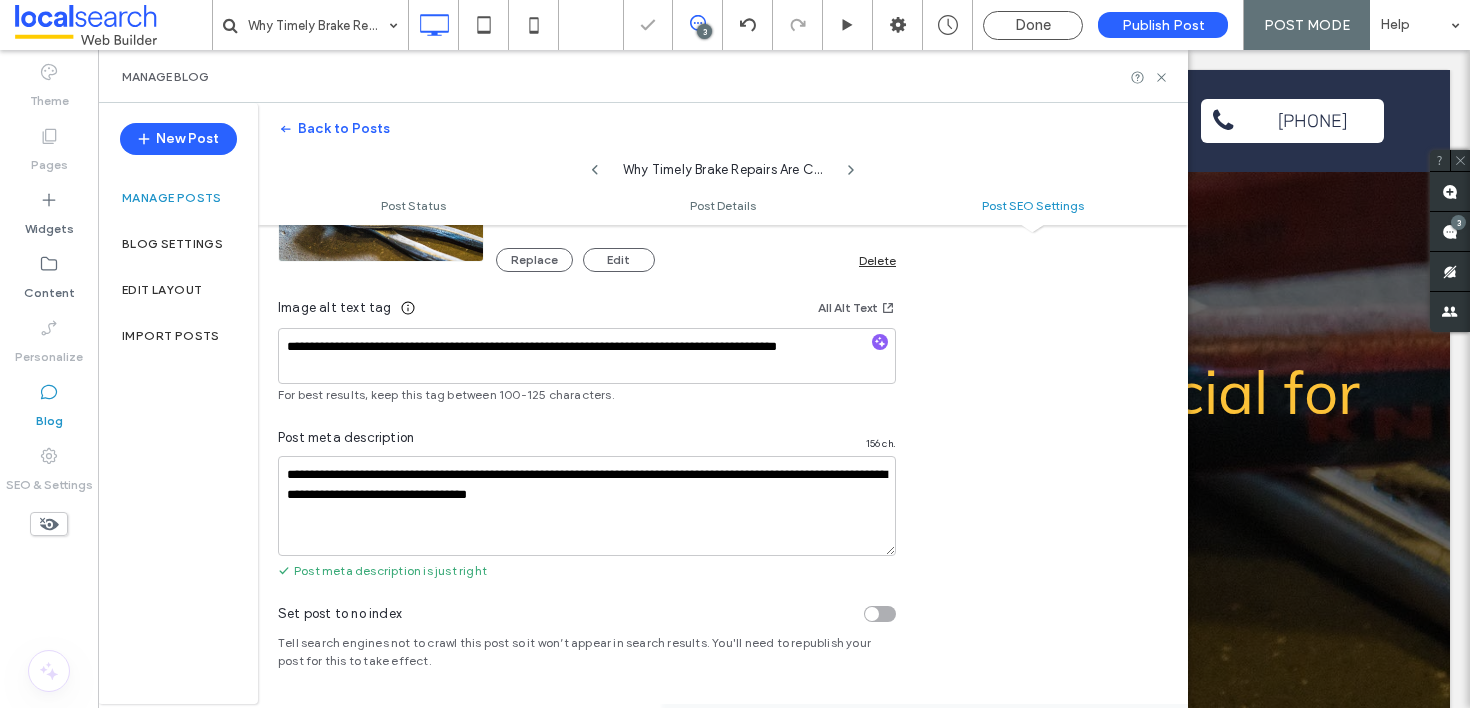 click on "**********" at bounding box center [723, 197] 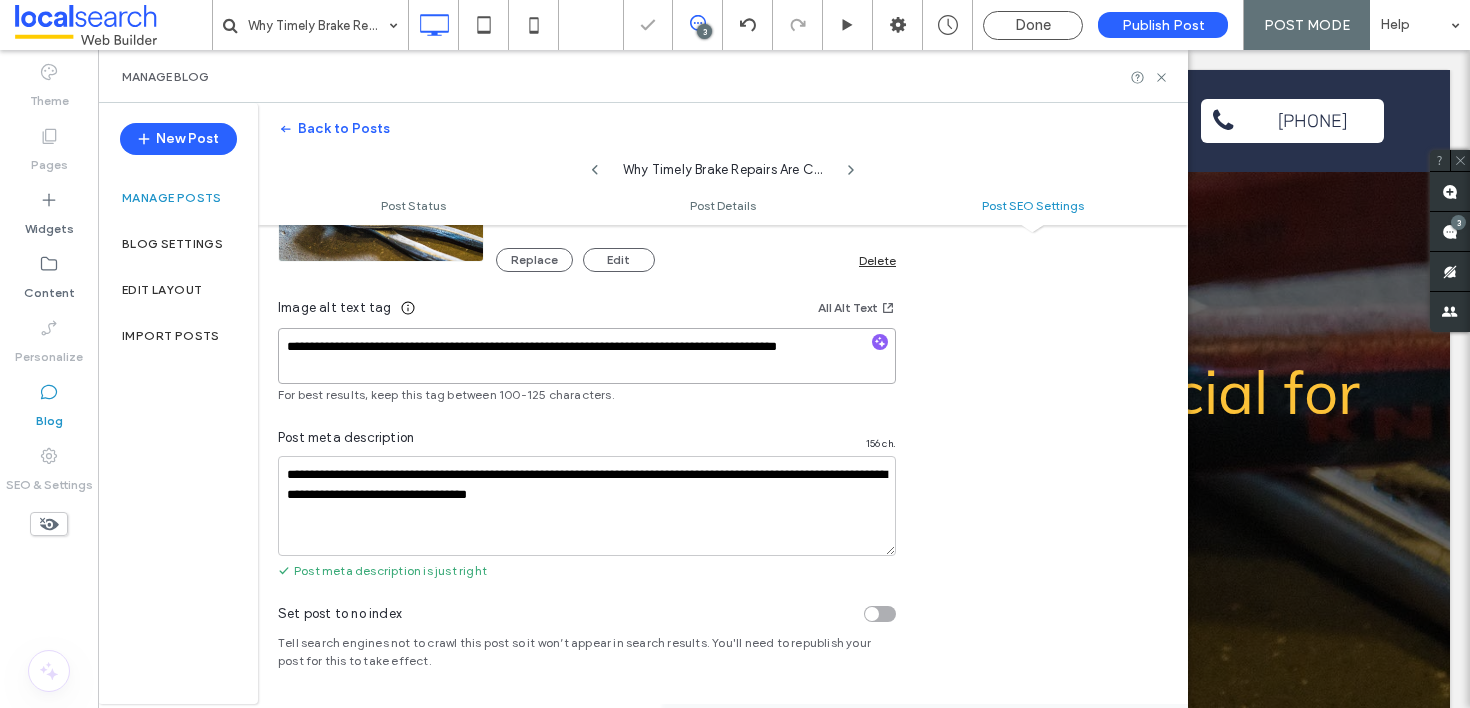 click on "**********" at bounding box center (587, 356) 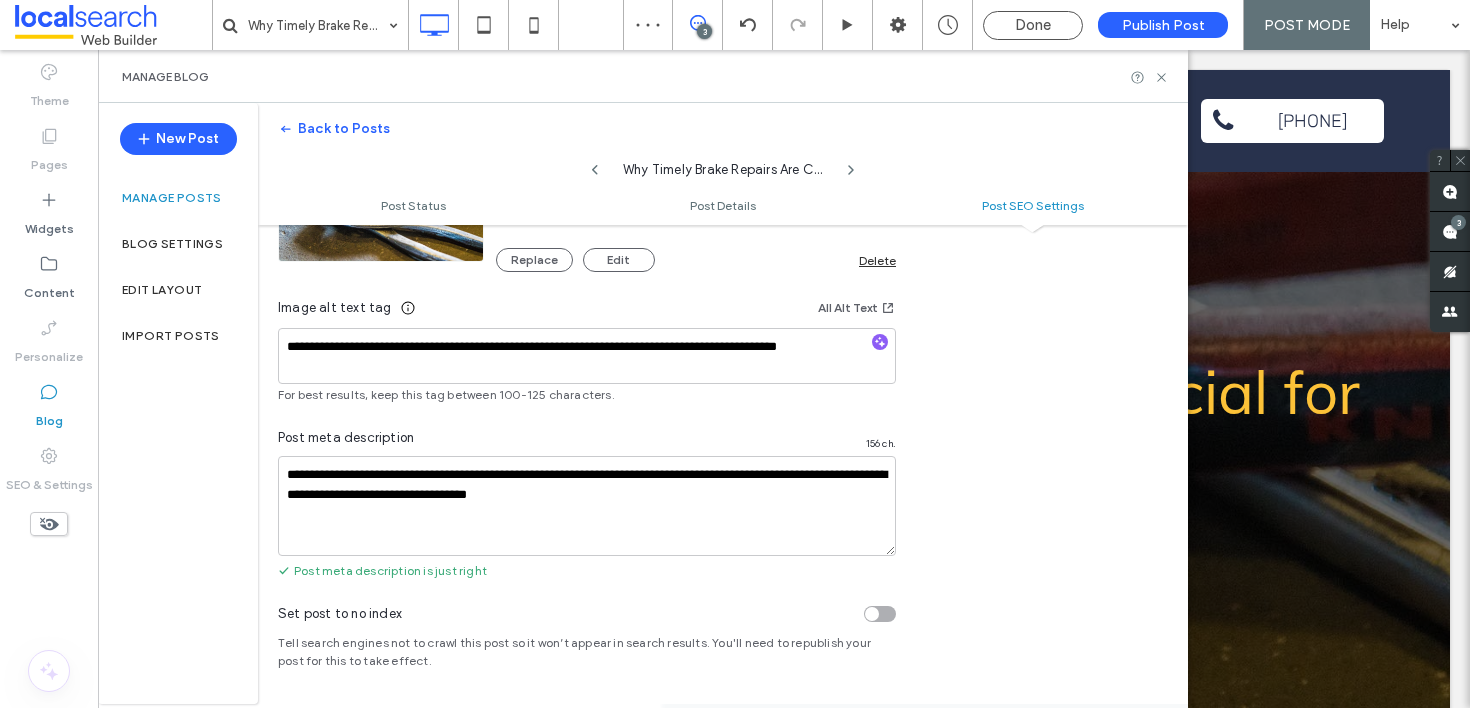 drag, startPoint x: 1017, startPoint y: 401, endPoint x: 1000, endPoint y: 401, distance: 17 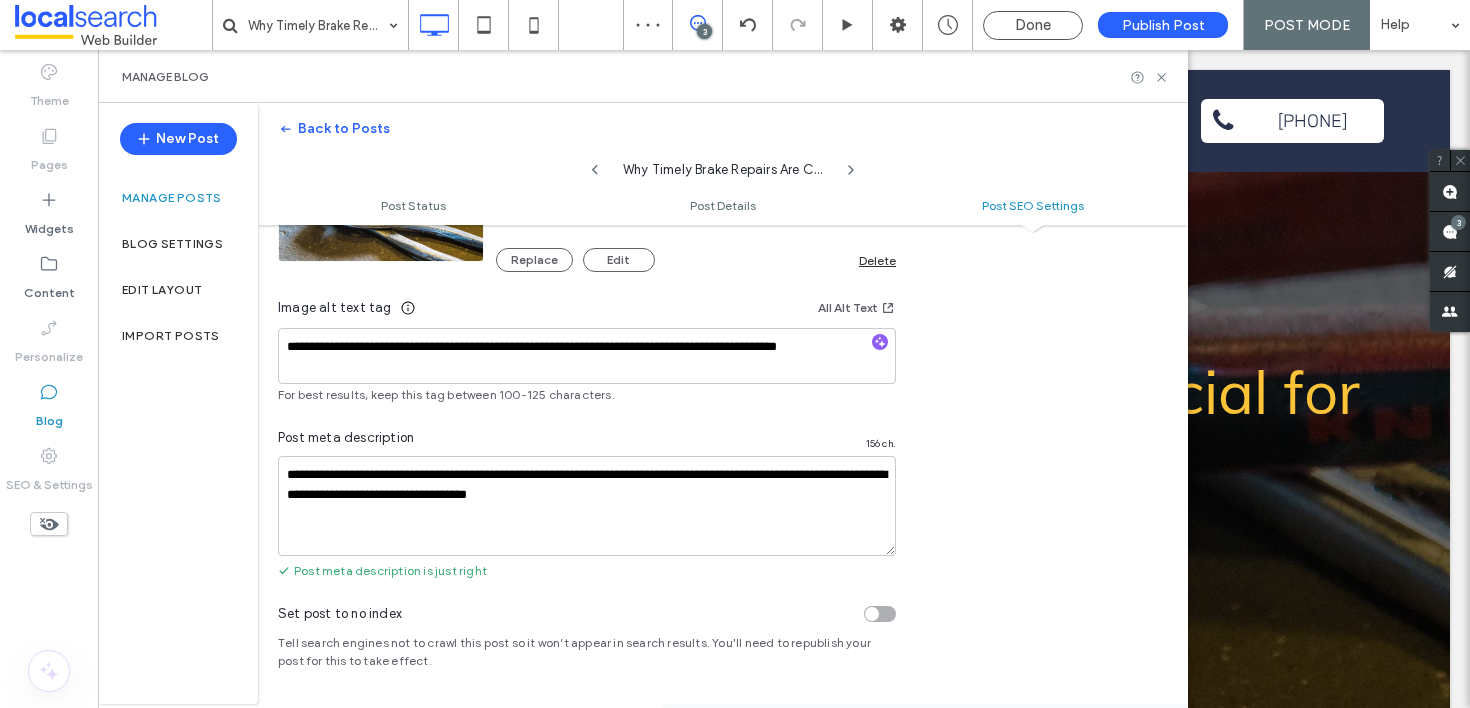 click on "**********" at bounding box center (723, 197) 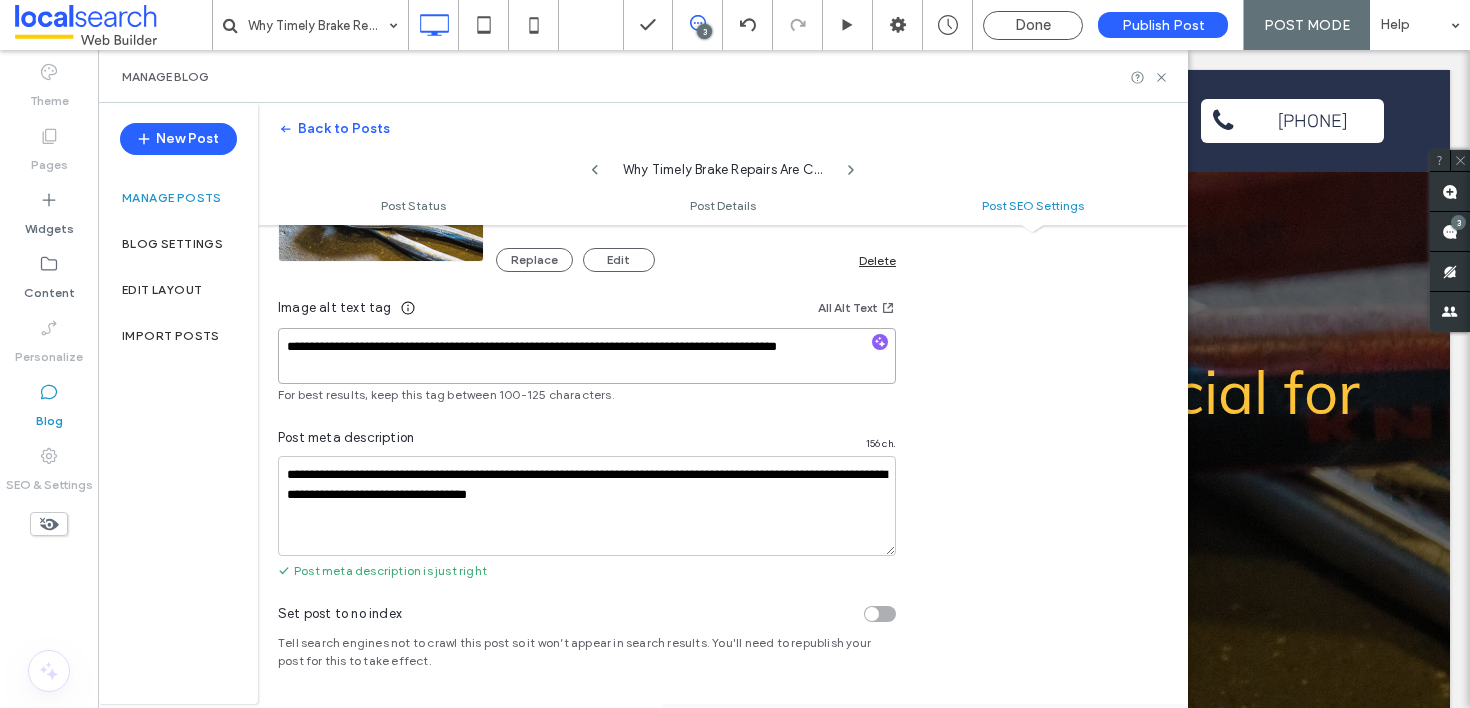 click on "**********" at bounding box center [587, 356] 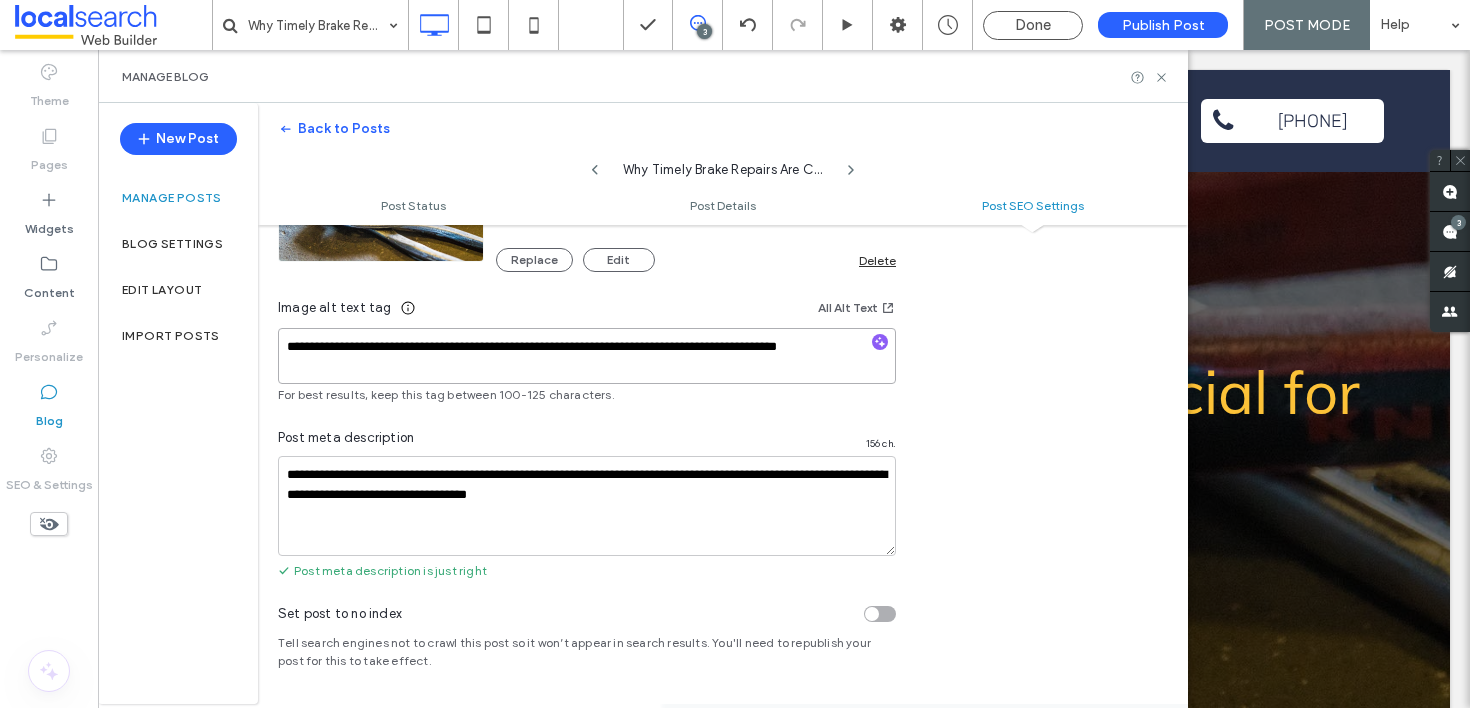 click on "**********" at bounding box center (587, 356) 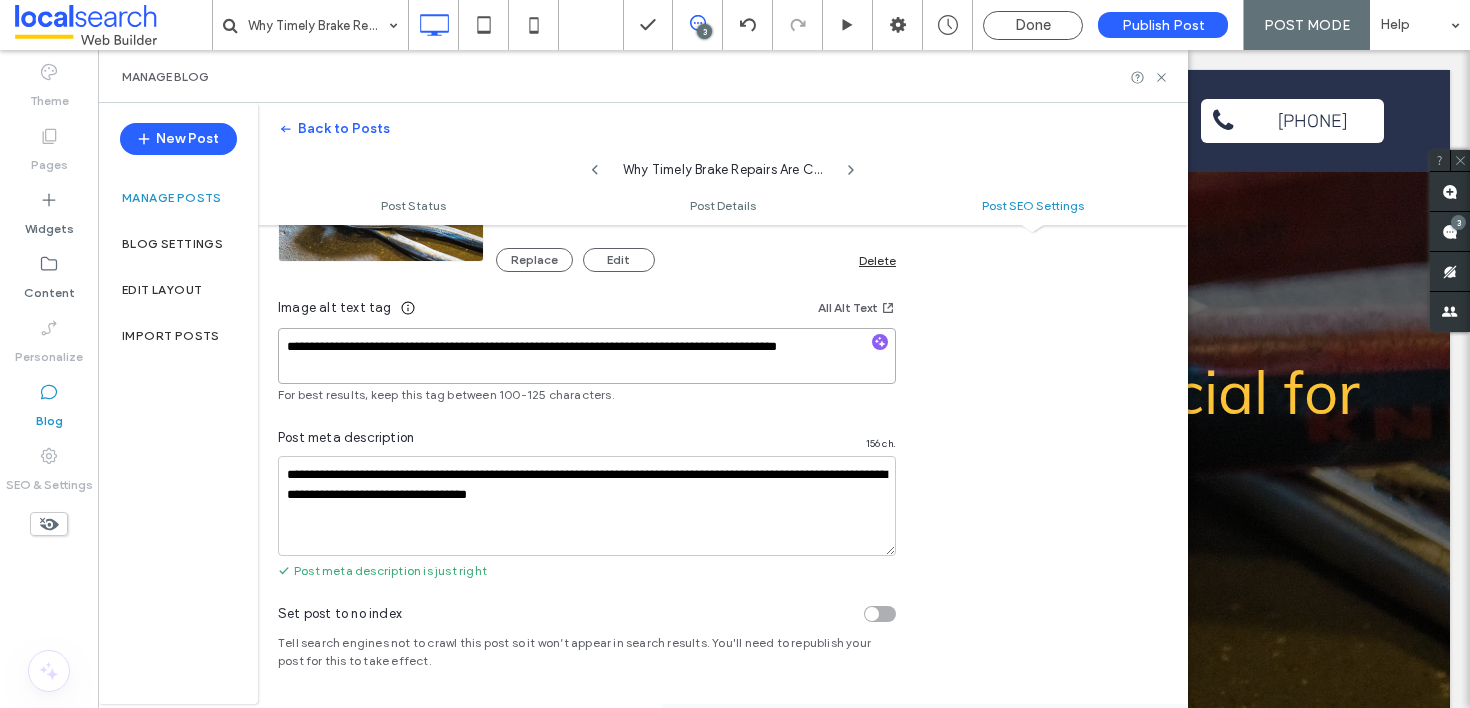 paste on "**" 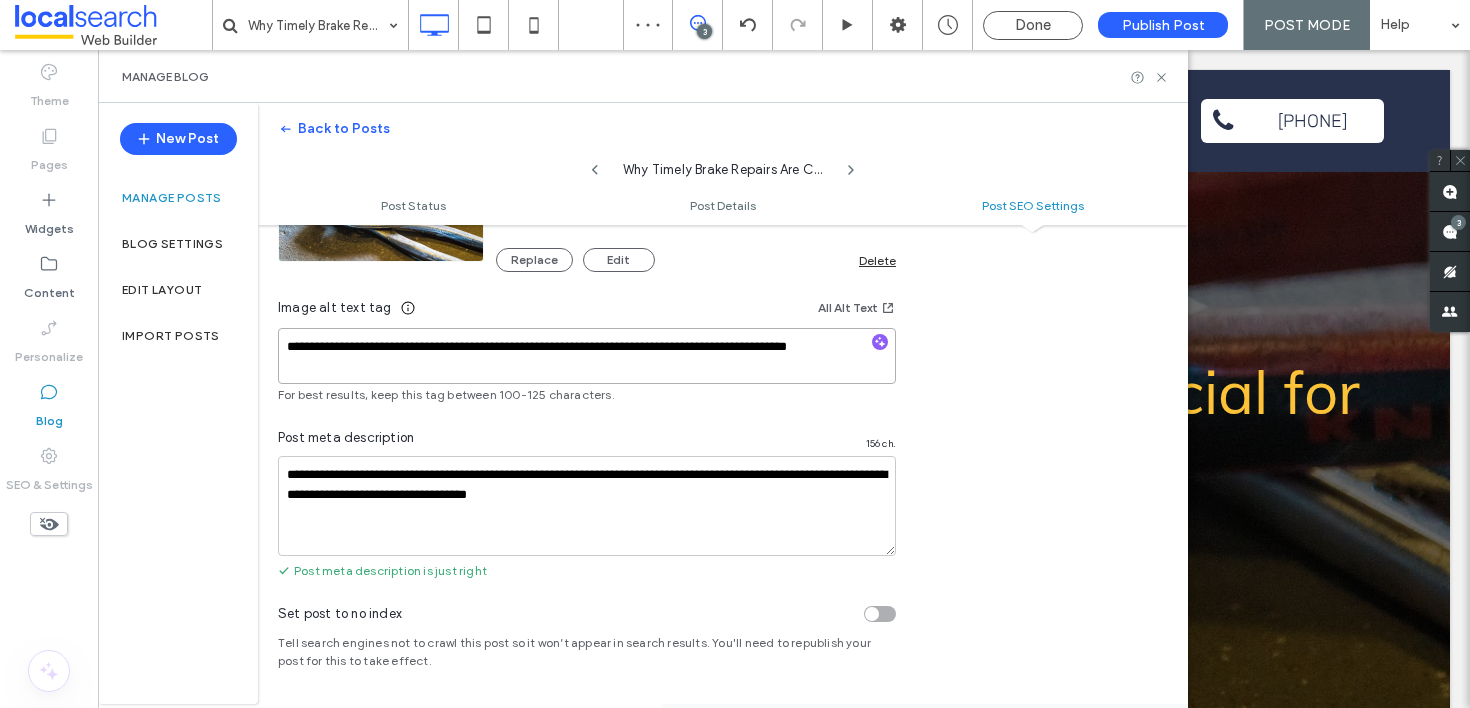 click on "**********" at bounding box center [587, 356] 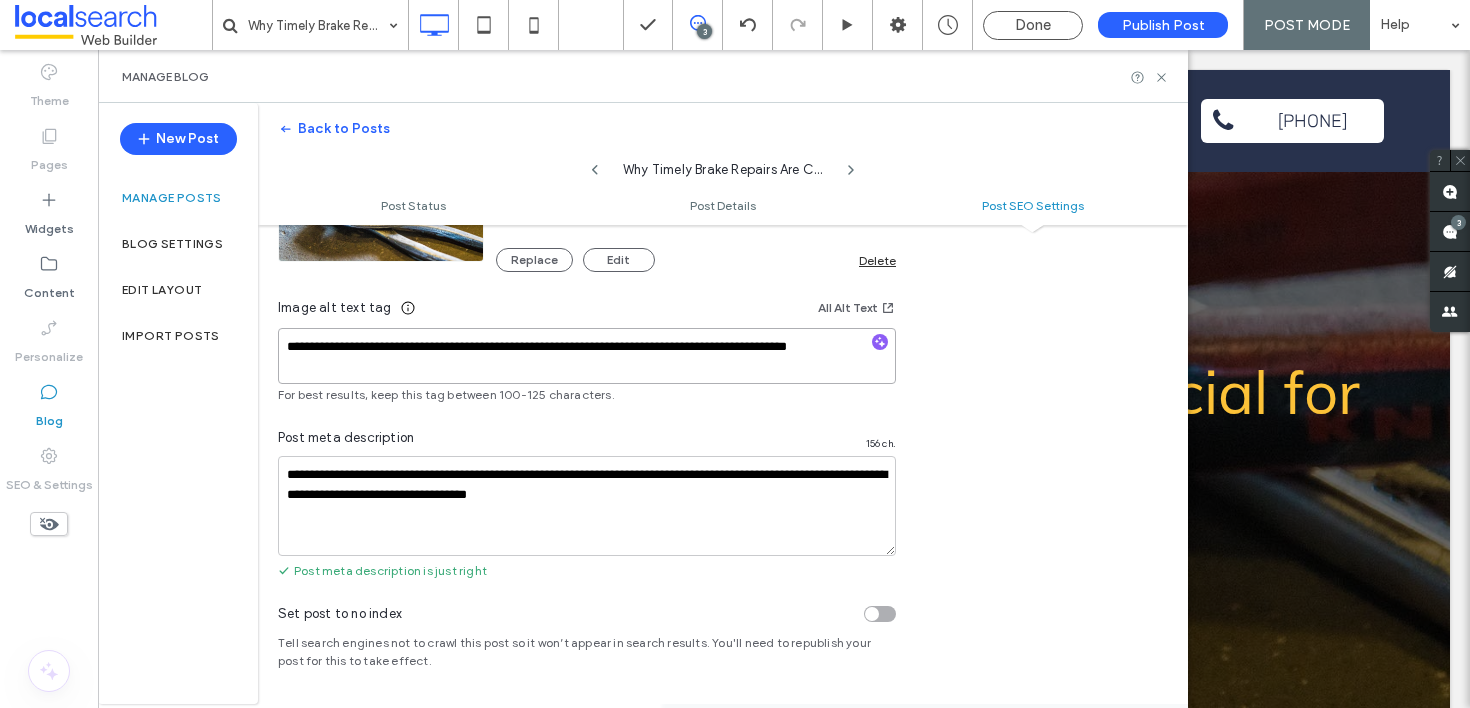 click on "**********" at bounding box center (587, 356) 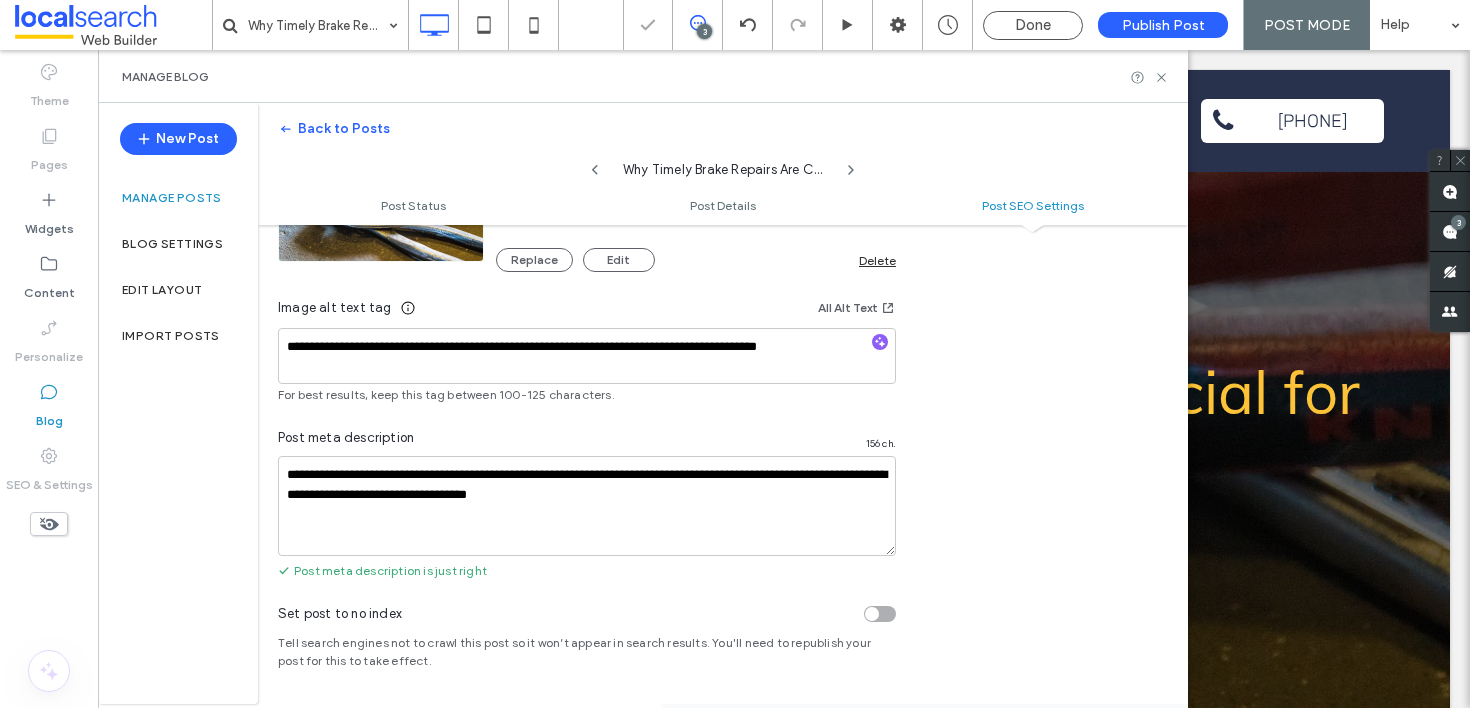 click at bounding box center (735, 354) 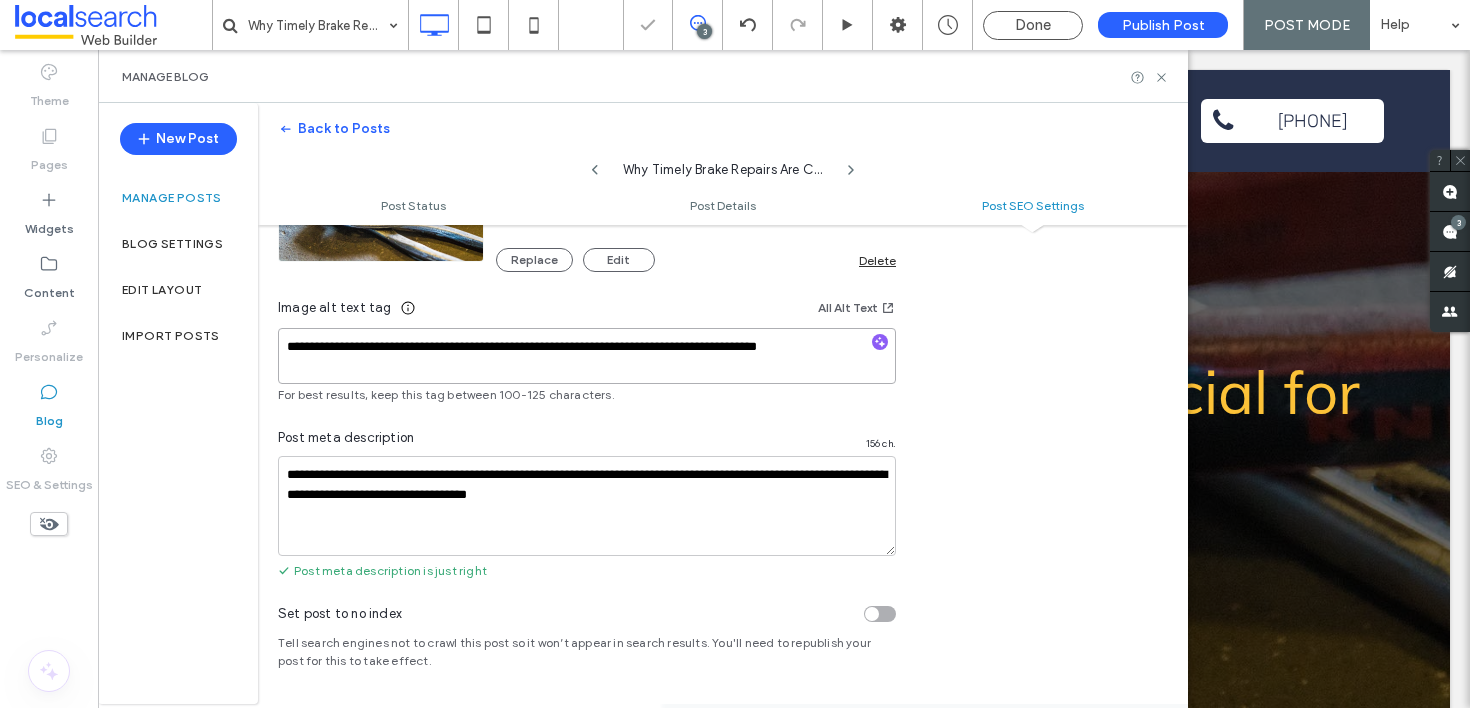 click on "**********" at bounding box center [587, 356] 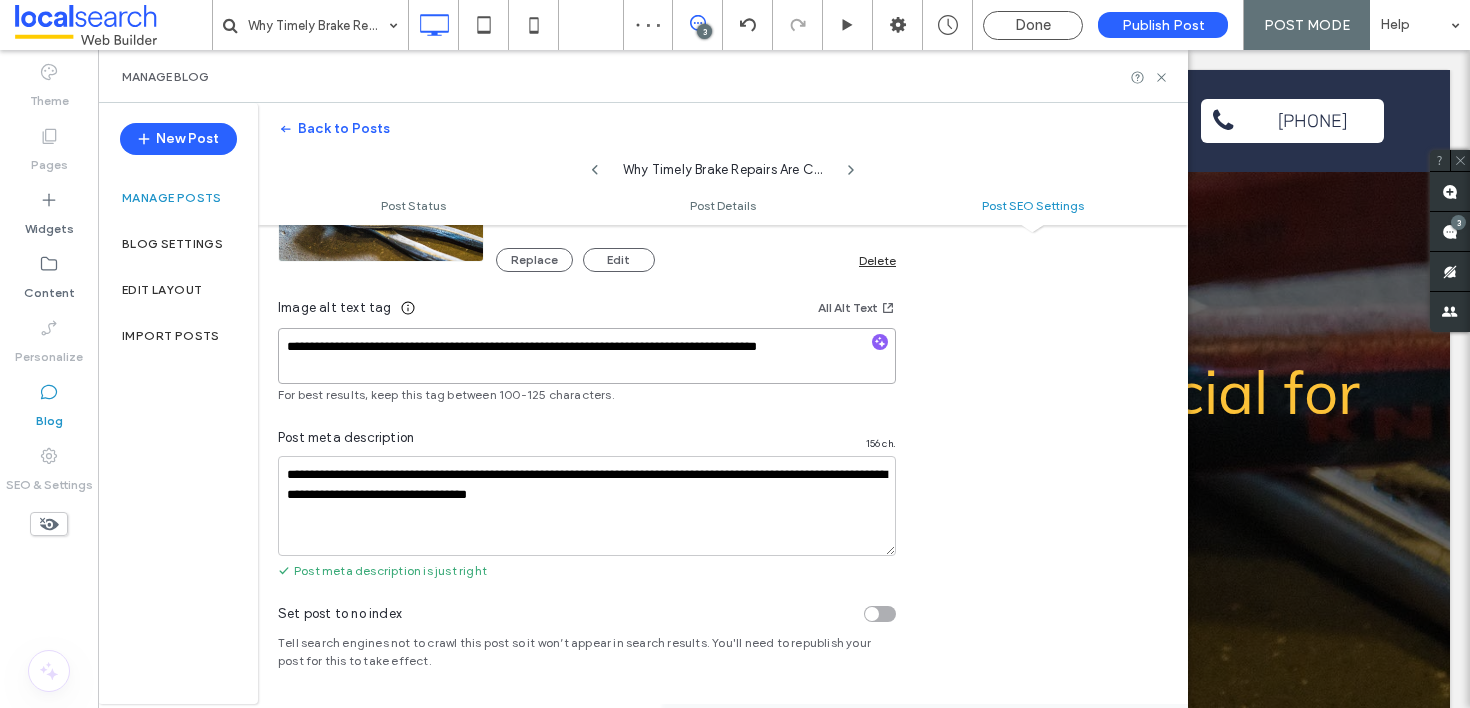click on "**********" at bounding box center (587, 356) 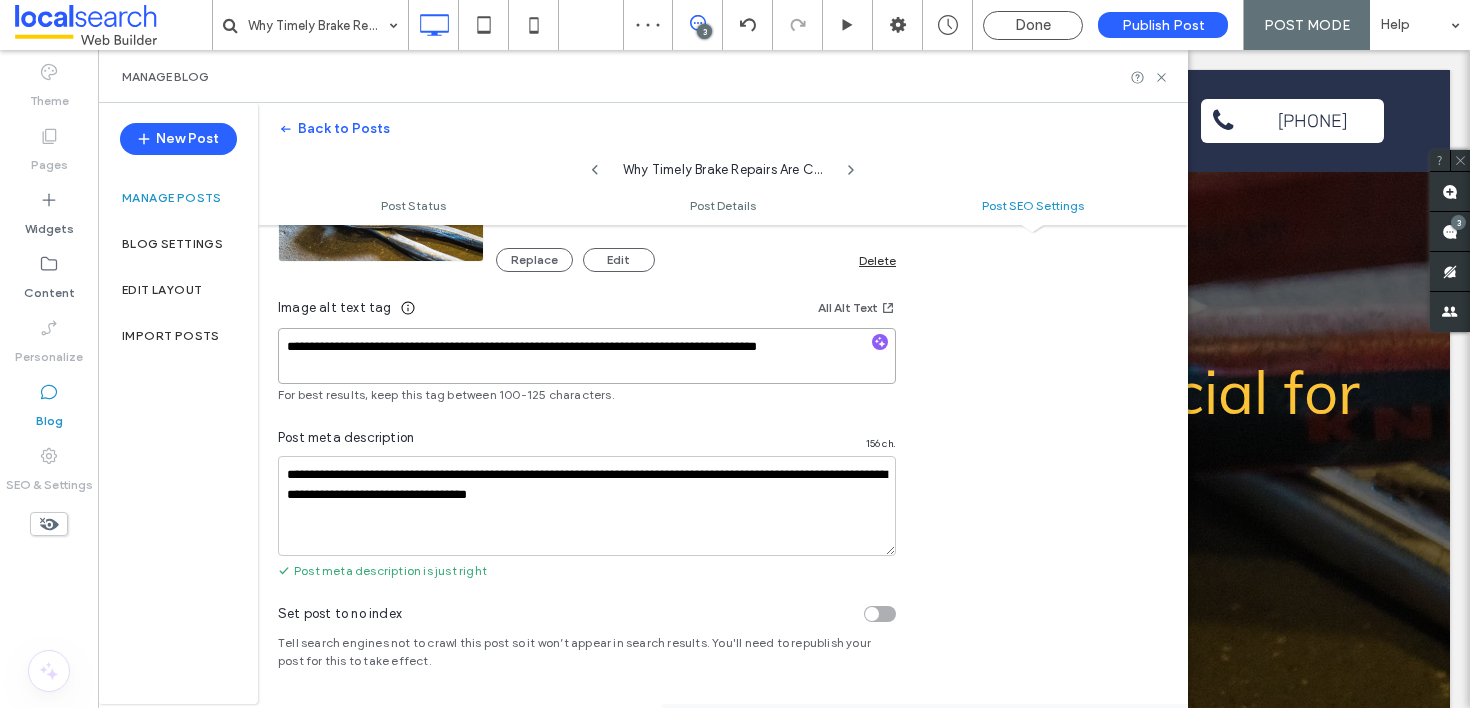 click on "**********" at bounding box center (587, 356) 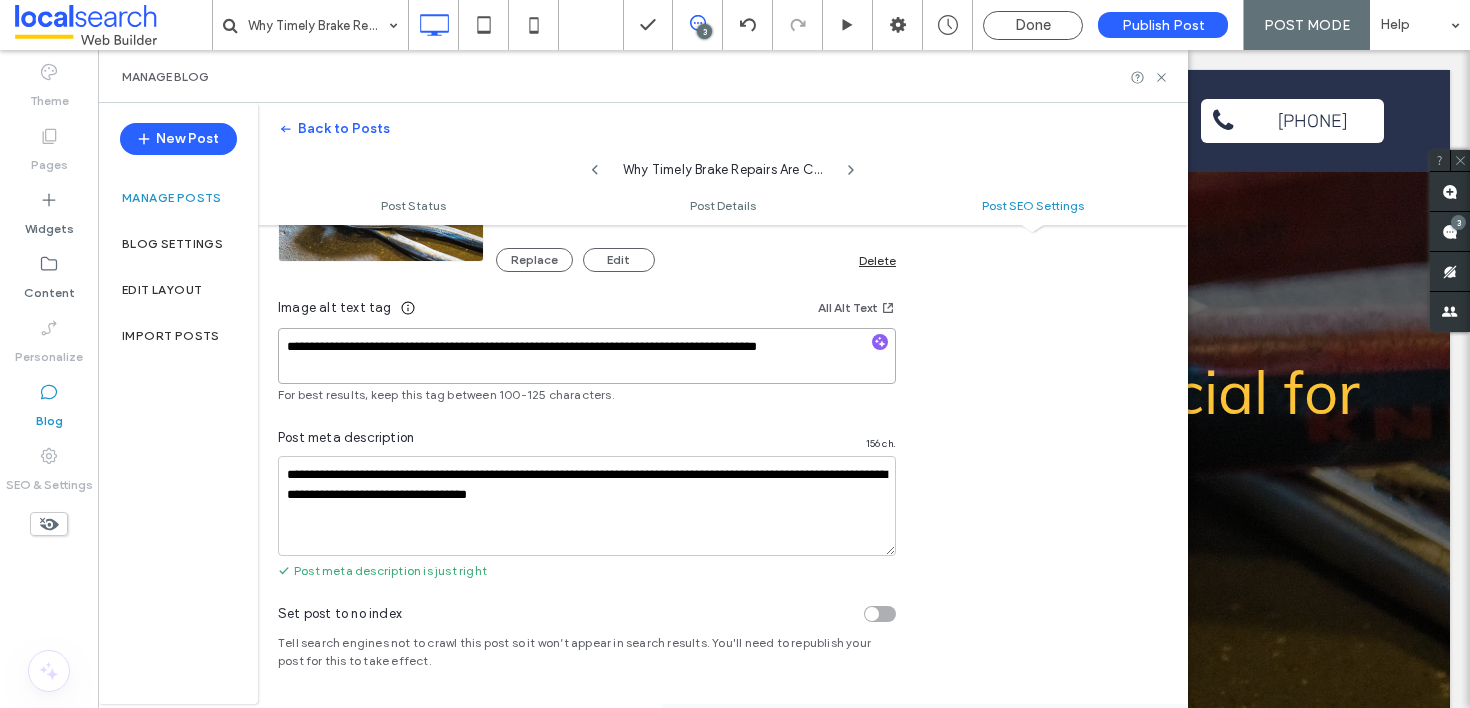 click on "**********" at bounding box center (587, 356) 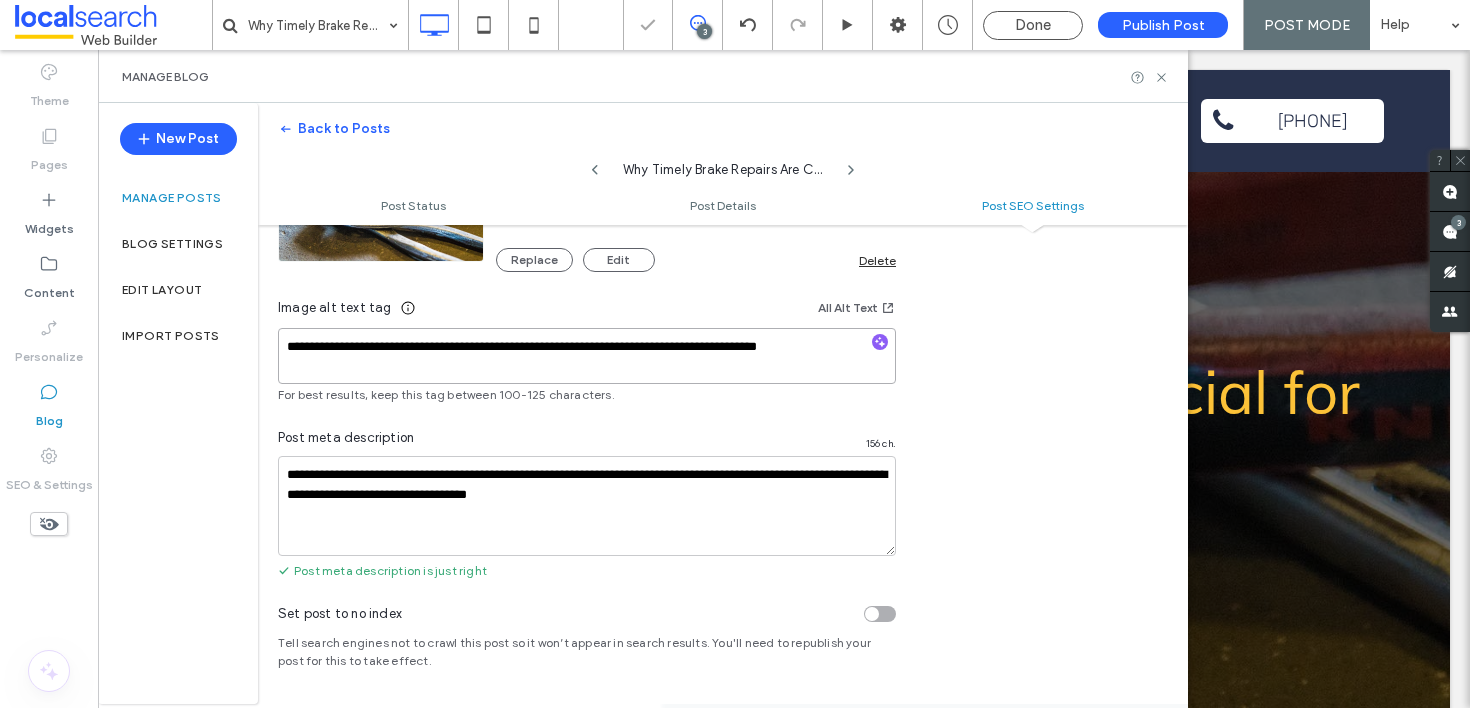 click on "**********" at bounding box center [587, 356] 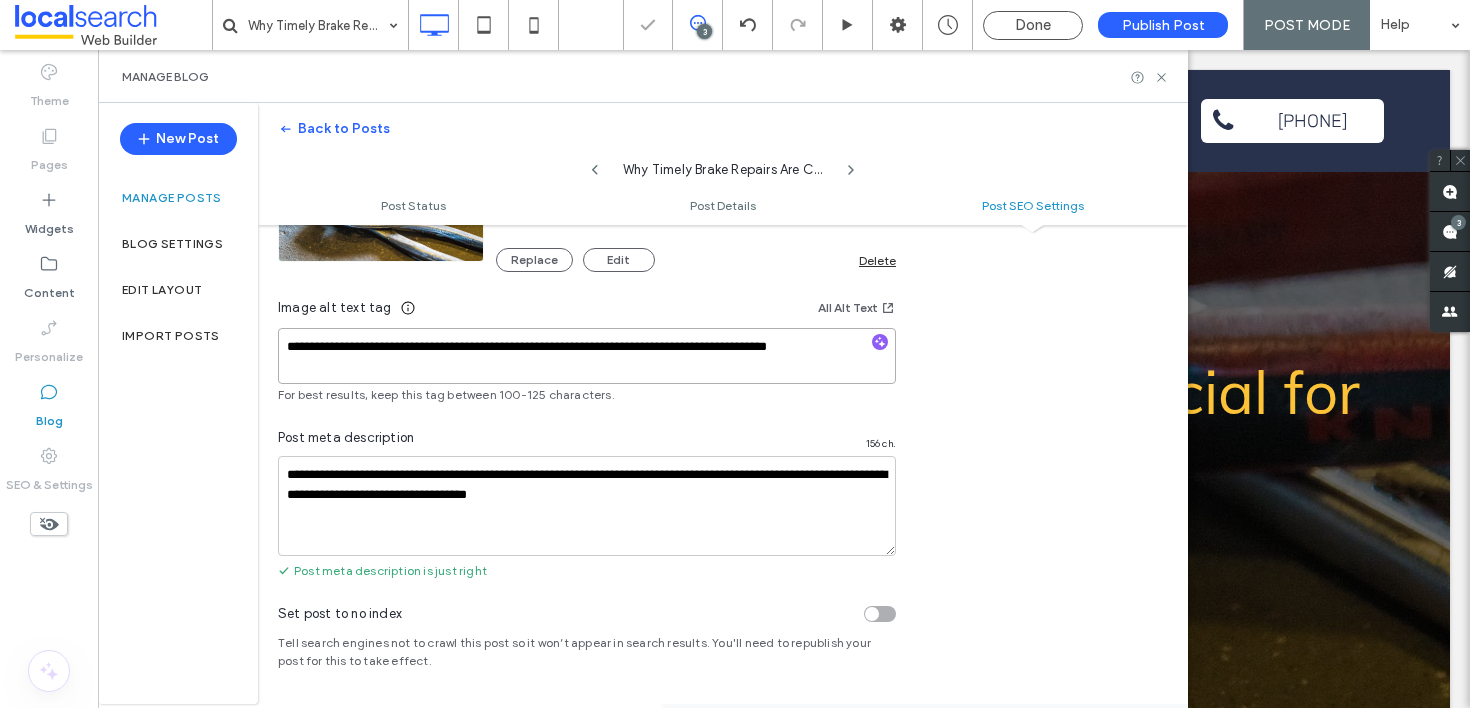 click on "**********" at bounding box center (587, 356) 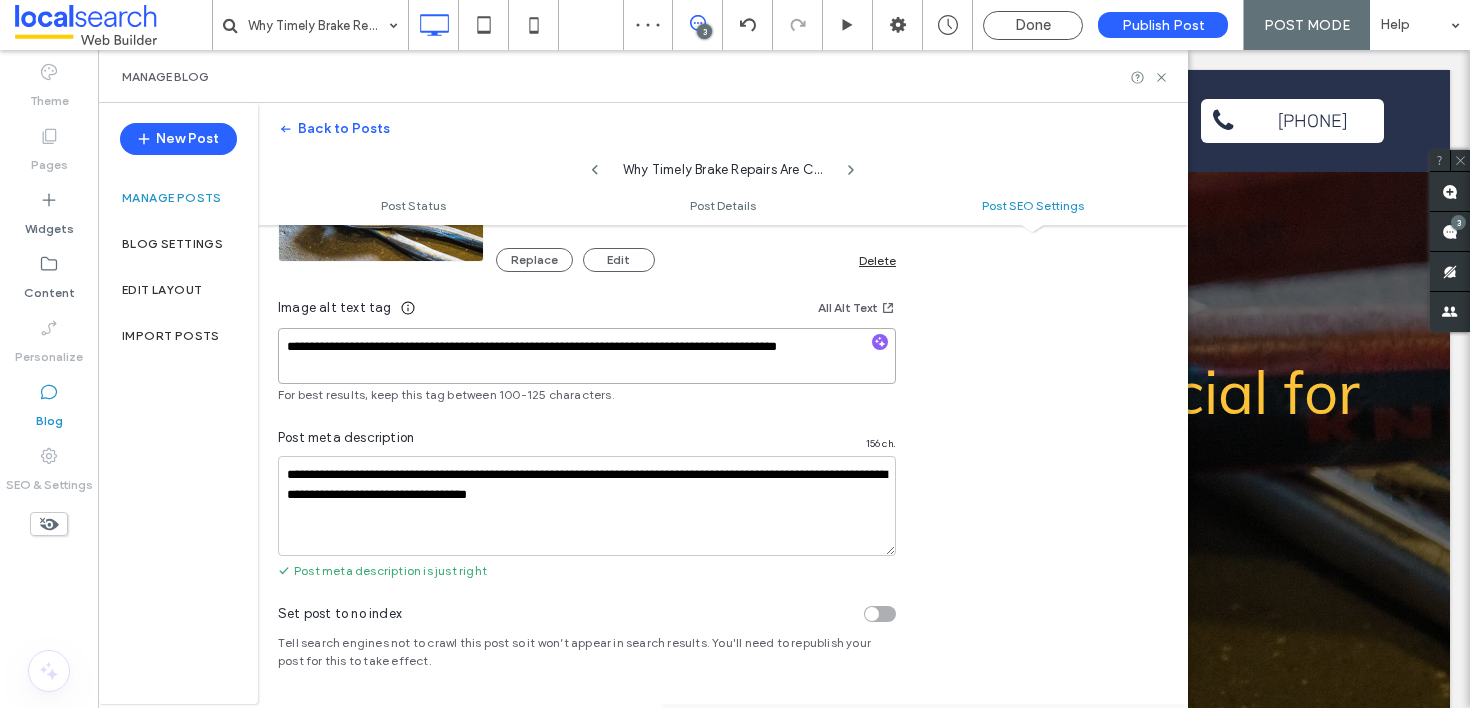 type on "**********" 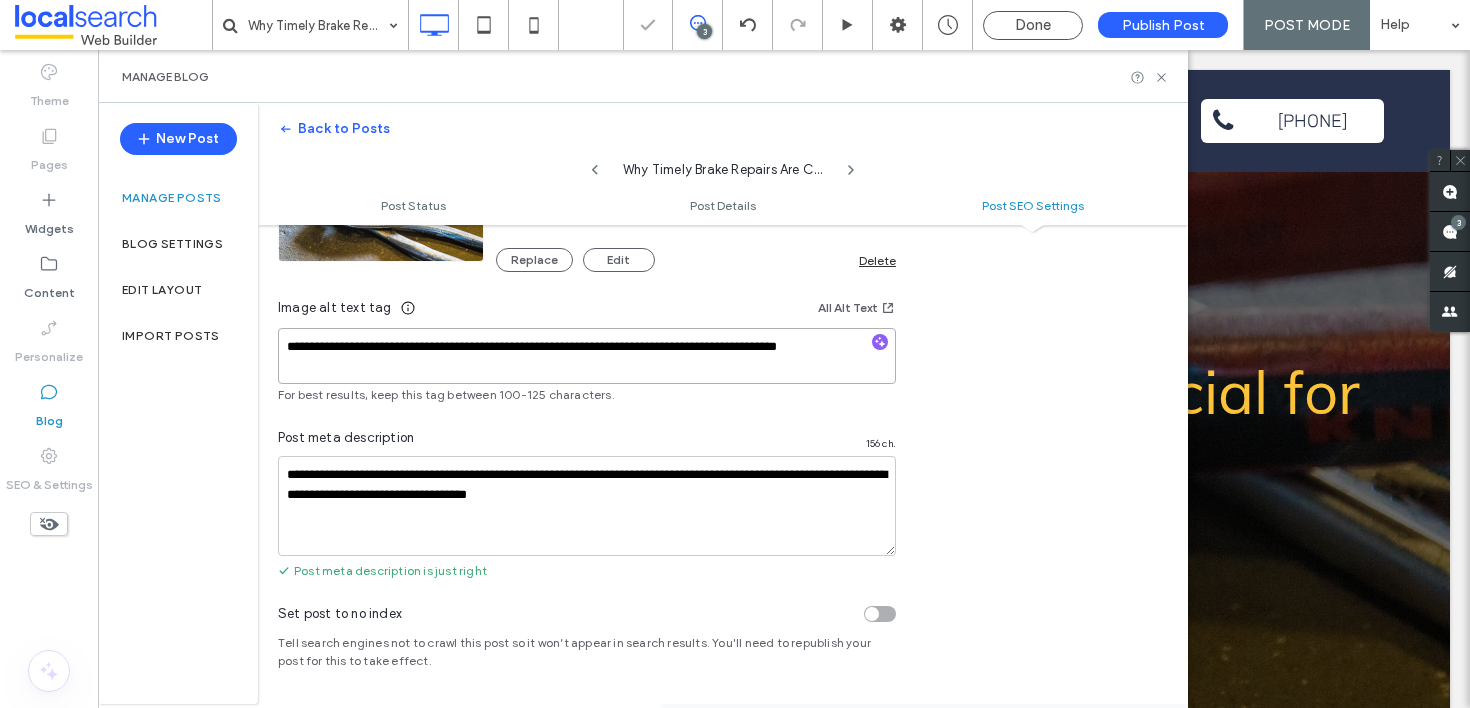 click on "**********" at bounding box center (587, 356) 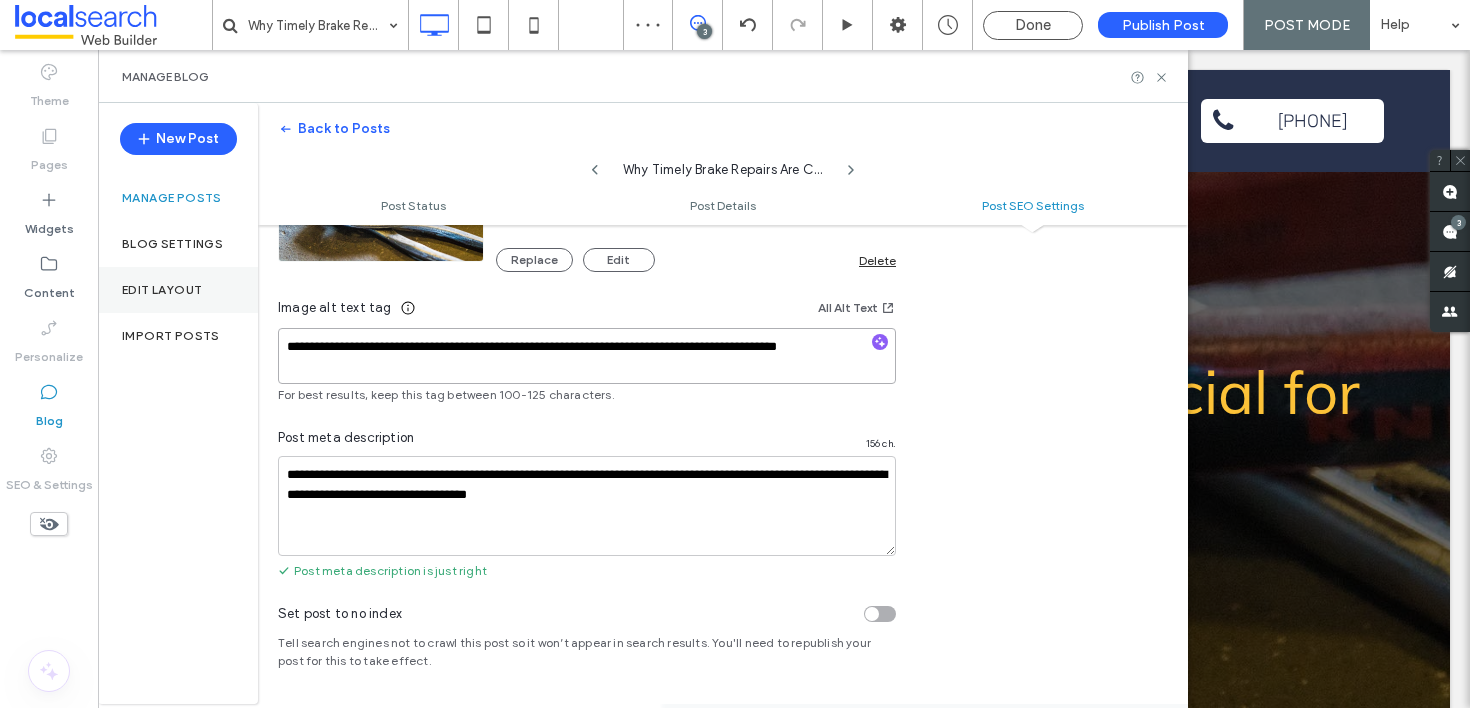 drag, startPoint x: 646, startPoint y: 376, endPoint x: 197, endPoint y: 303, distance: 454.8956 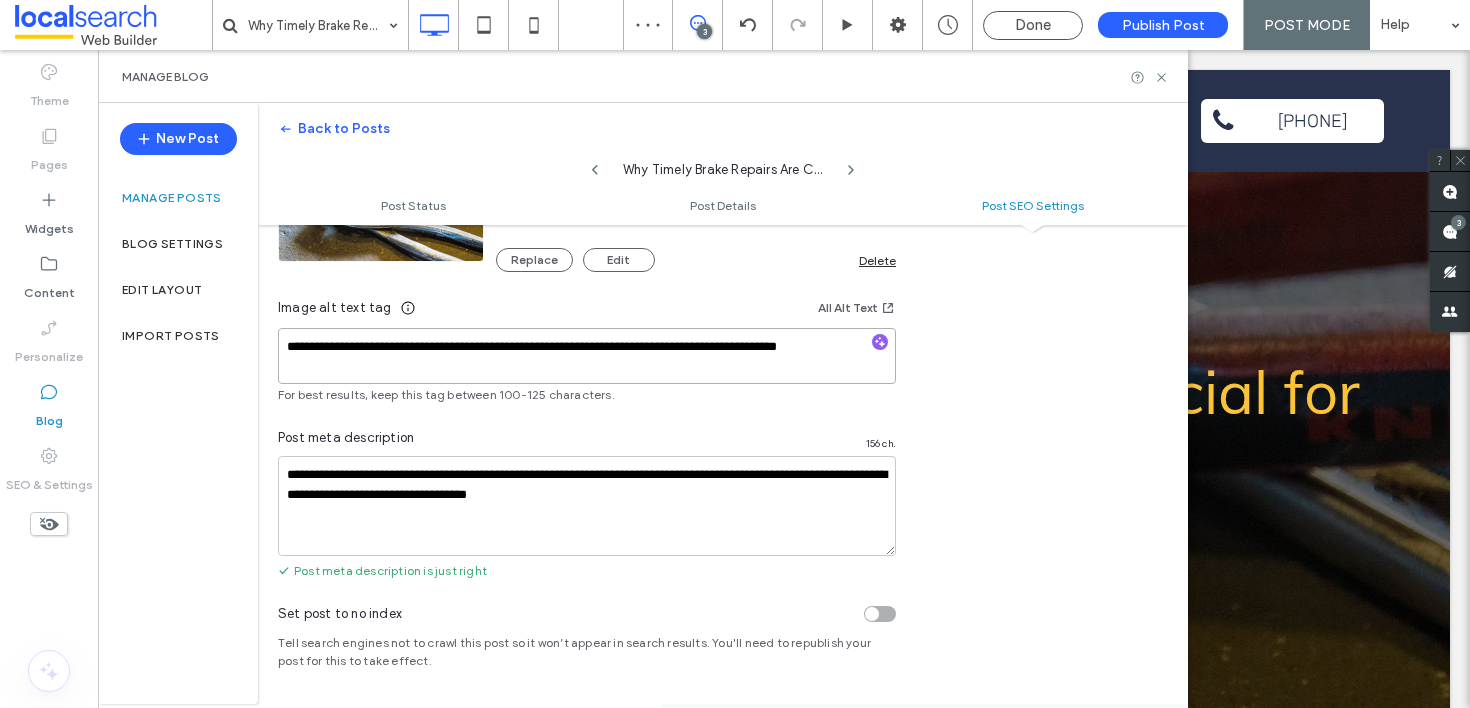 click on "**********" at bounding box center [587, 356] 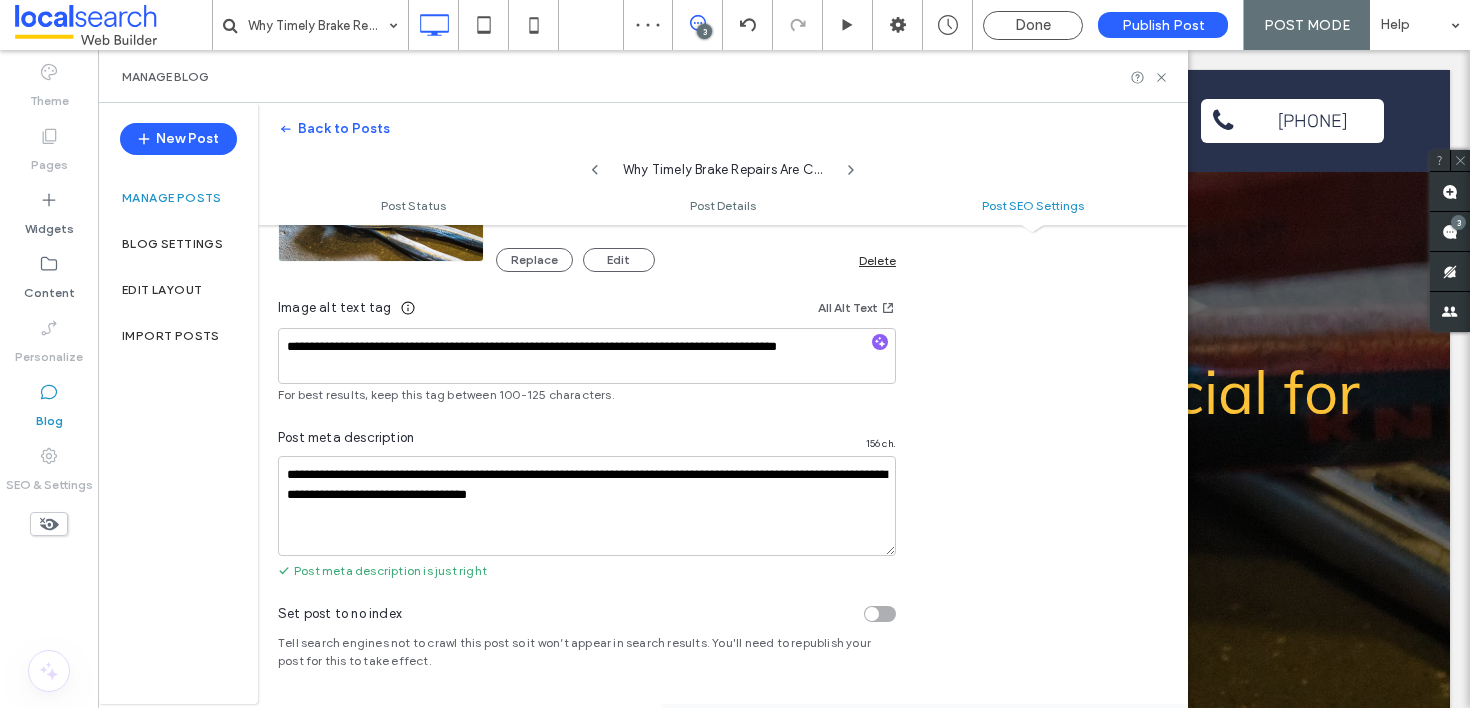 click on "**********" at bounding box center (723, 197) 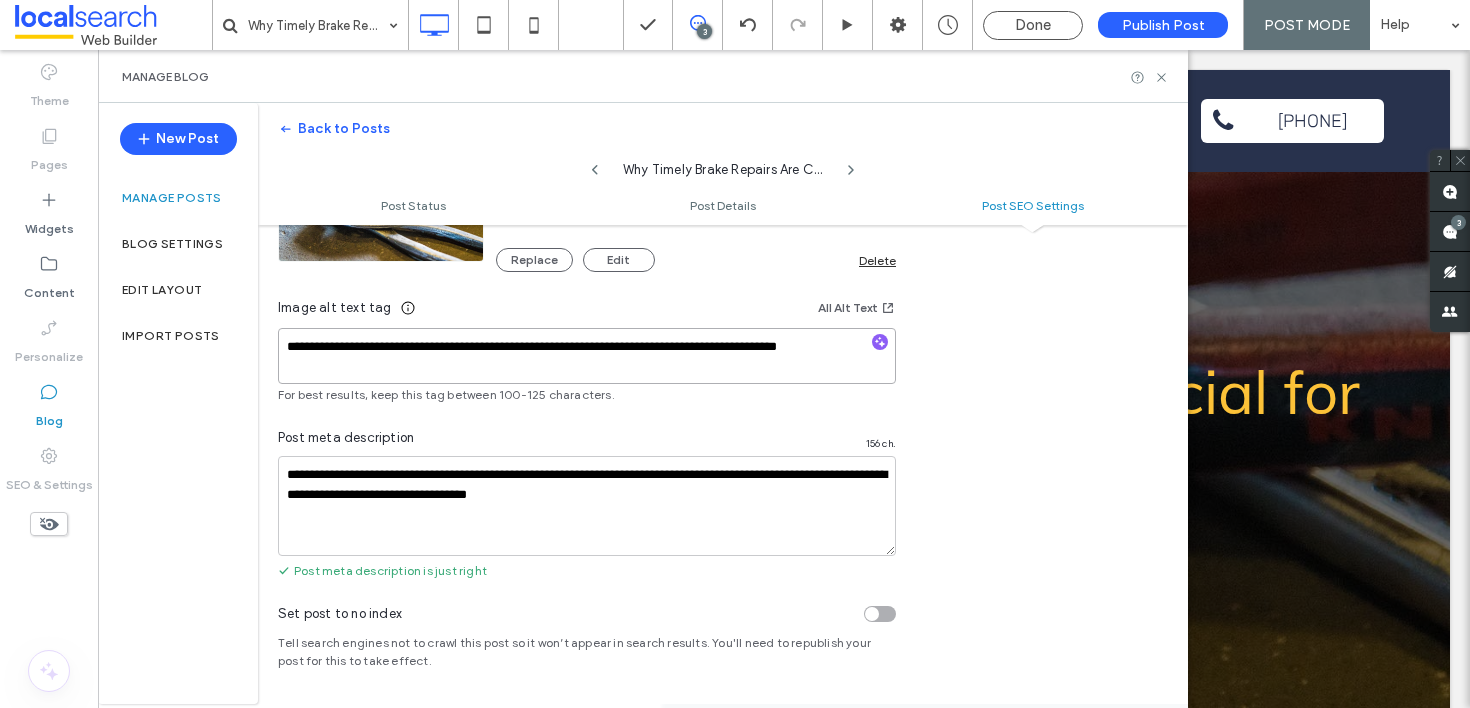 click on "**********" at bounding box center (587, 356) 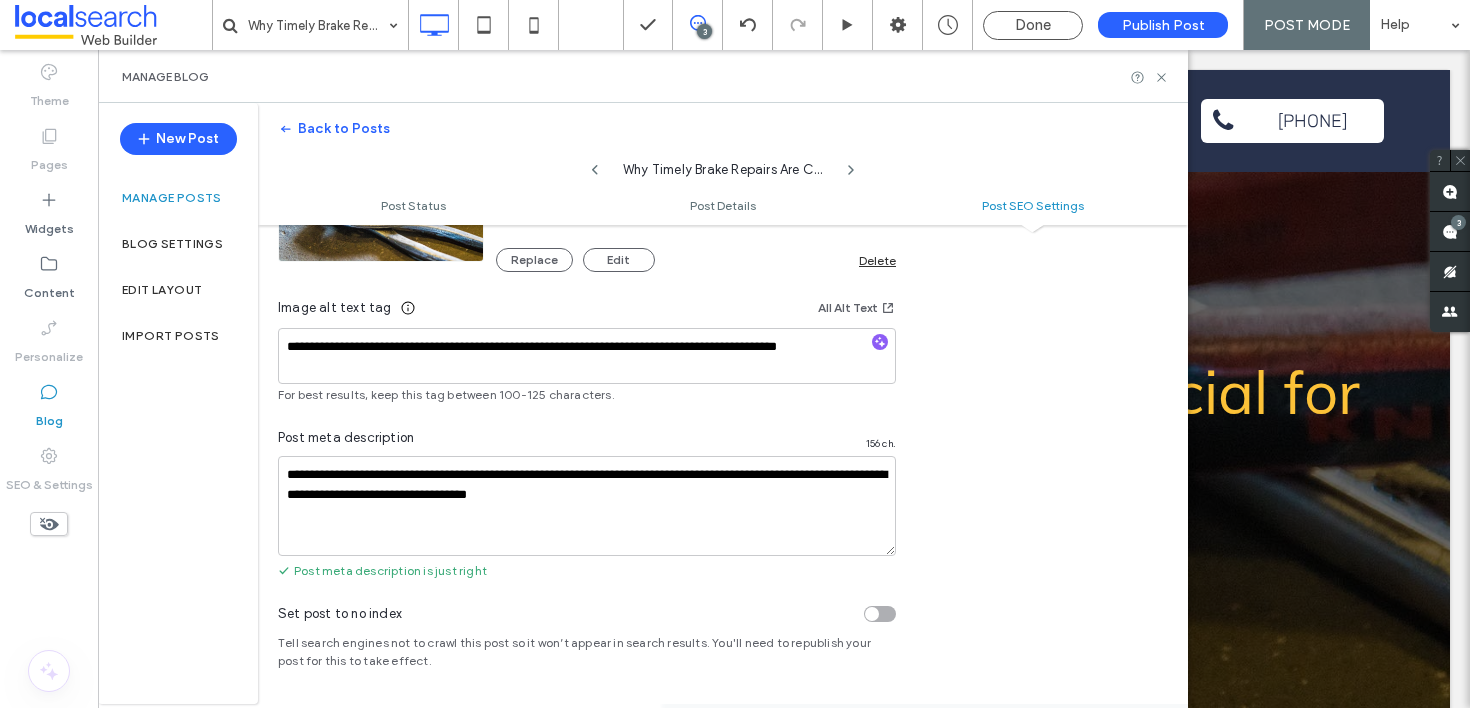 click on "**********" at bounding box center [723, 197] 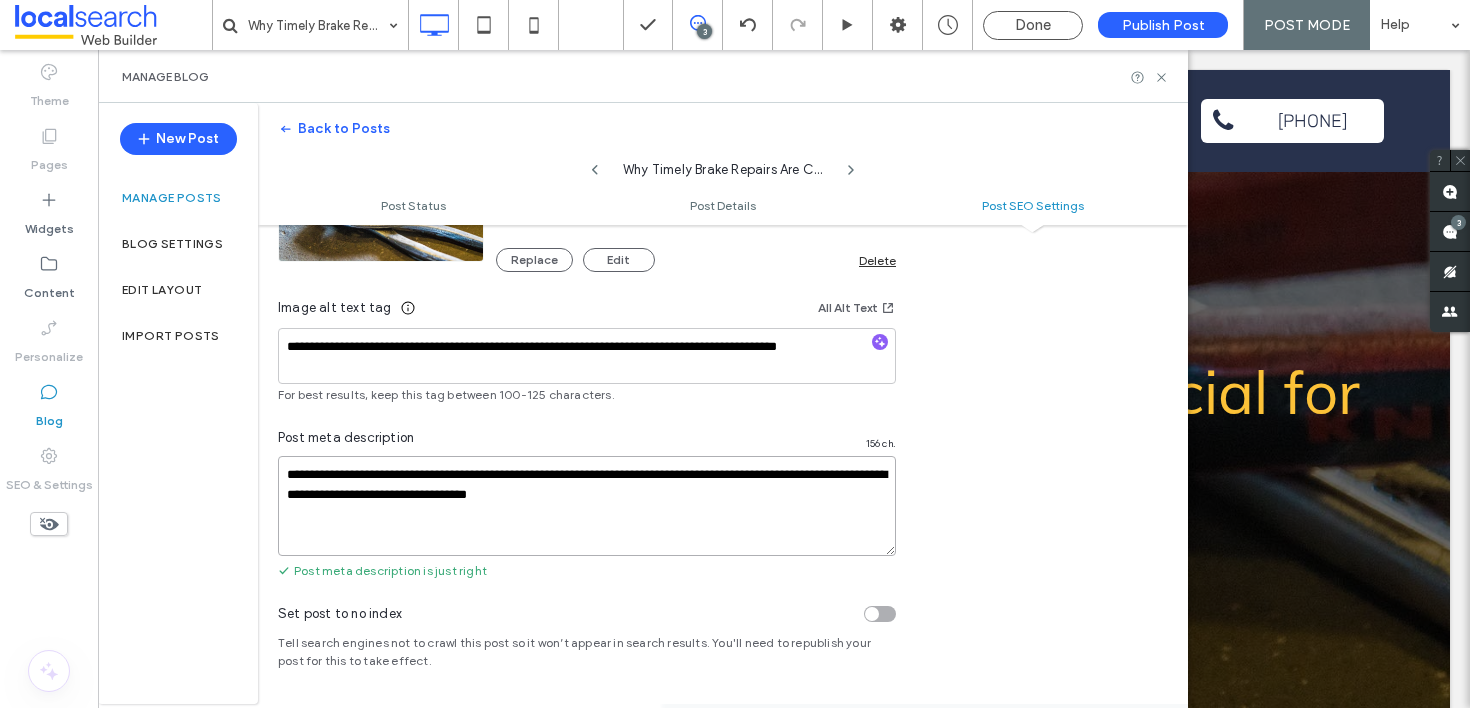 click on "**********" at bounding box center [587, 506] 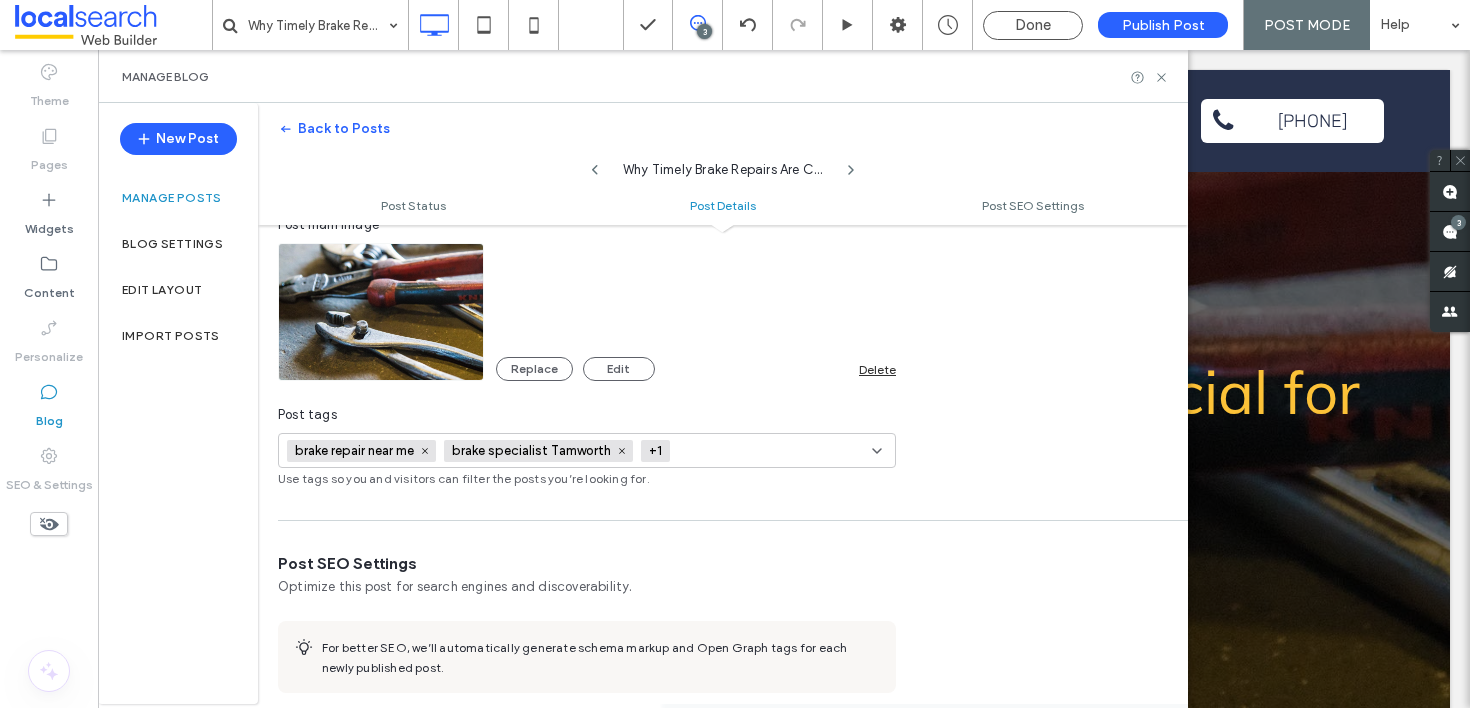 scroll, scrollTop: 449, scrollLeft: 0, axis: vertical 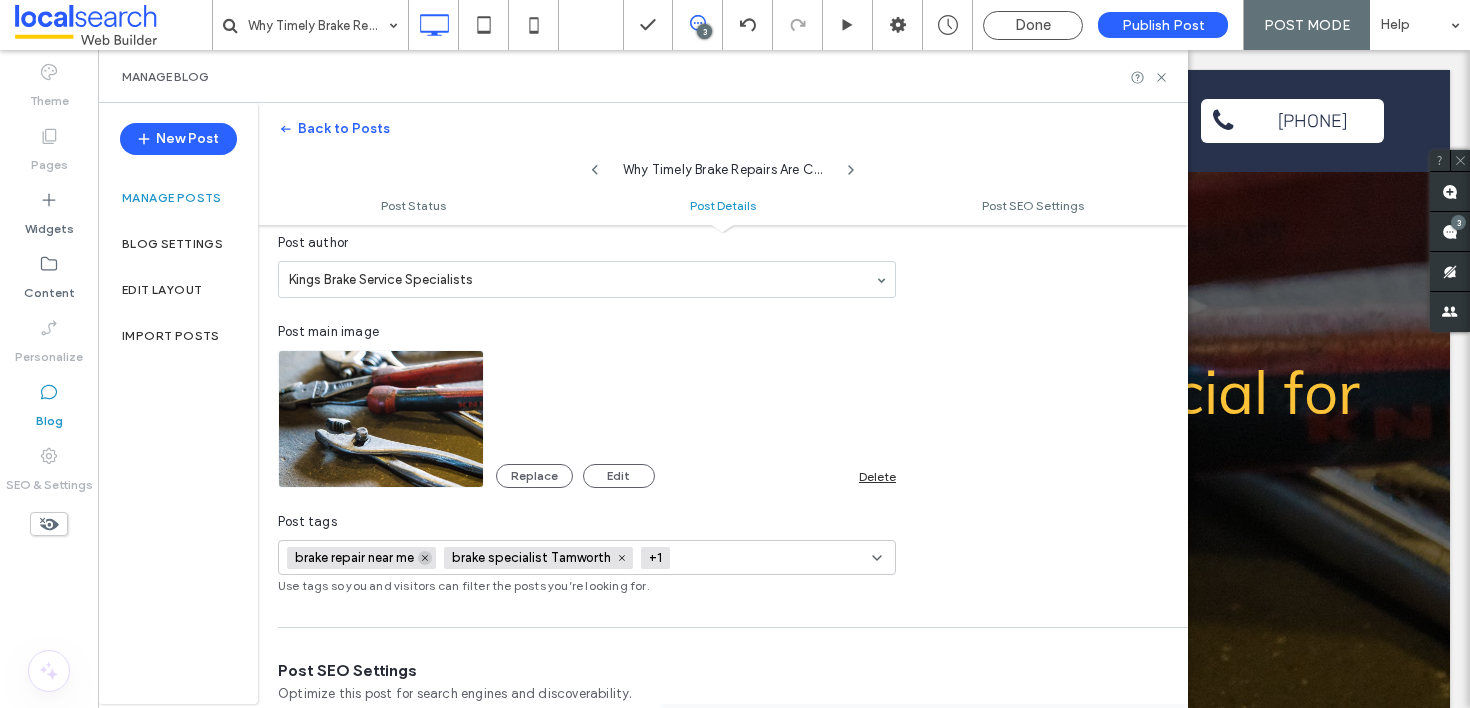 click 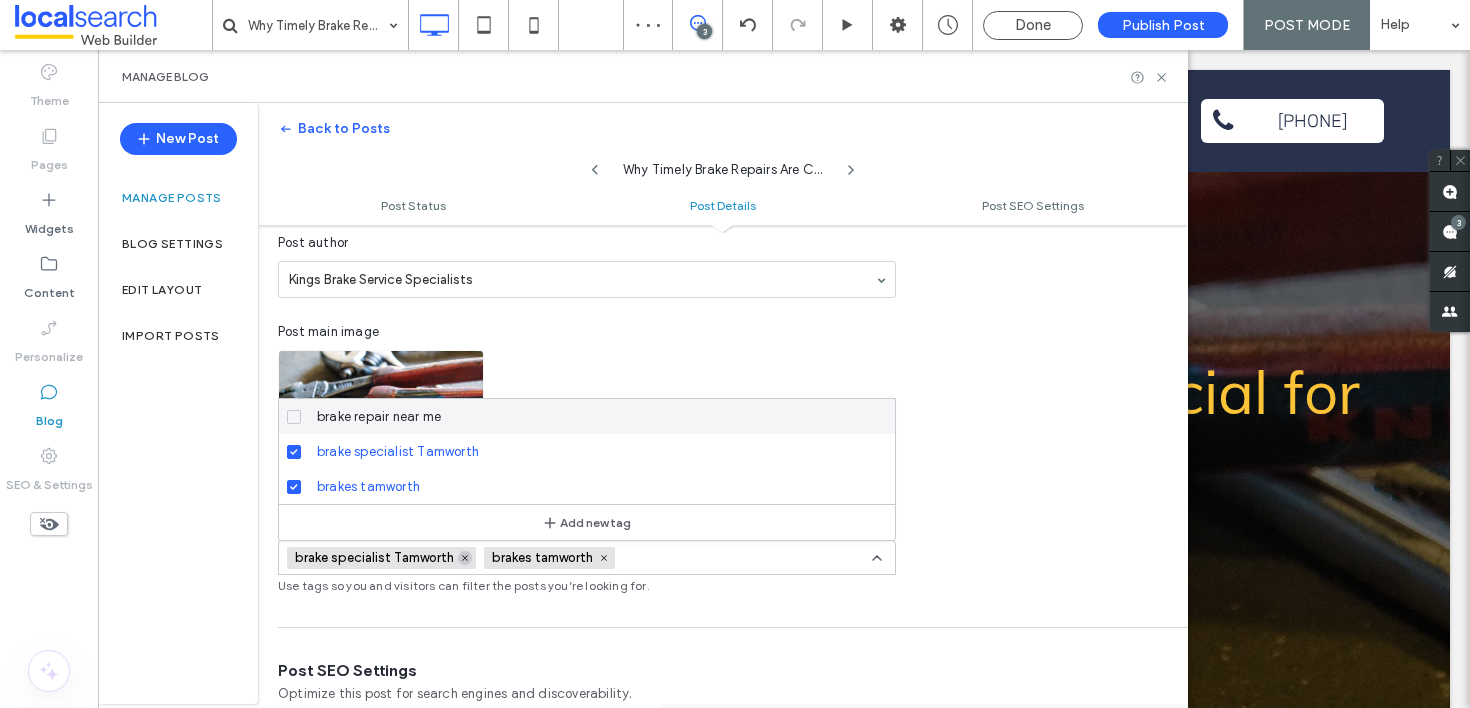 click 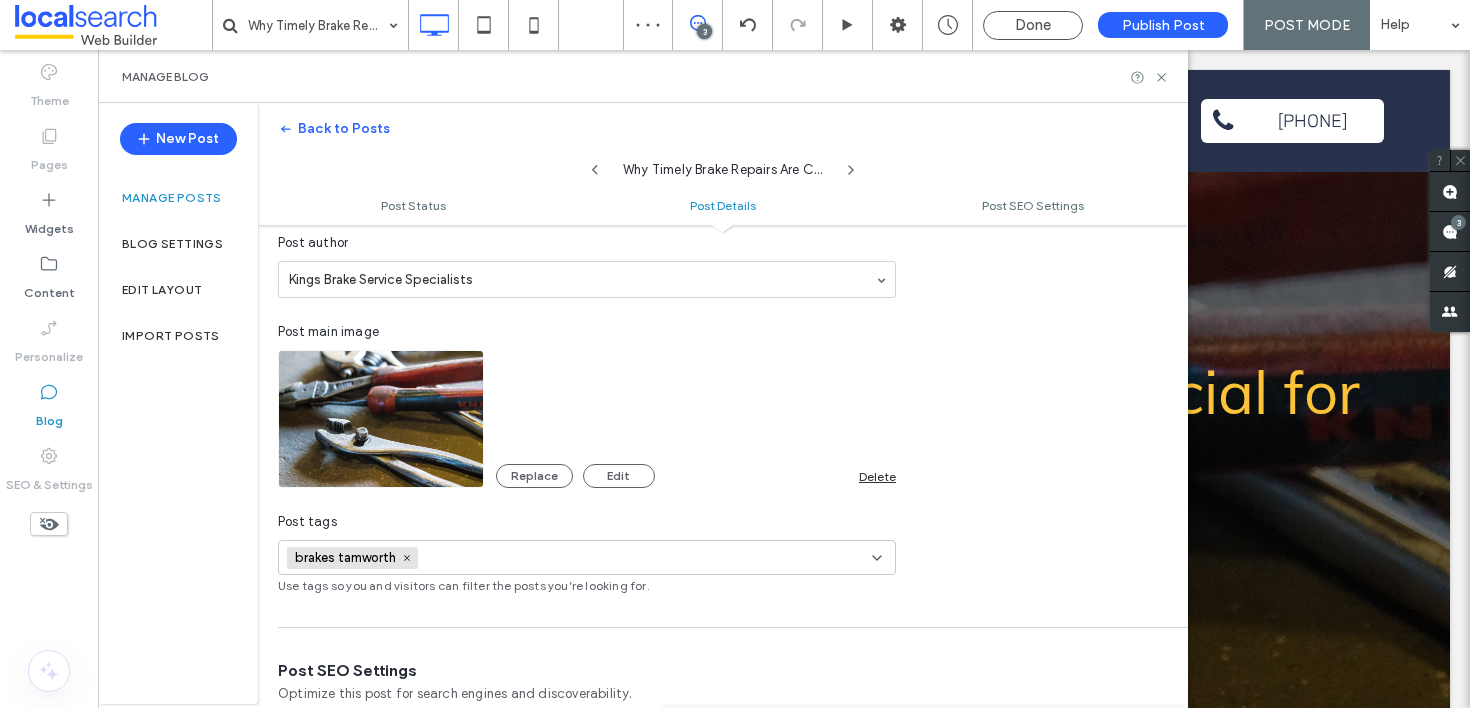 drag, startPoint x: 409, startPoint y: 561, endPoint x: 449, endPoint y: 557, distance: 40.1995 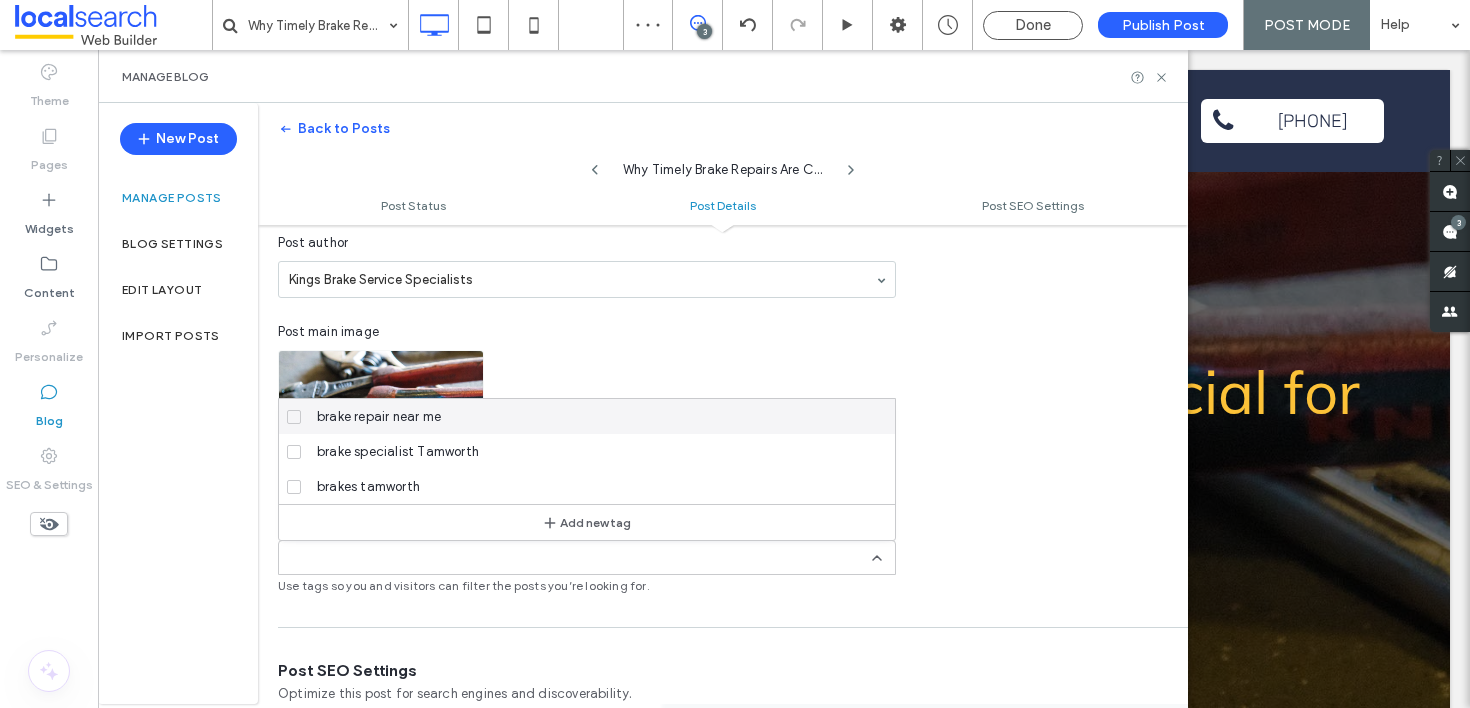 click on "**********" at bounding box center (735, 354) 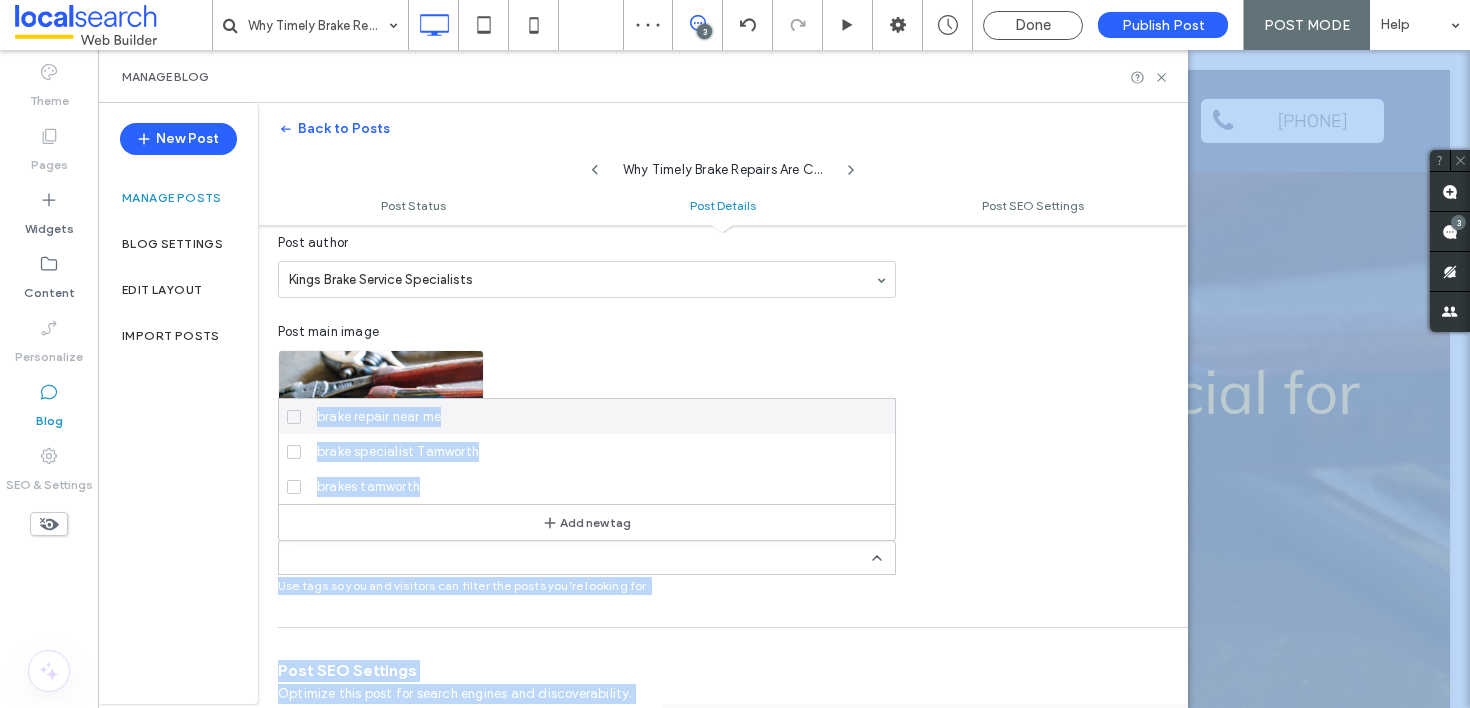 click on "**********" at bounding box center (735, 354) 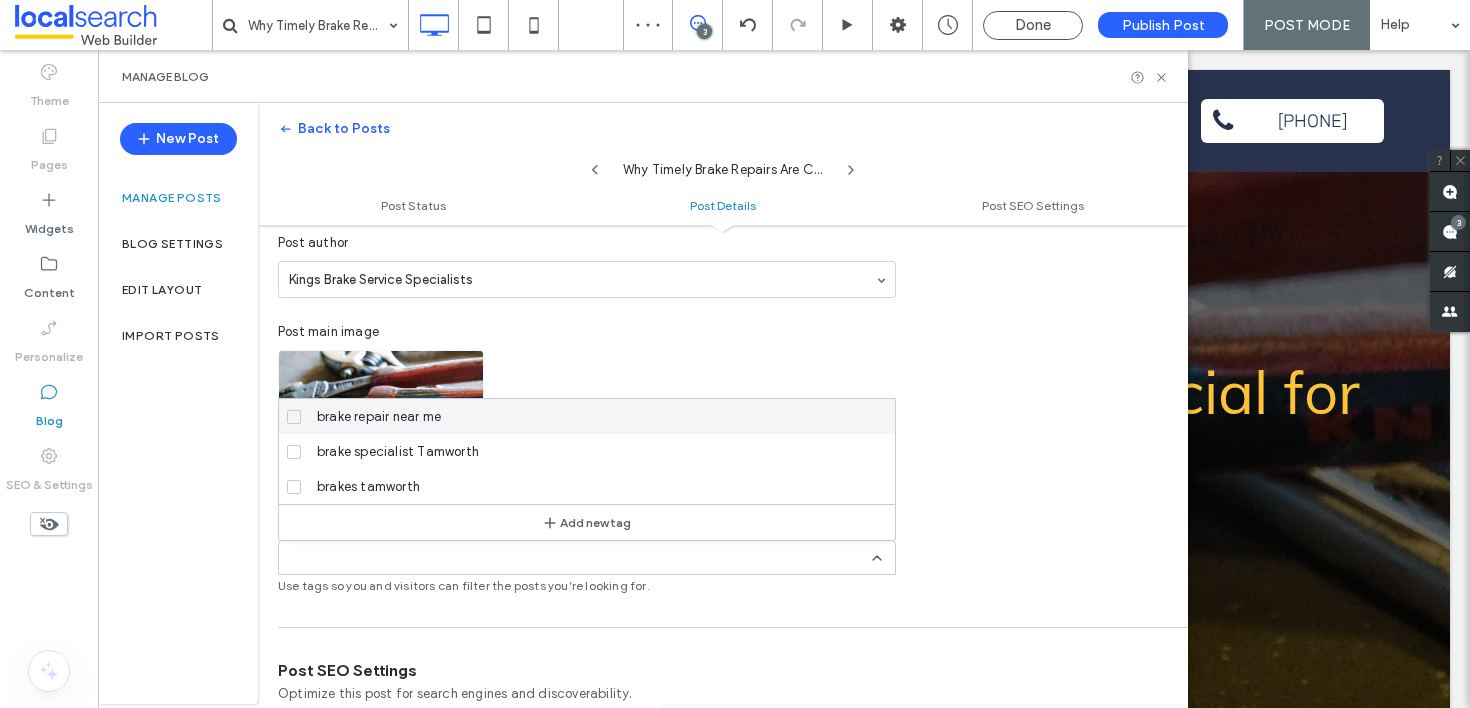 click on "+0 +0" at bounding box center [579, 557] 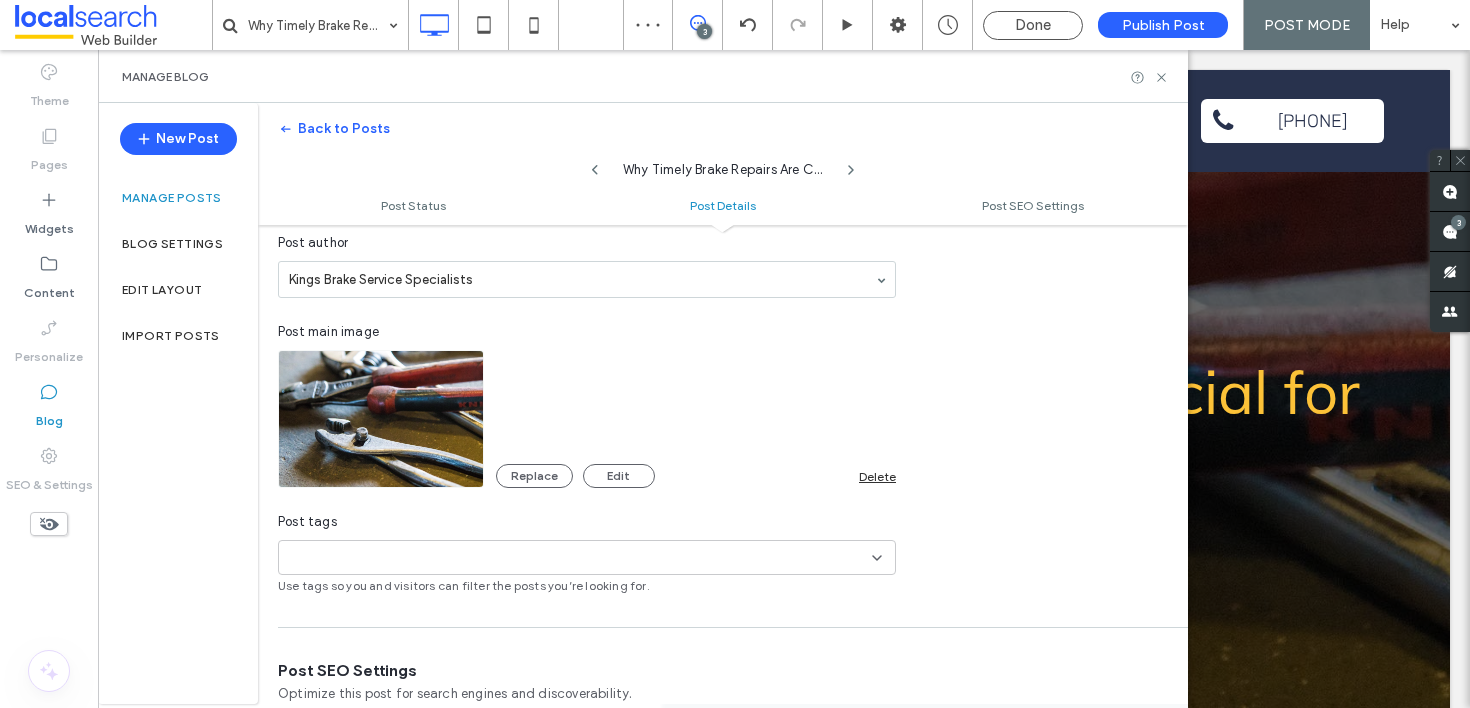 click on "+0 +0" at bounding box center (579, 557) 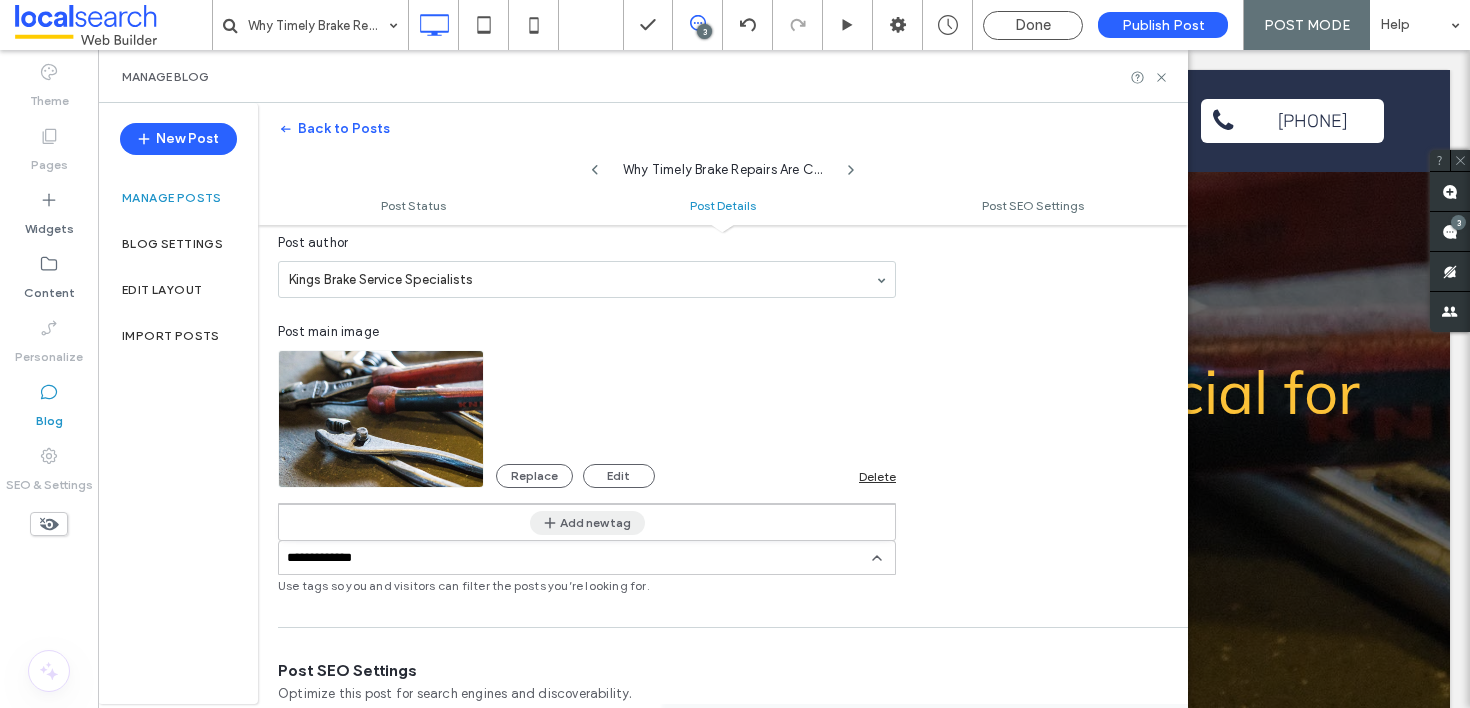 type on "**********" 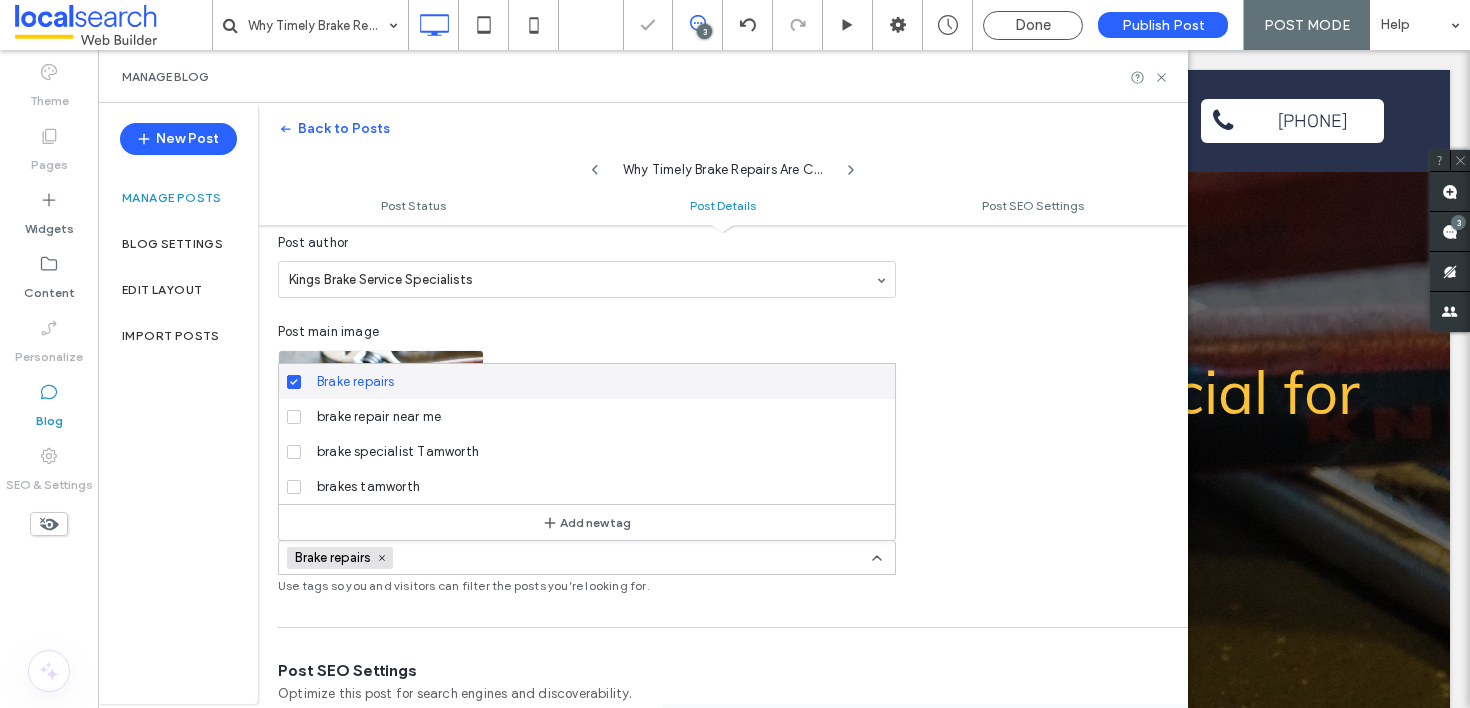click on "**********" at bounding box center [723, 326] 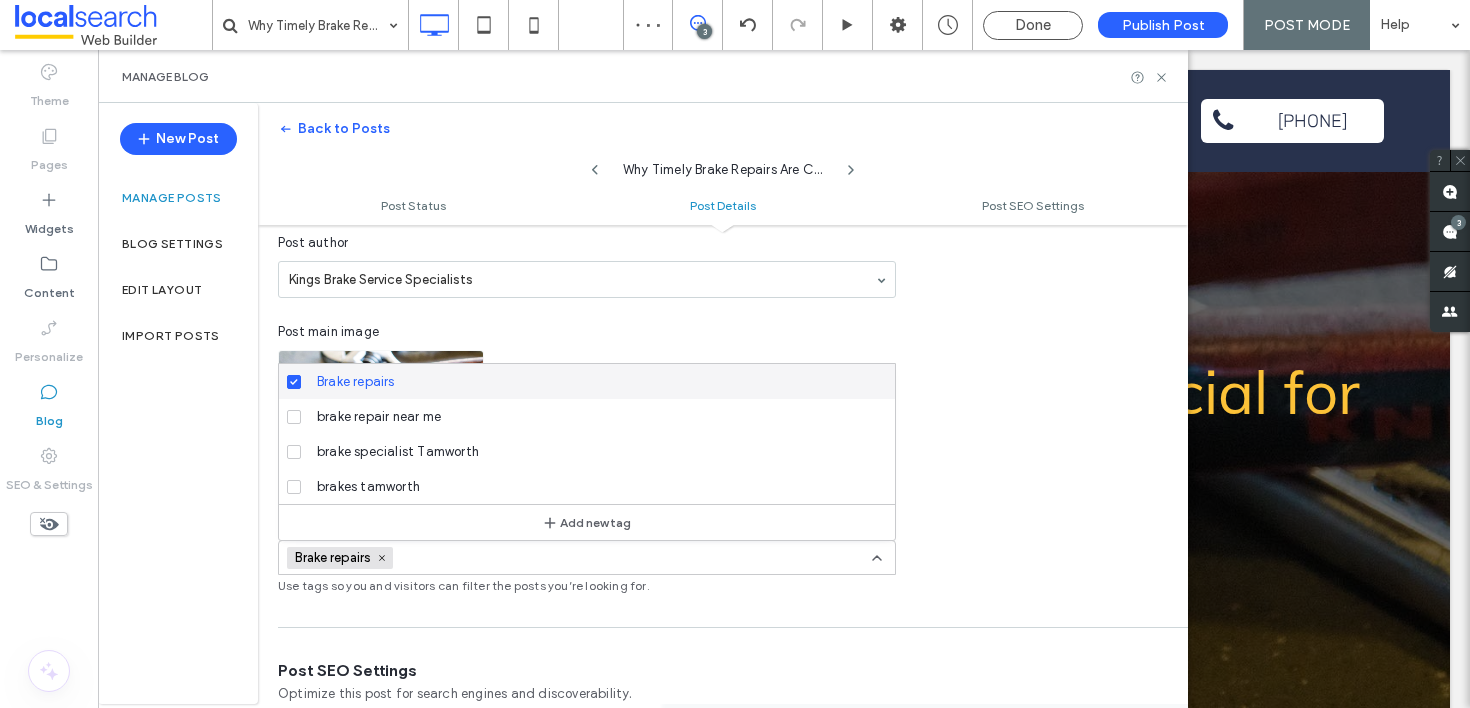 click 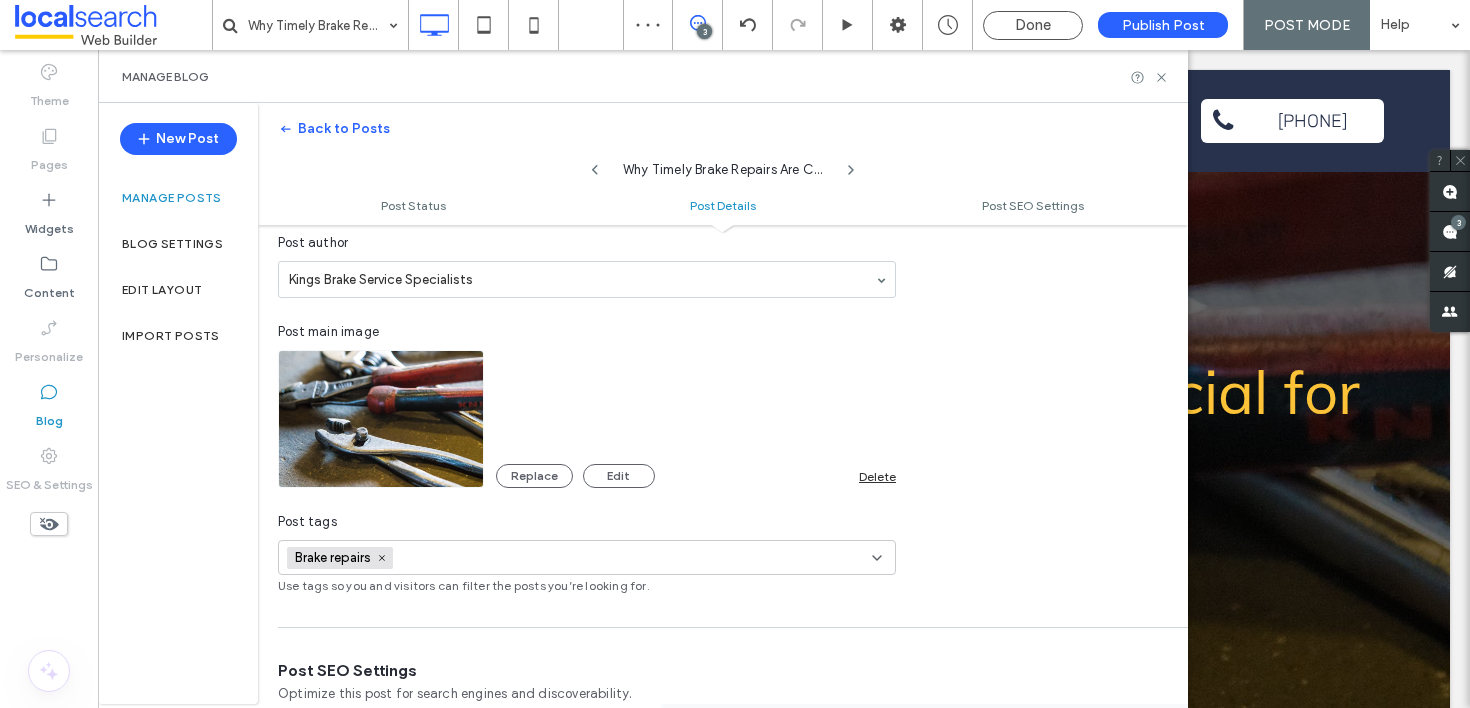 click on "**********" at bounding box center [723, 326] 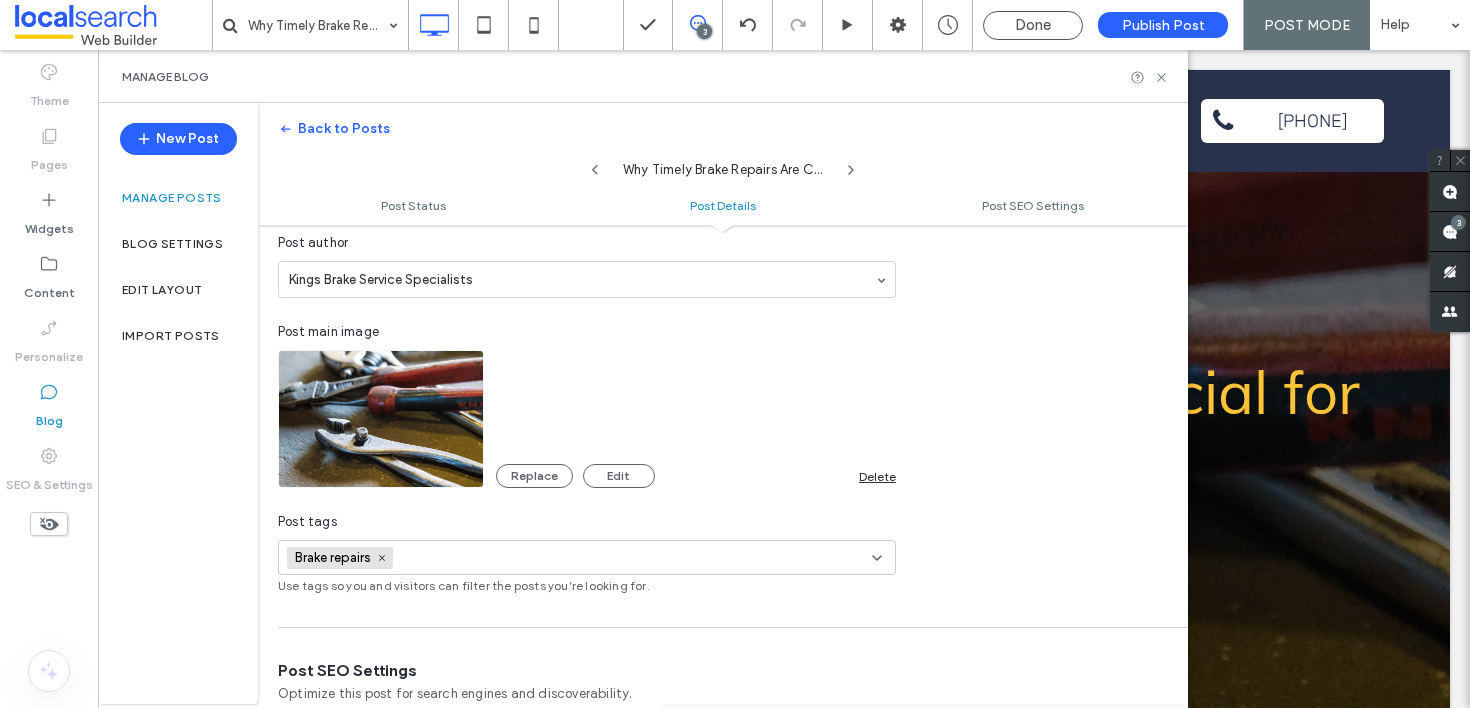 click on "Replace Edit Delete" at bounding box center (587, 419) 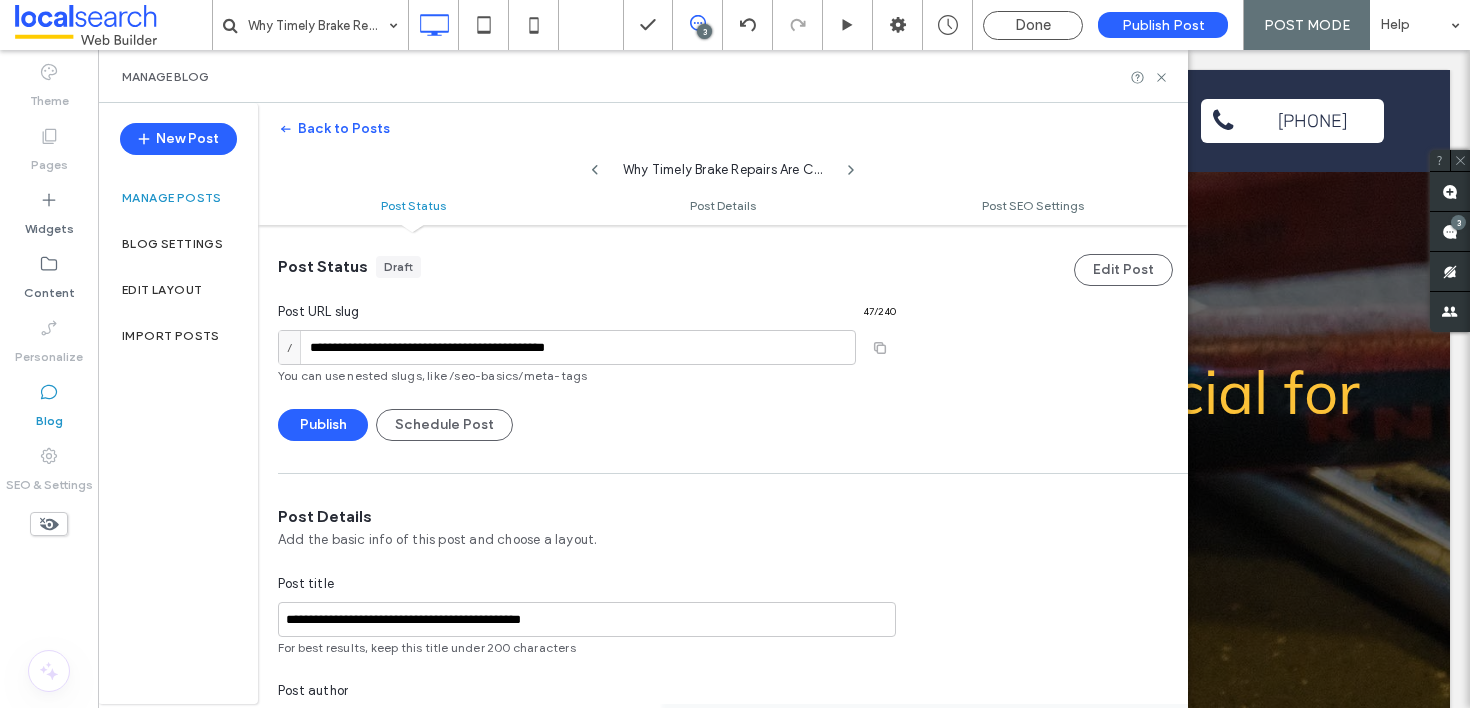 scroll, scrollTop: 0, scrollLeft: 0, axis: both 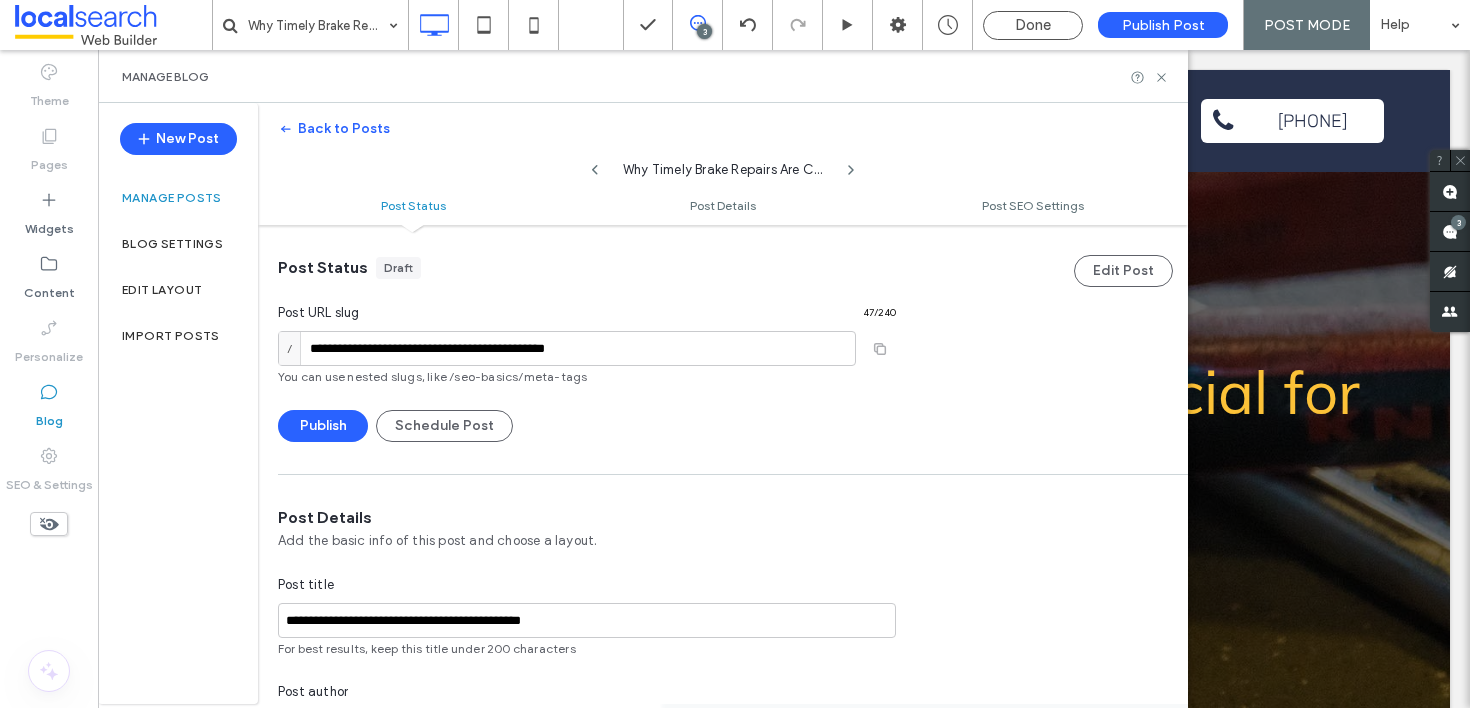 click on "**********" at bounding box center [723, 333] 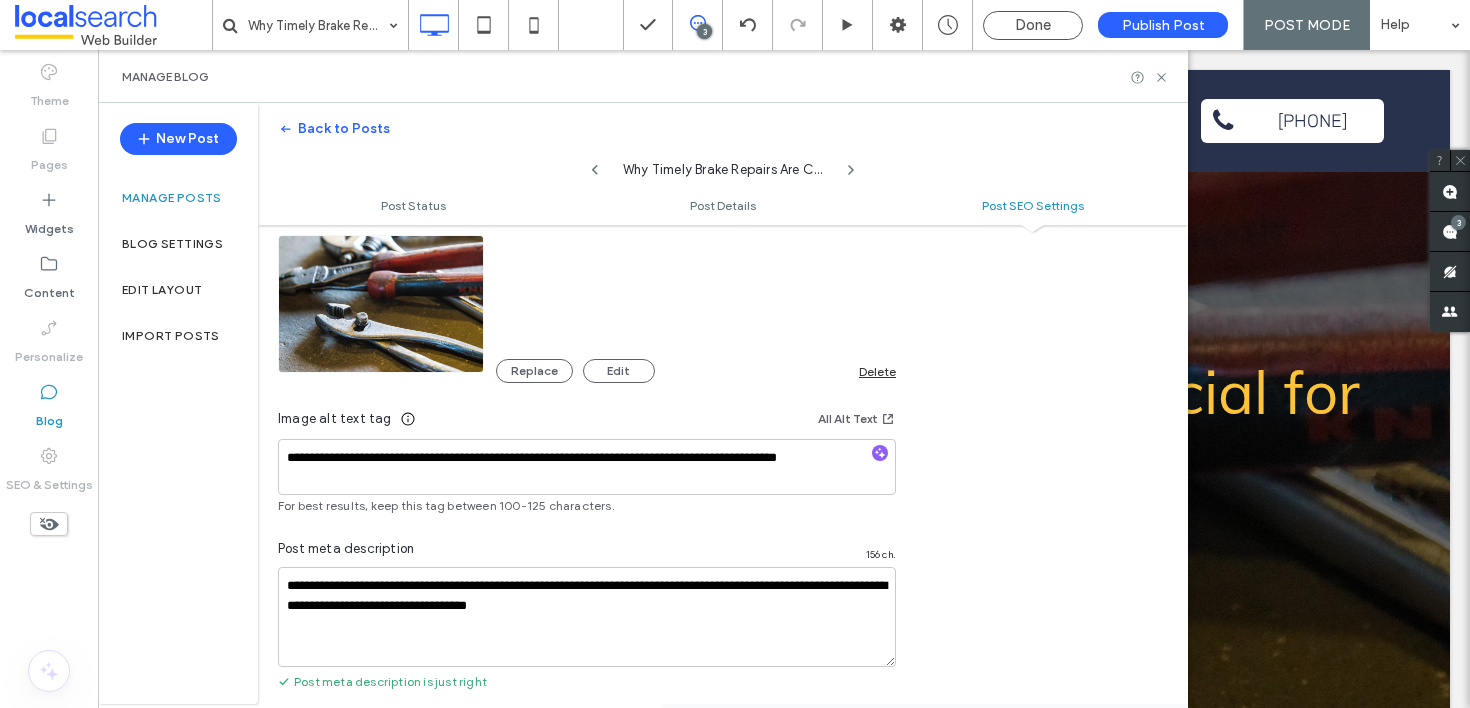 scroll, scrollTop: 1295, scrollLeft: 0, axis: vertical 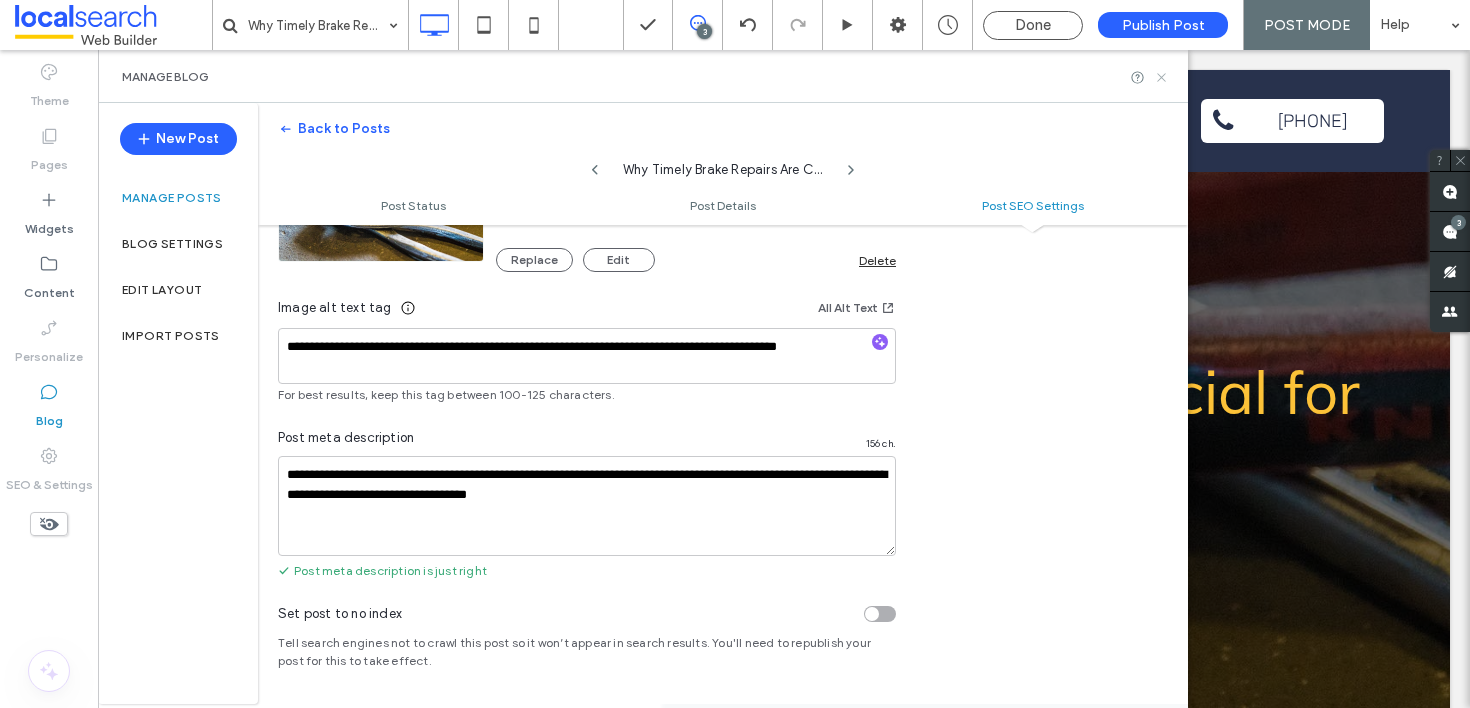 click 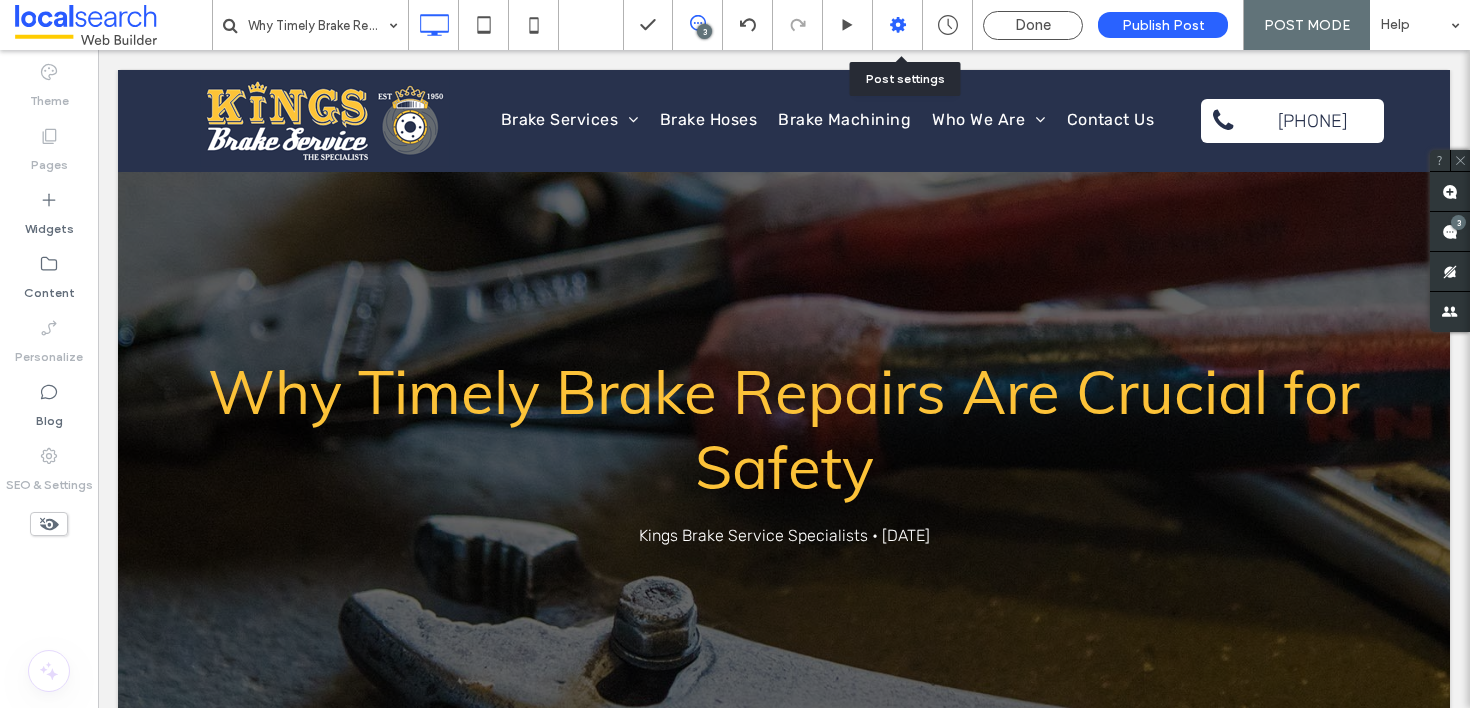 click 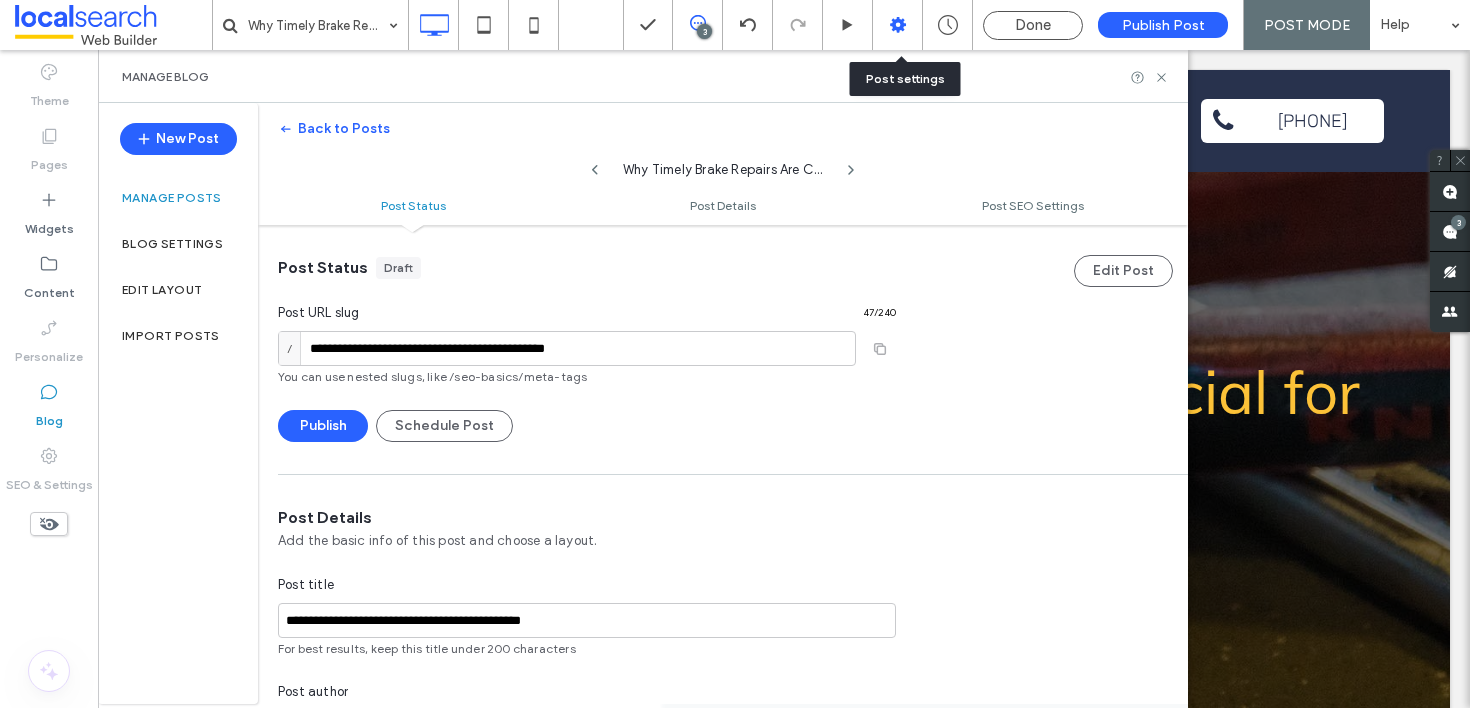 scroll, scrollTop: 1, scrollLeft: 0, axis: vertical 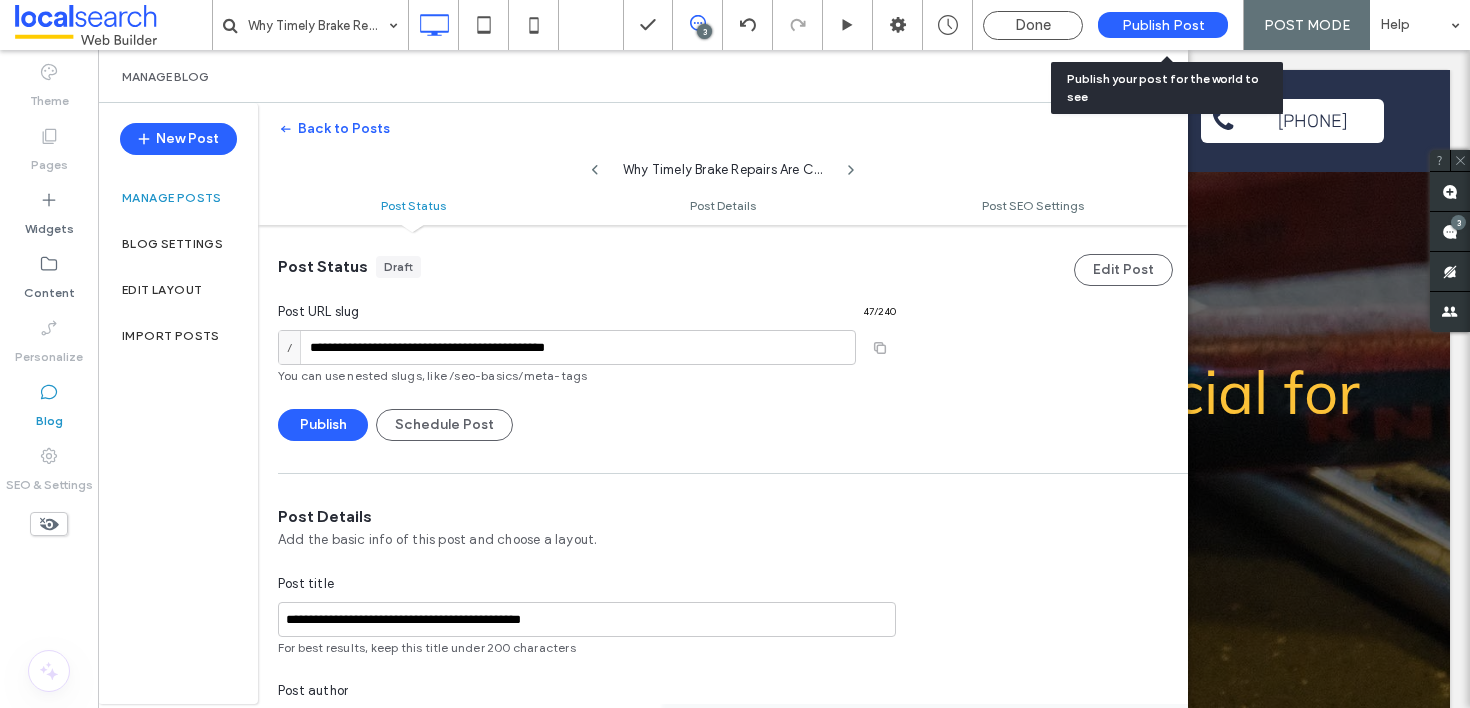 click on "Publish Post" at bounding box center (1163, 25) 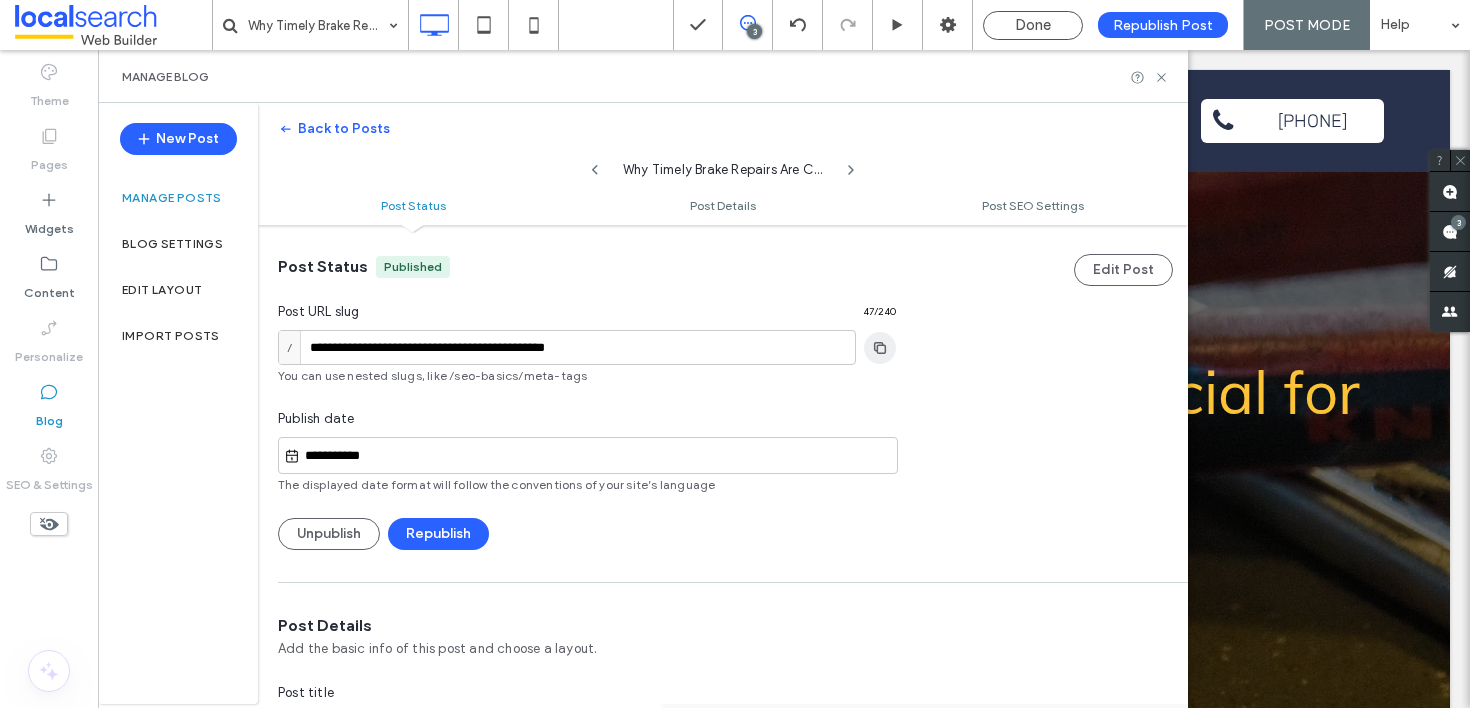 click 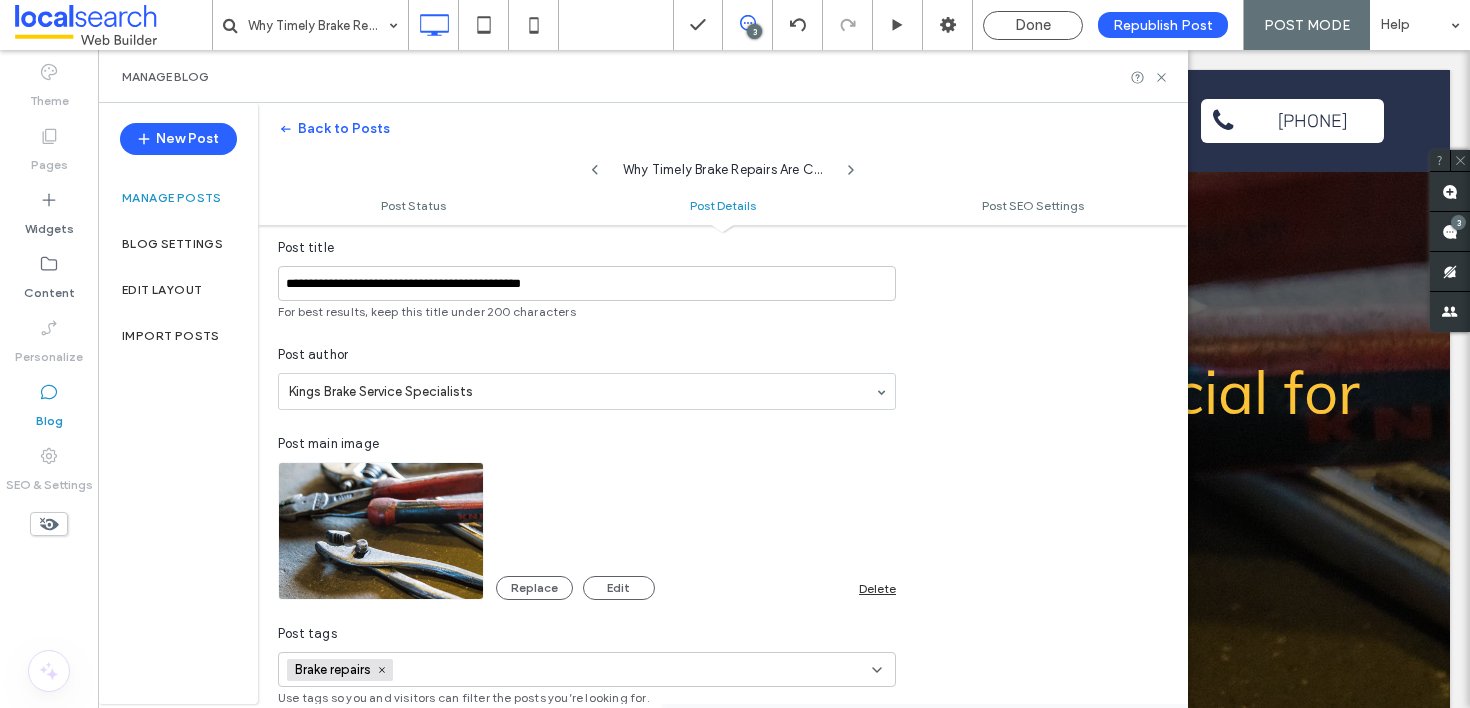 scroll, scrollTop: 0, scrollLeft: 0, axis: both 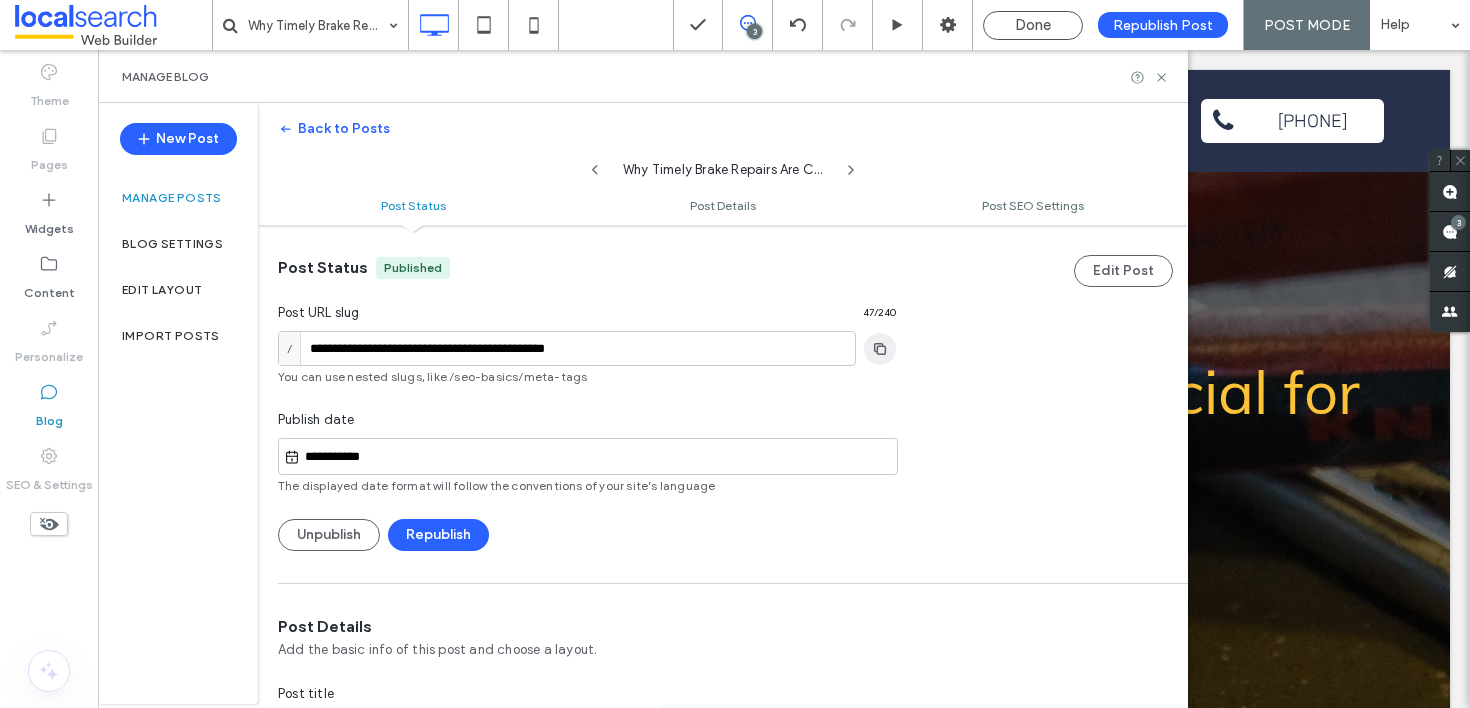 click 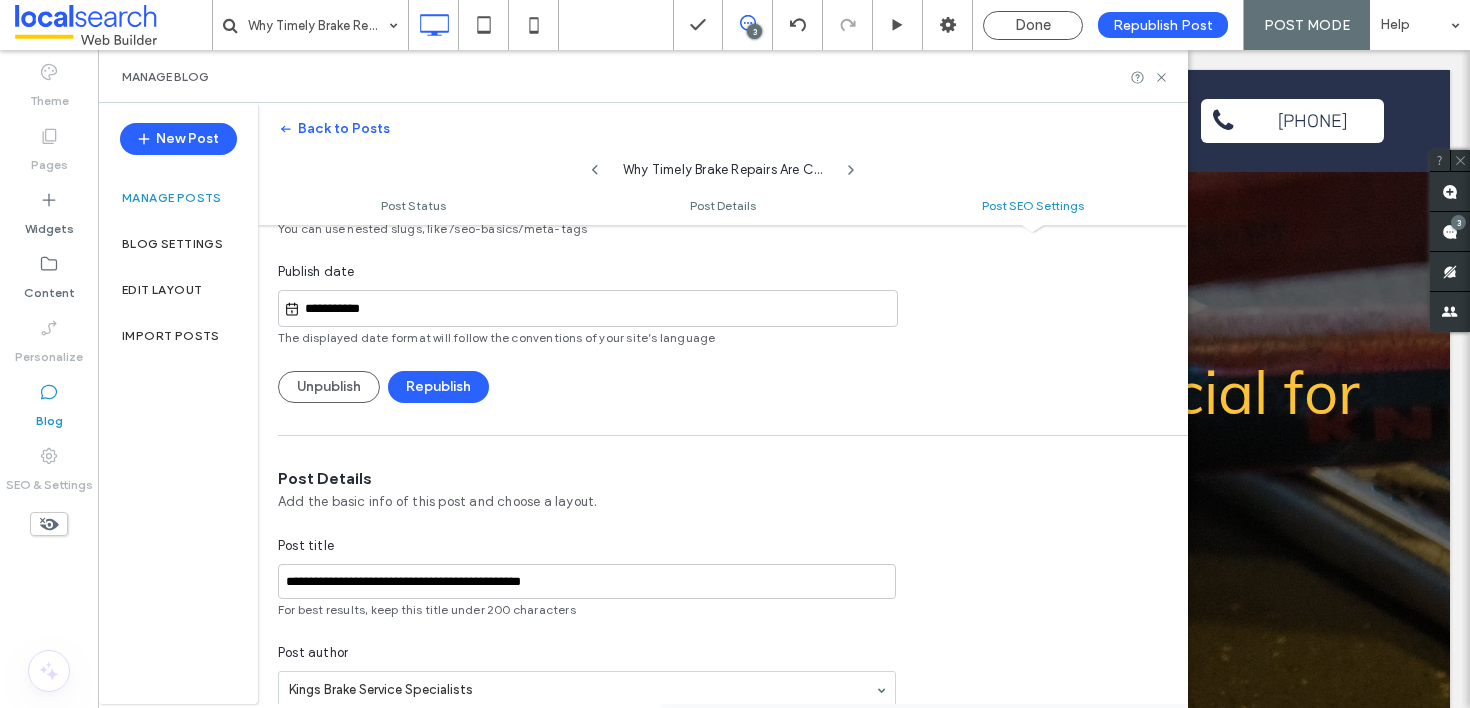 scroll, scrollTop: 0, scrollLeft: 0, axis: both 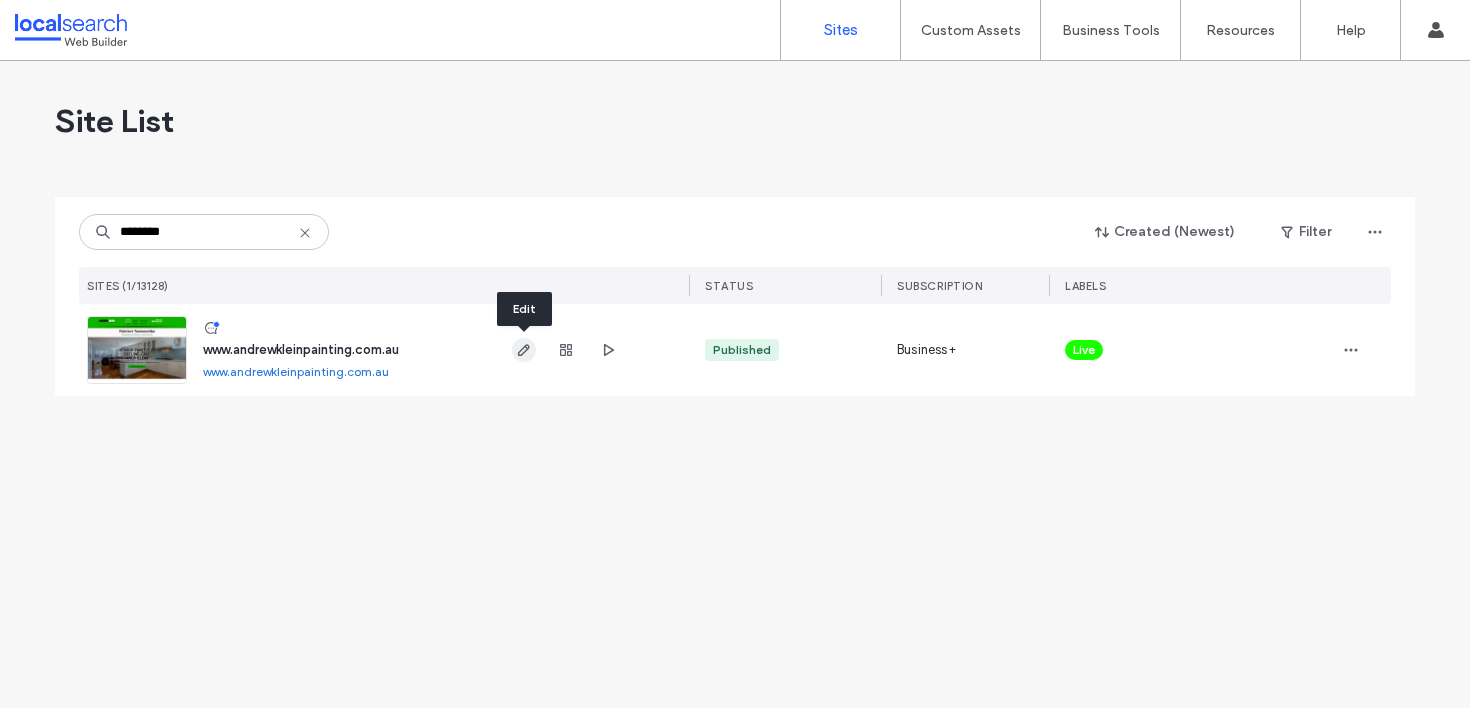 type on "********" 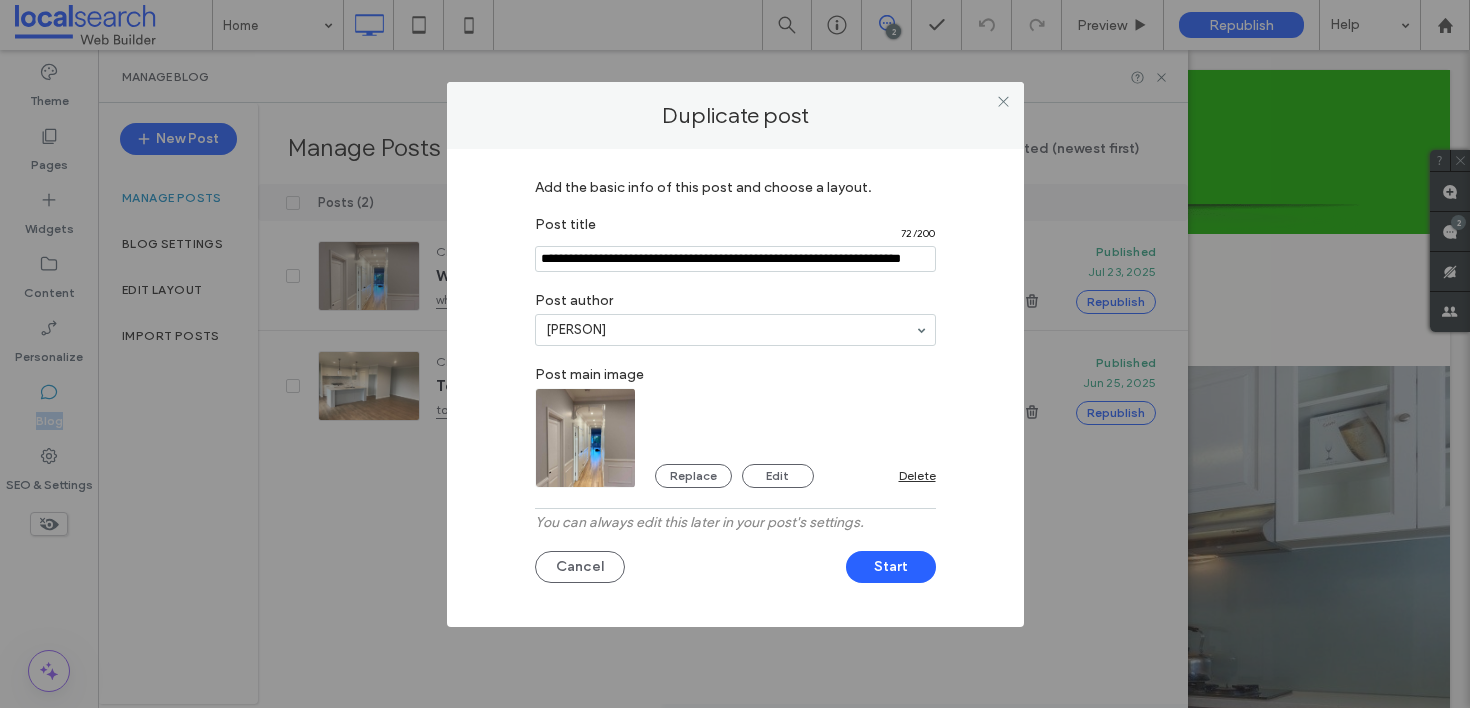 scroll, scrollTop: 0, scrollLeft: 0, axis: both 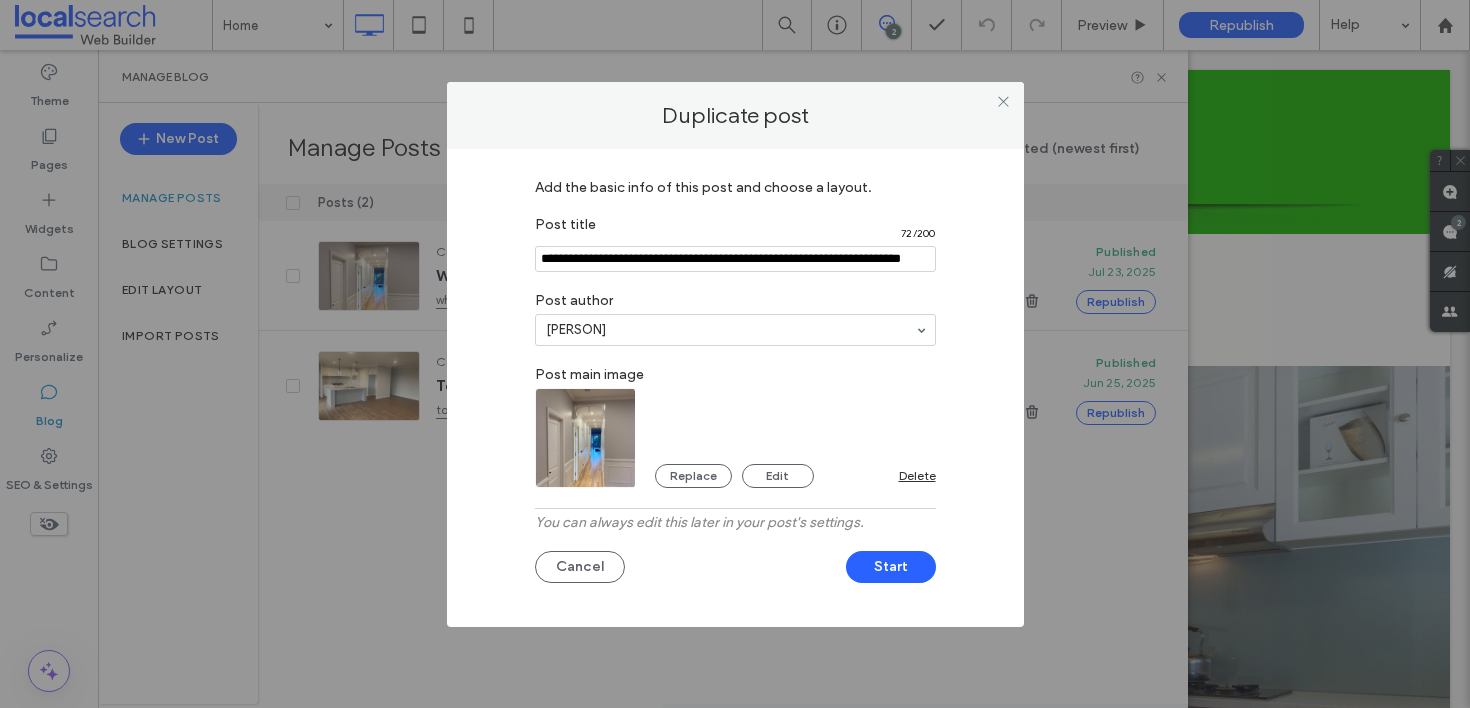 click at bounding box center (735, 259) 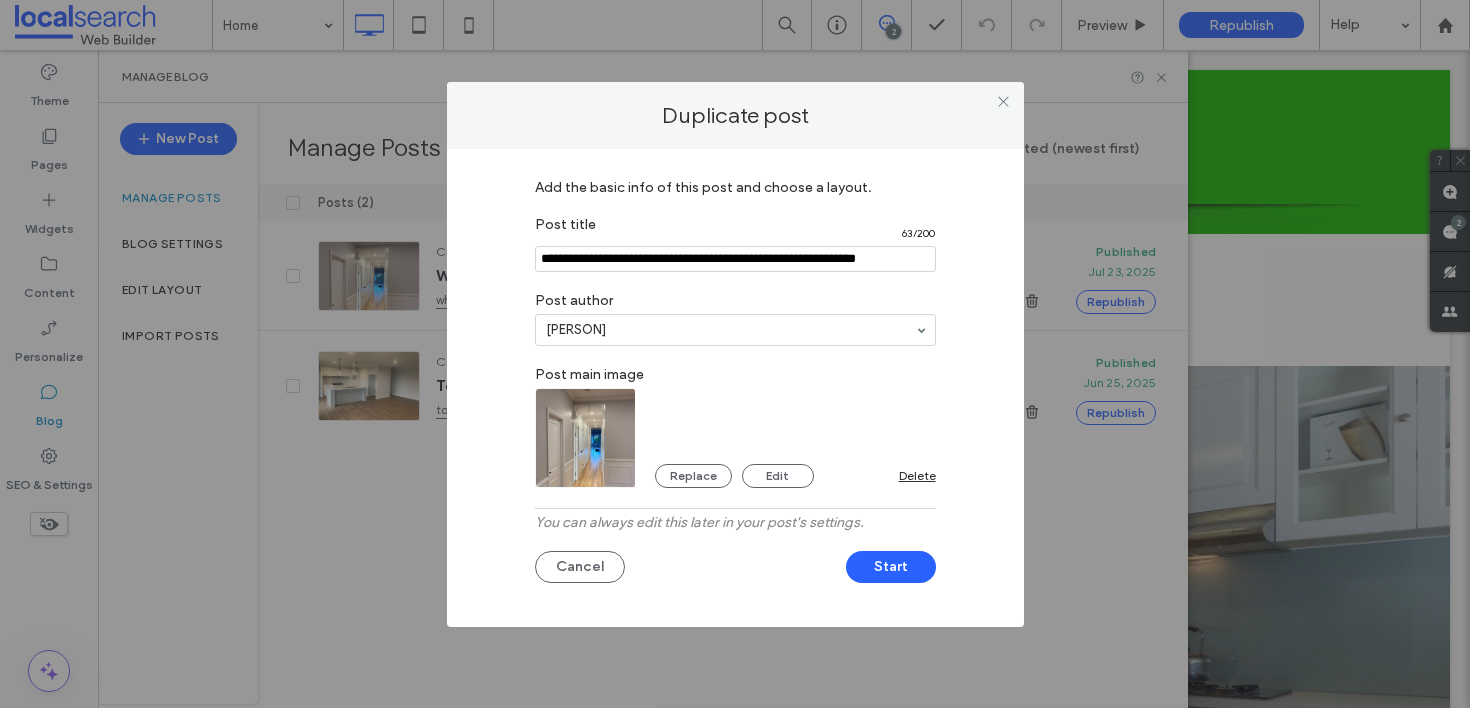 type on "**********" 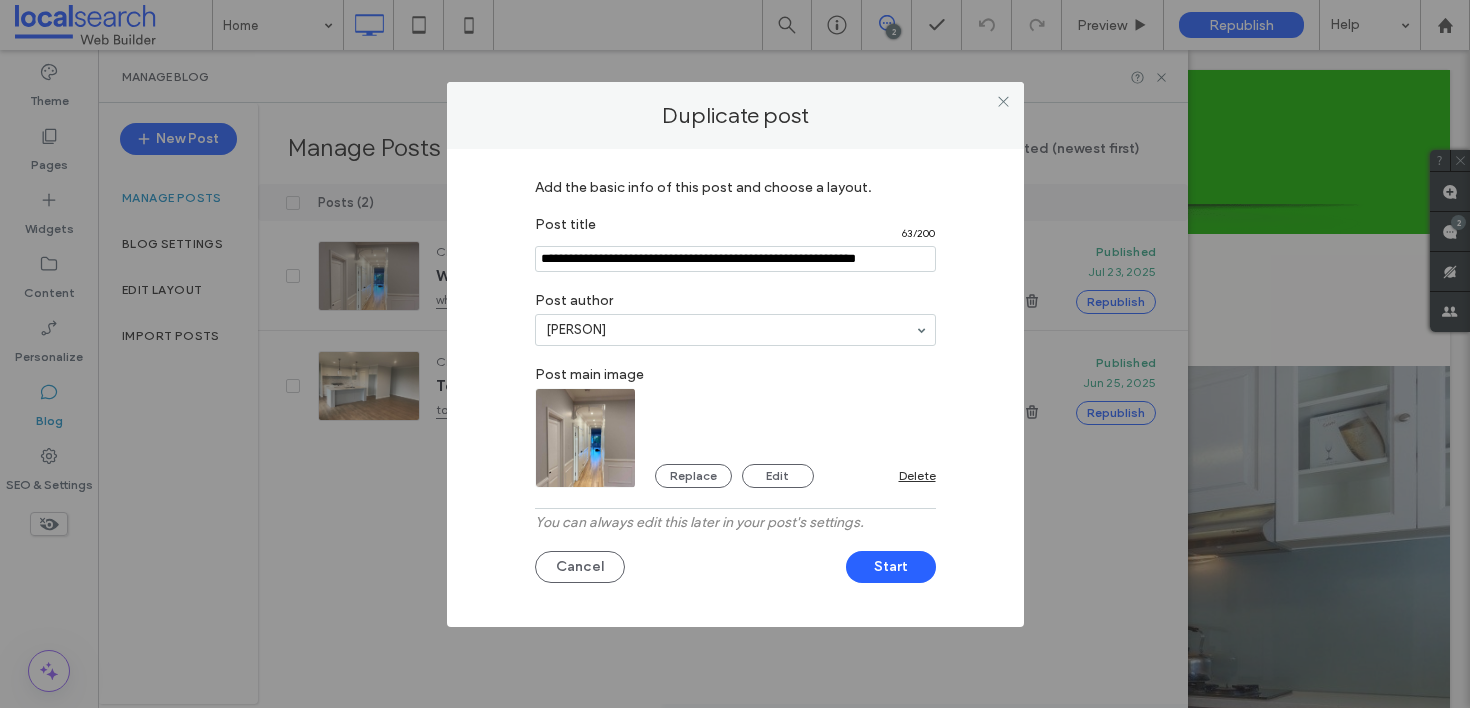 drag, startPoint x: 651, startPoint y: 258, endPoint x: 1025, endPoint y: 4, distance: 452.09732 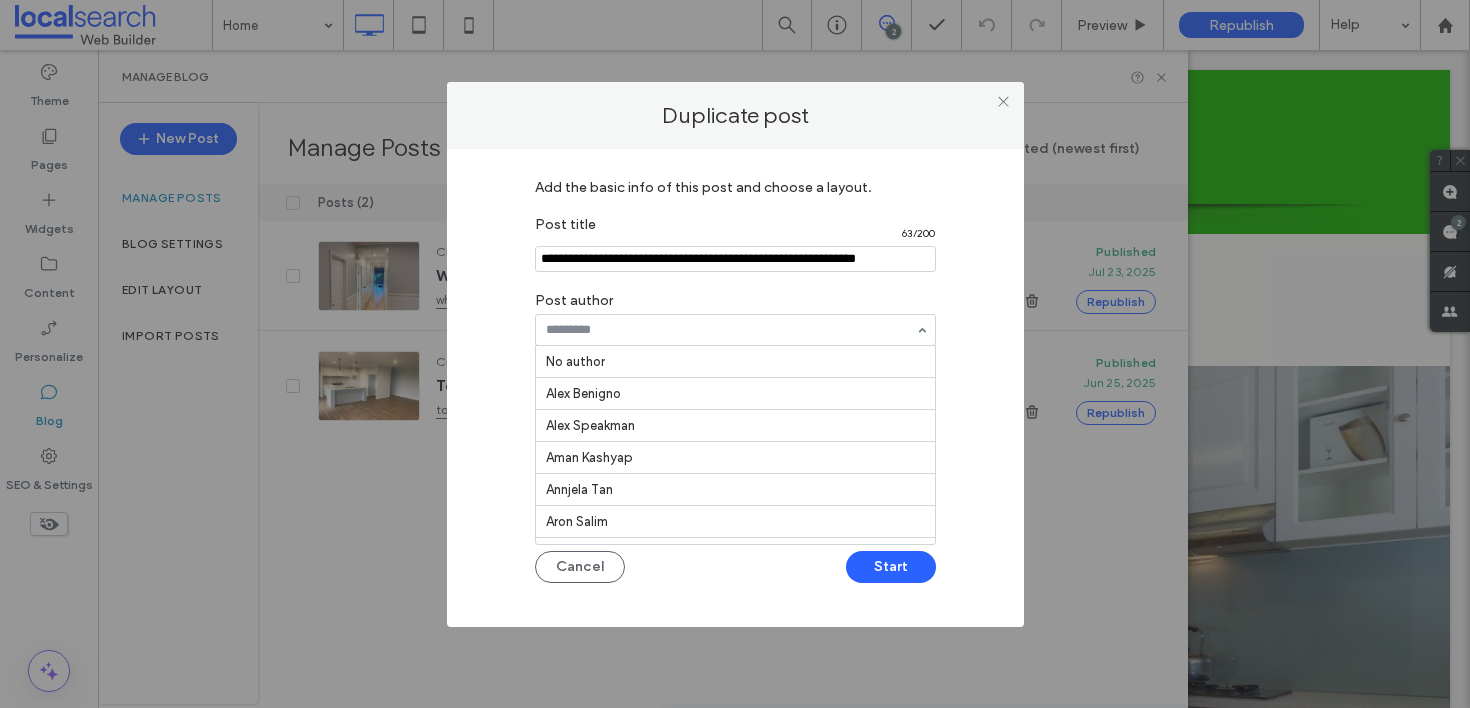 scroll, scrollTop: 297, scrollLeft: 0, axis: vertical 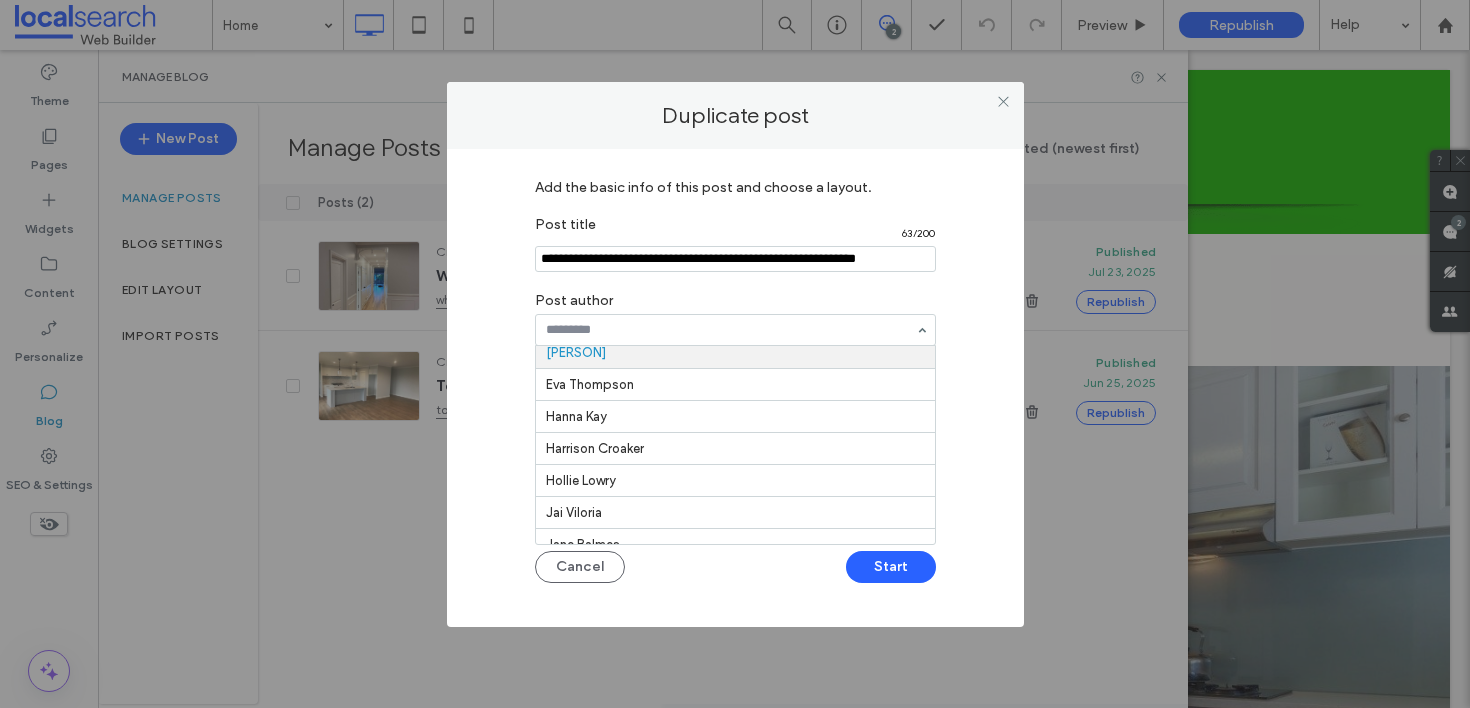 click at bounding box center [730, 330] 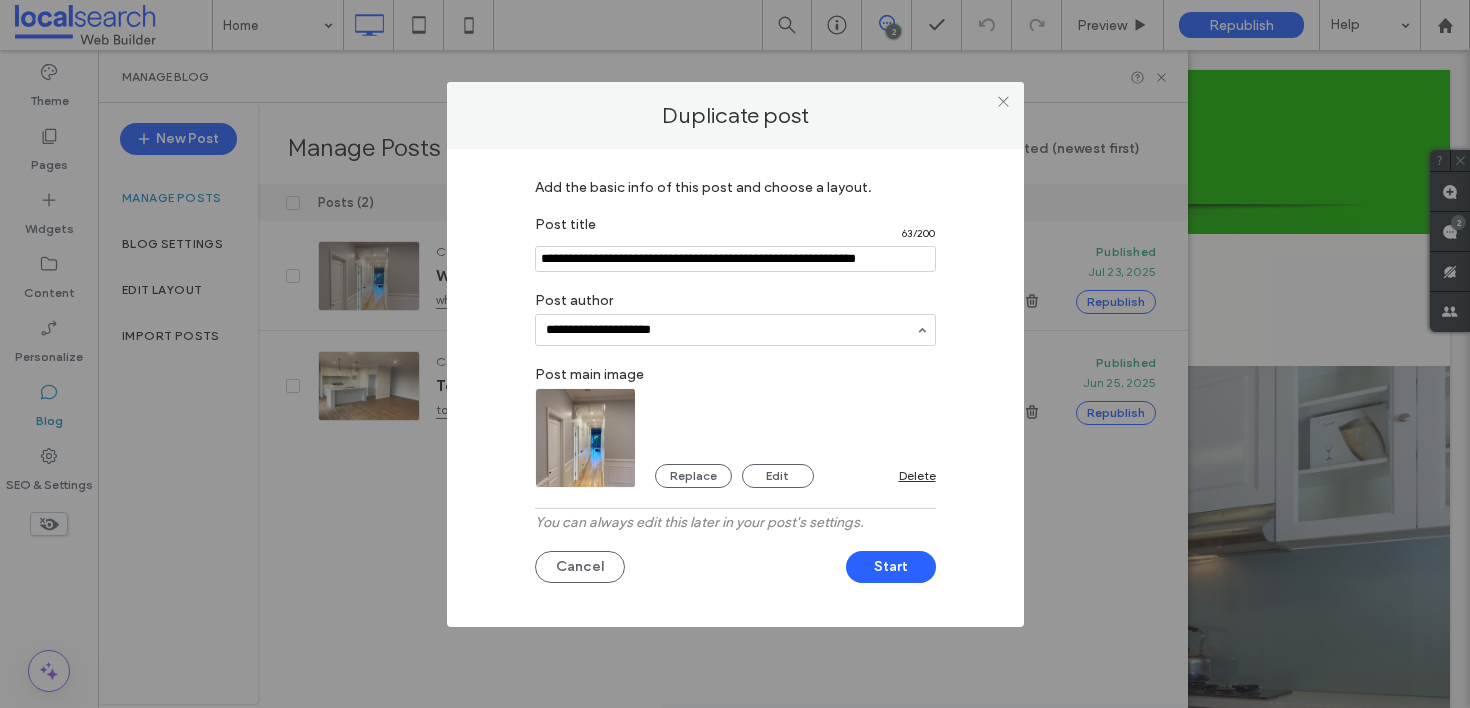 type on "**********" 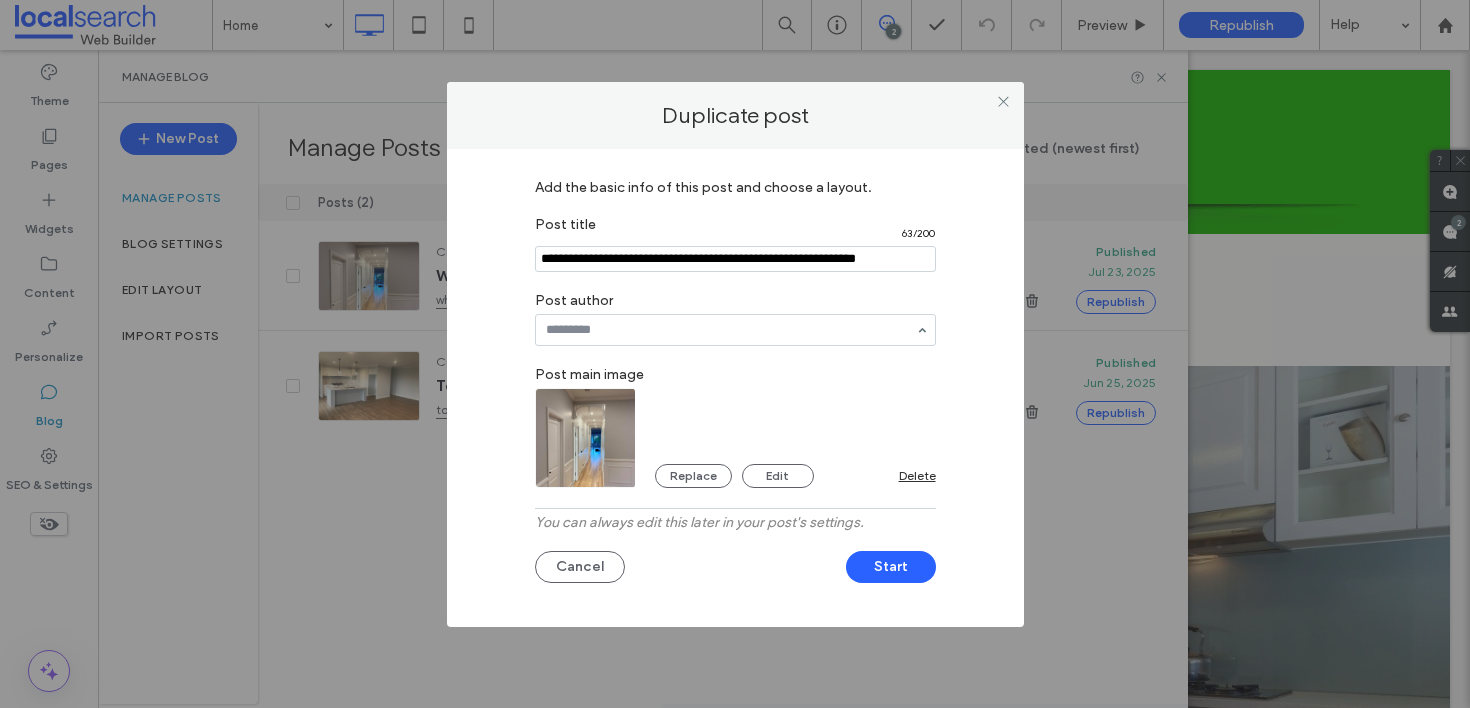 click on "Add the basic info of this post and choose a layout. Post title 63 / 200 Post author Post main image Replace Edit Delete You can always edit this later in your post's settings. Cancel Start" at bounding box center [735, 383] 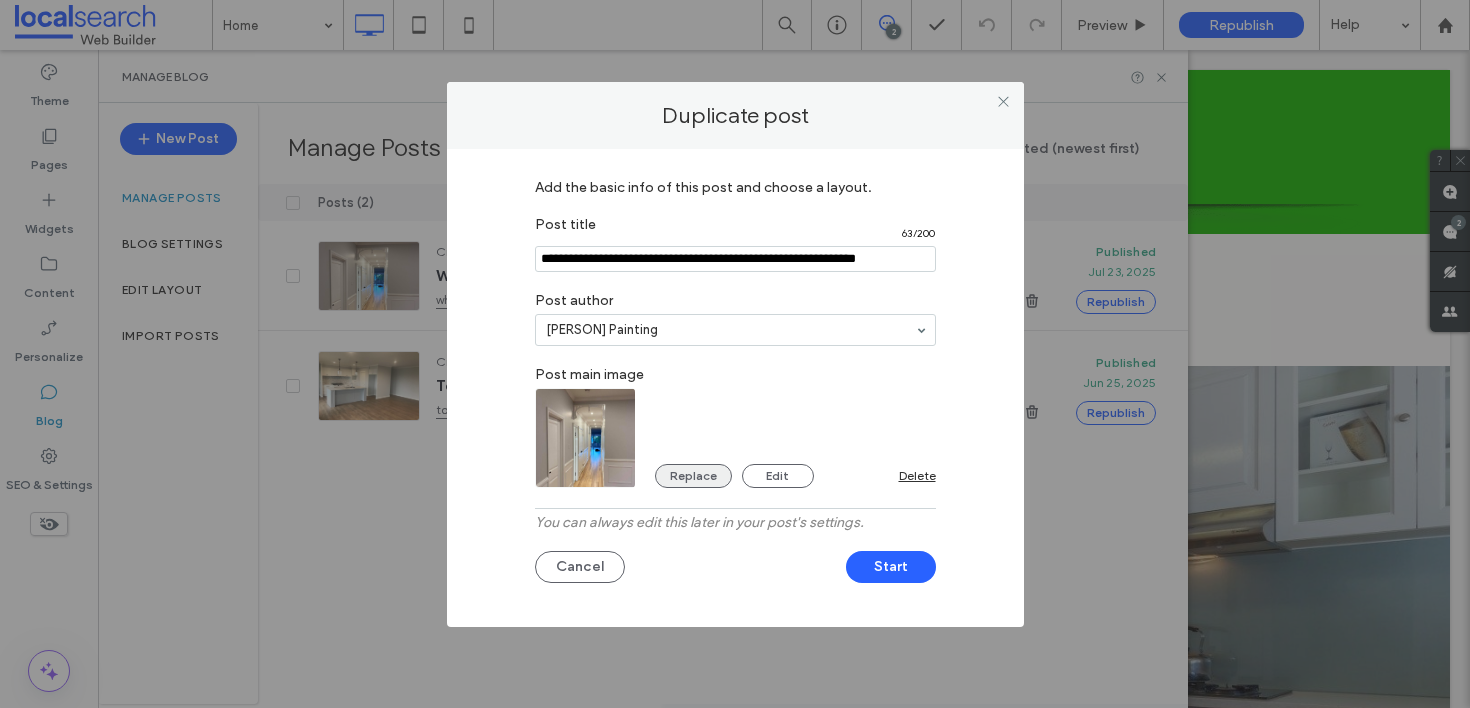 click on "Replace" at bounding box center [693, 476] 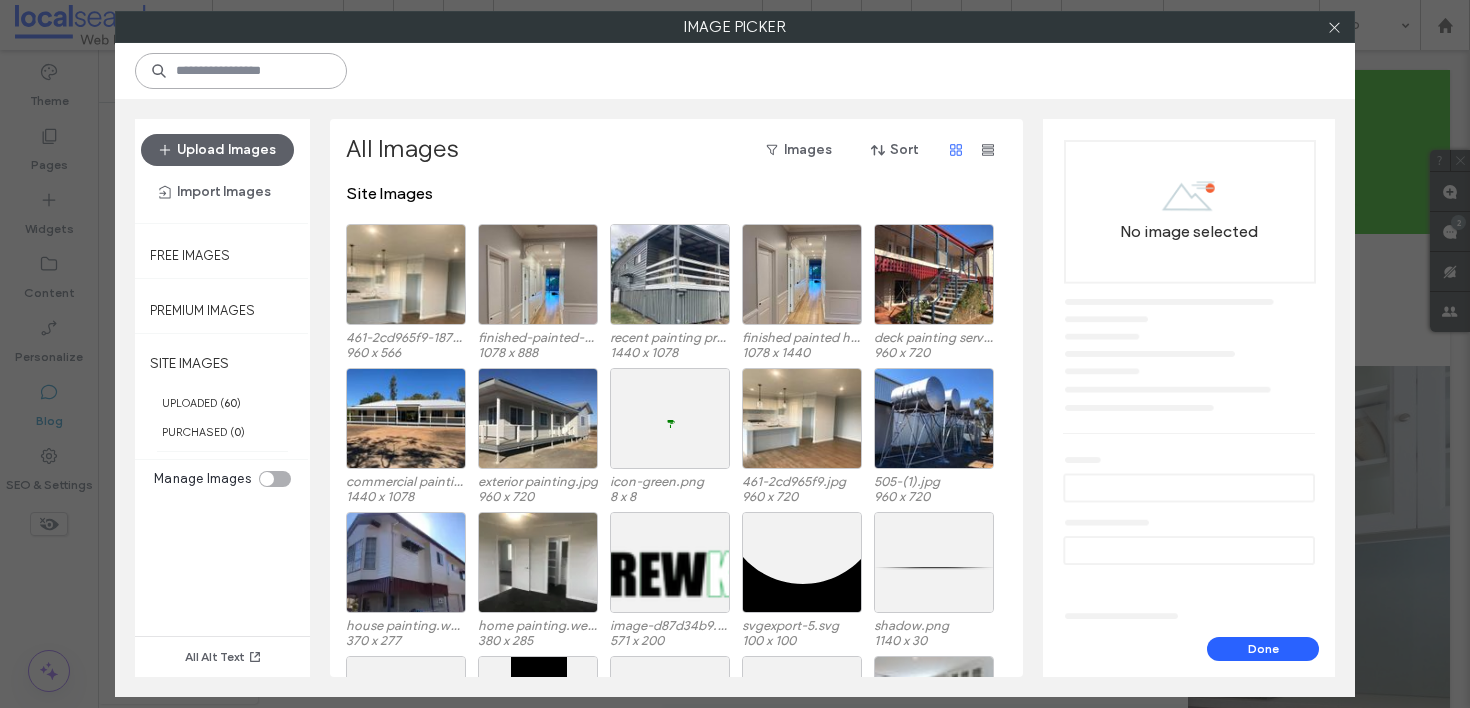 click at bounding box center (241, 71) 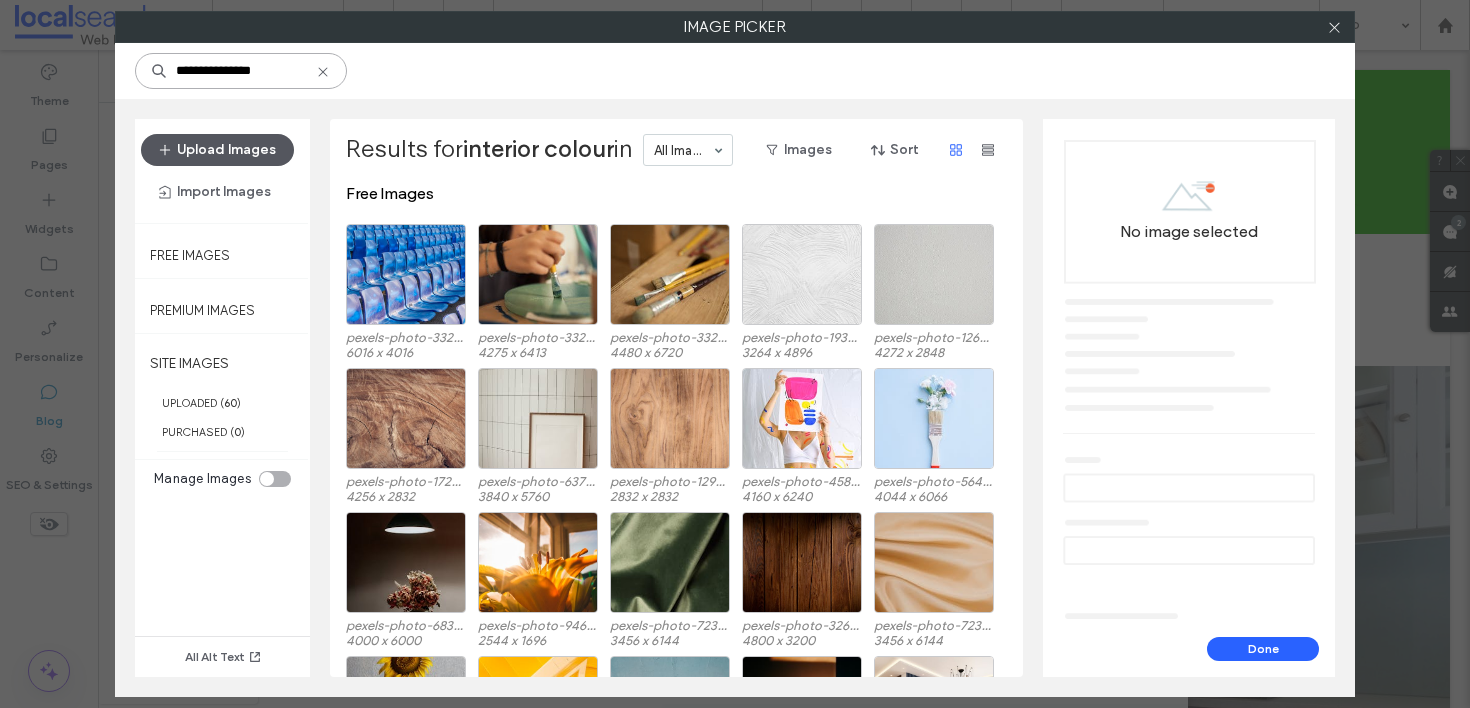 type on "**********" 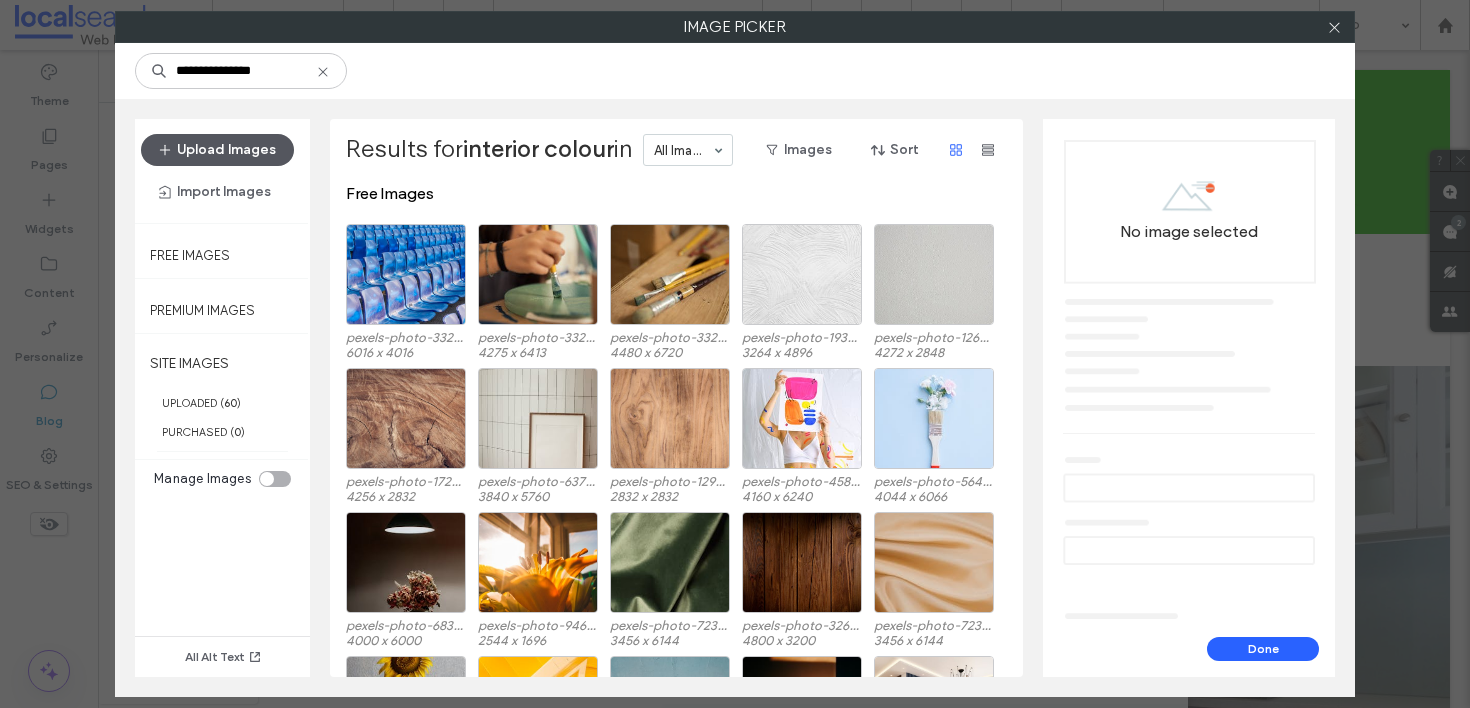 click on "Upload Images" at bounding box center [217, 150] 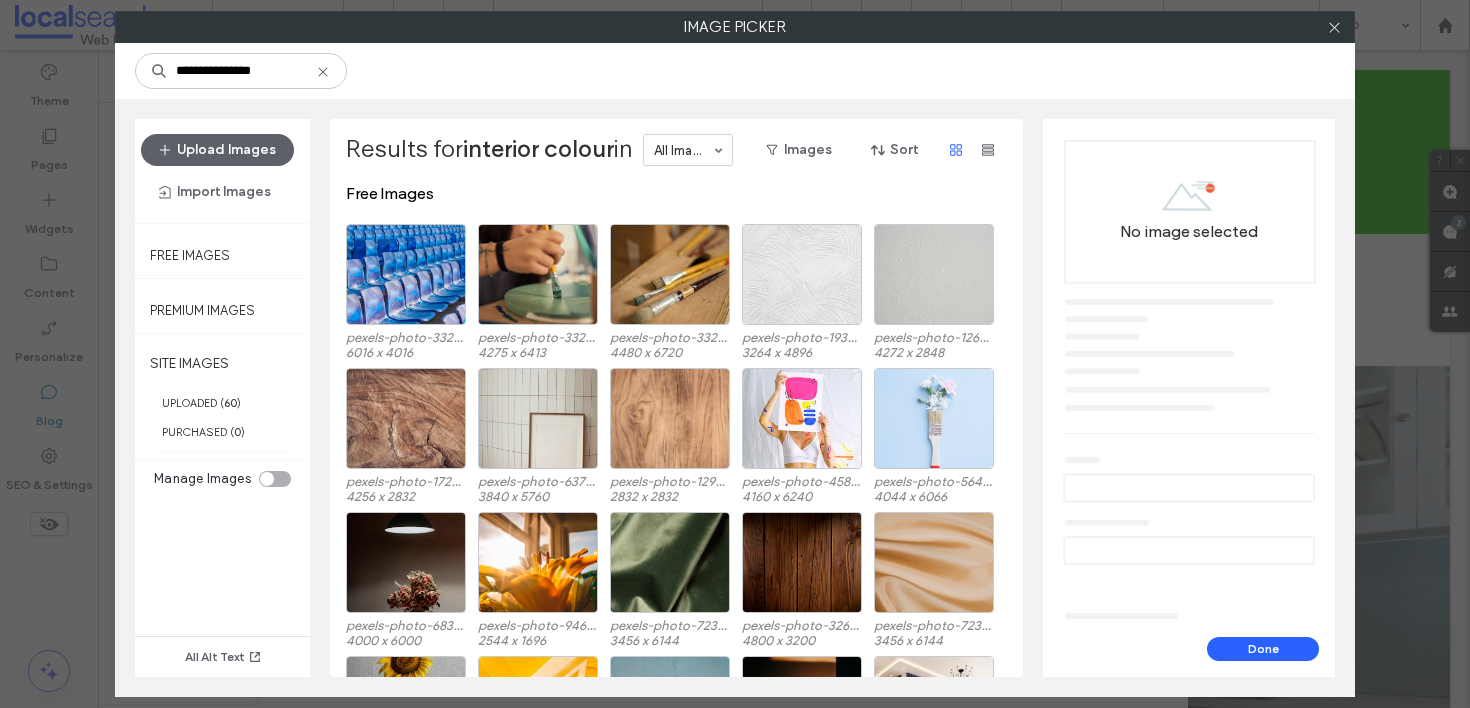 click 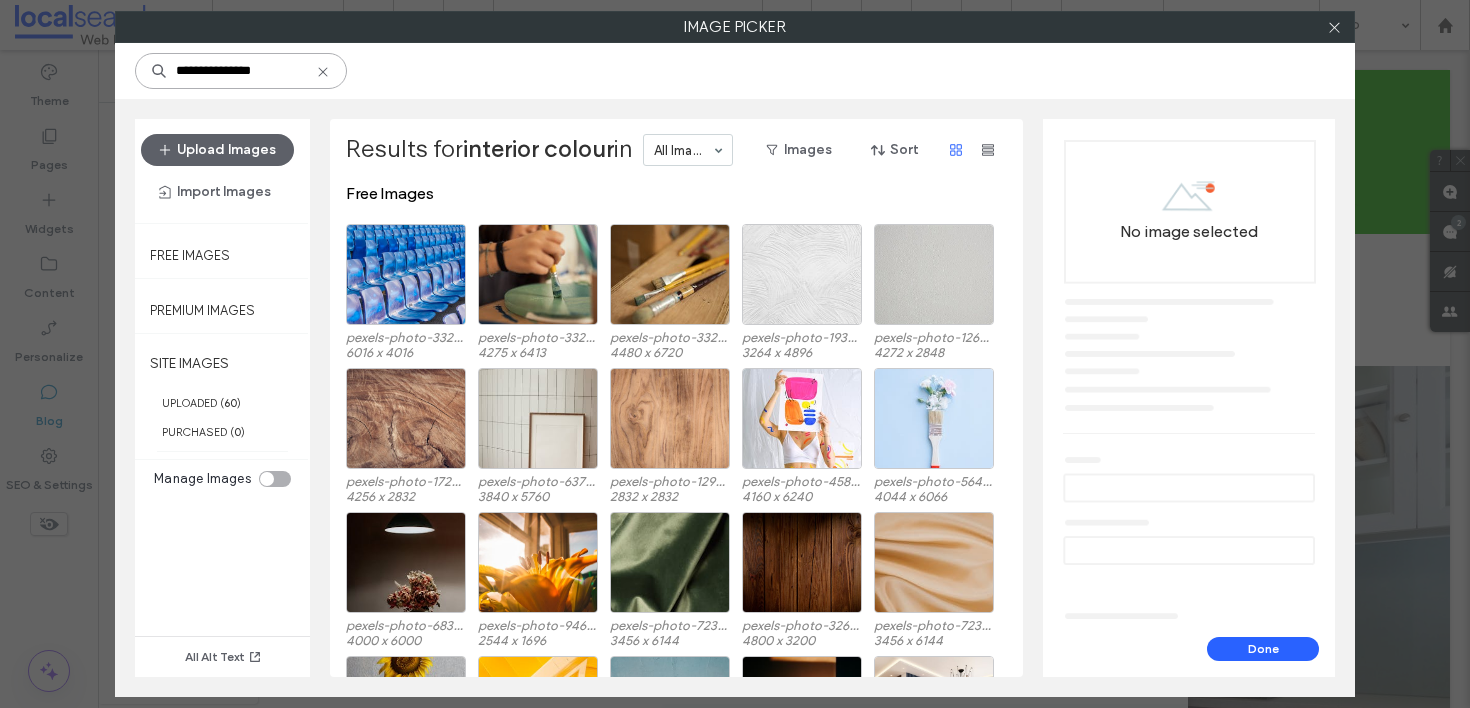 type 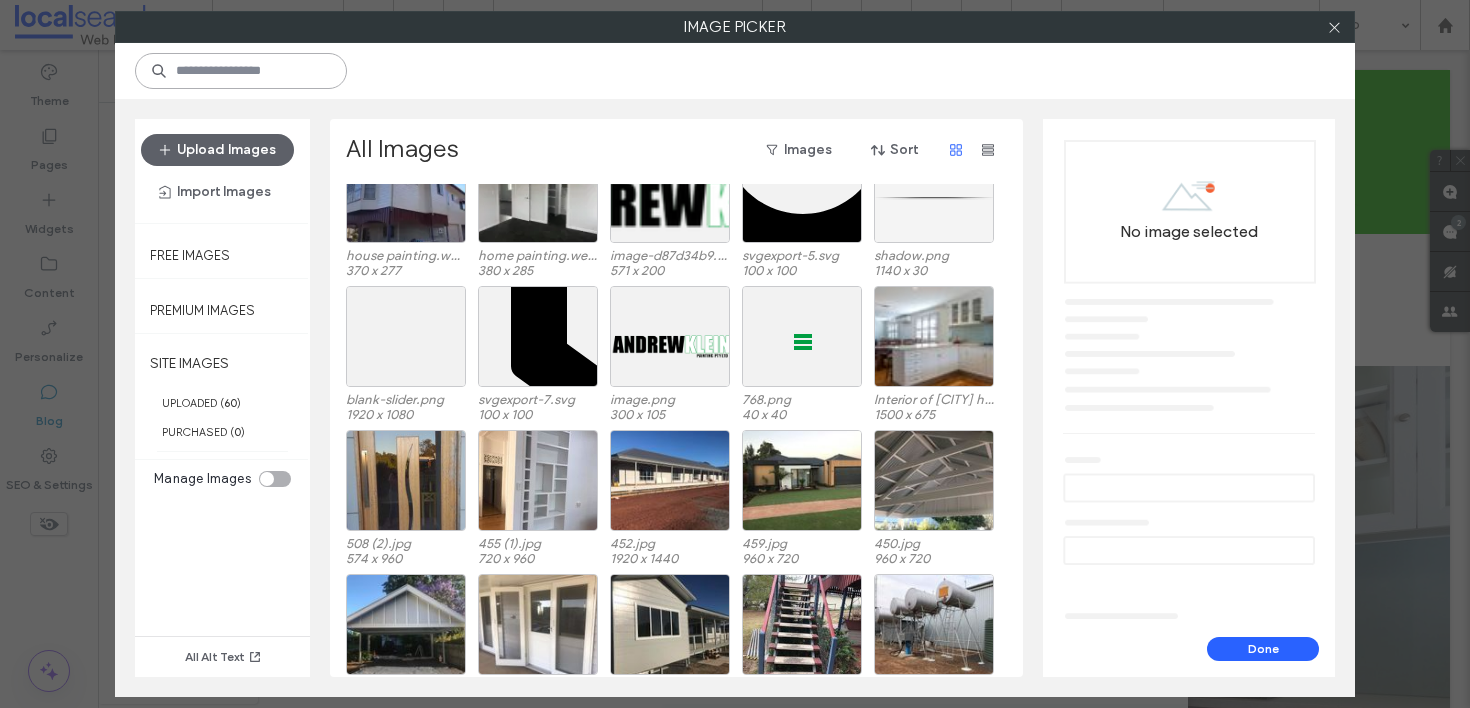scroll, scrollTop: 135, scrollLeft: 0, axis: vertical 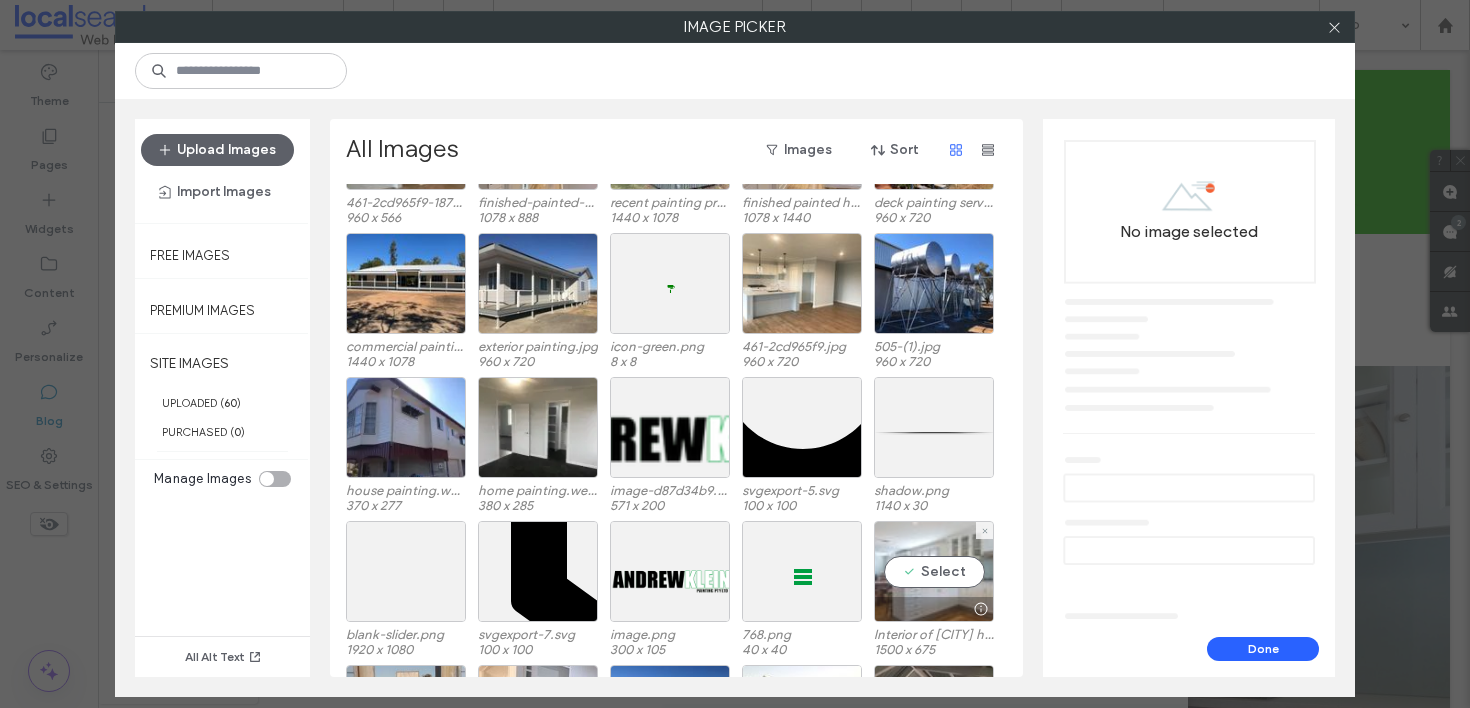 click on "Select" at bounding box center (934, 571) 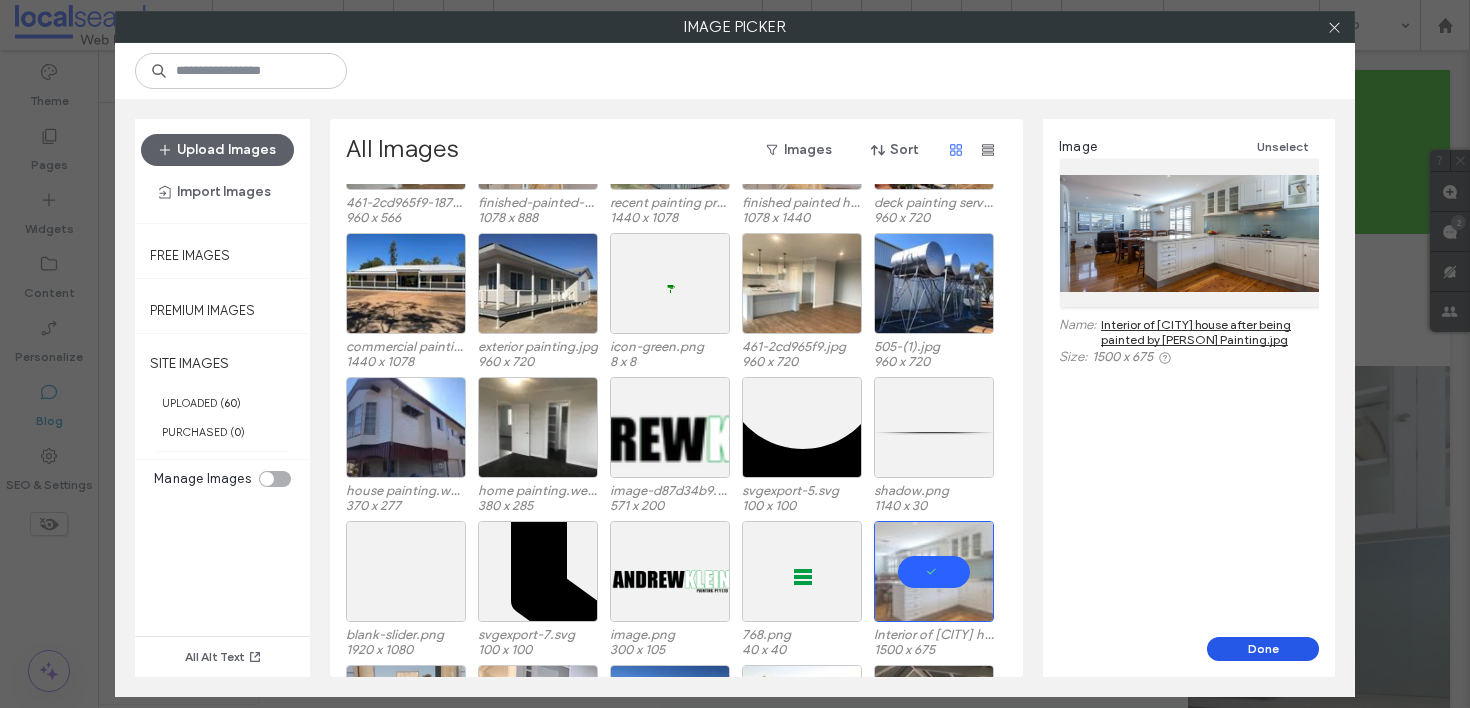 click on "Done" at bounding box center (1263, 649) 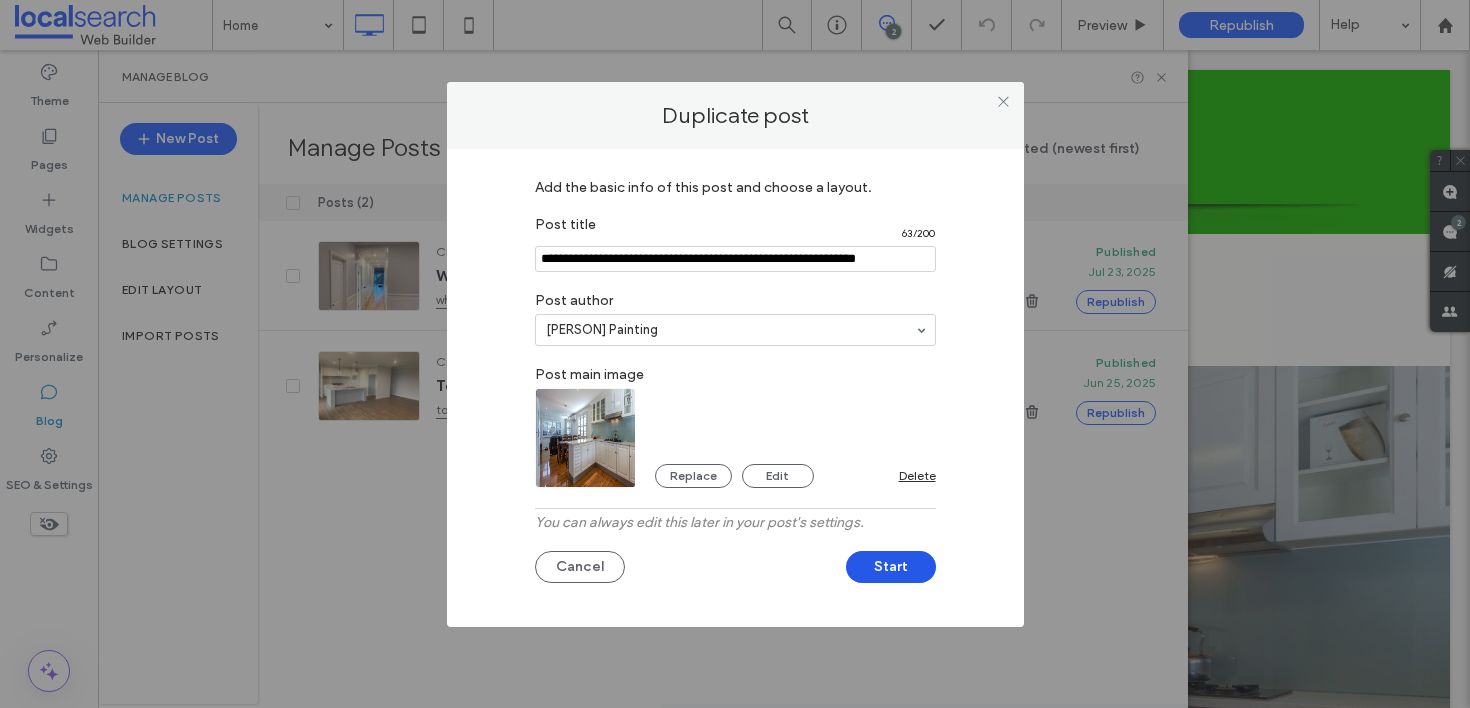 click on "Start" at bounding box center (891, 567) 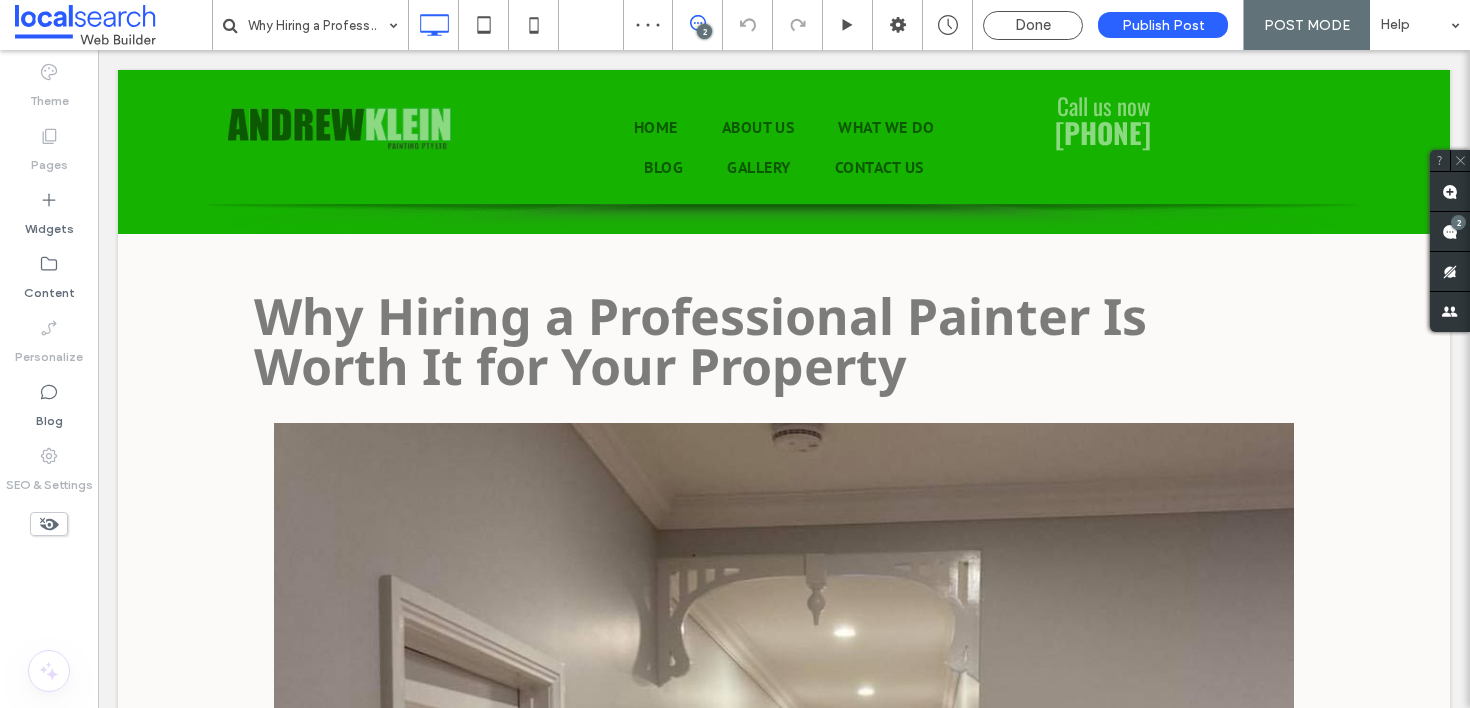 scroll, scrollTop: 0, scrollLeft: 0, axis: both 